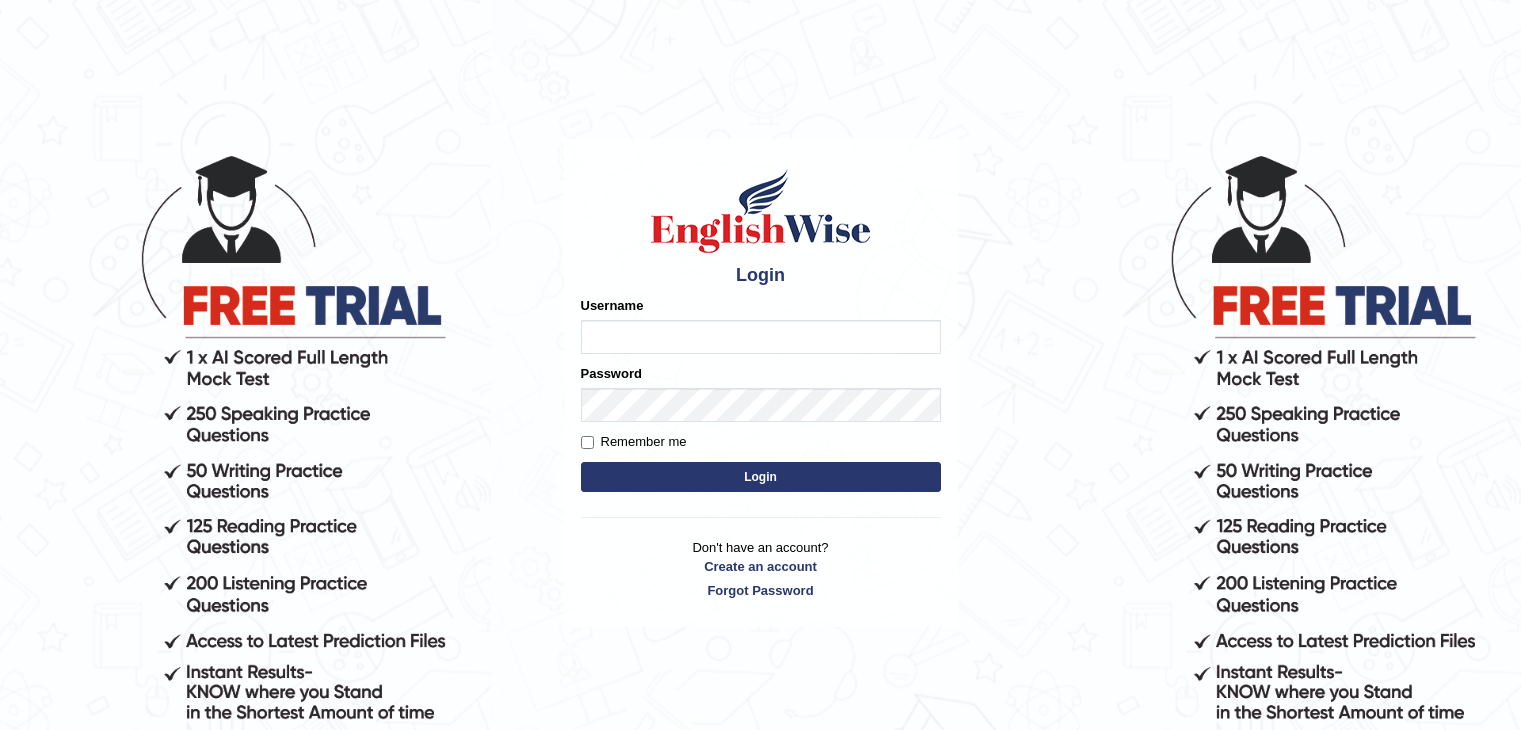 scroll, scrollTop: 0, scrollLeft: 0, axis: both 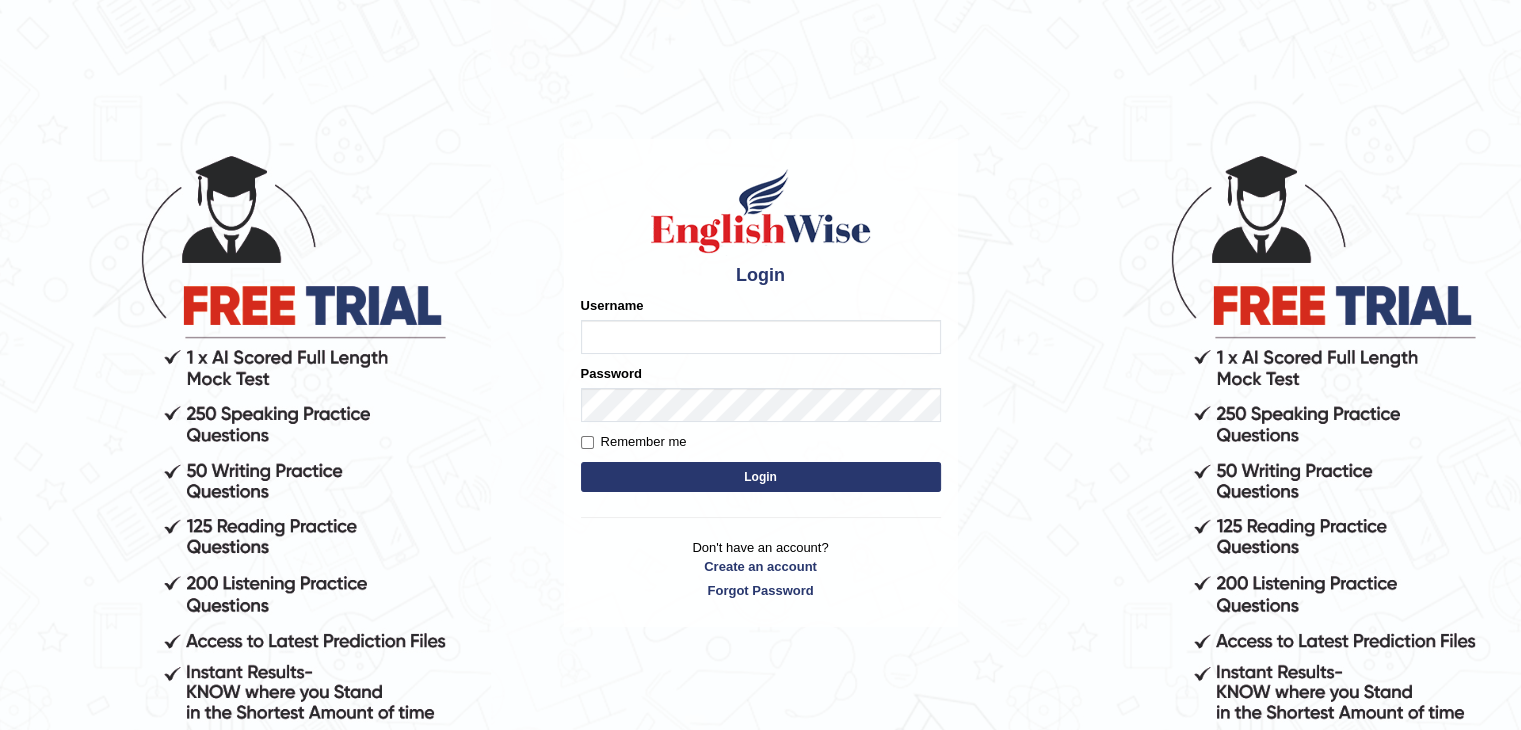 drag, startPoint x: 0, startPoint y: 0, endPoint x: 664, endPoint y: 349, distance: 750.13135 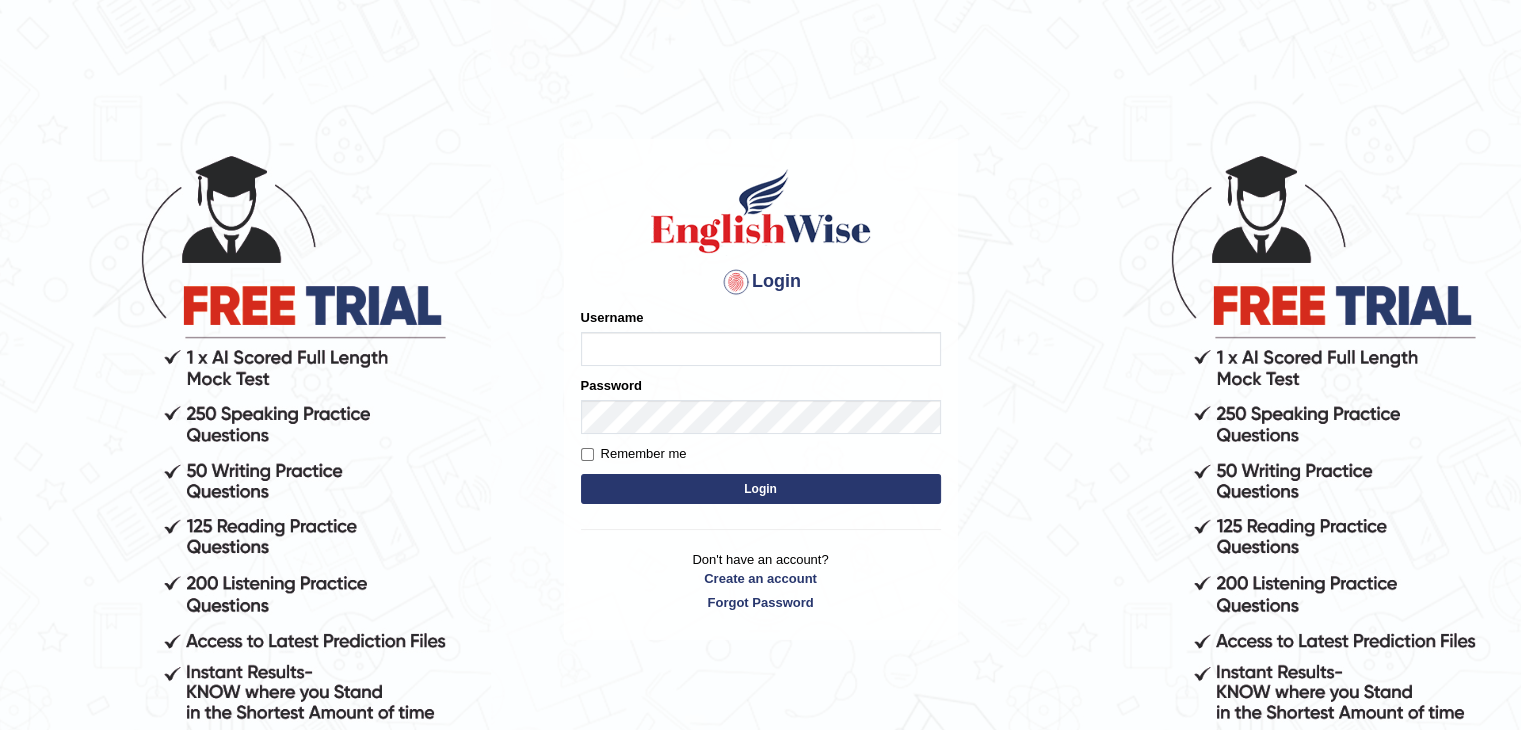 type on "shikharastogi11091998" 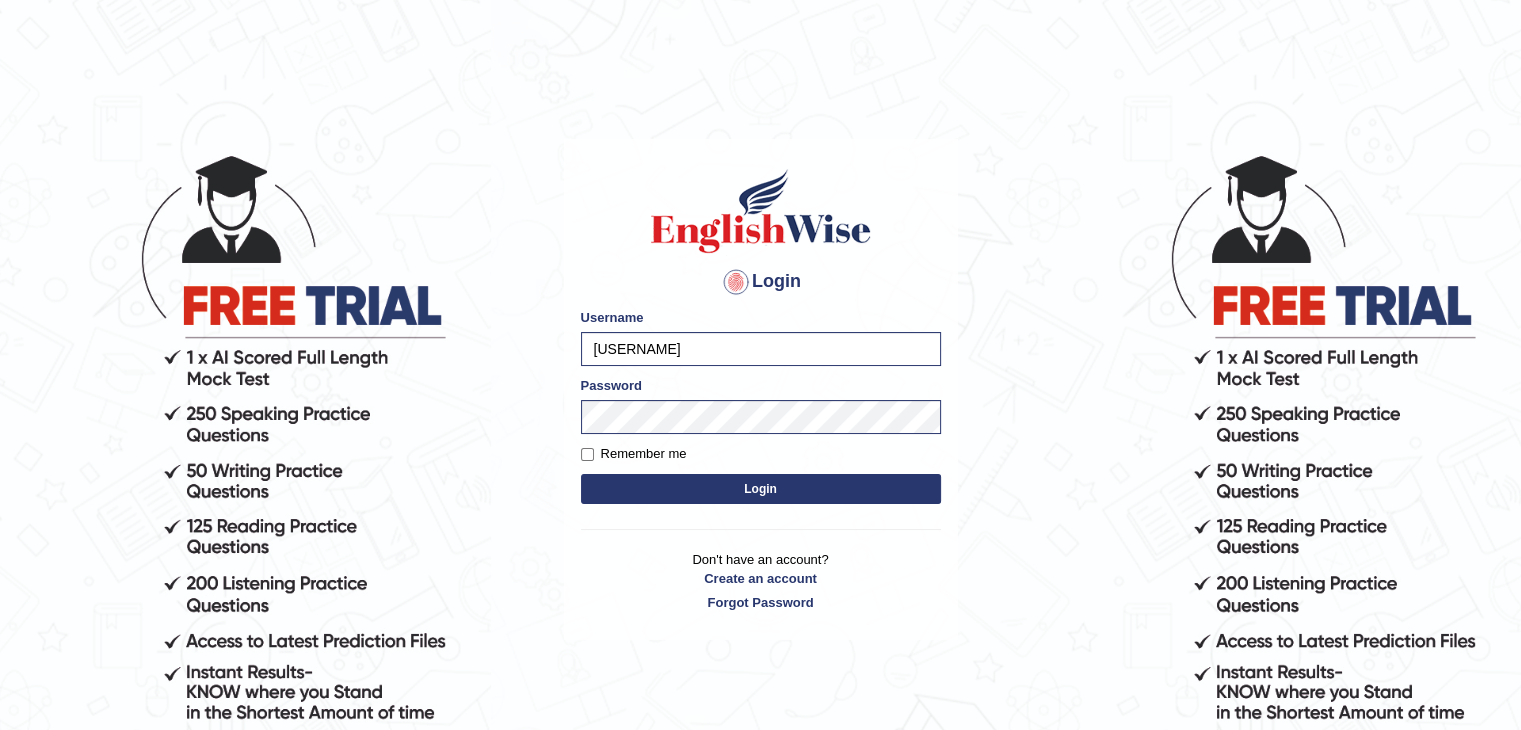 click on "Login" at bounding box center (761, 489) 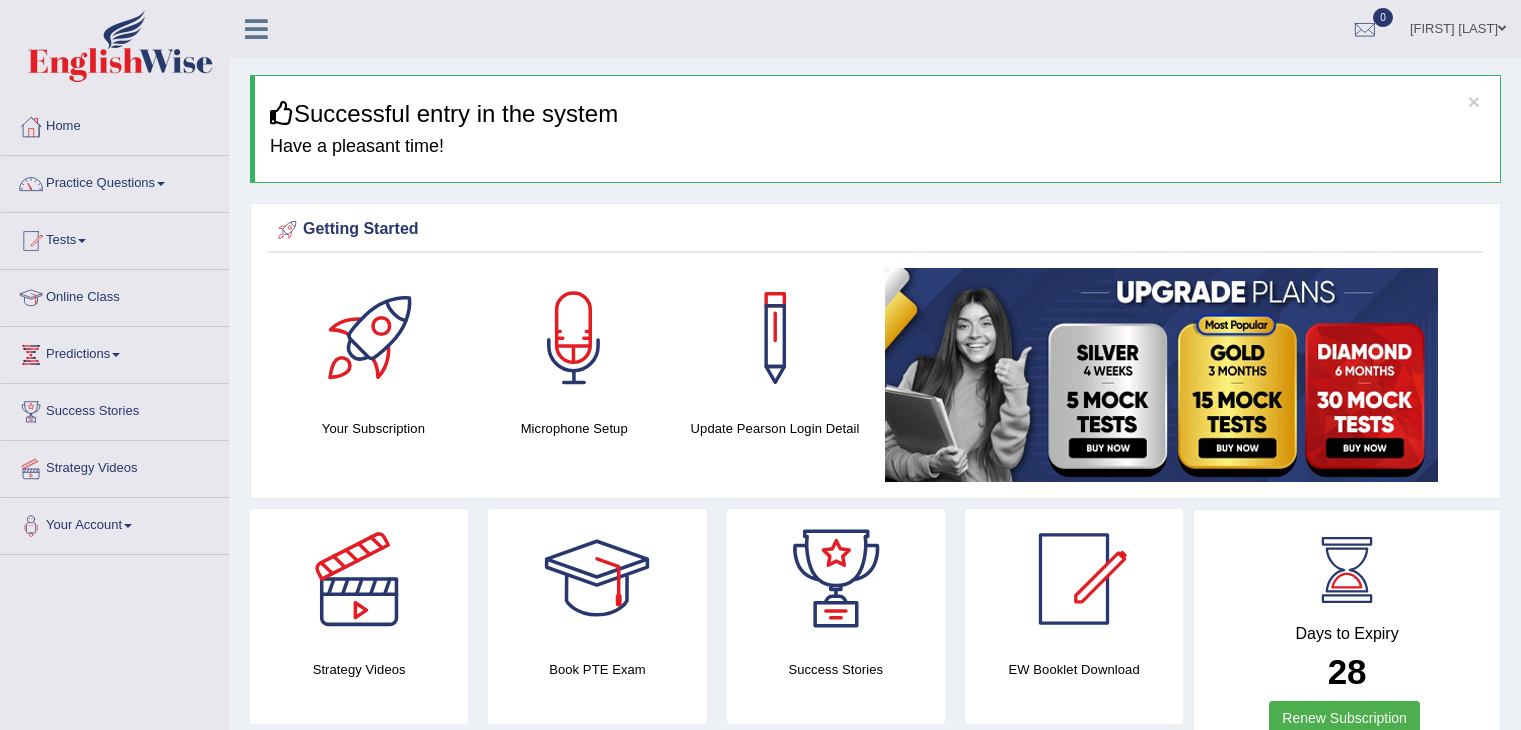 scroll, scrollTop: 0, scrollLeft: 0, axis: both 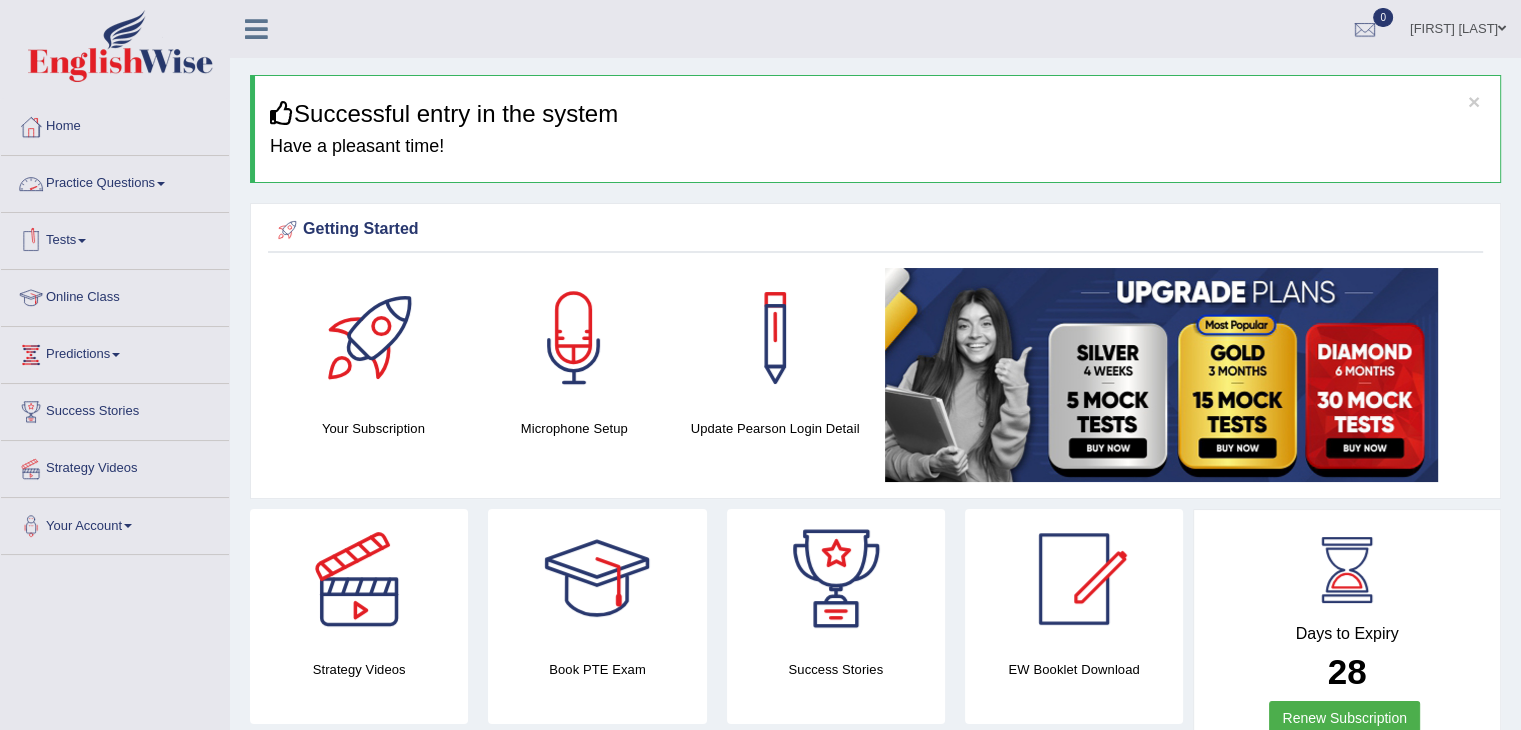 click on "Practice Questions" at bounding box center [115, 181] 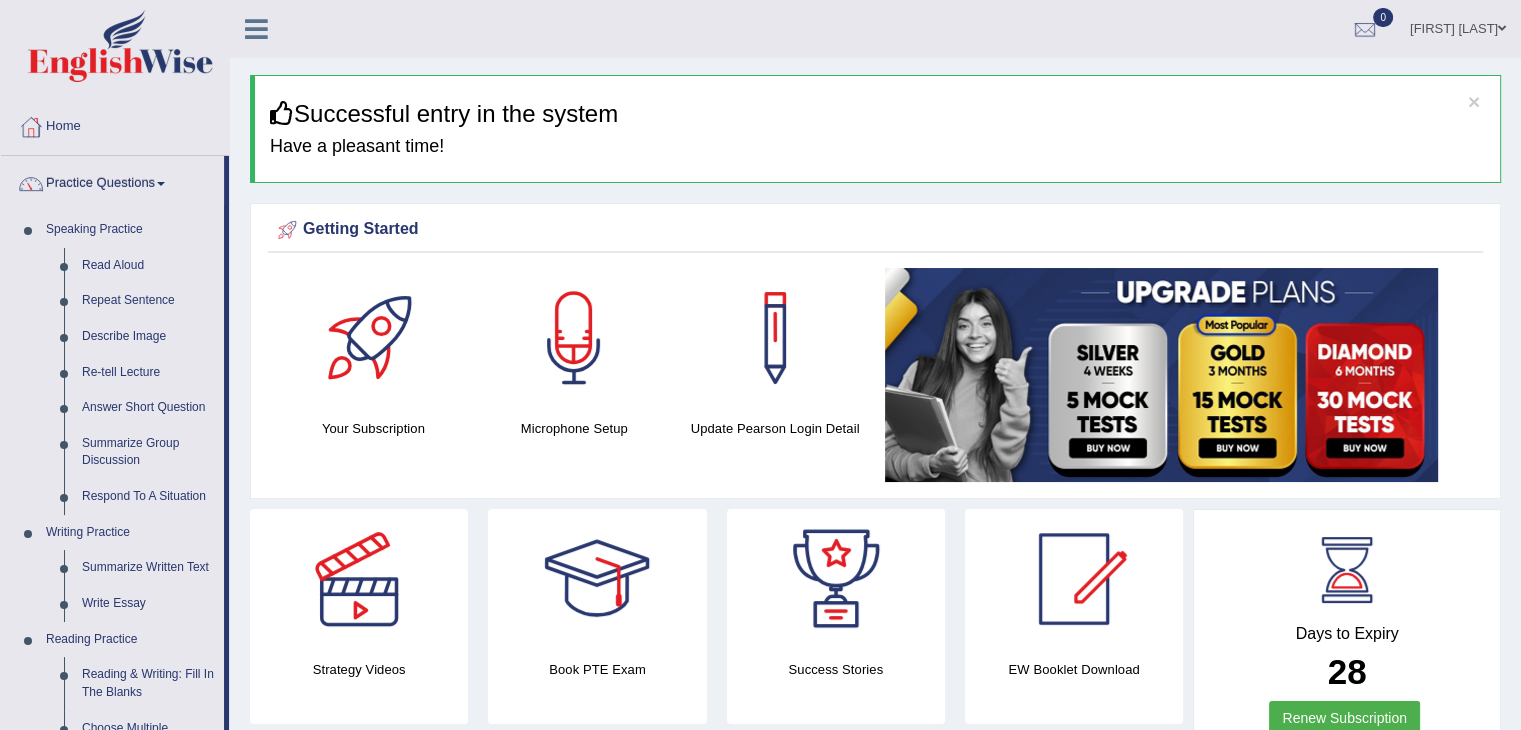 drag, startPoint x: 226, startPoint y: 433, endPoint x: 241, endPoint y: 496, distance: 64.7611 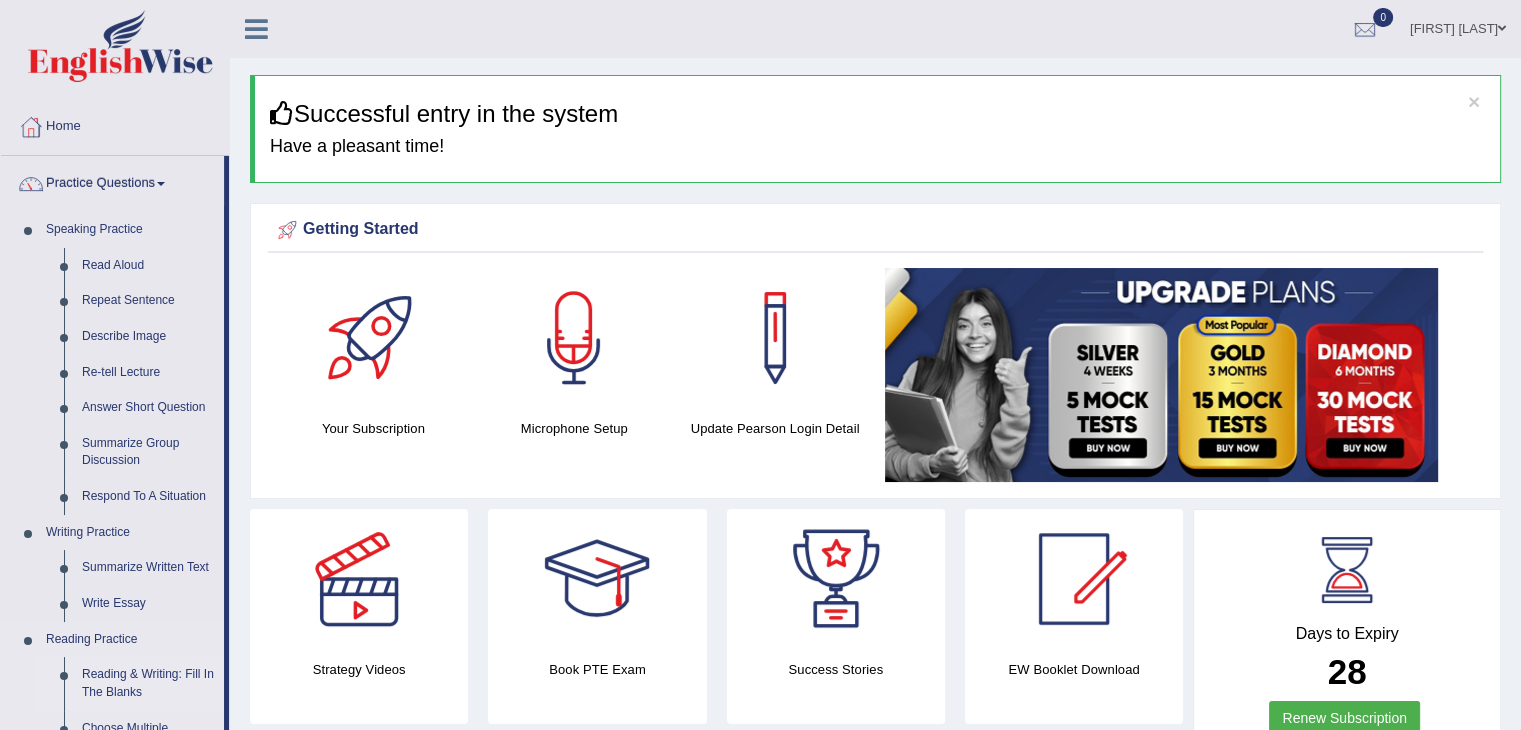 click on "Reading & Writing: Fill In The Blanks" at bounding box center (148, 683) 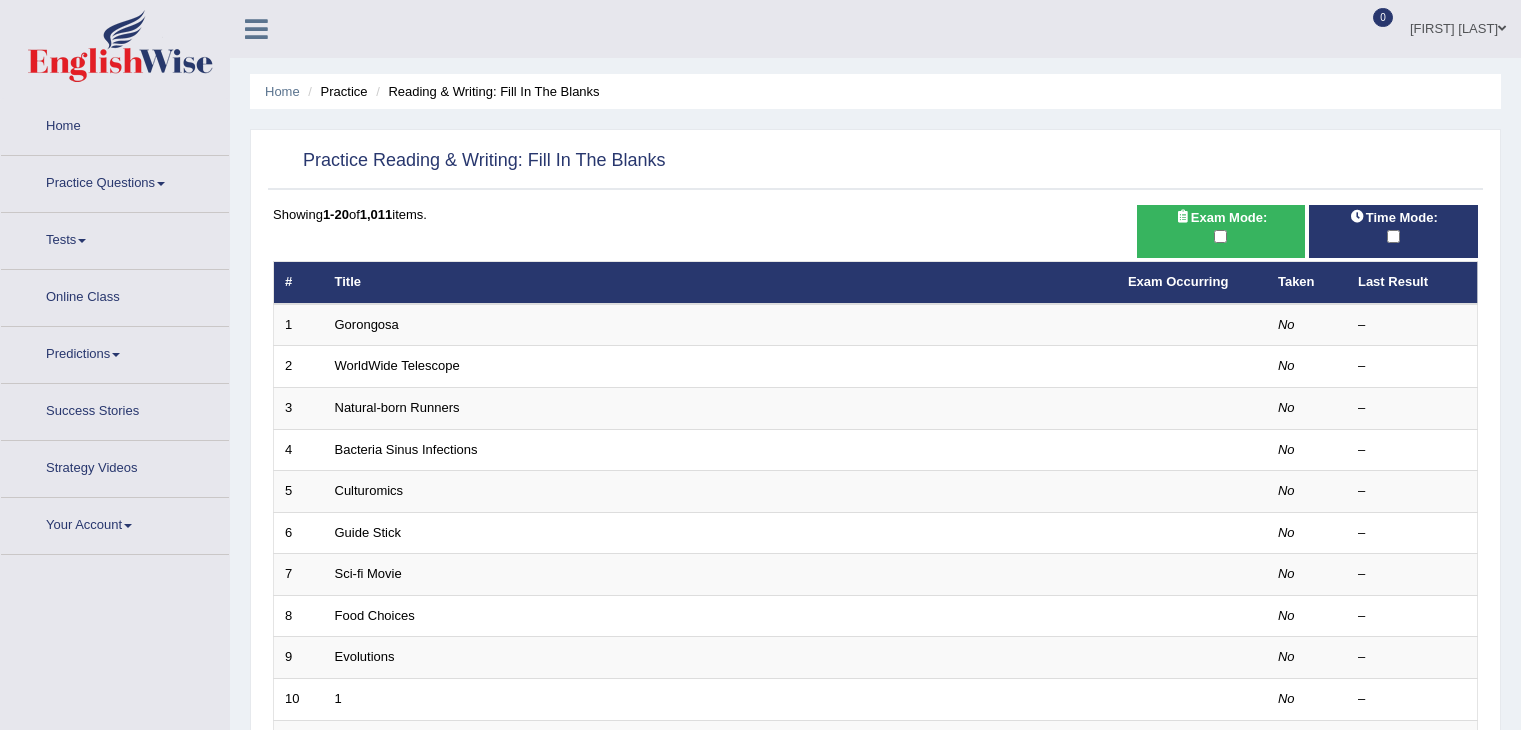 scroll, scrollTop: 0, scrollLeft: 0, axis: both 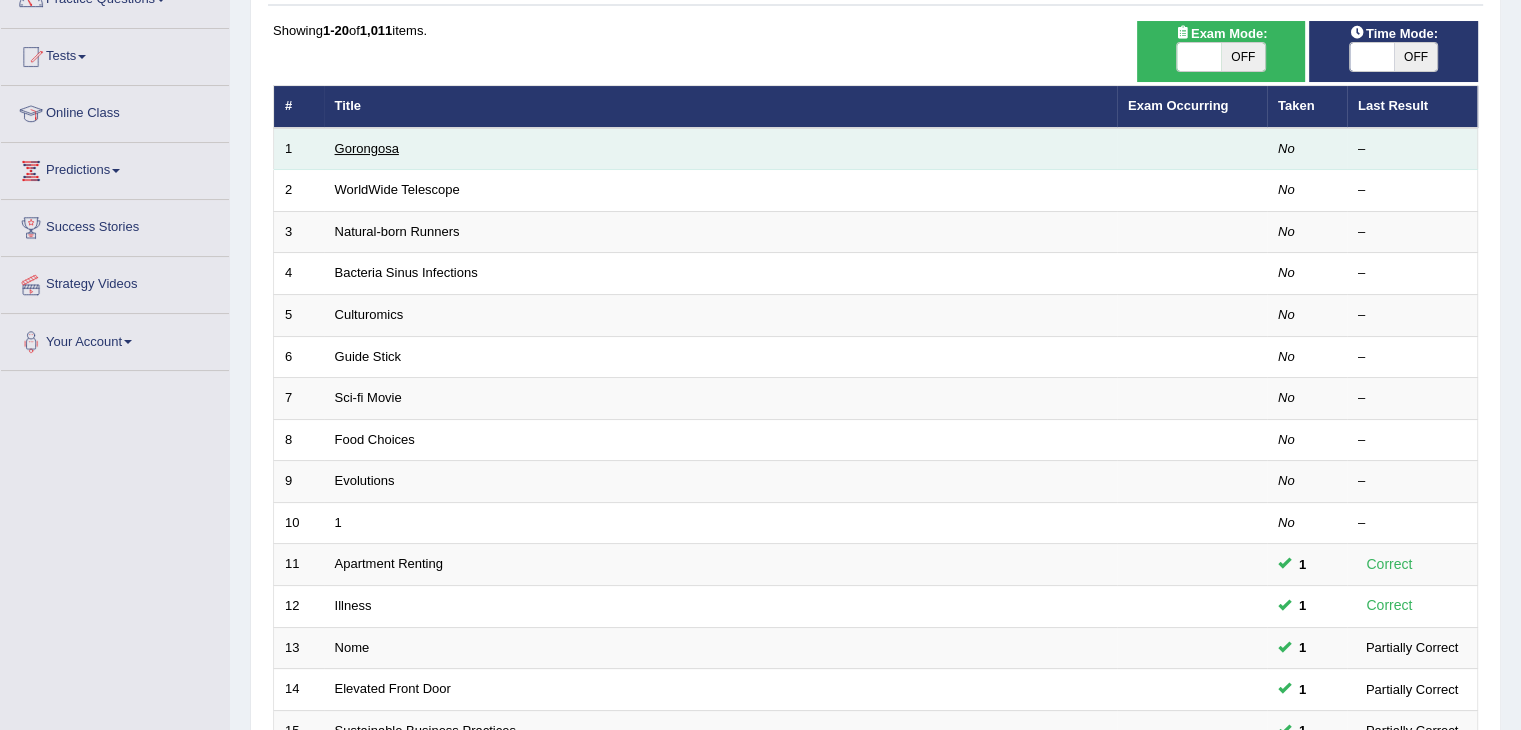 click on "Gorongosa" at bounding box center [367, 148] 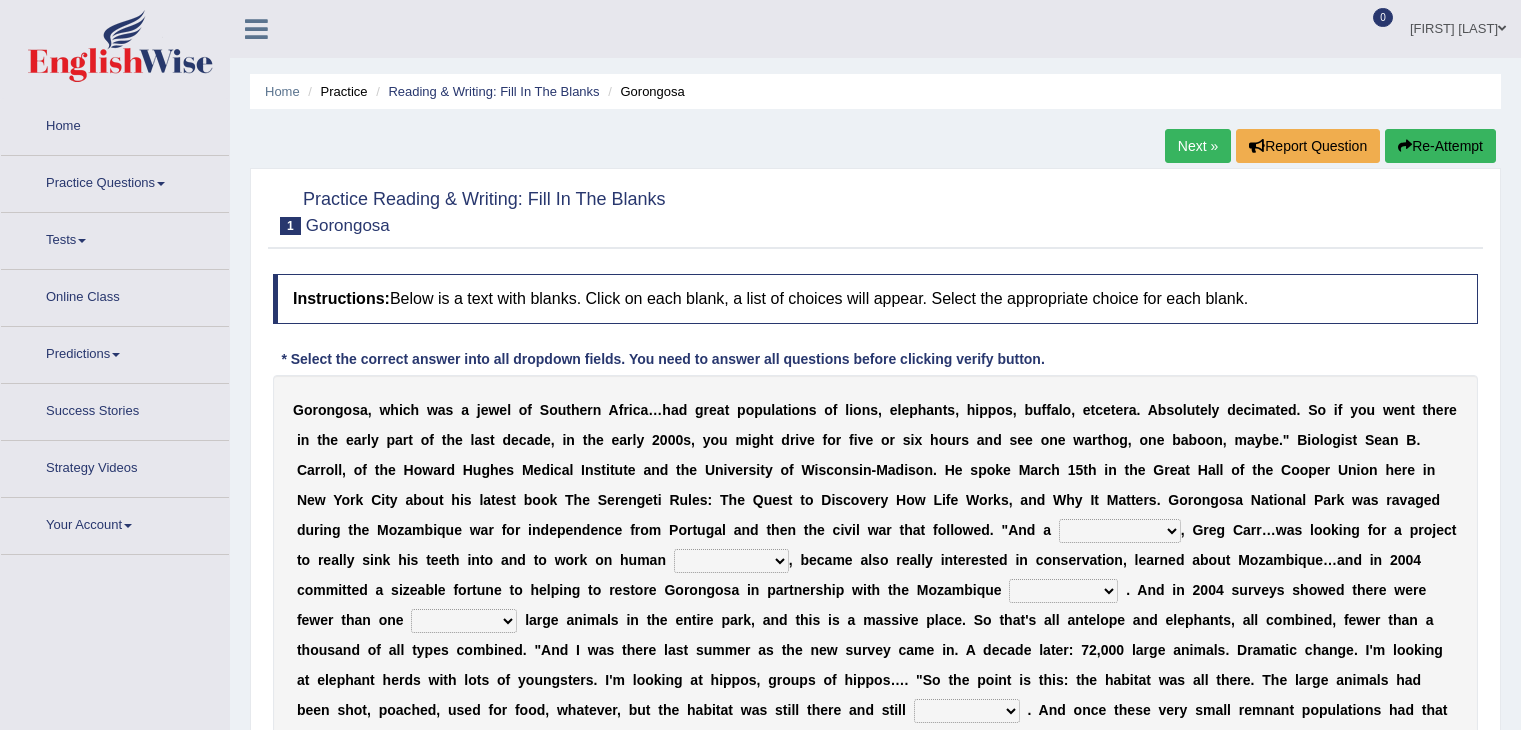 scroll, scrollTop: 0, scrollLeft: 0, axis: both 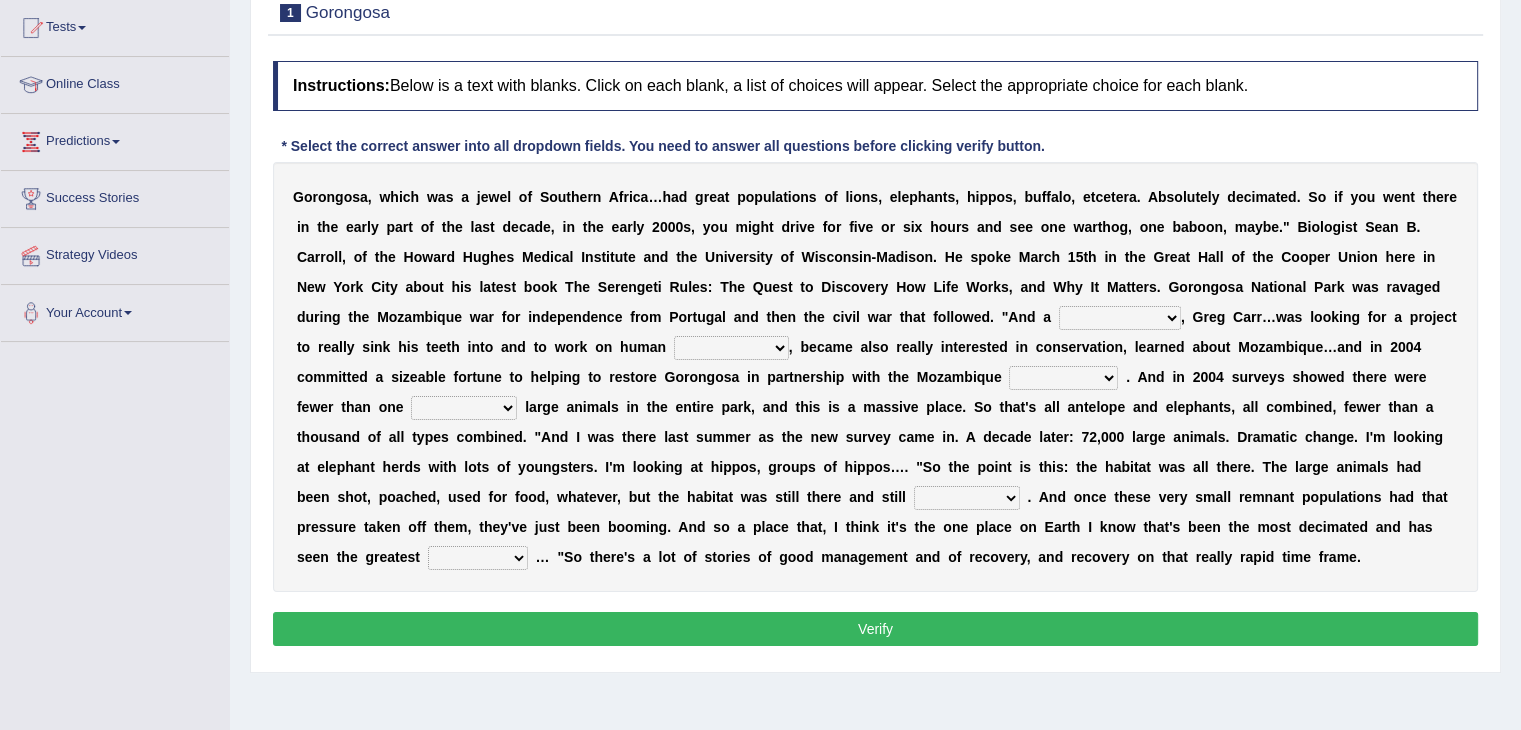 click on "passion solstice ballast philanthropist" at bounding box center (1120, 318) 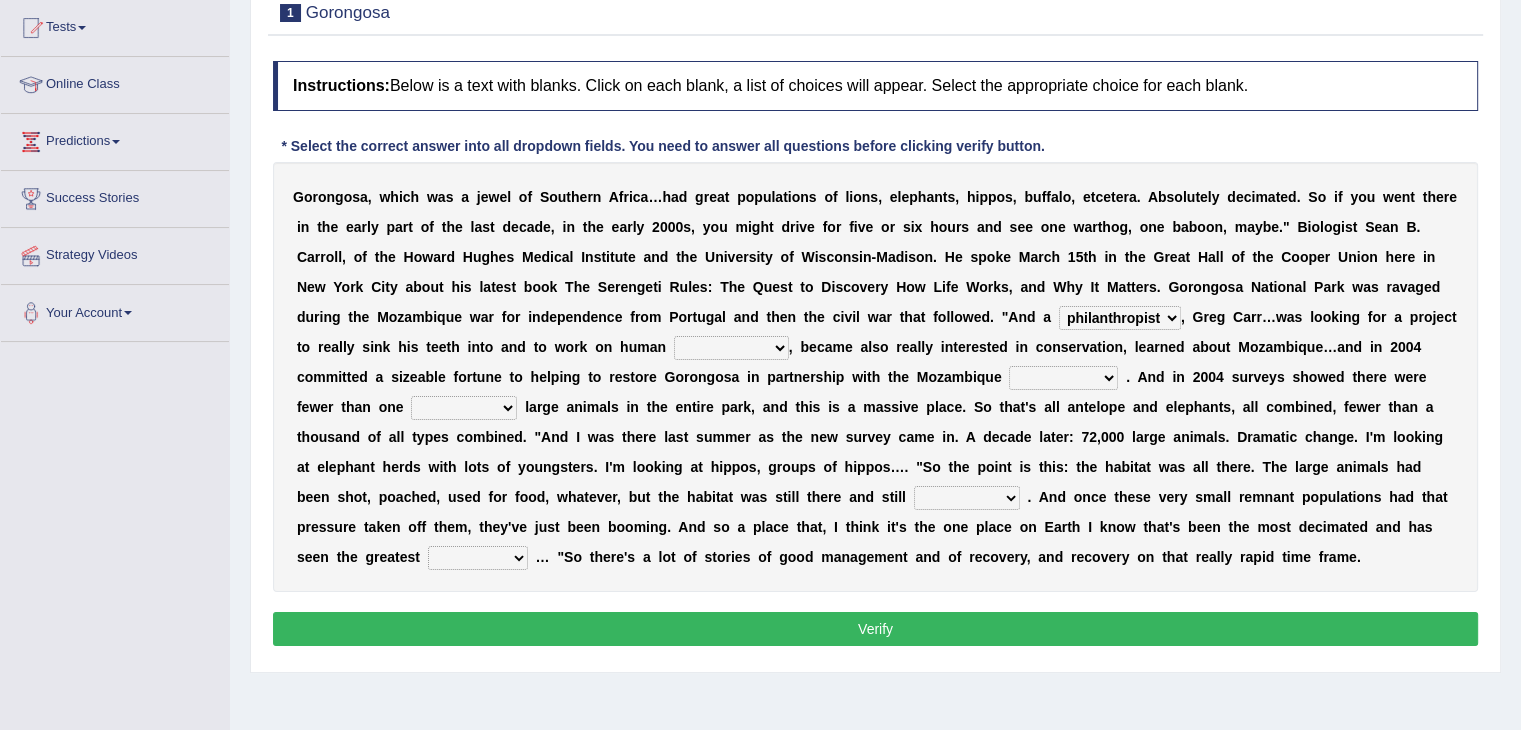click on "passion solstice ballast philanthropist" at bounding box center [1120, 318] 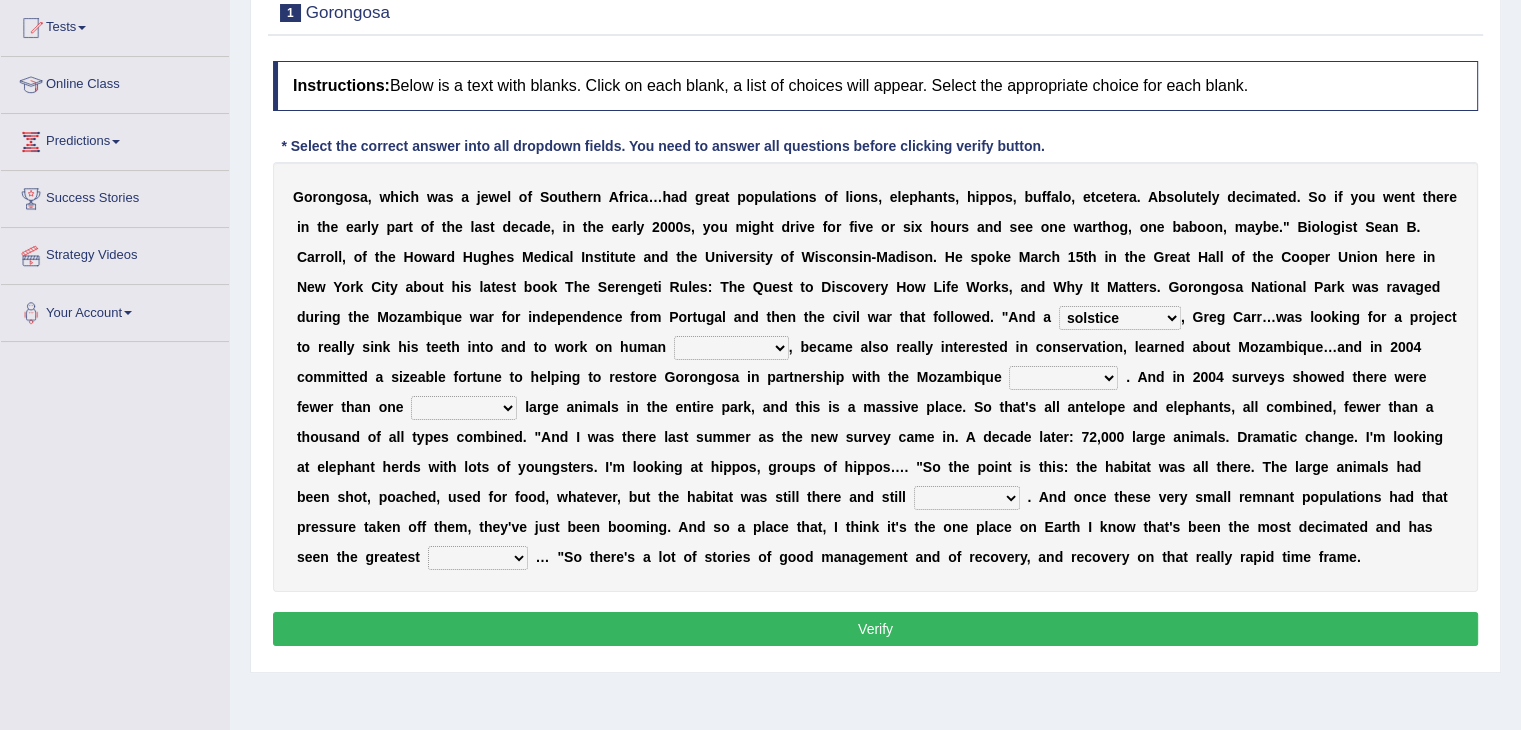 click on "passion solstice ballast philanthropist" at bounding box center (1120, 318) 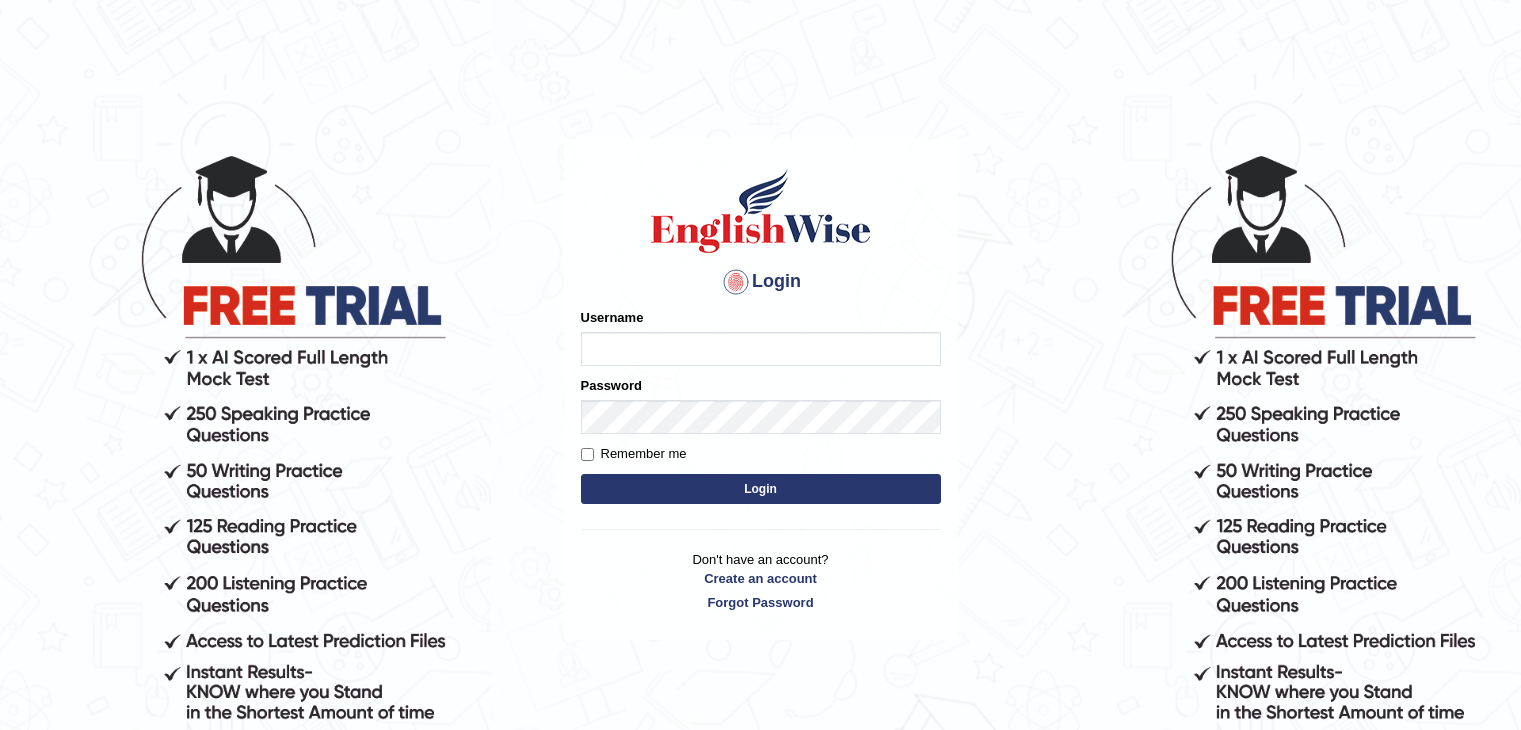 scroll, scrollTop: 0, scrollLeft: 0, axis: both 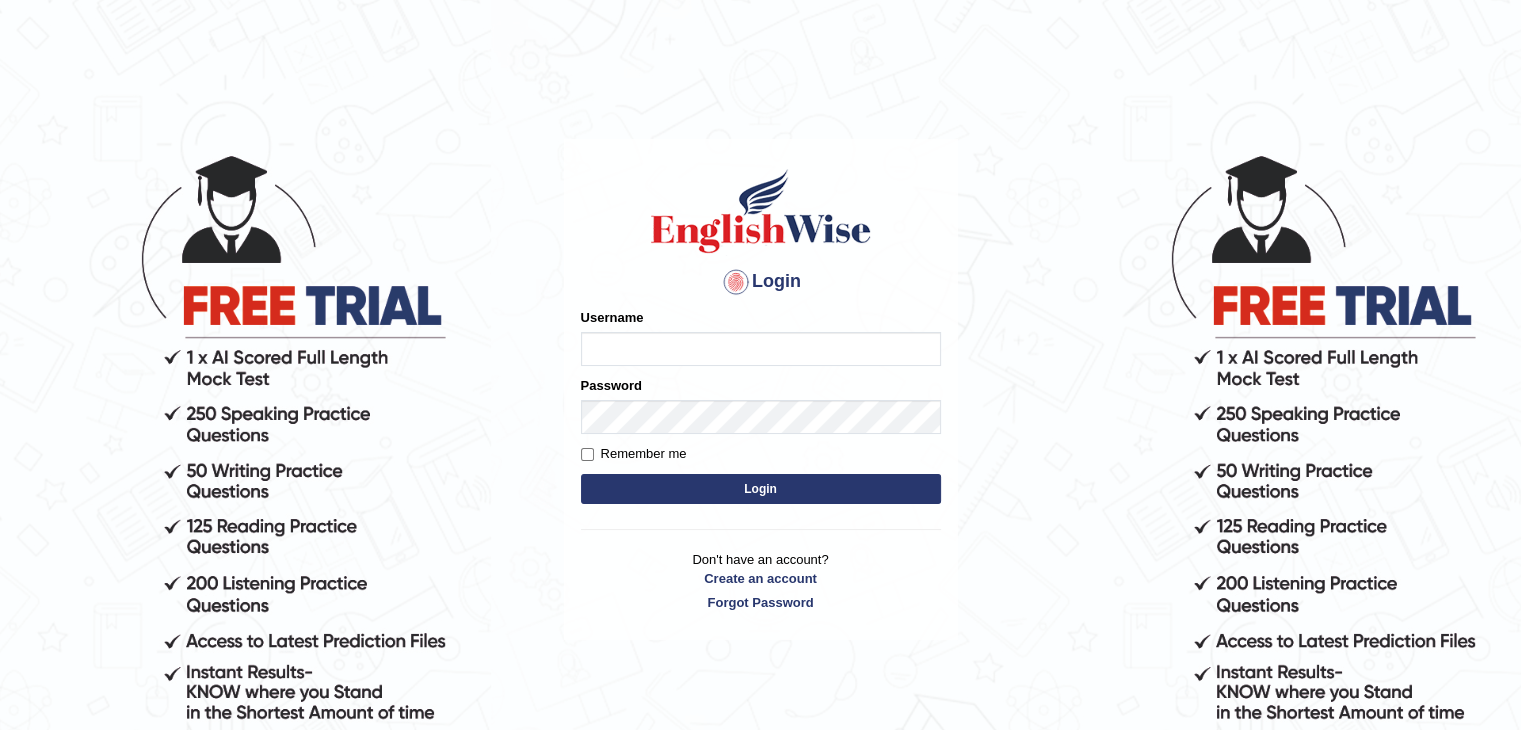 type on "[USERNAME]" 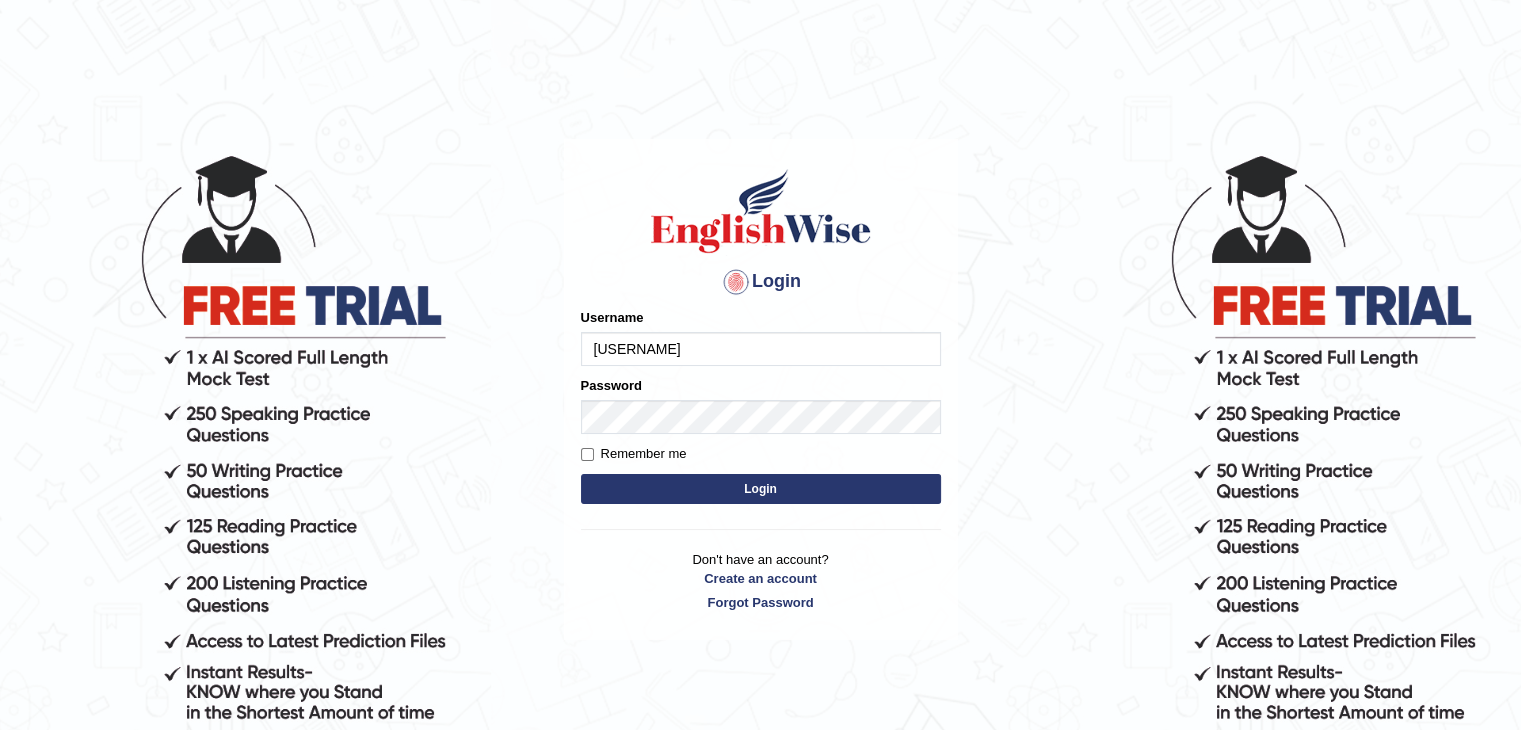 scroll, scrollTop: 0, scrollLeft: 0, axis: both 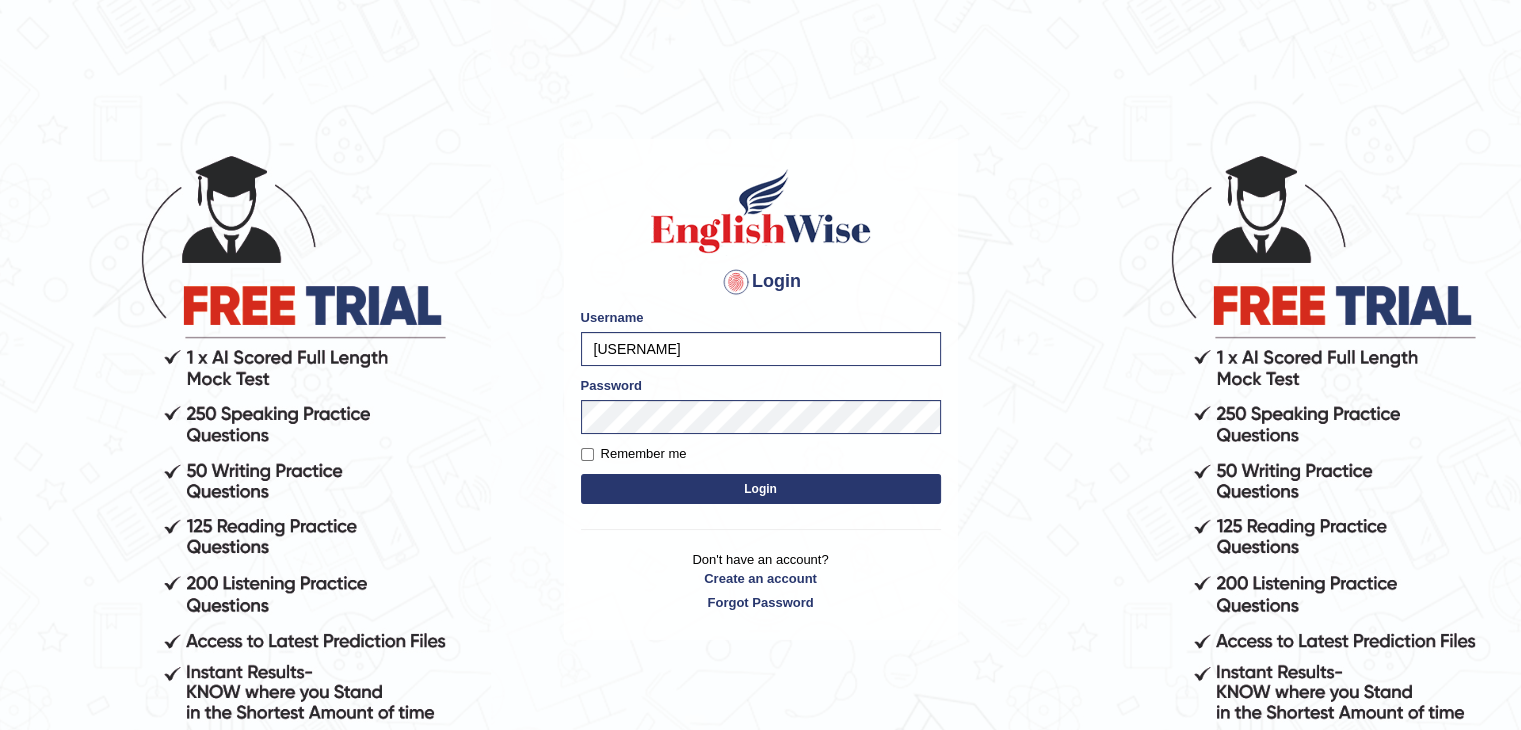 click on "Login" at bounding box center (761, 489) 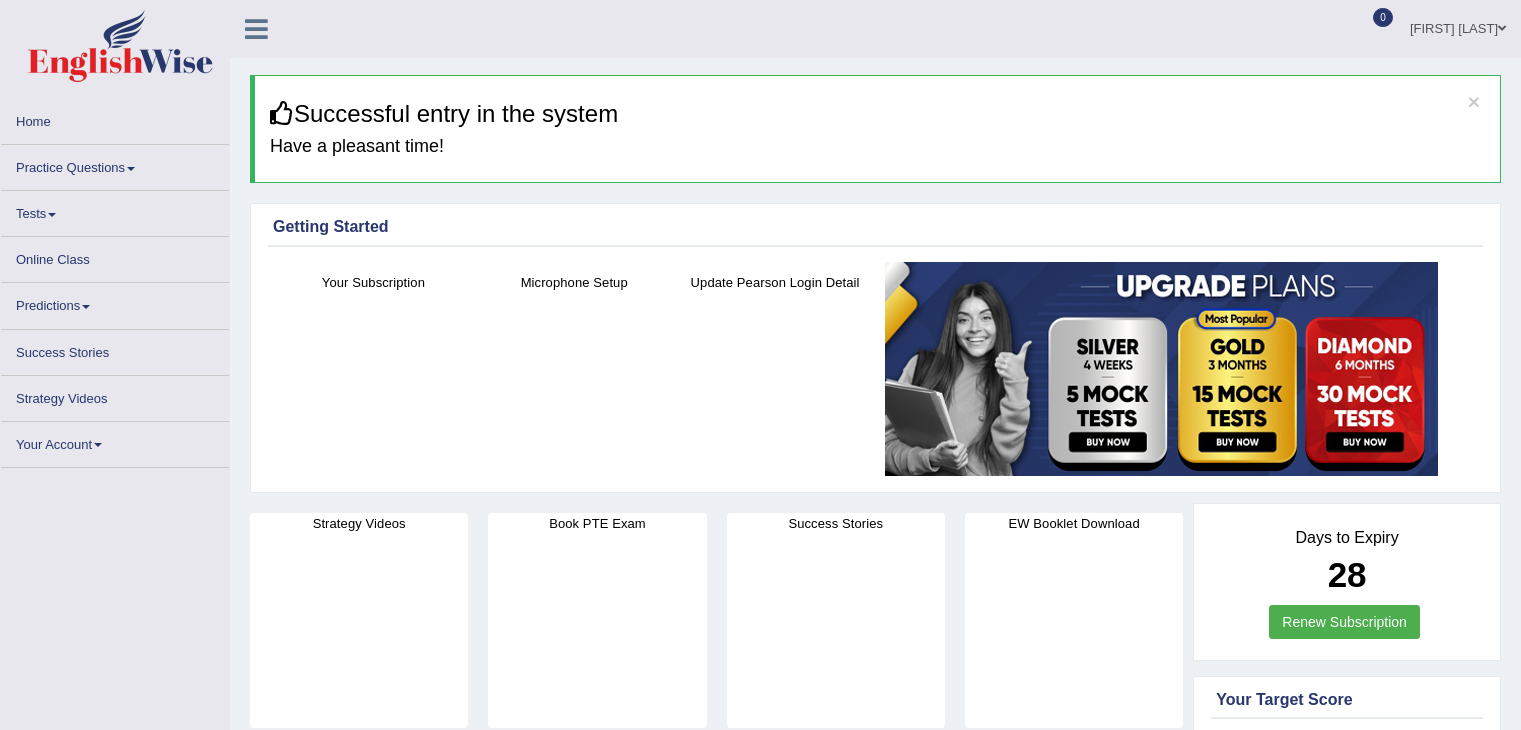 scroll, scrollTop: 0, scrollLeft: 0, axis: both 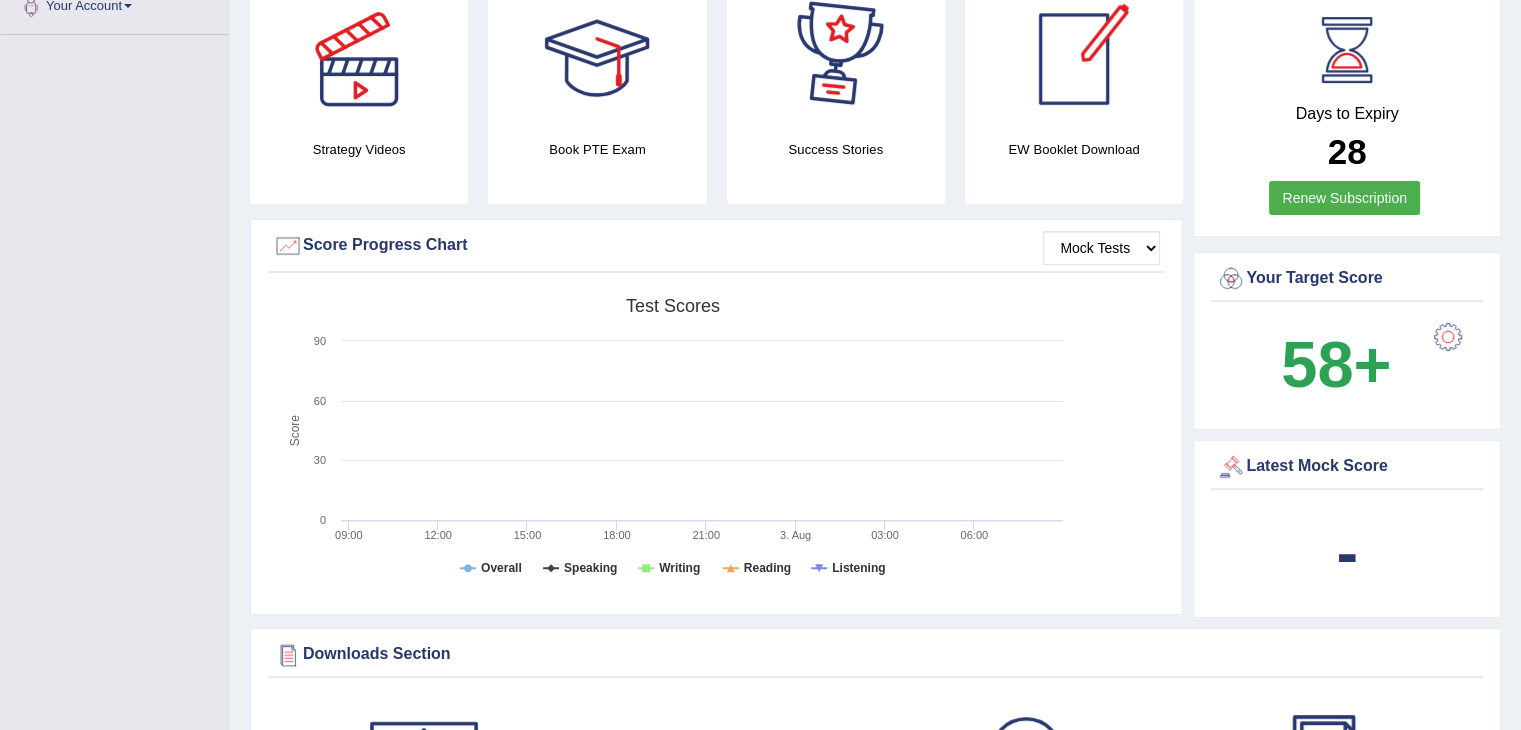 click at bounding box center (597, 59) 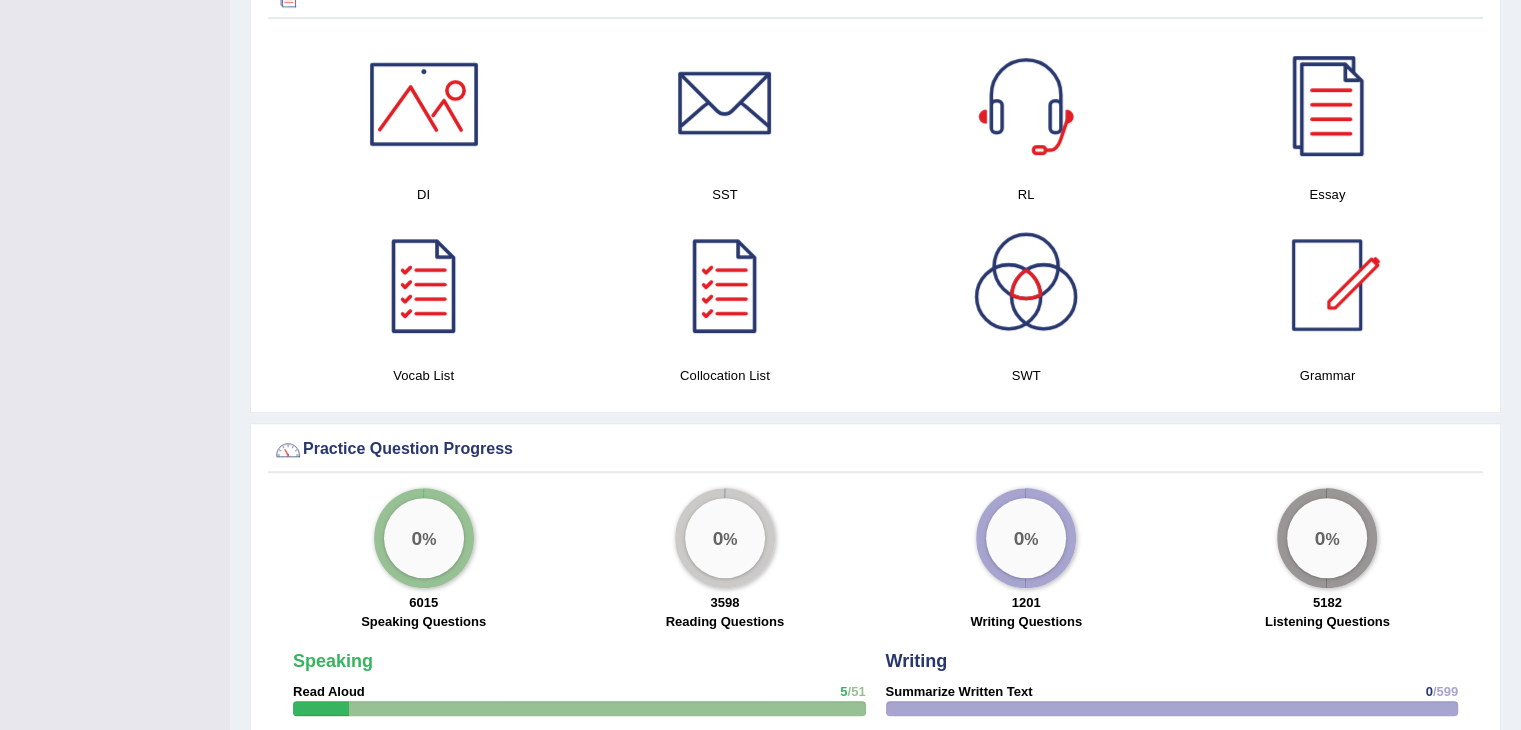 scroll, scrollTop: 1186, scrollLeft: 0, axis: vertical 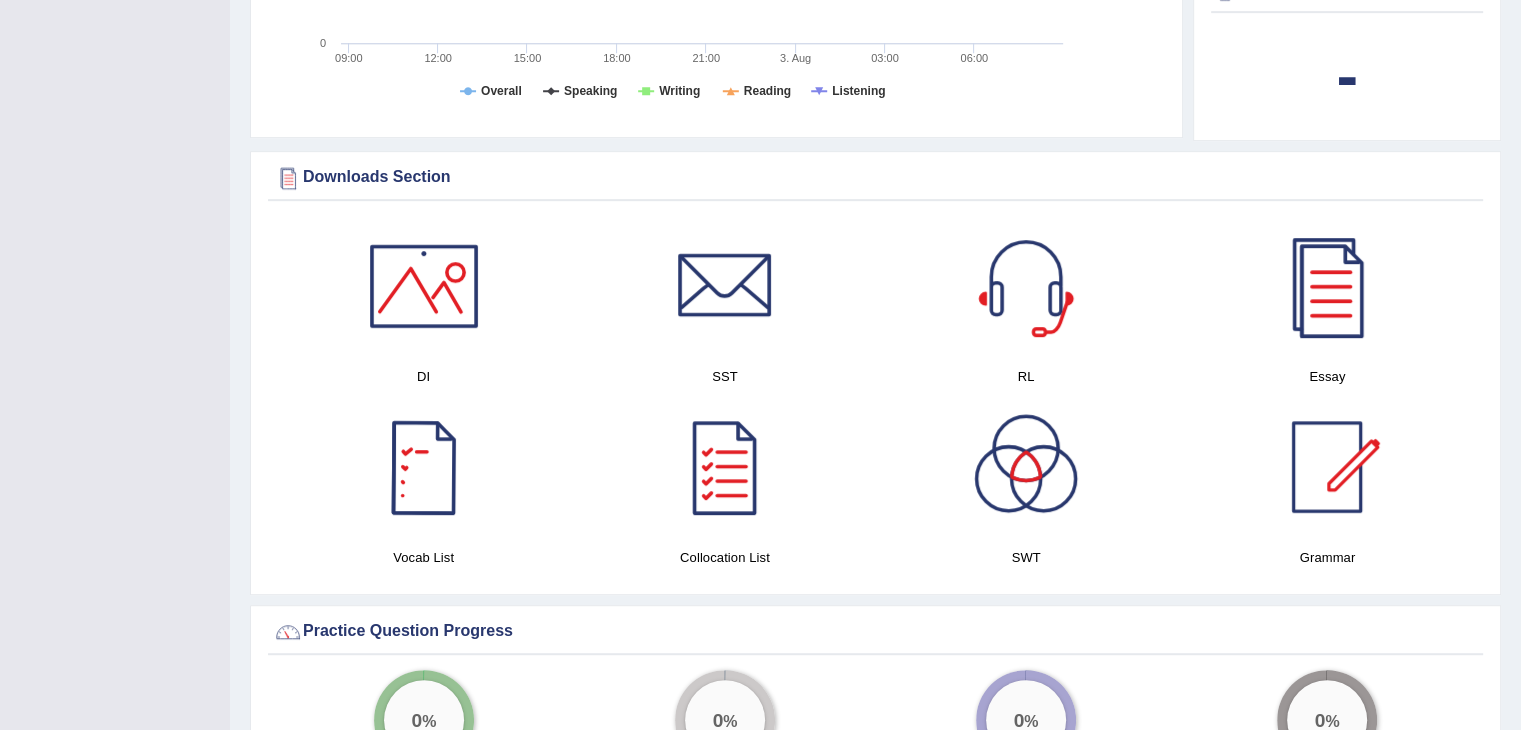 click at bounding box center (424, 286) 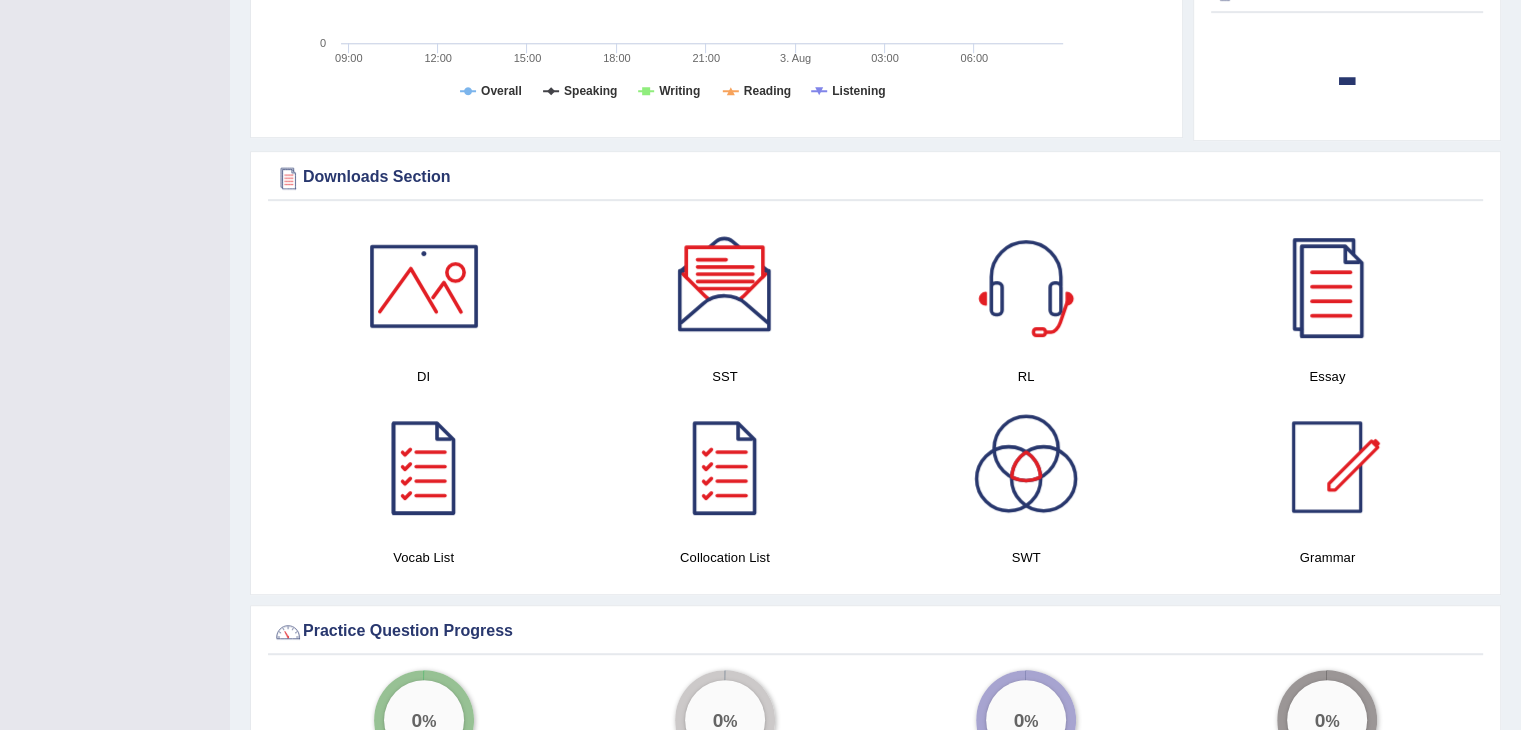 click at bounding box center [725, 286] 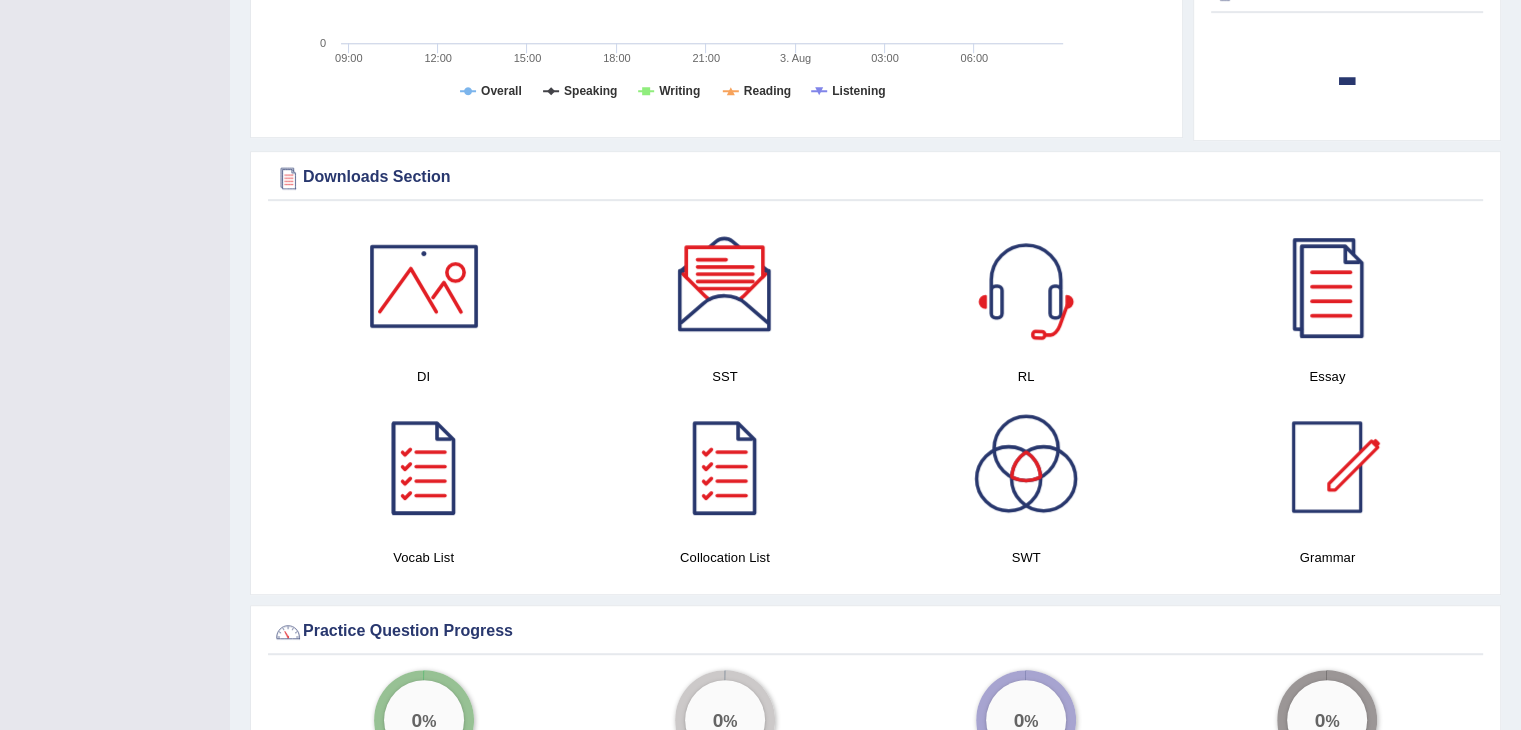 click at bounding box center (1026, 286) 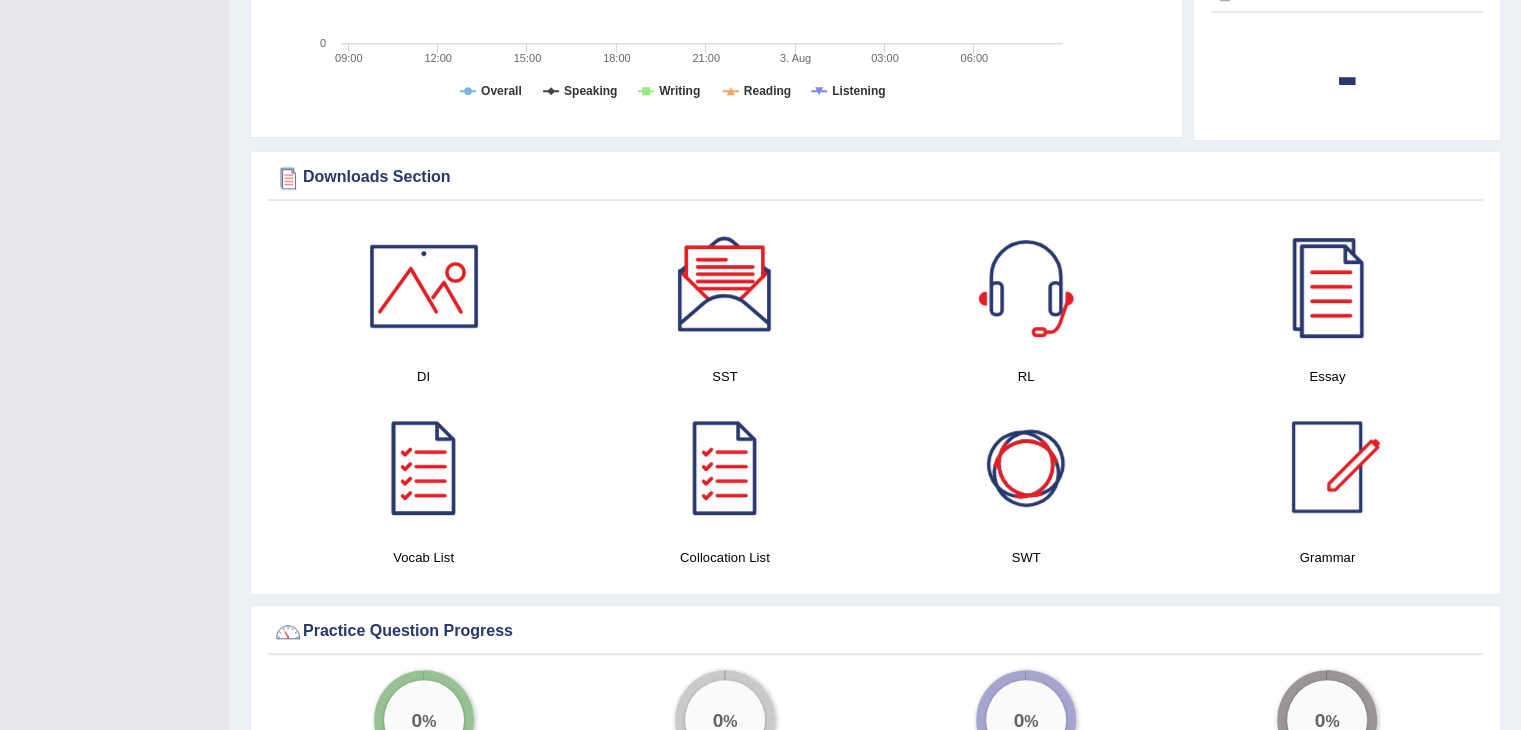 click on "SWT" at bounding box center (1026, 482) 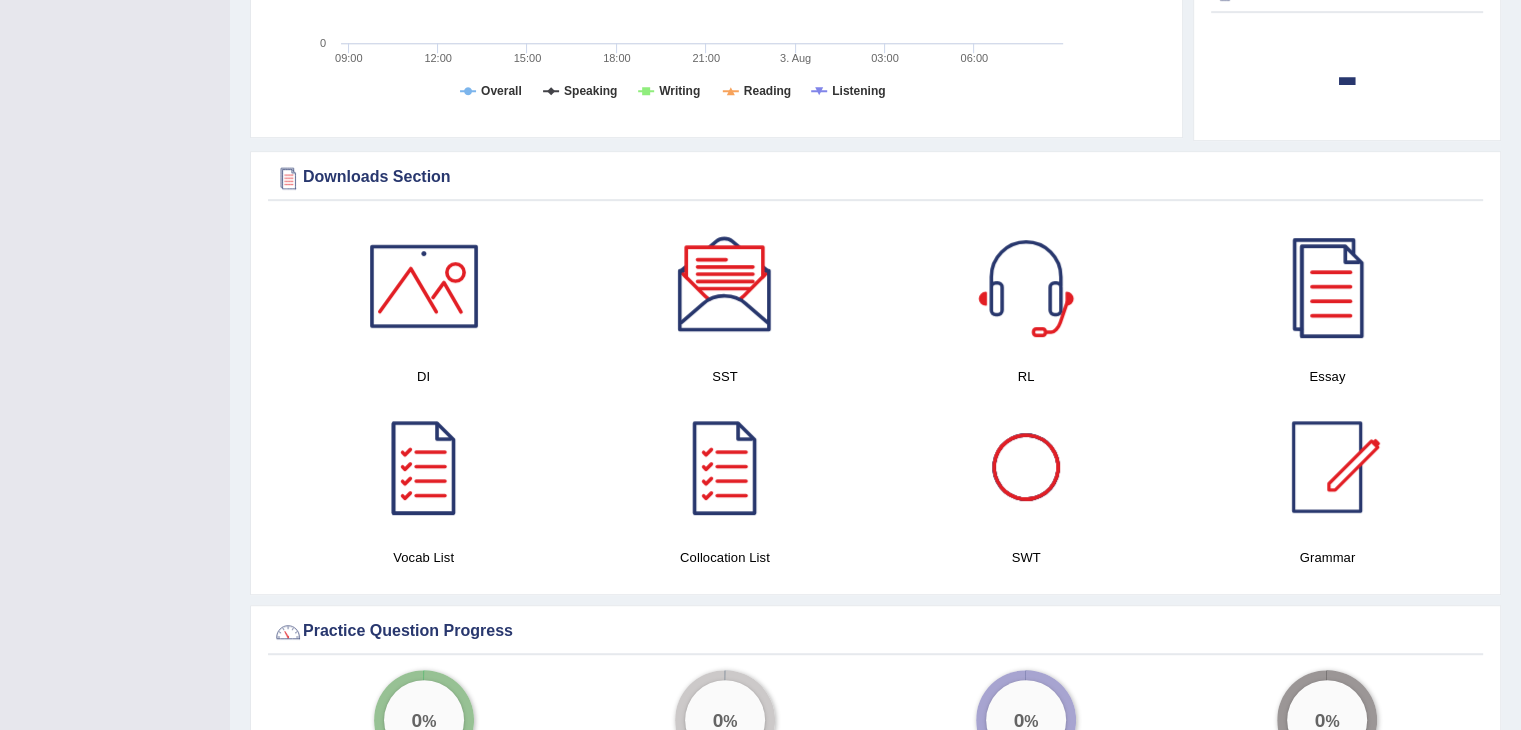click at bounding box center (1026, 467) 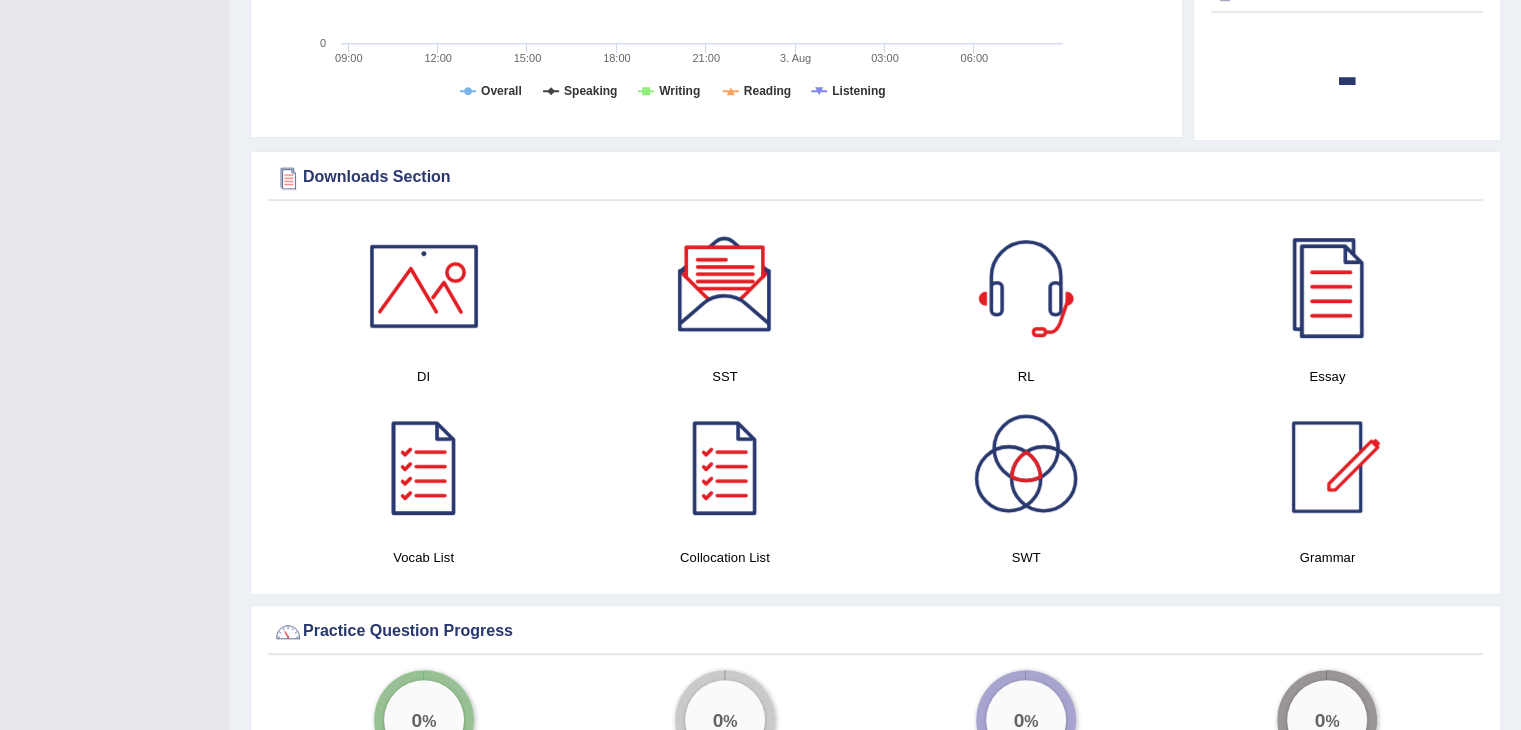 click at bounding box center (1327, 286) 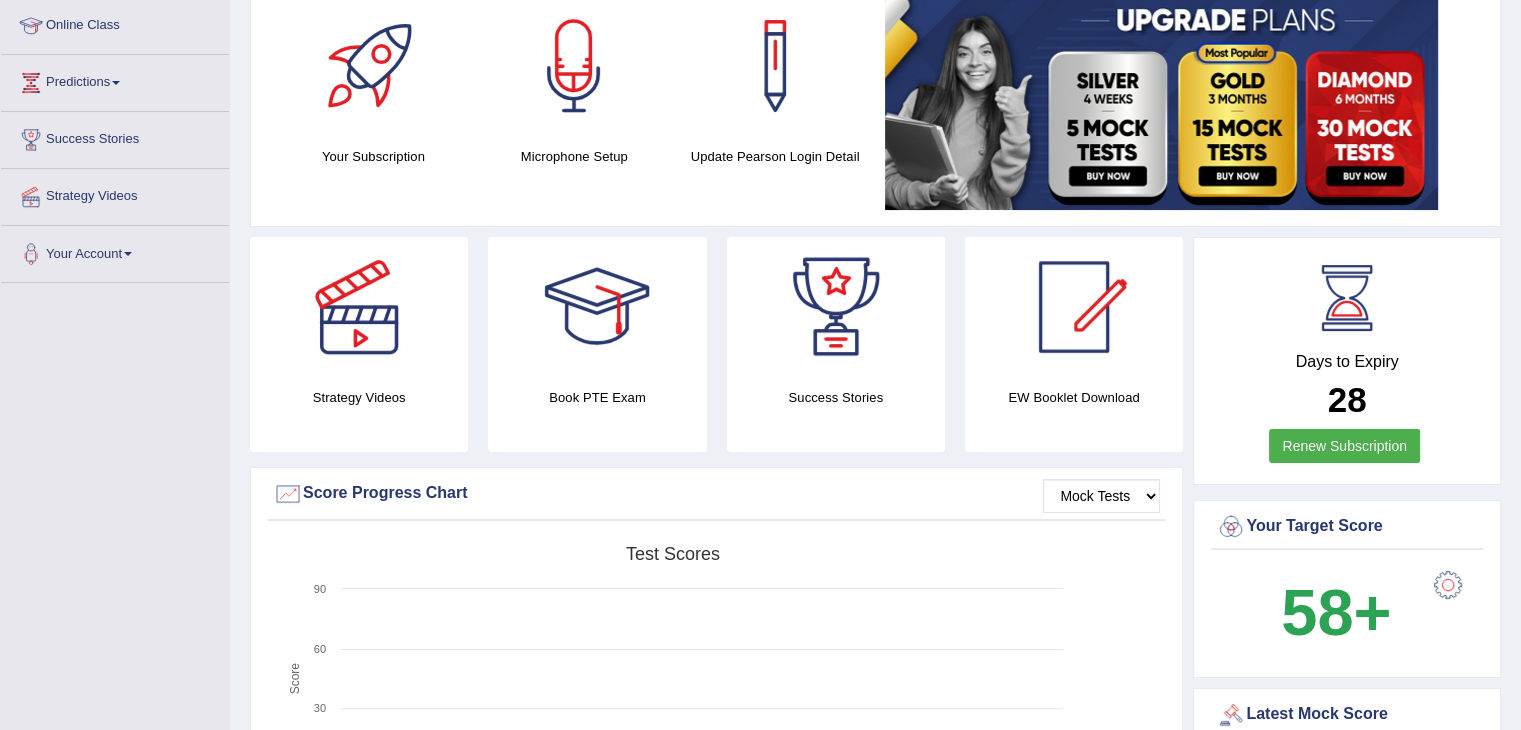 scroll, scrollTop: 0, scrollLeft: 0, axis: both 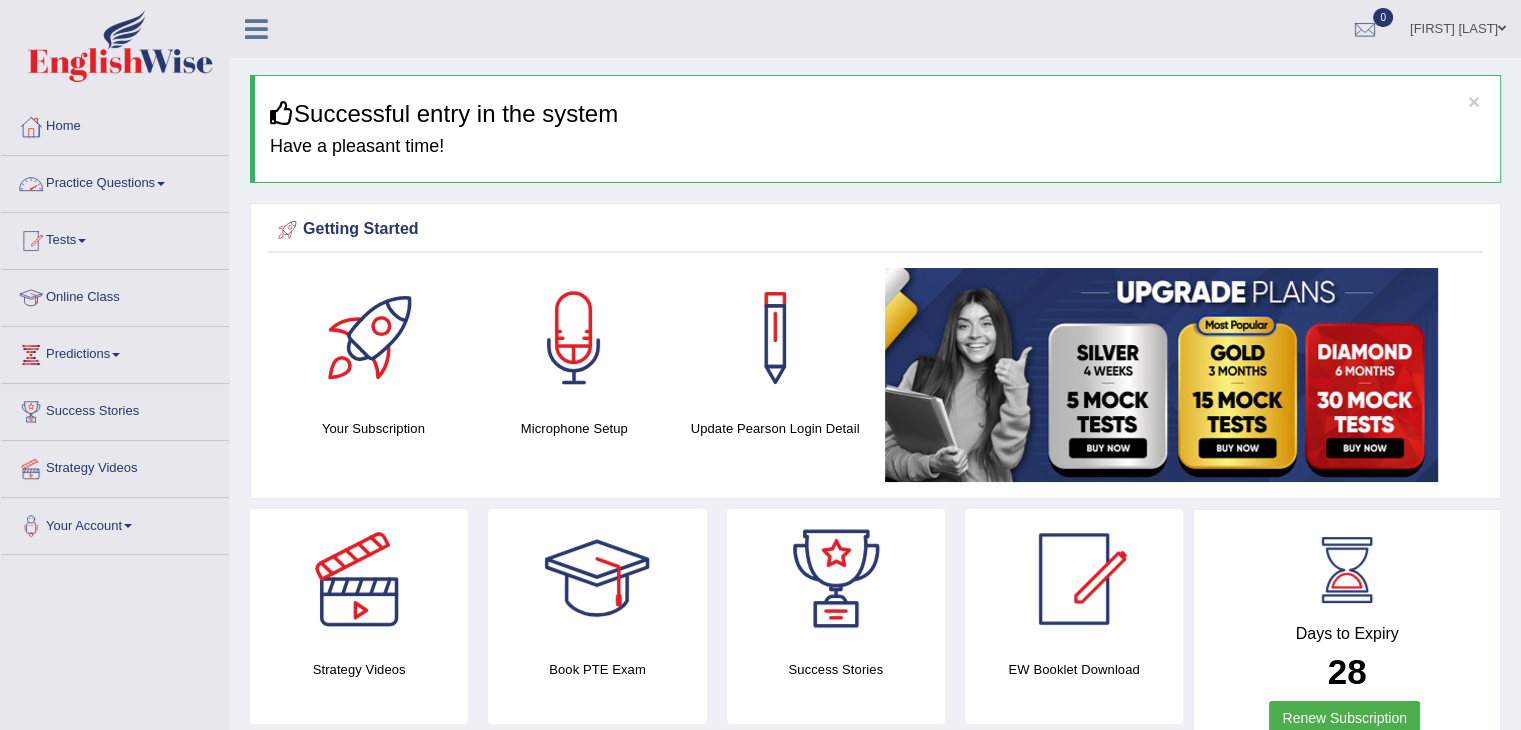 click on "Practice Questions" at bounding box center [115, 181] 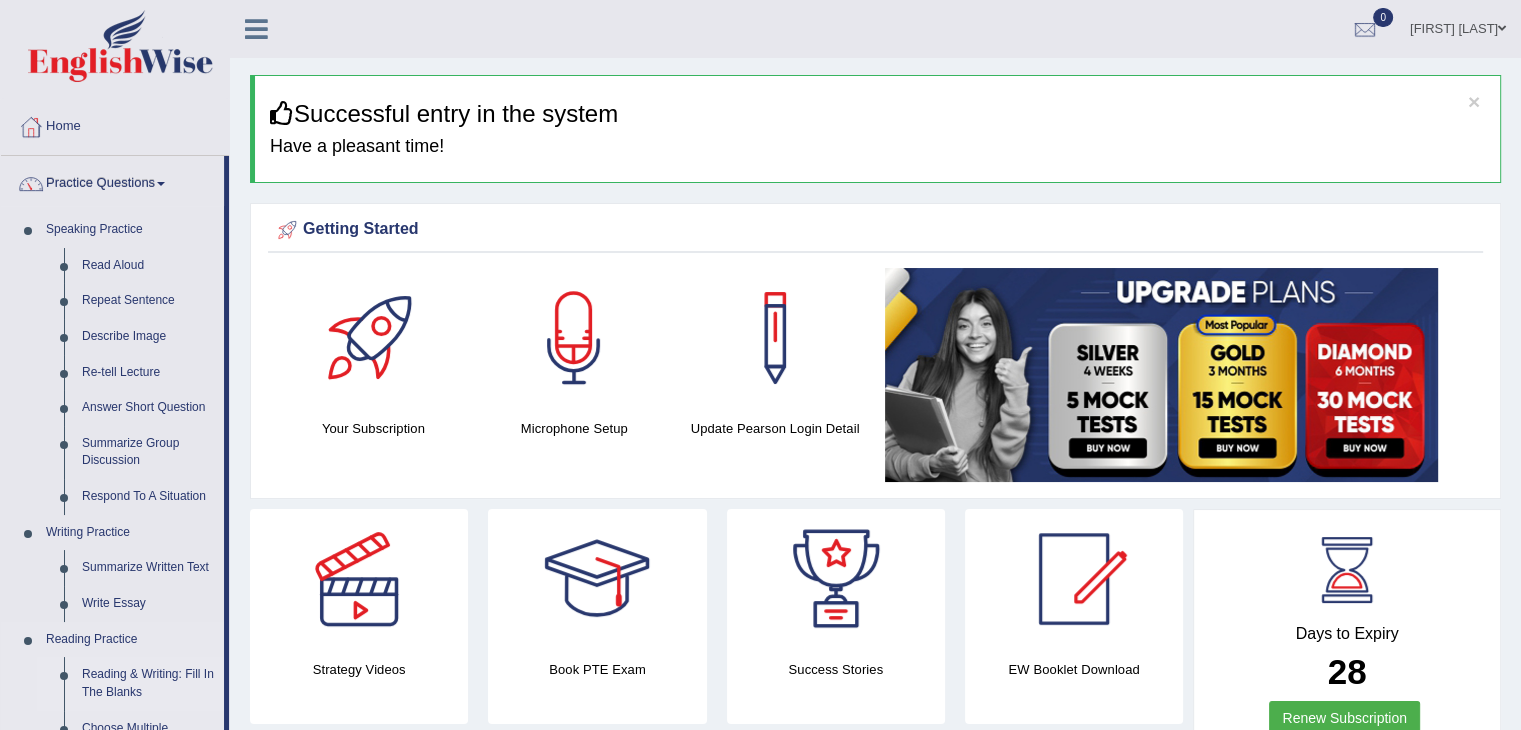 click on "Reading & Writing: Fill In The Blanks" at bounding box center (148, 683) 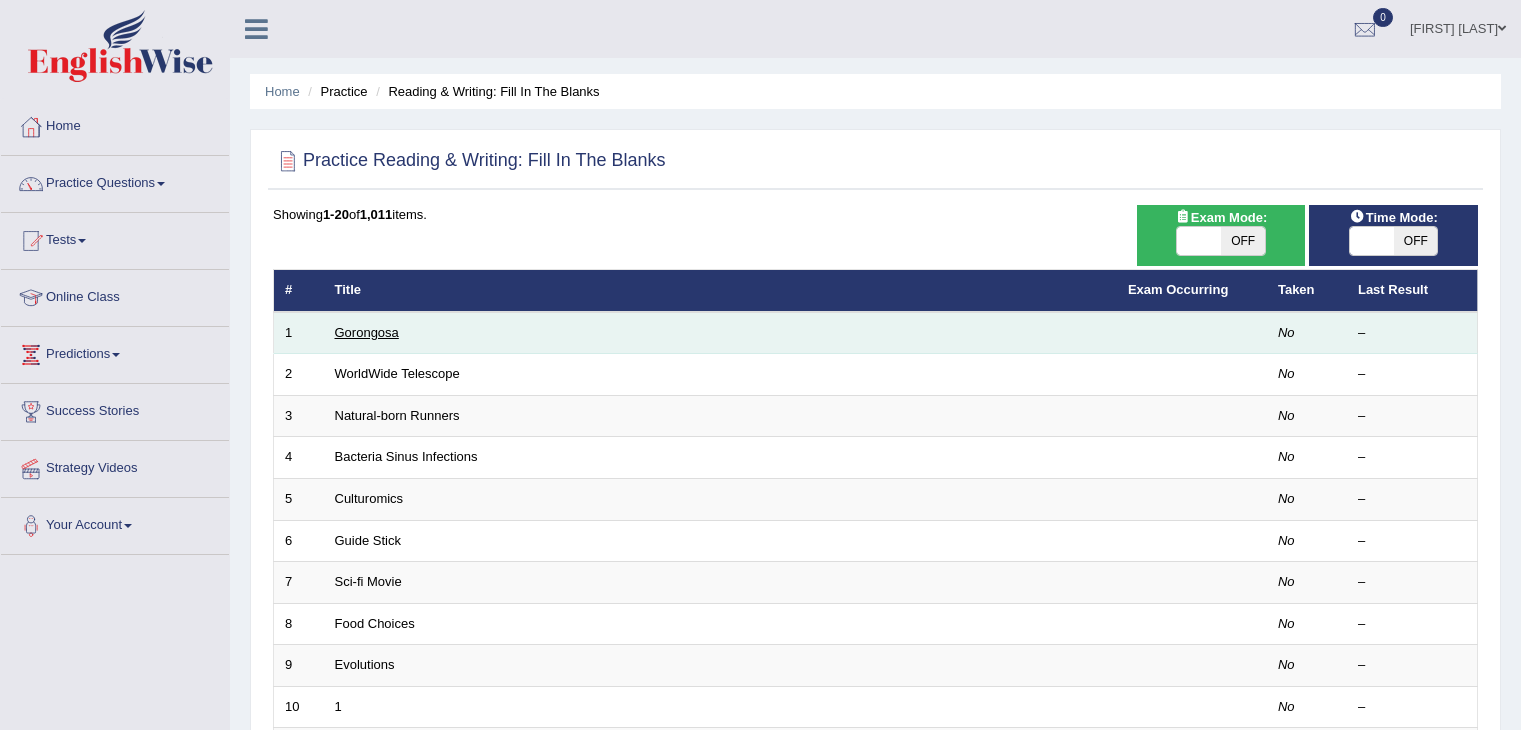 scroll, scrollTop: 0, scrollLeft: 0, axis: both 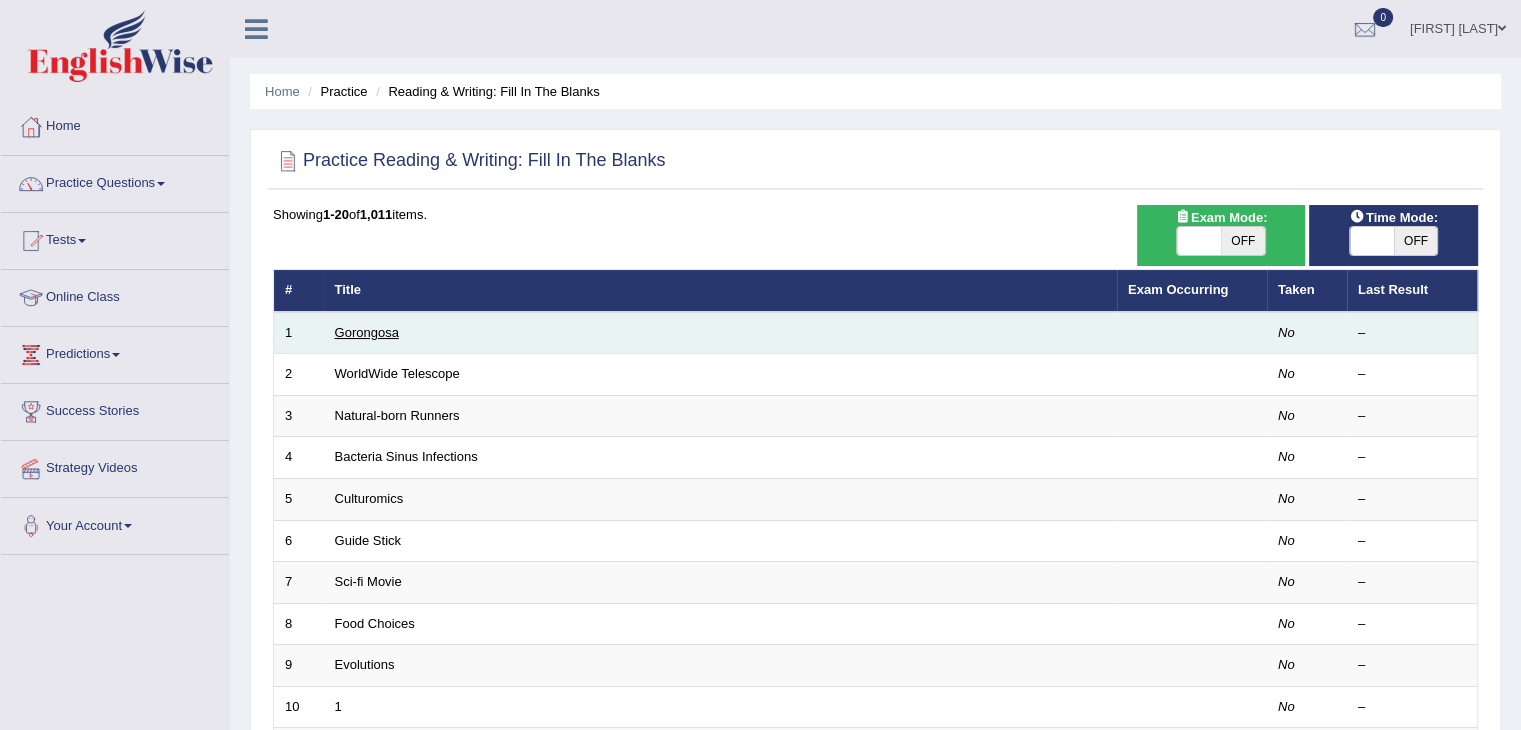 click on "Gorongosa" at bounding box center (367, 332) 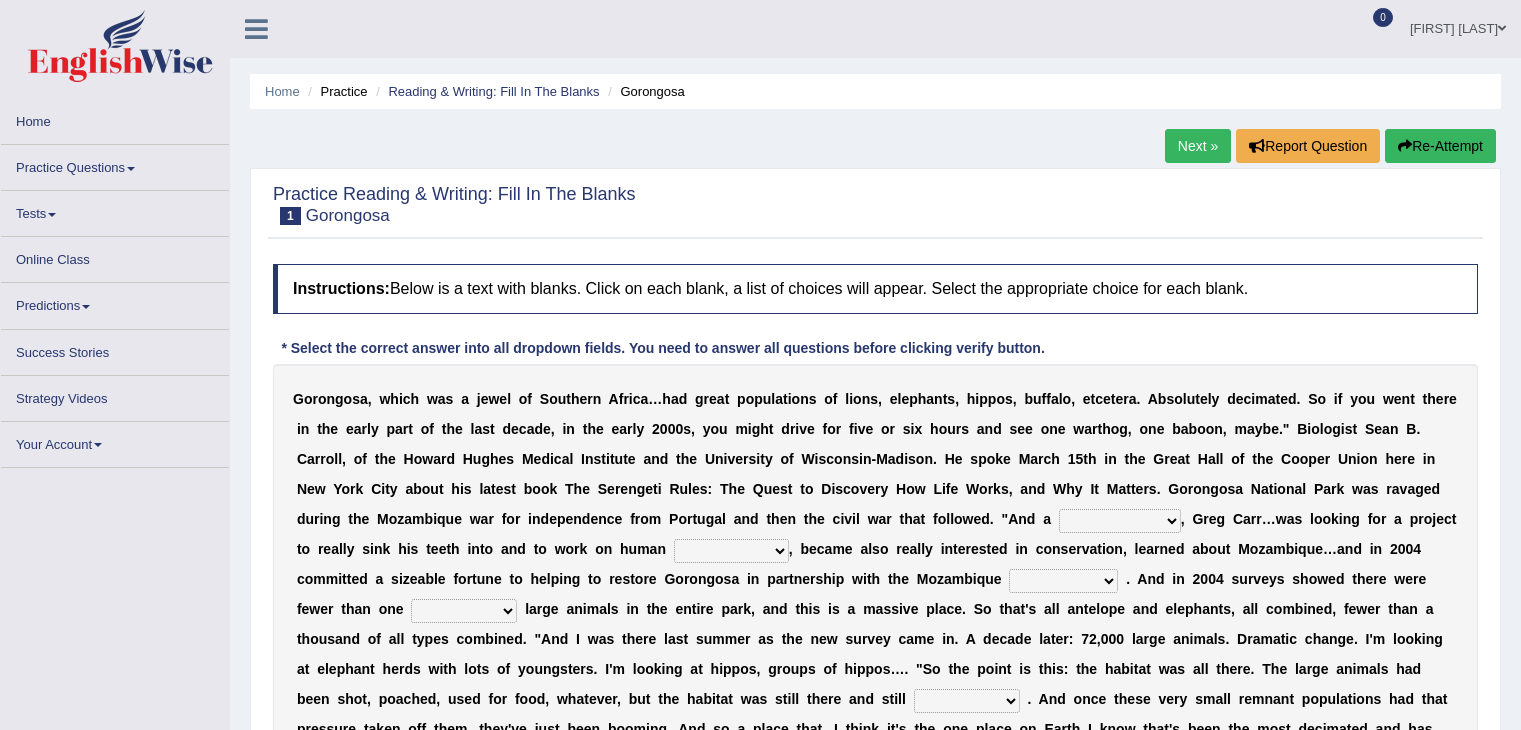 scroll, scrollTop: 0, scrollLeft: 0, axis: both 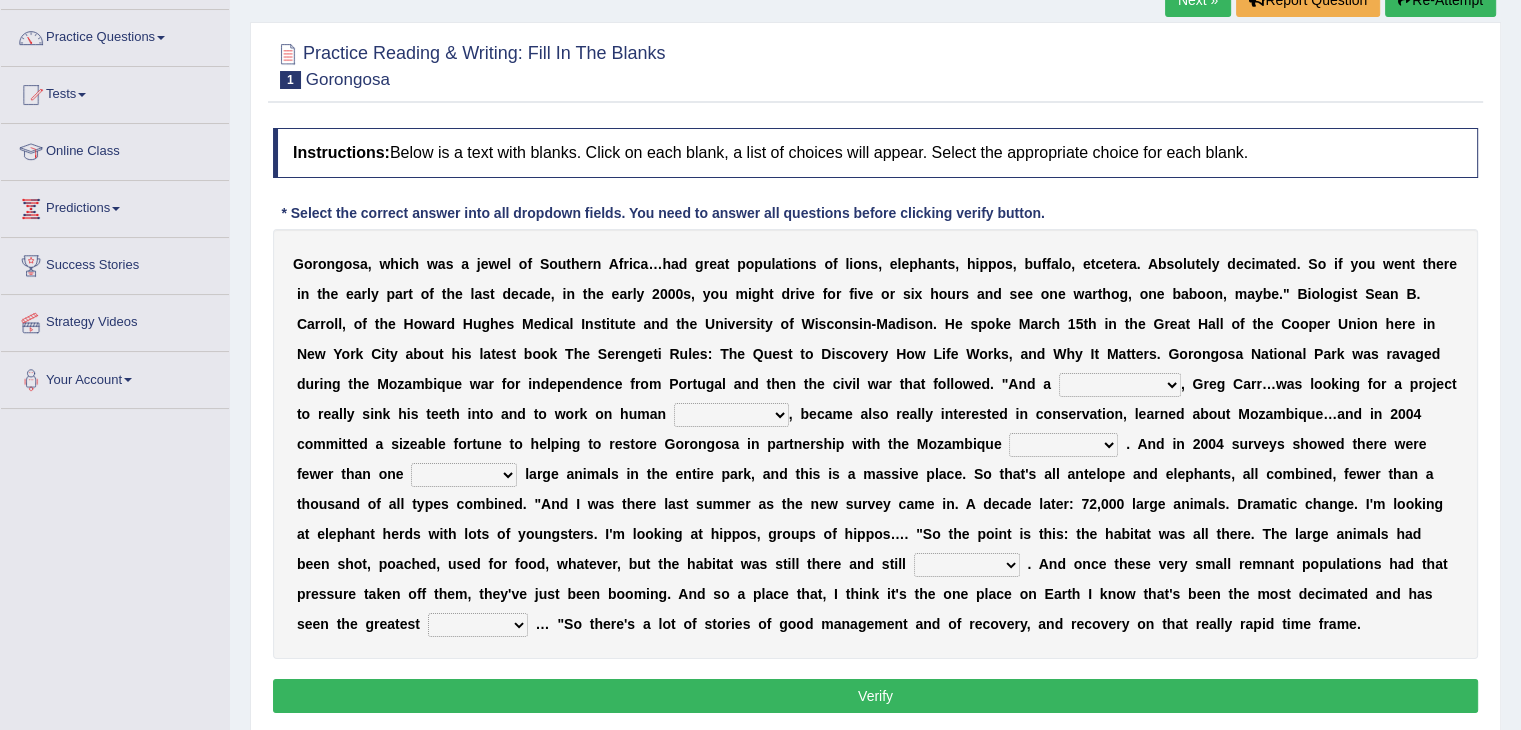 click on "passion solstice ballast philanthropist" at bounding box center [1120, 385] 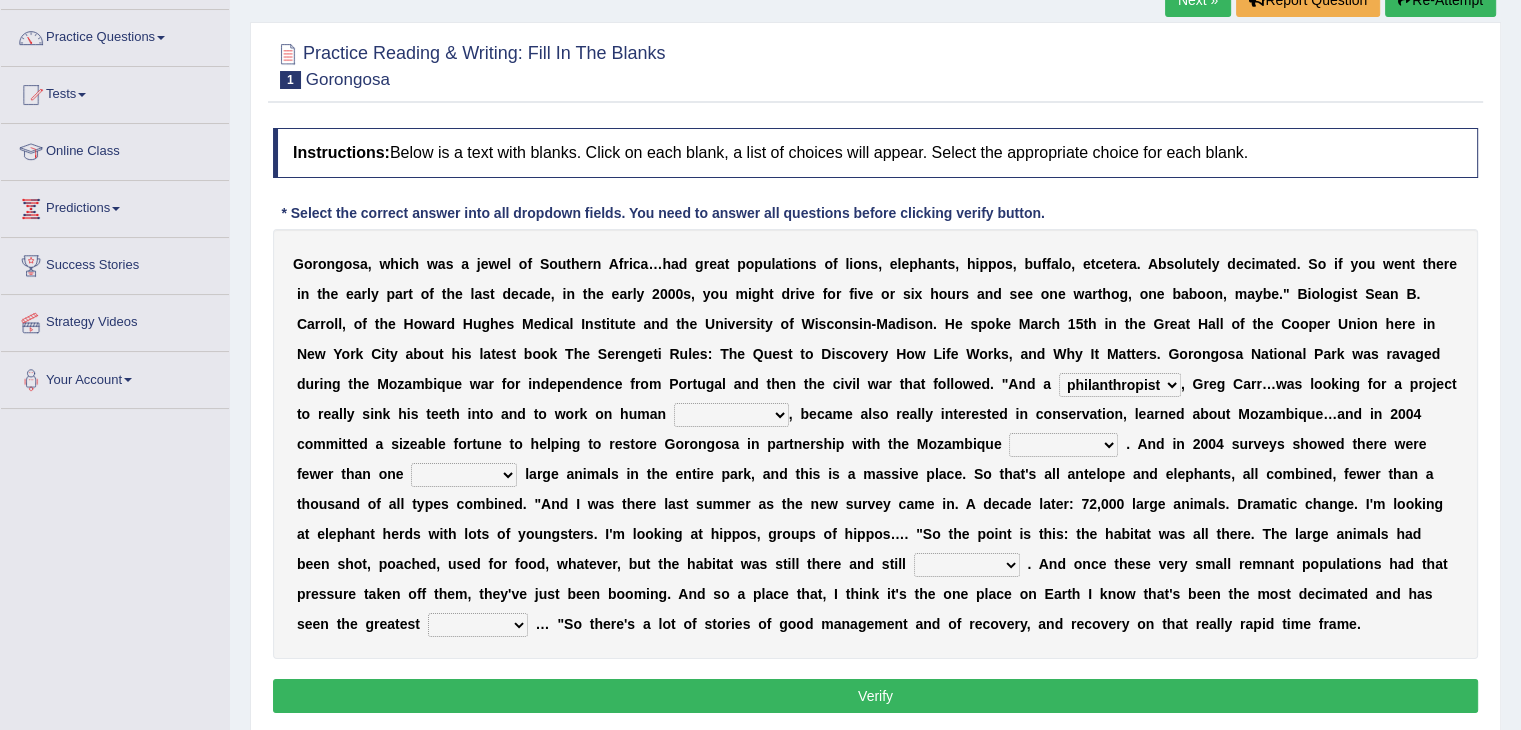 click on "passion solstice ballast philanthropist" at bounding box center (1120, 385) 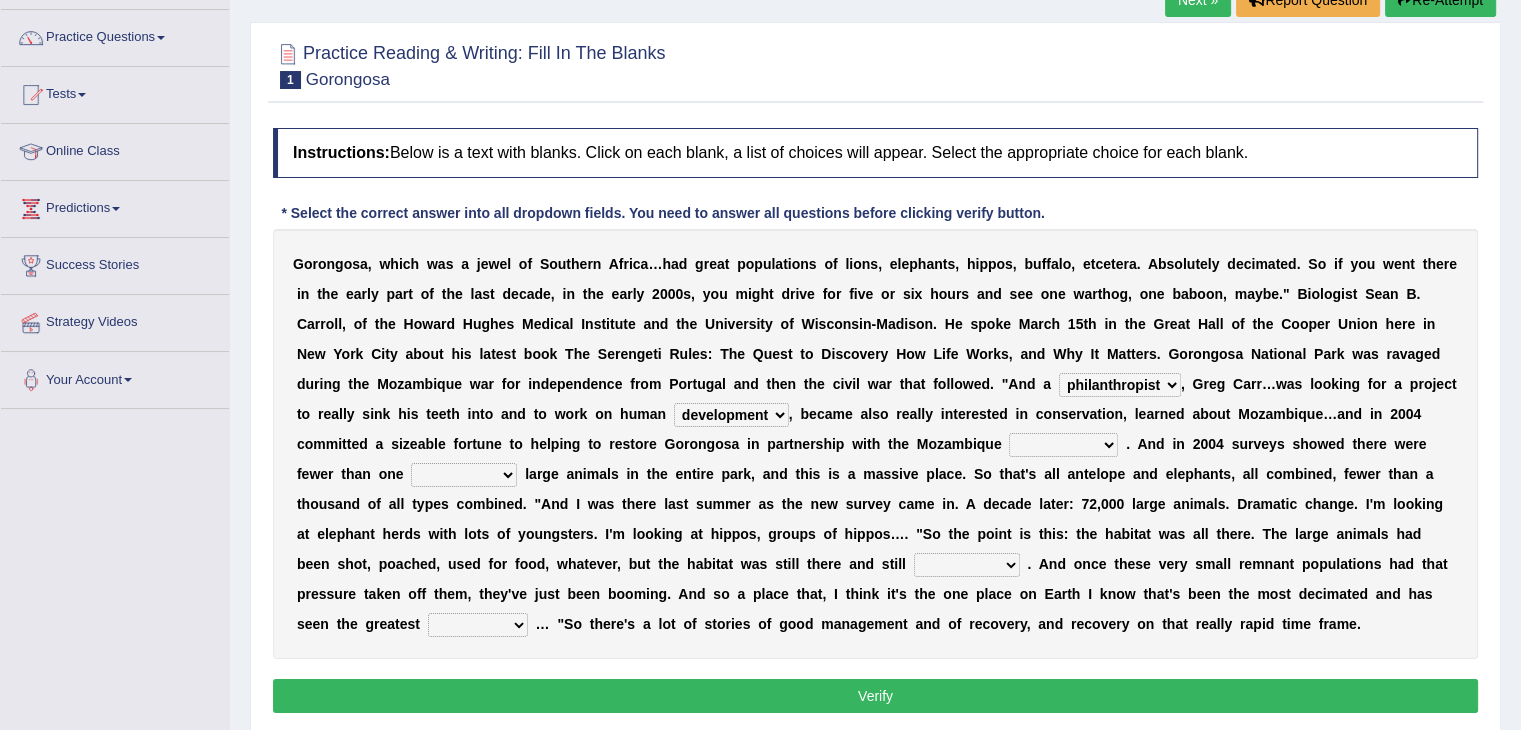 click on "negligence prevalence development malevolence" at bounding box center (731, 415) 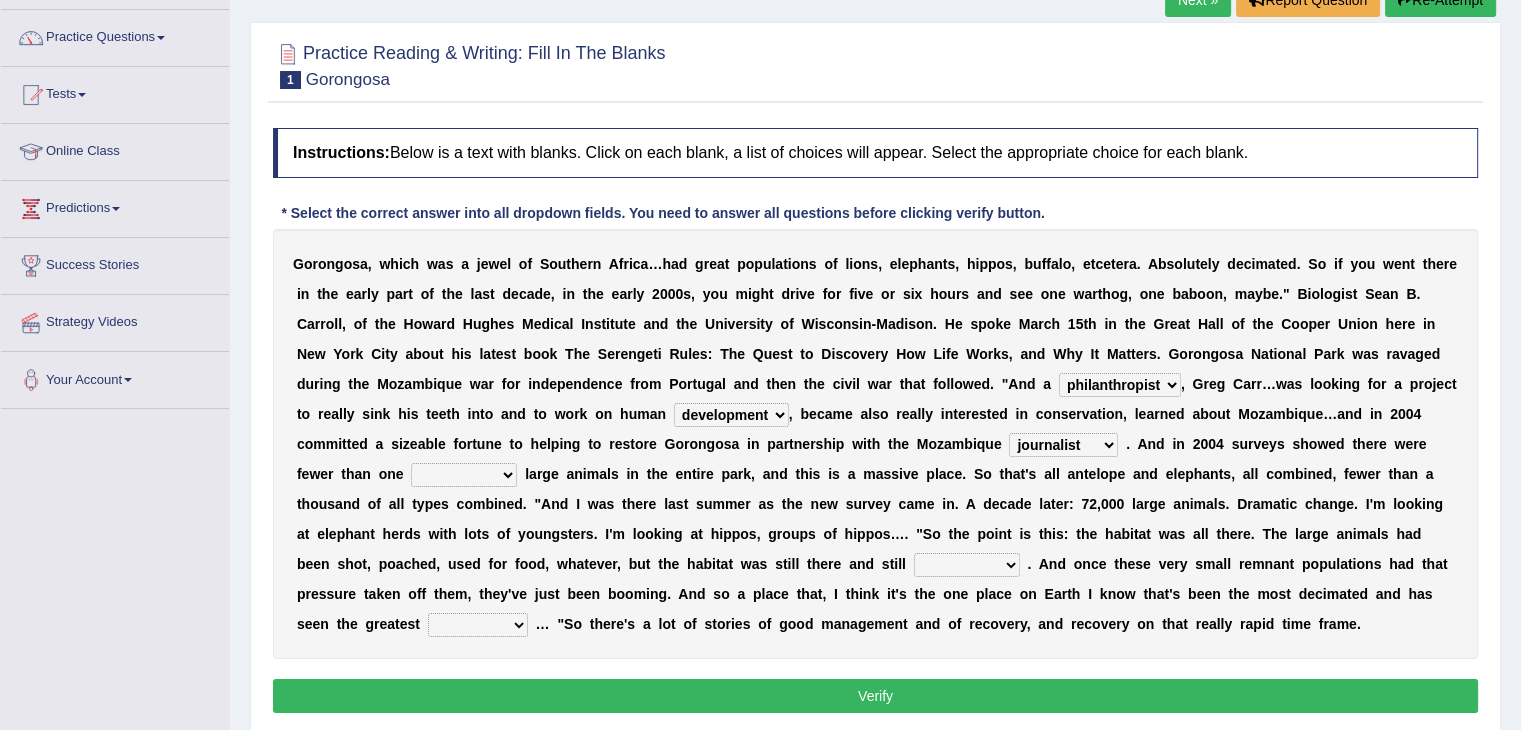 click on "parliament semanticist government journalist" at bounding box center (1063, 445) 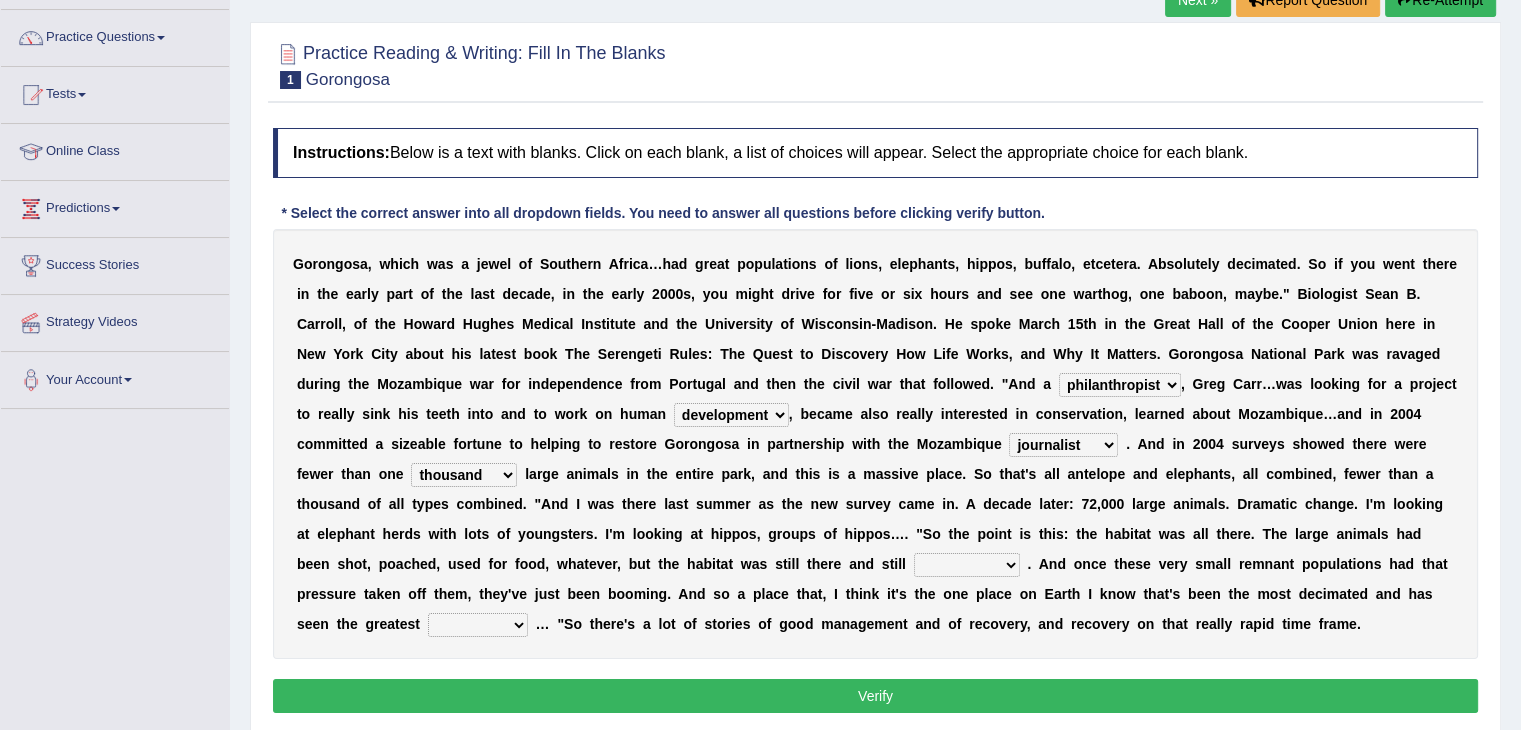 click on "deflowered embowered roundest thousand" at bounding box center (464, 475) 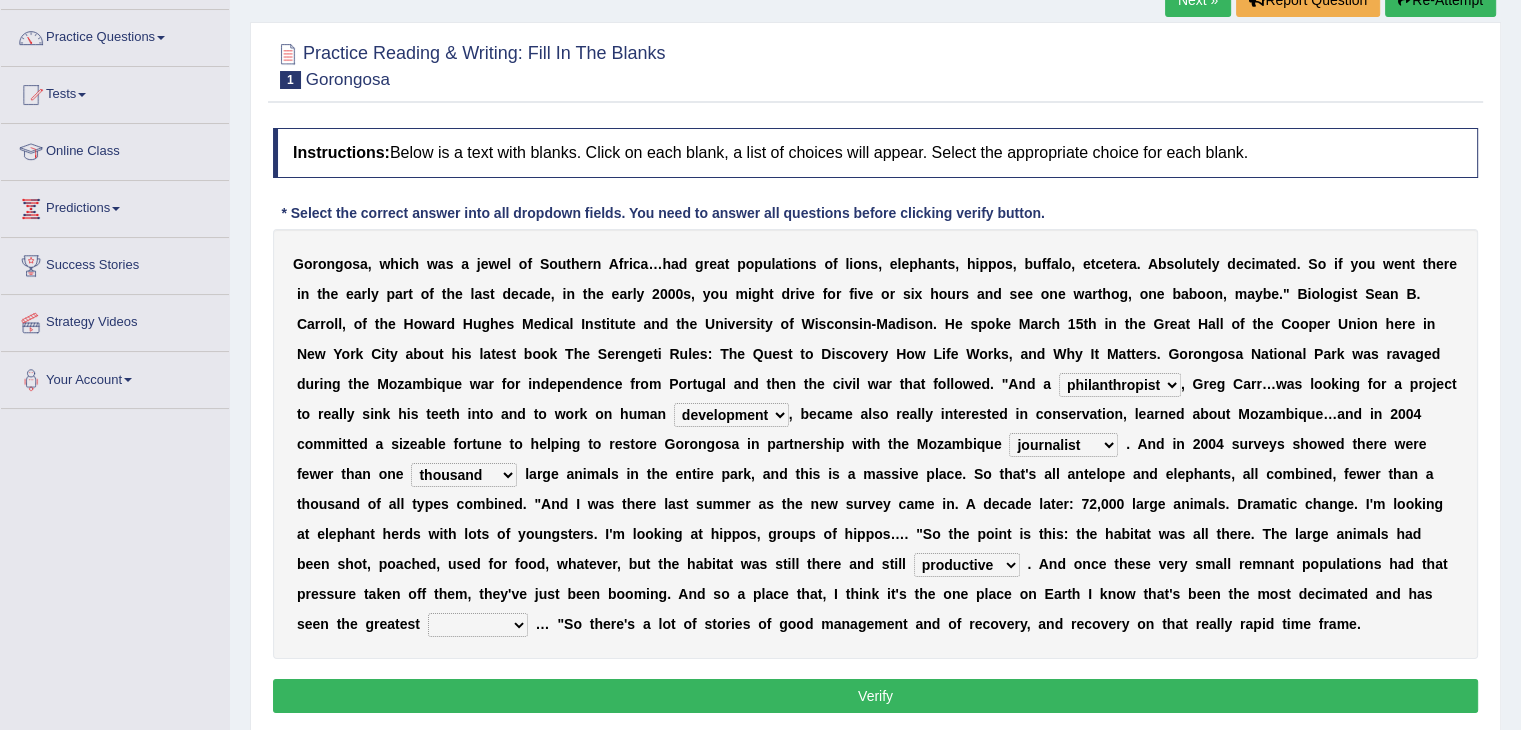 click on "Verify" at bounding box center [875, 696] 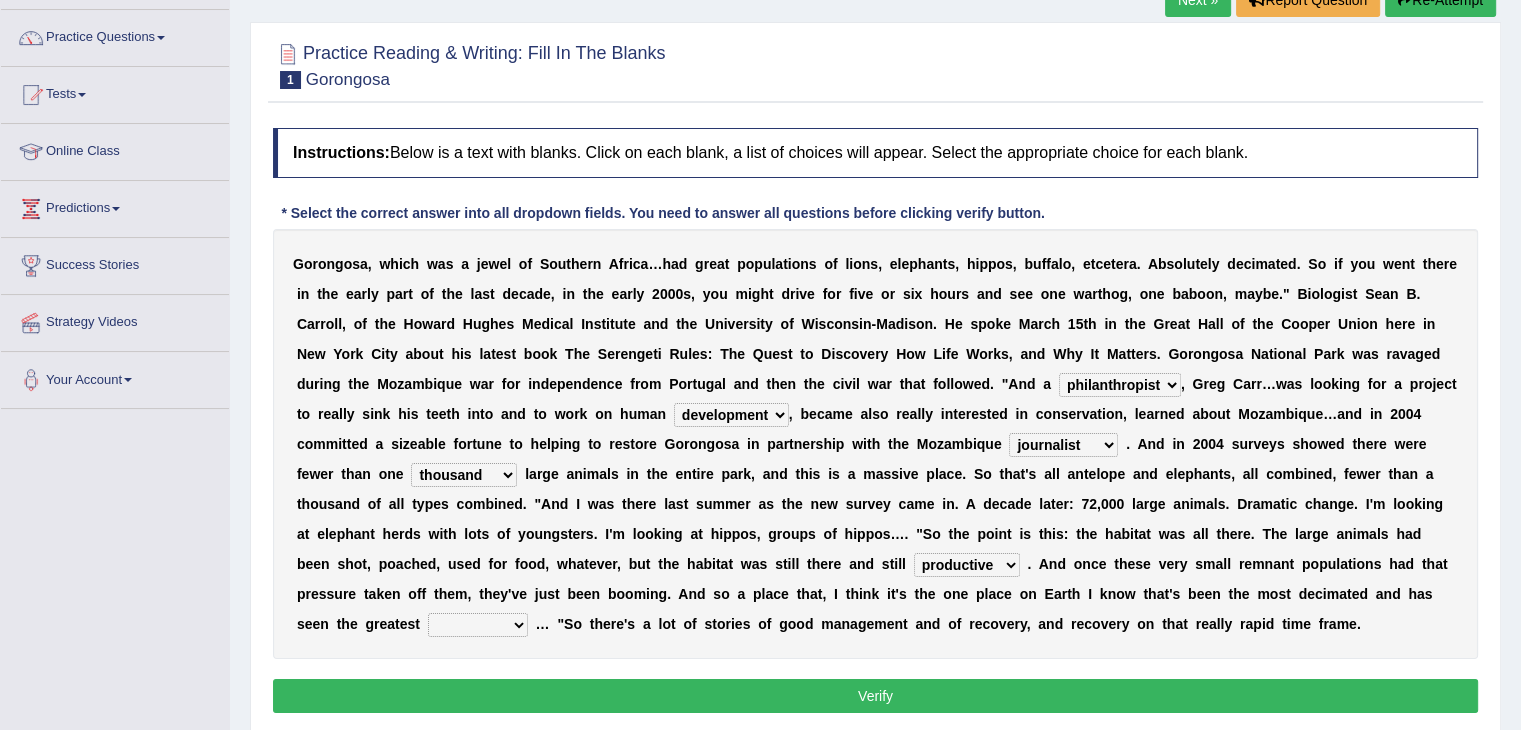 click on "recovery efficacy golly stumpy" at bounding box center (478, 625) 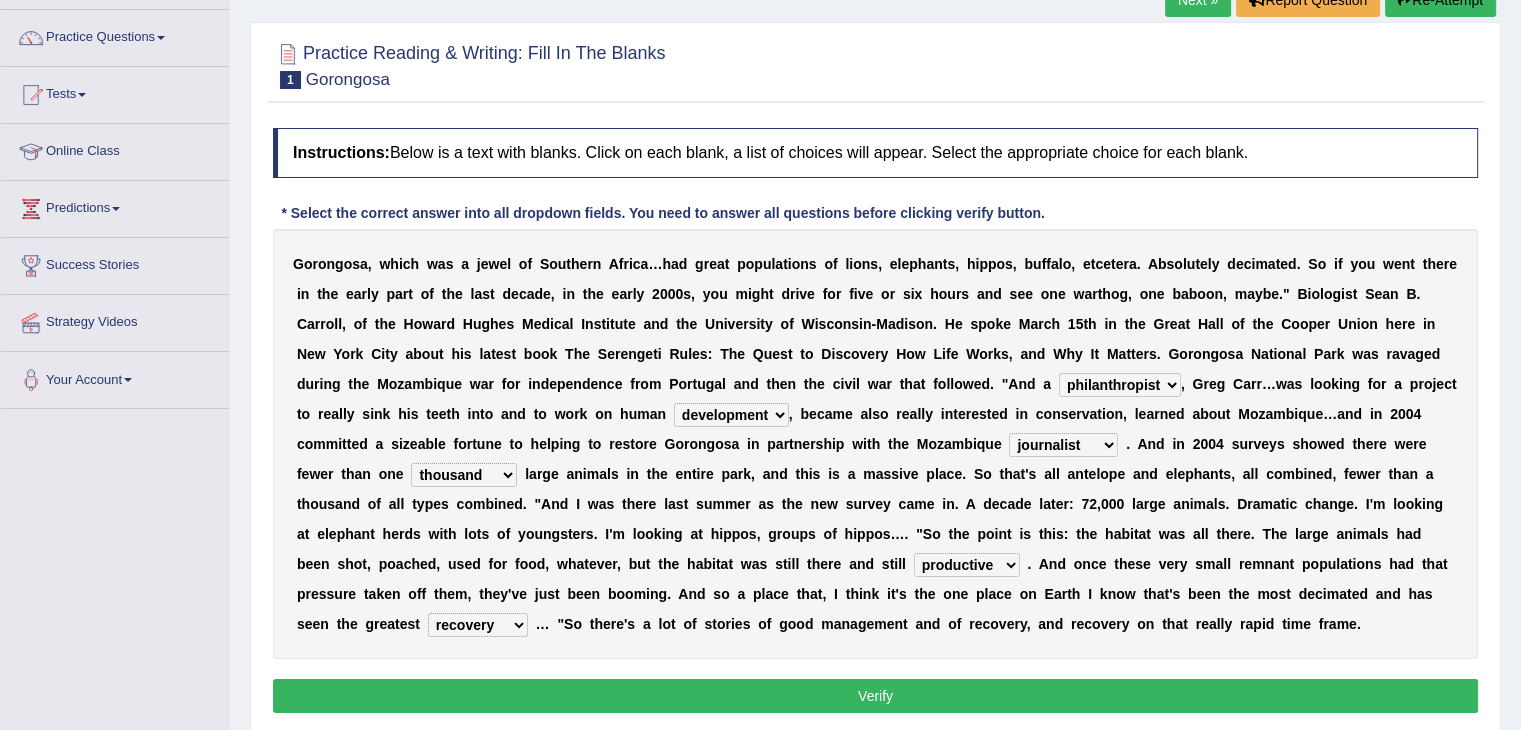click on "recovery efficacy golly stumpy" at bounding box center [478, 625] 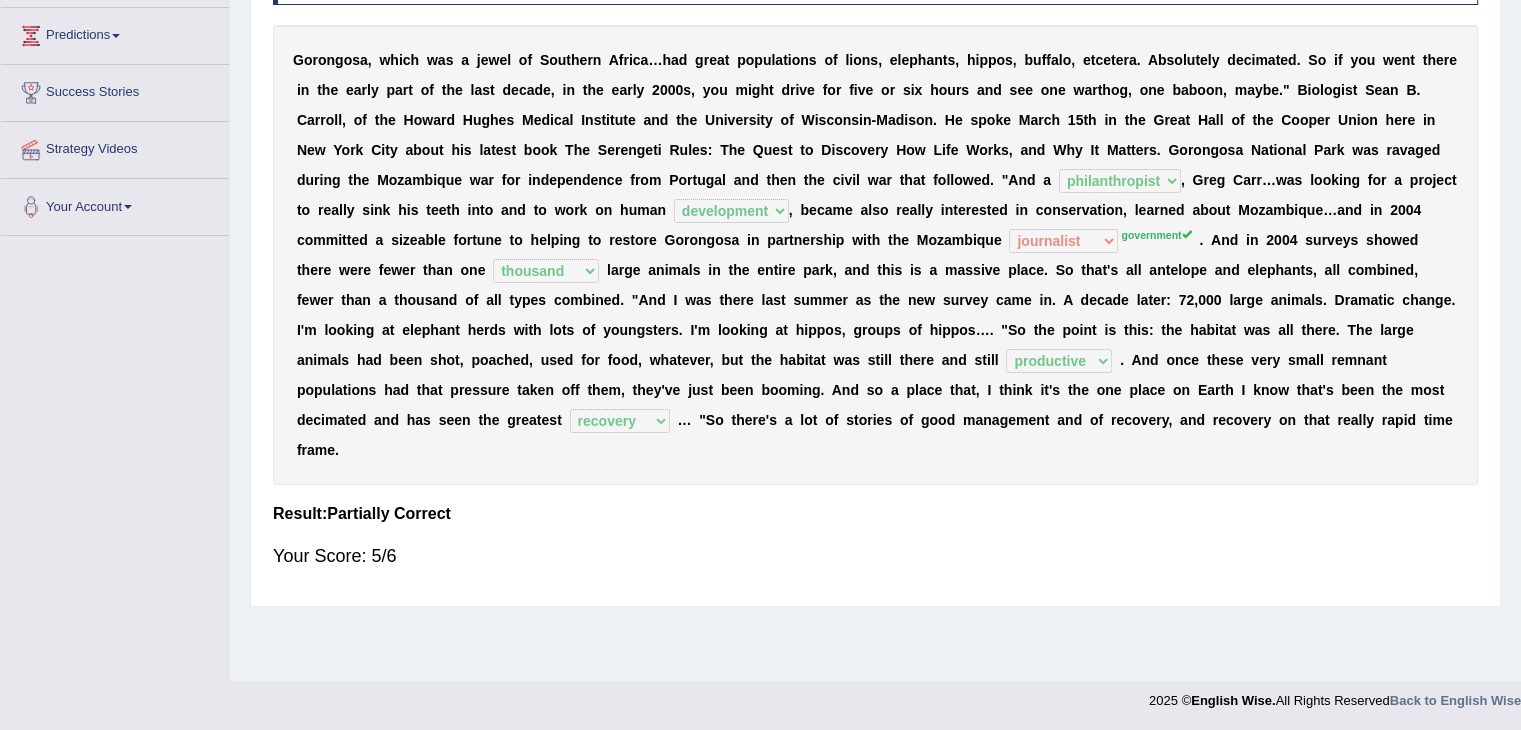 scroll, scrollTop: 320, scrollLeft: 0, axis: vertical 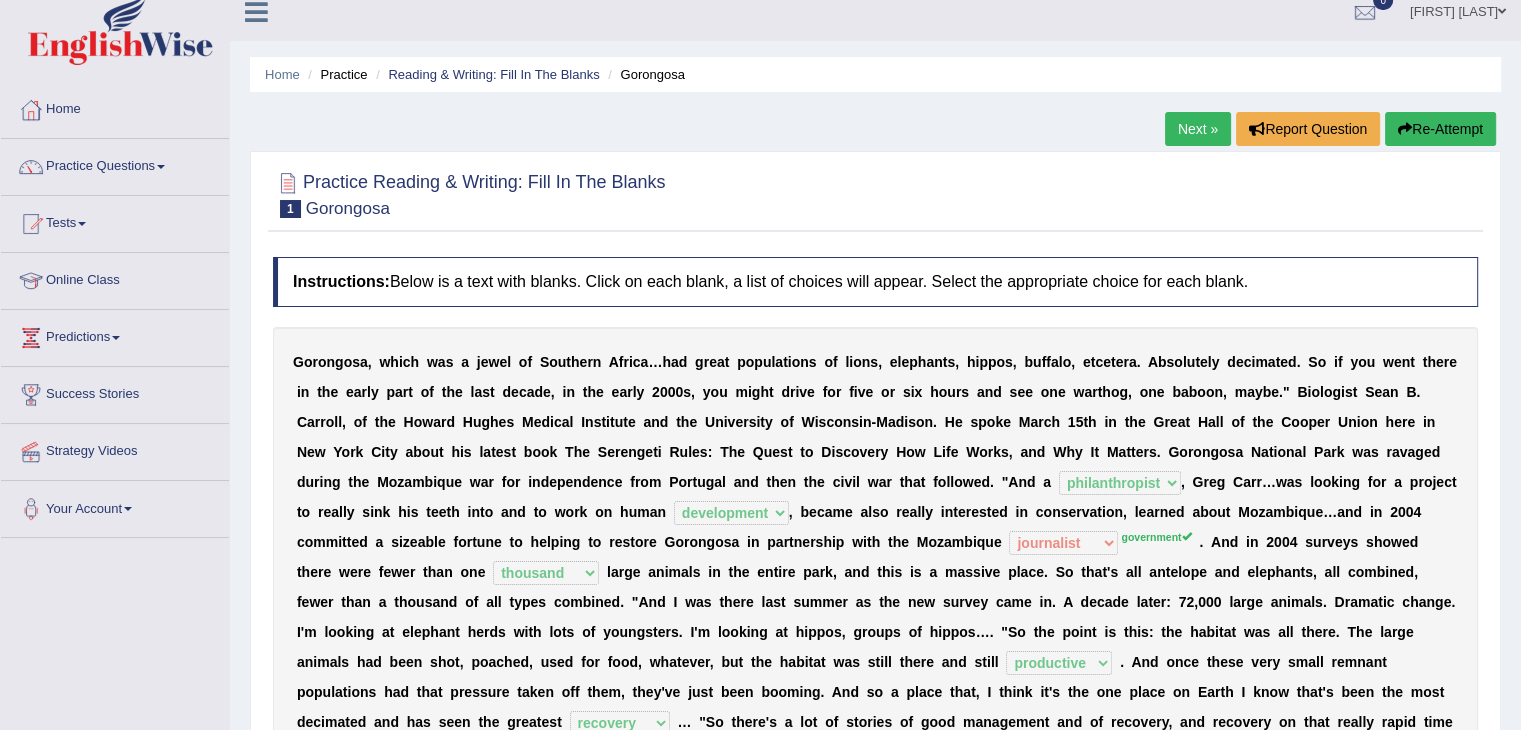 click on "Next »" at bounding box center [1198, 129] 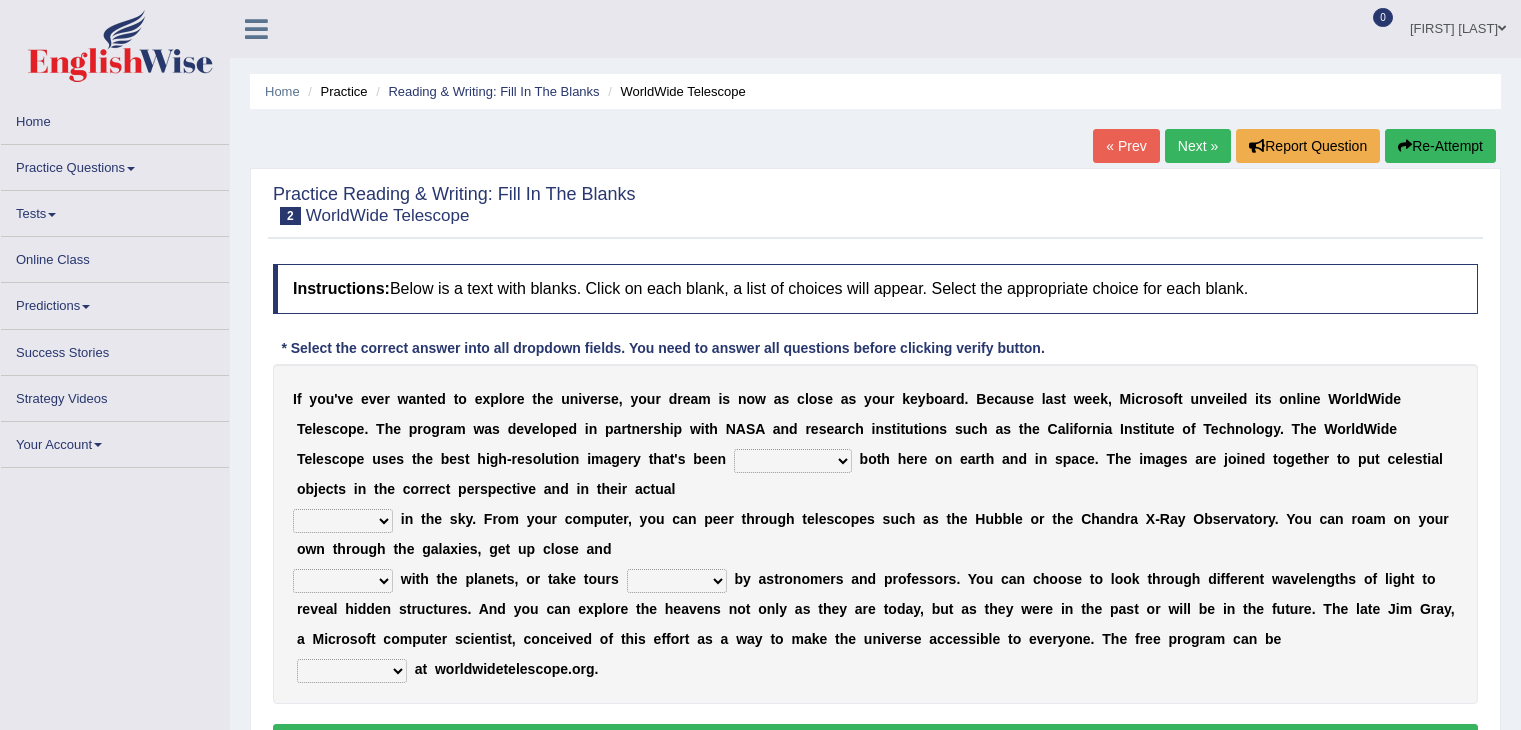 scroll, scrollTop: 0, scrollLeft: 0, axis: both 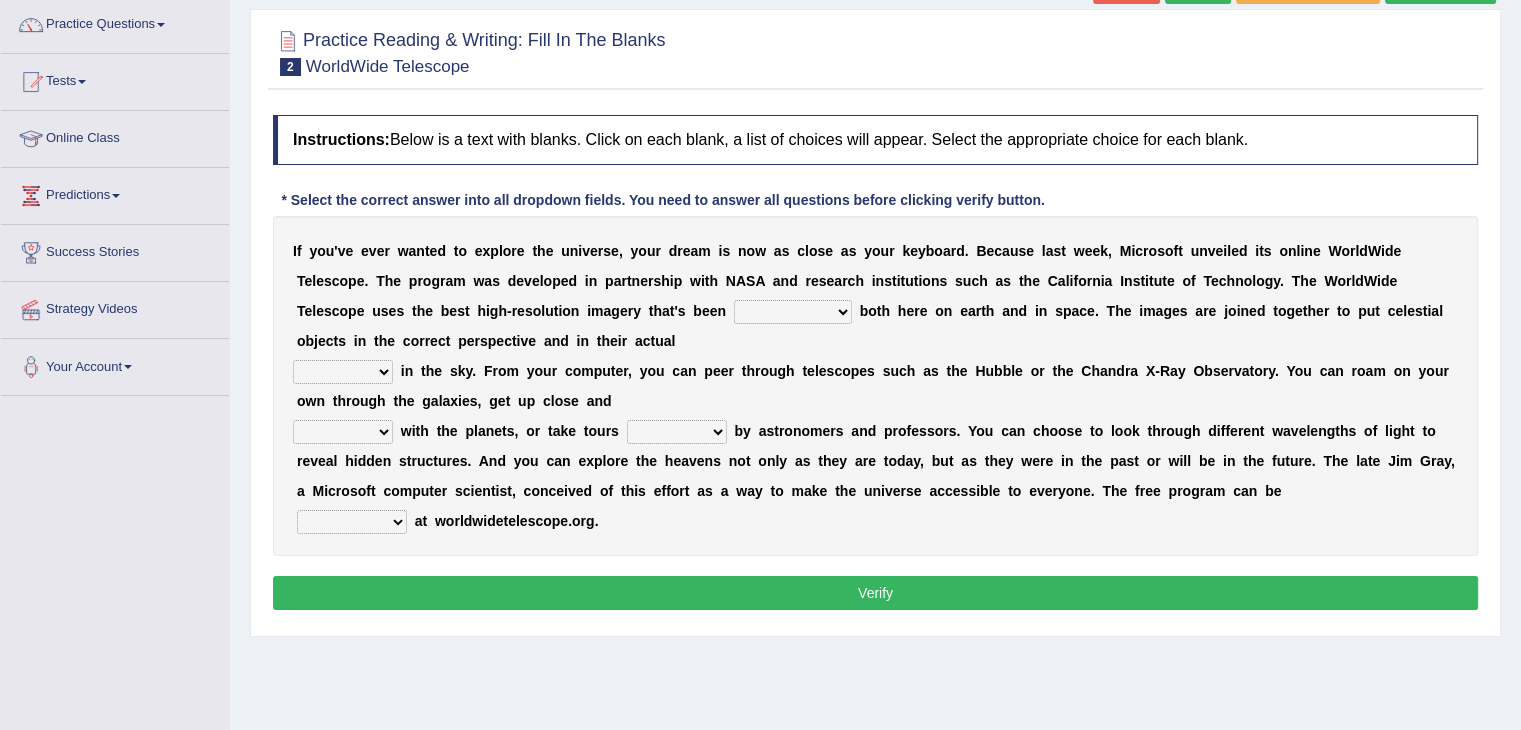 click on "degraded ascended remonstrated generated" at bounding box center (793, 312) 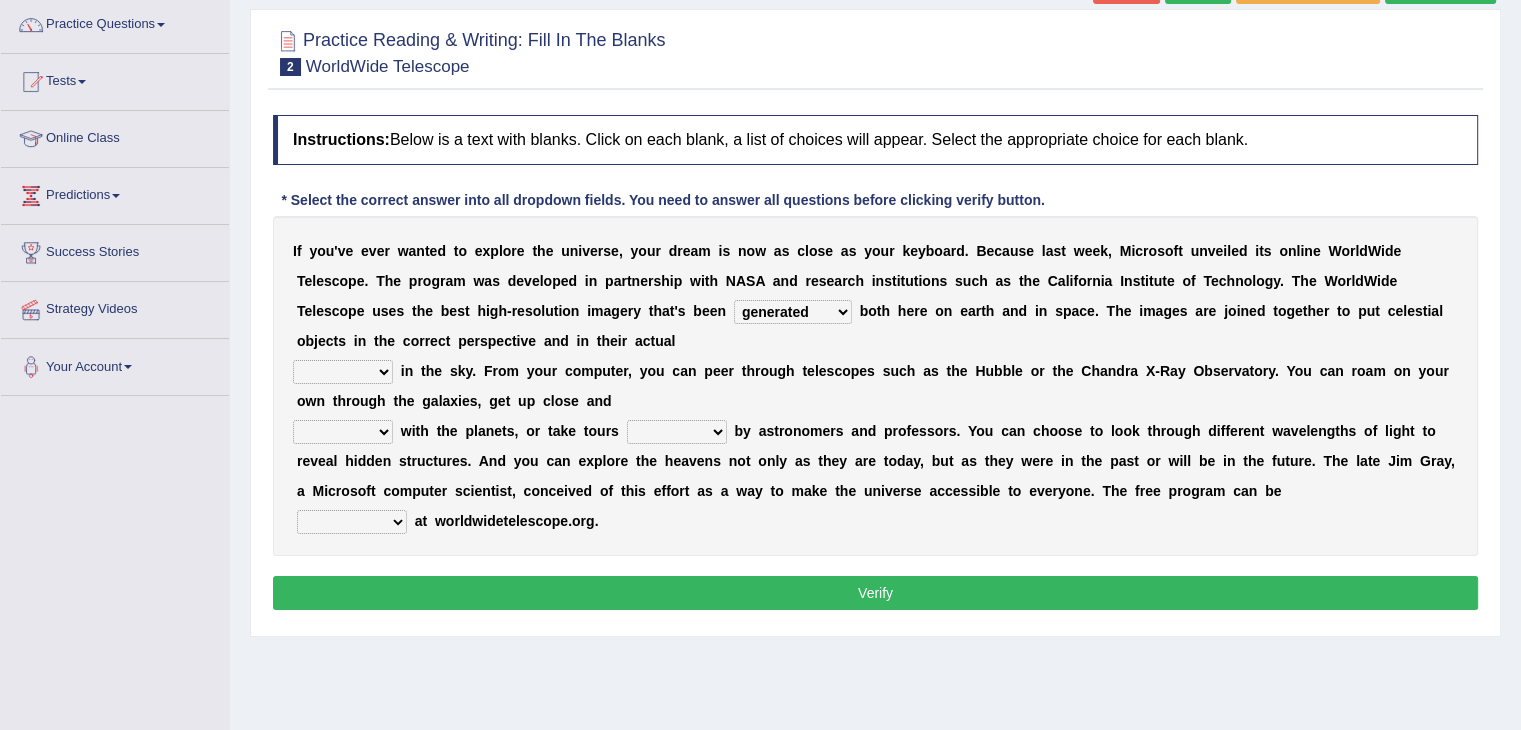 click on "degraded ascended remonstrated generated" at bounding box center (793, 312) 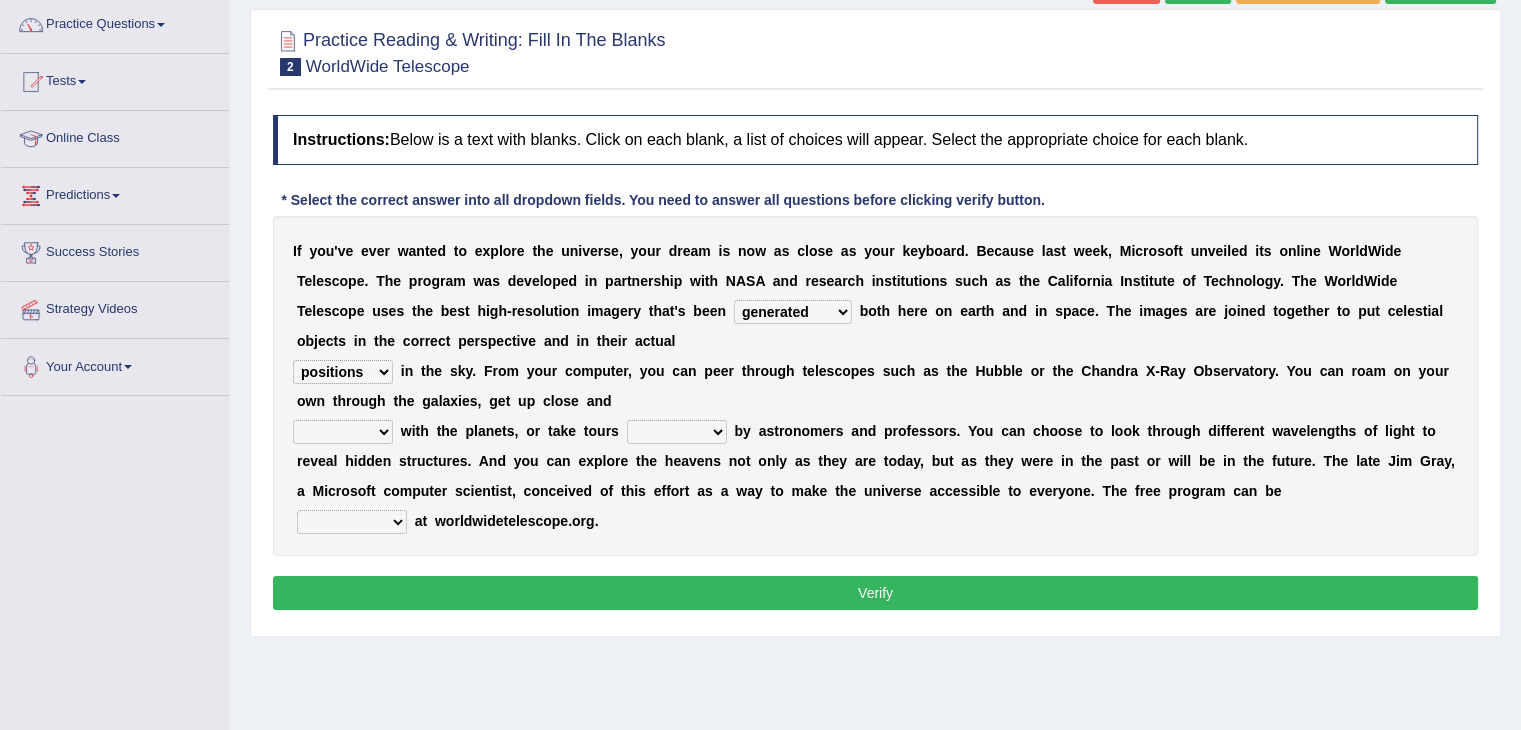 click on "aspects parts conditions positions" at bounding box center [343, 372] 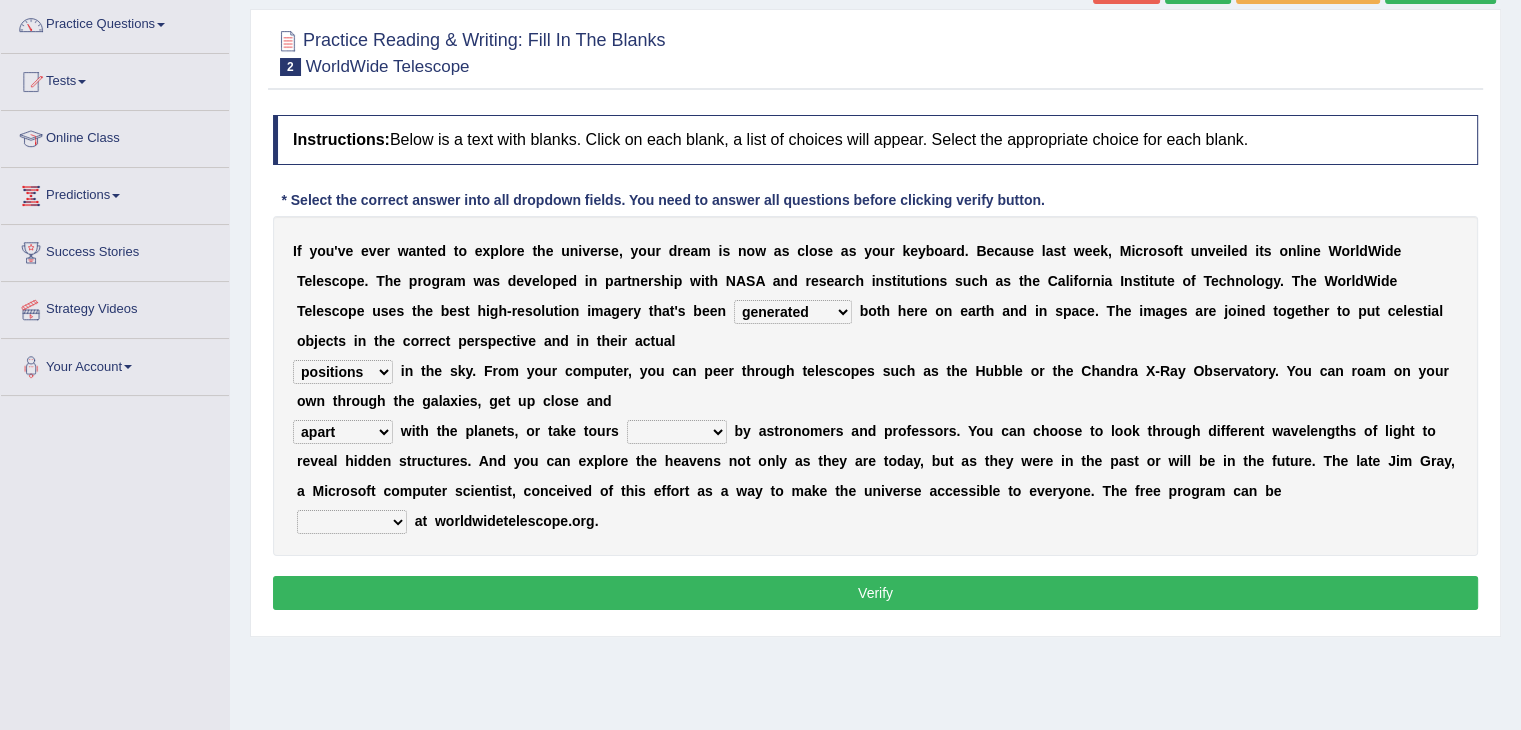 click on "personal individual apart polite" at bounding box center (343, 432) 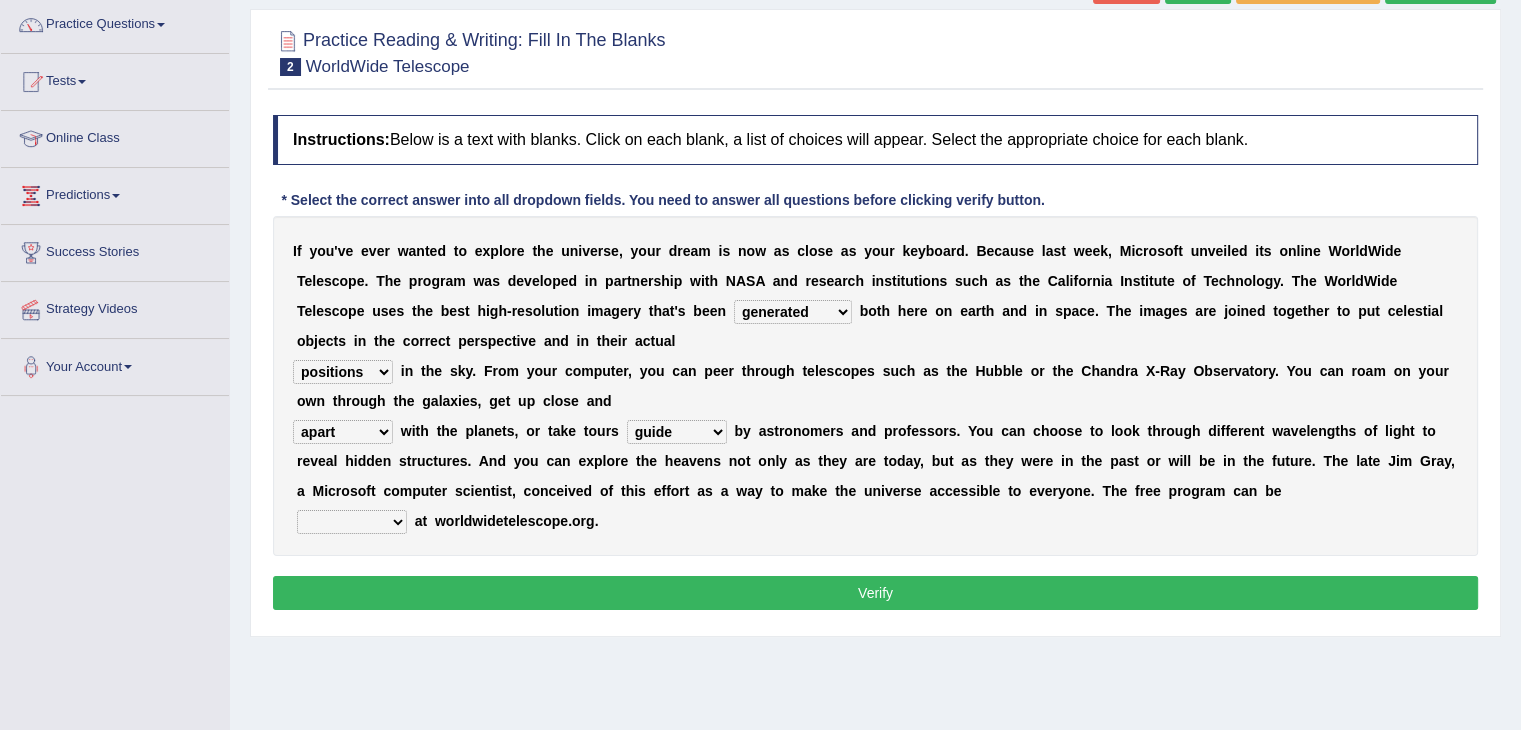 click on "guide guided guiding to guide" at bounding box center (677, 432) 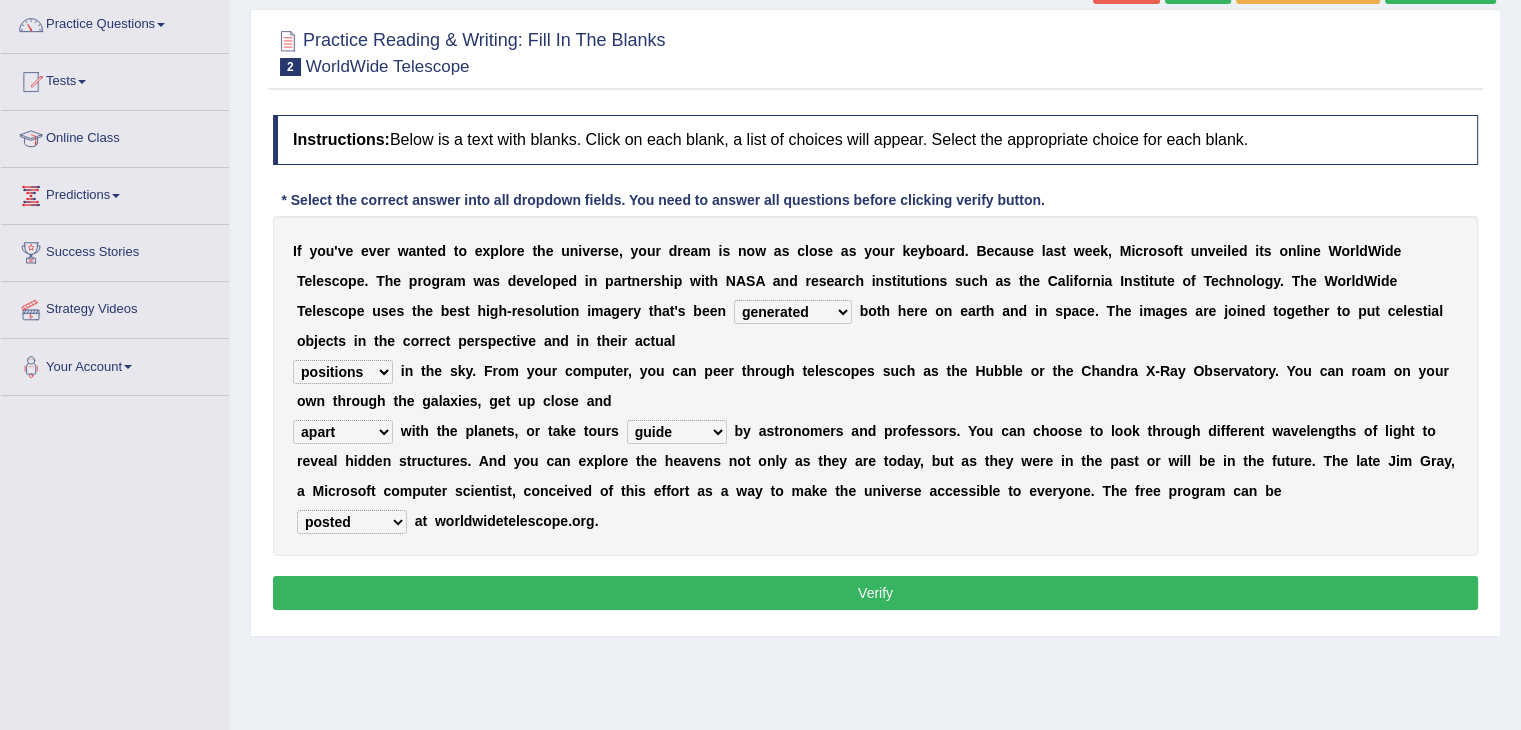 click on "upheld downloaded loaded posted" at bounding box center (352, 522) 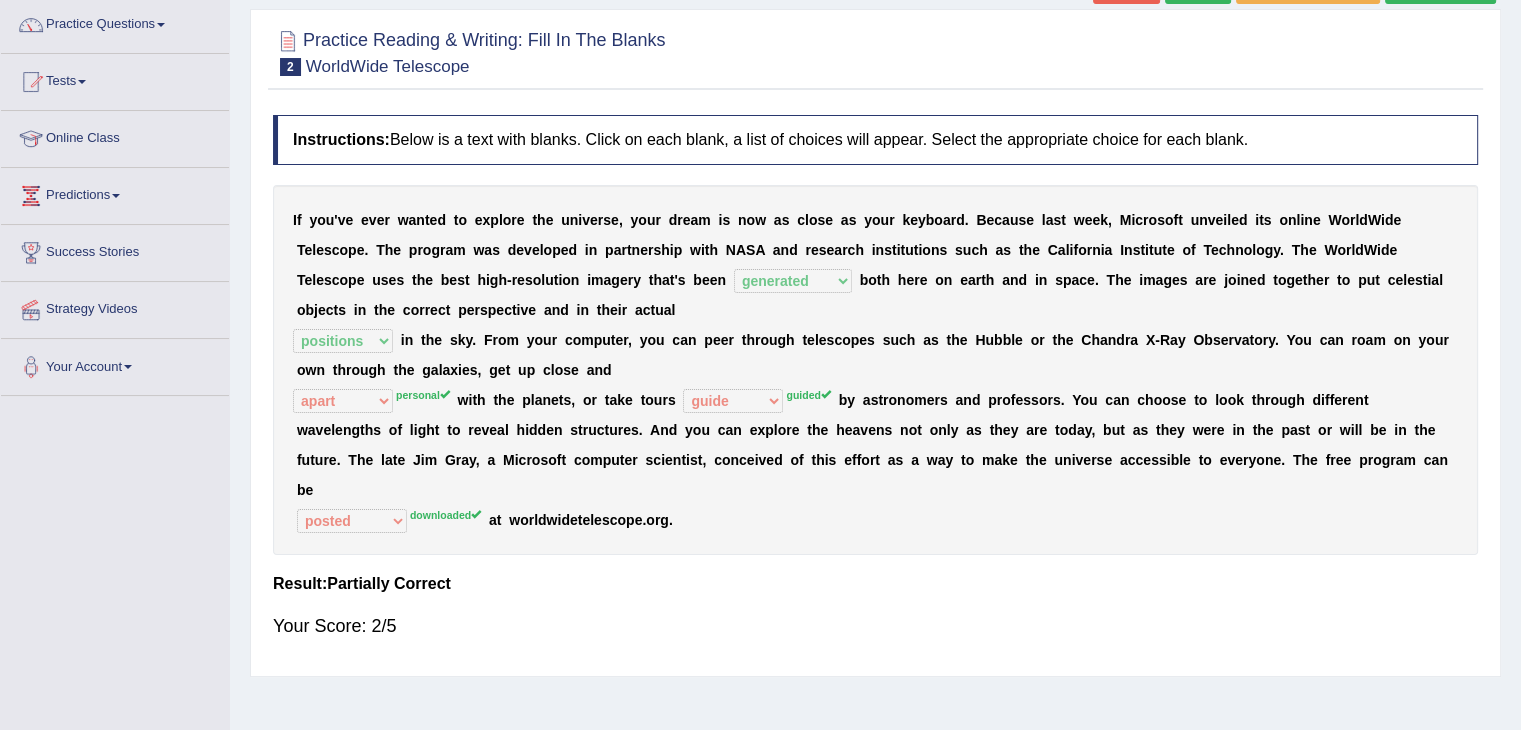 scroll, scrollTop: 320, scrollLeft: 0, axis: vertical 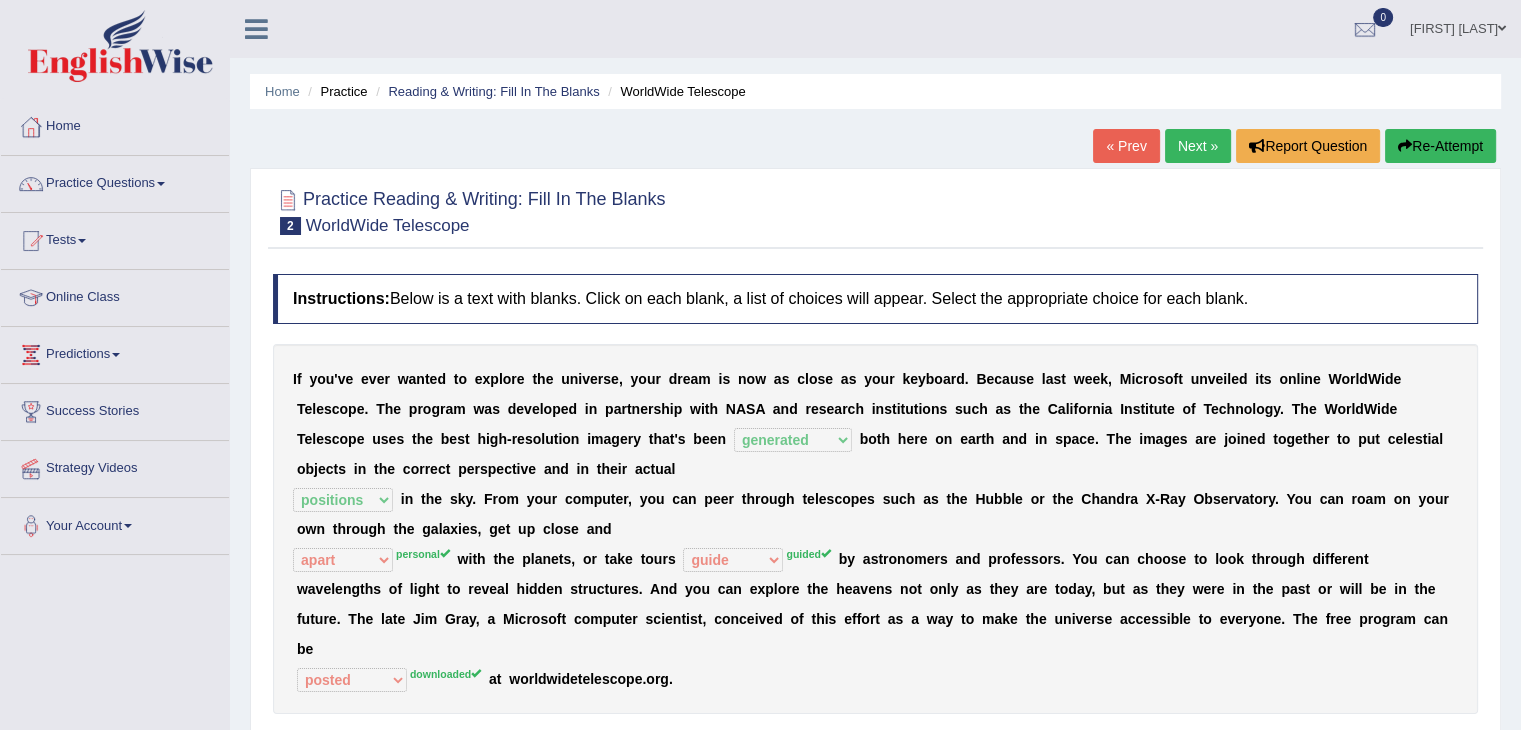click on "Next »" at bounding box center [1198, 146] 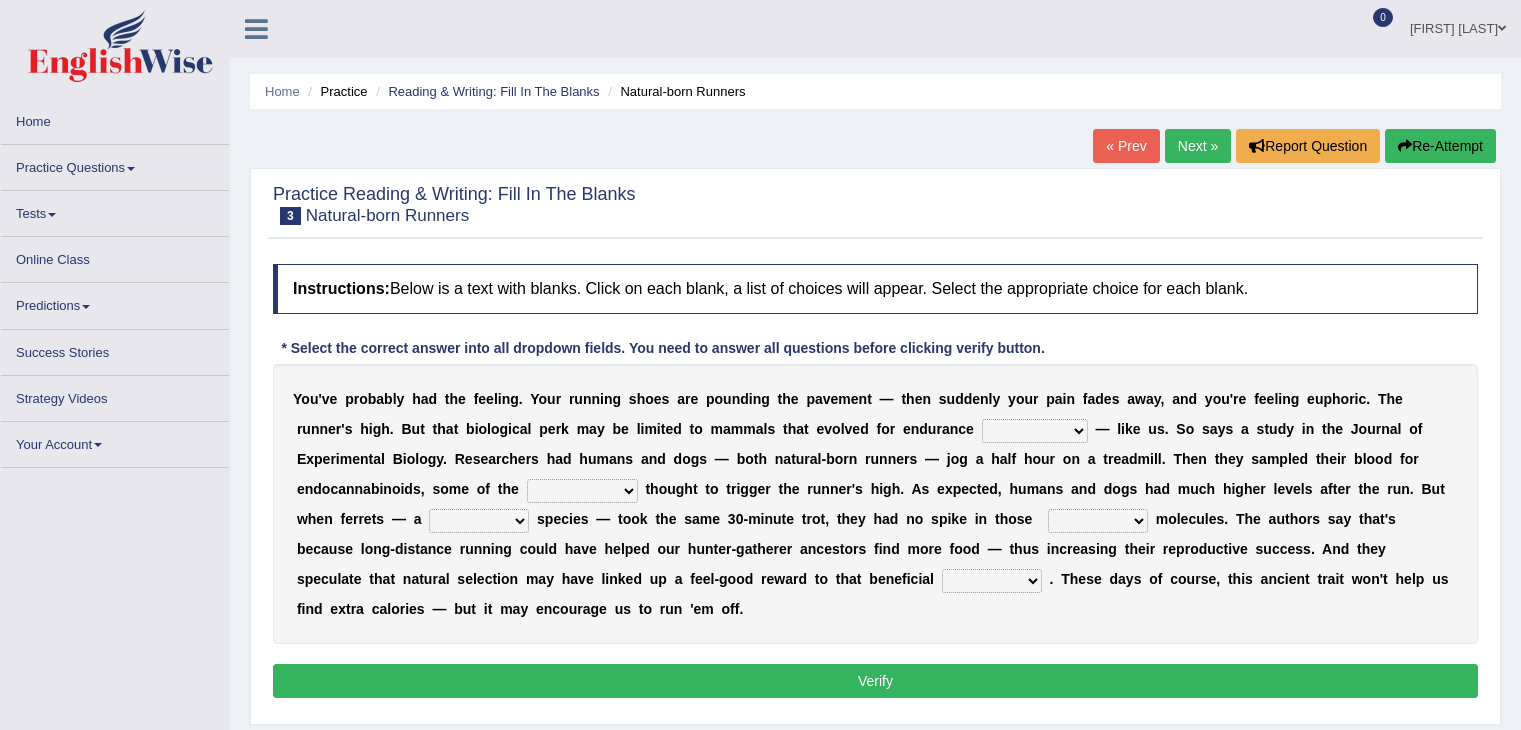 scroll, scrollTop: 0, scrollLeft: 0, axis: both 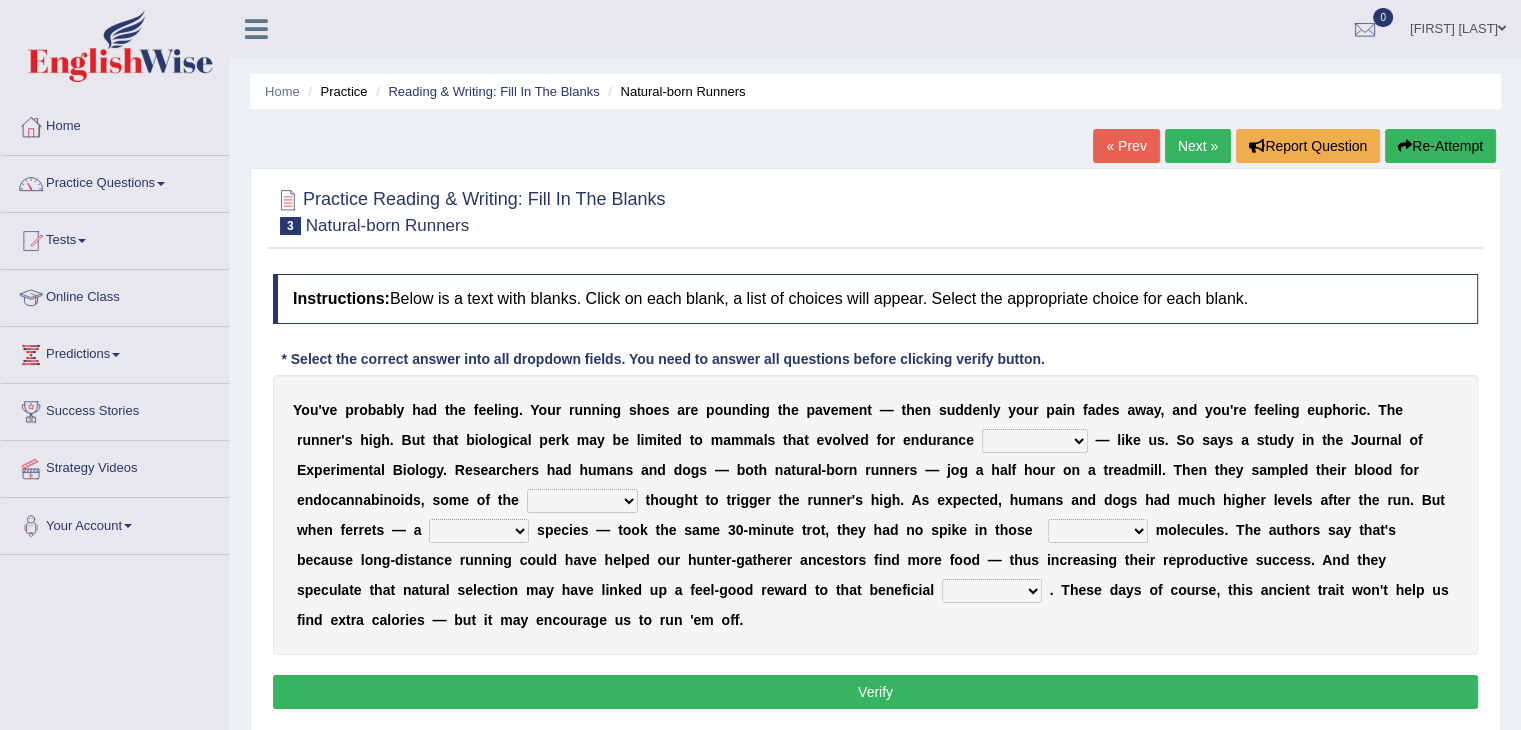 click on "Next »" at bounding box center (1198, 146) 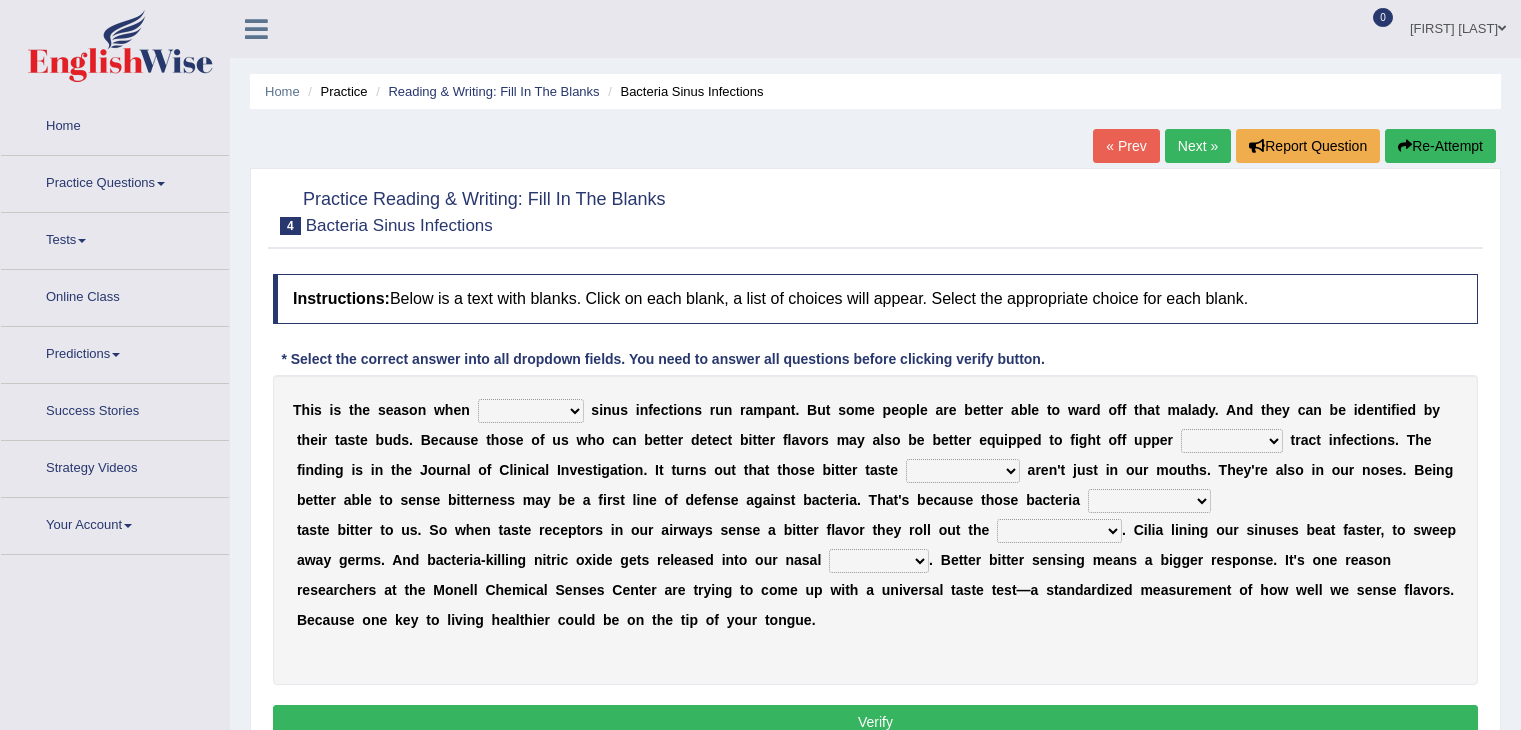 scroll, scrollTop: 0, scrollLeft: 0, axis: both 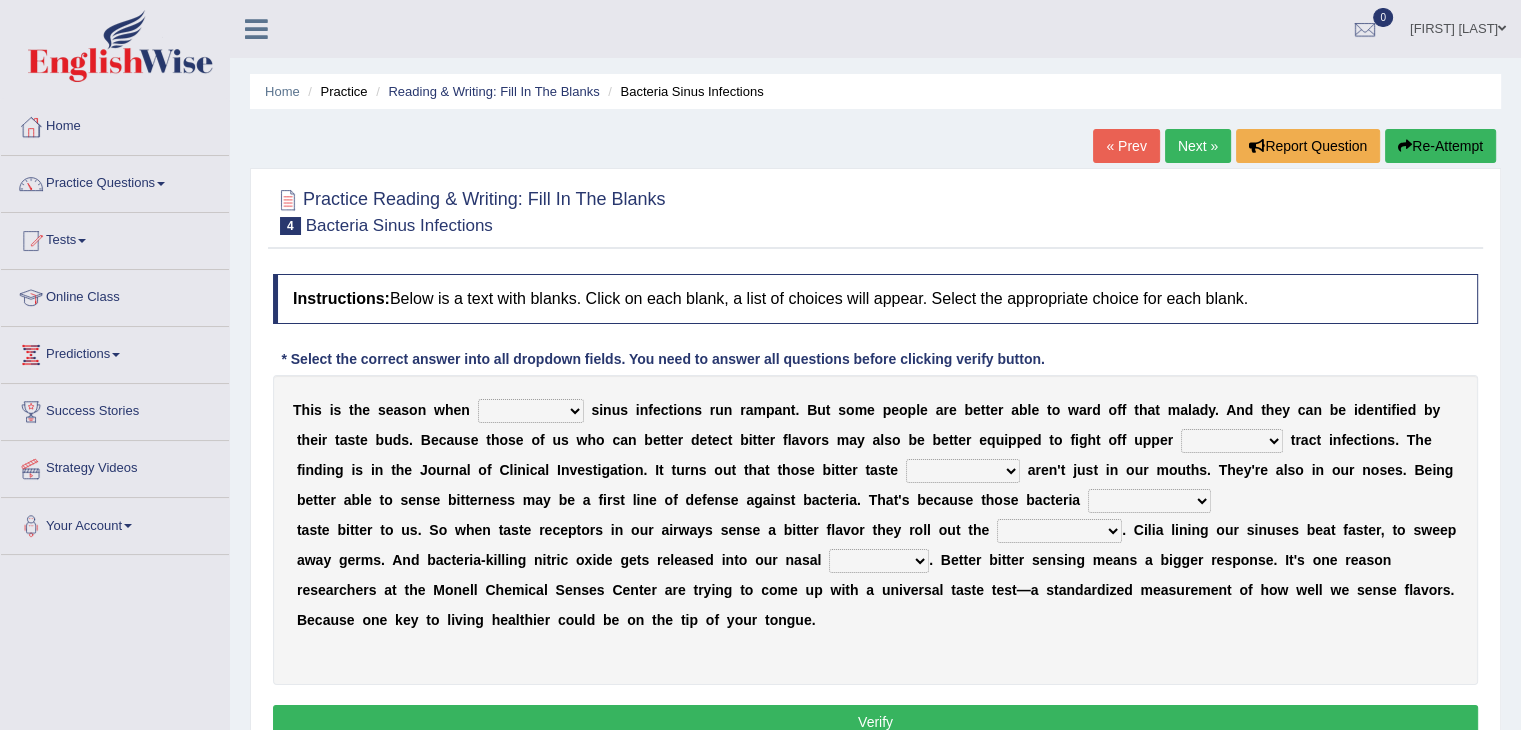 click on "conventicle atheist bacterial prissier" at bounding box center (531, 411) 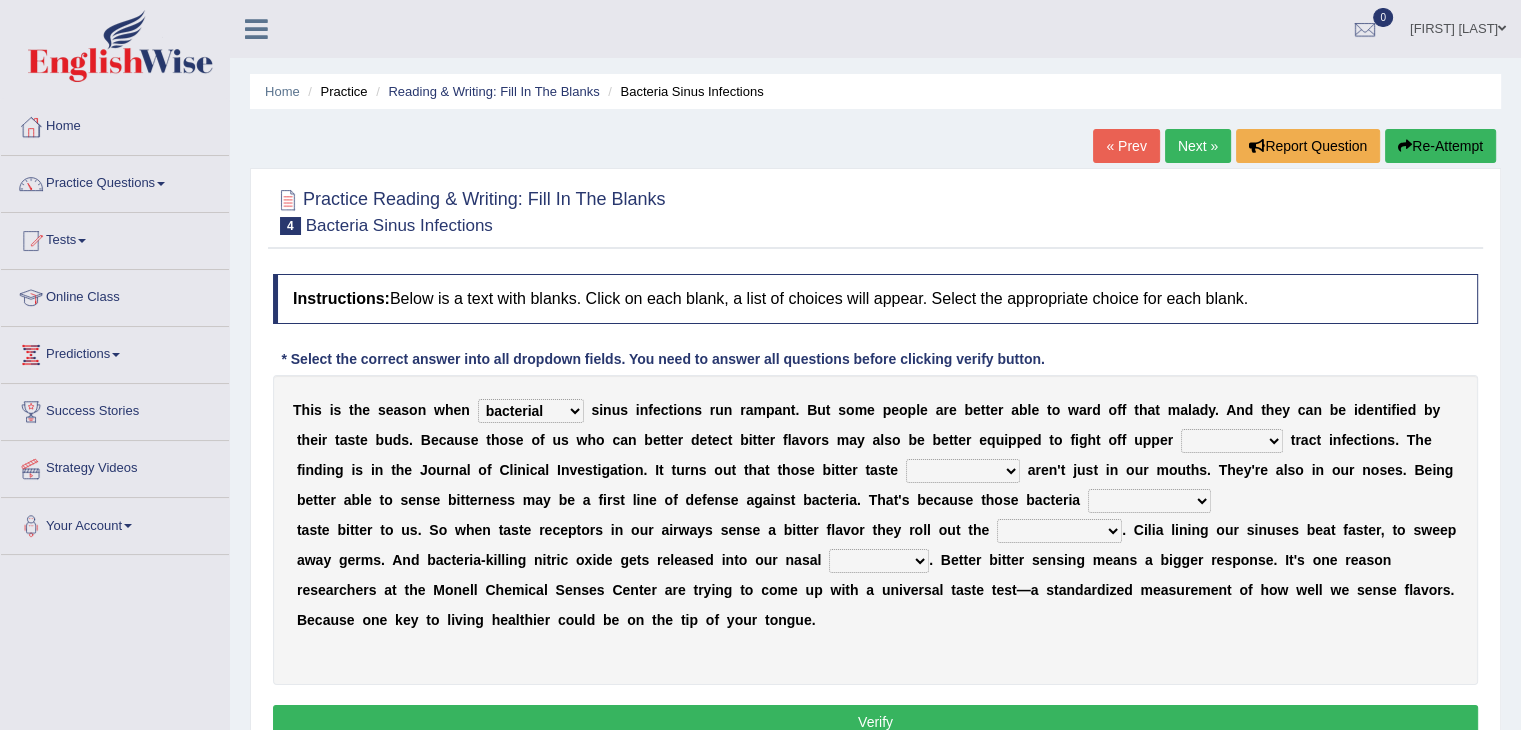 click on "faulty respiratory togae gawky" at bounding box center (1232, 441) 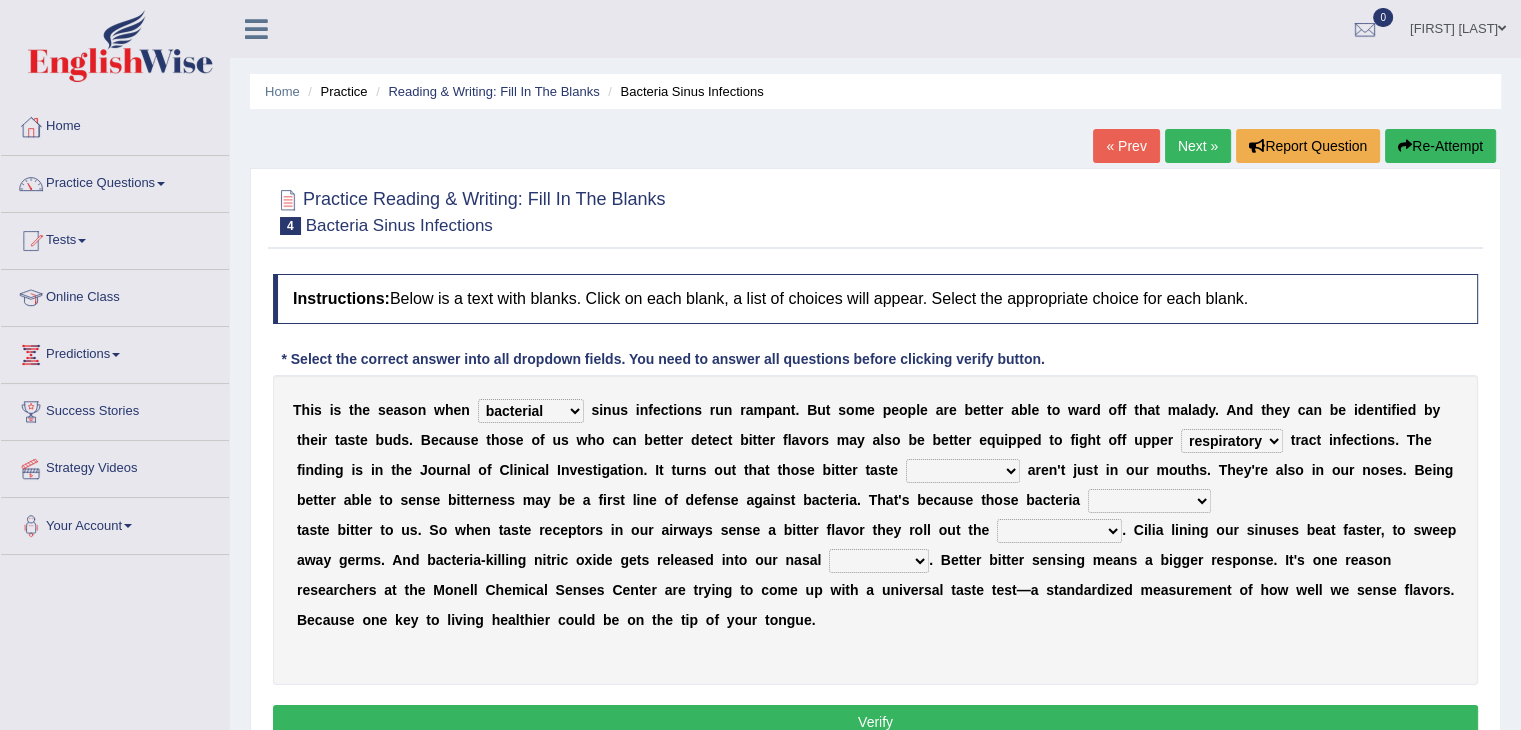 click on "depressions dinners submissions receptors" at bounding box center (963, 471) 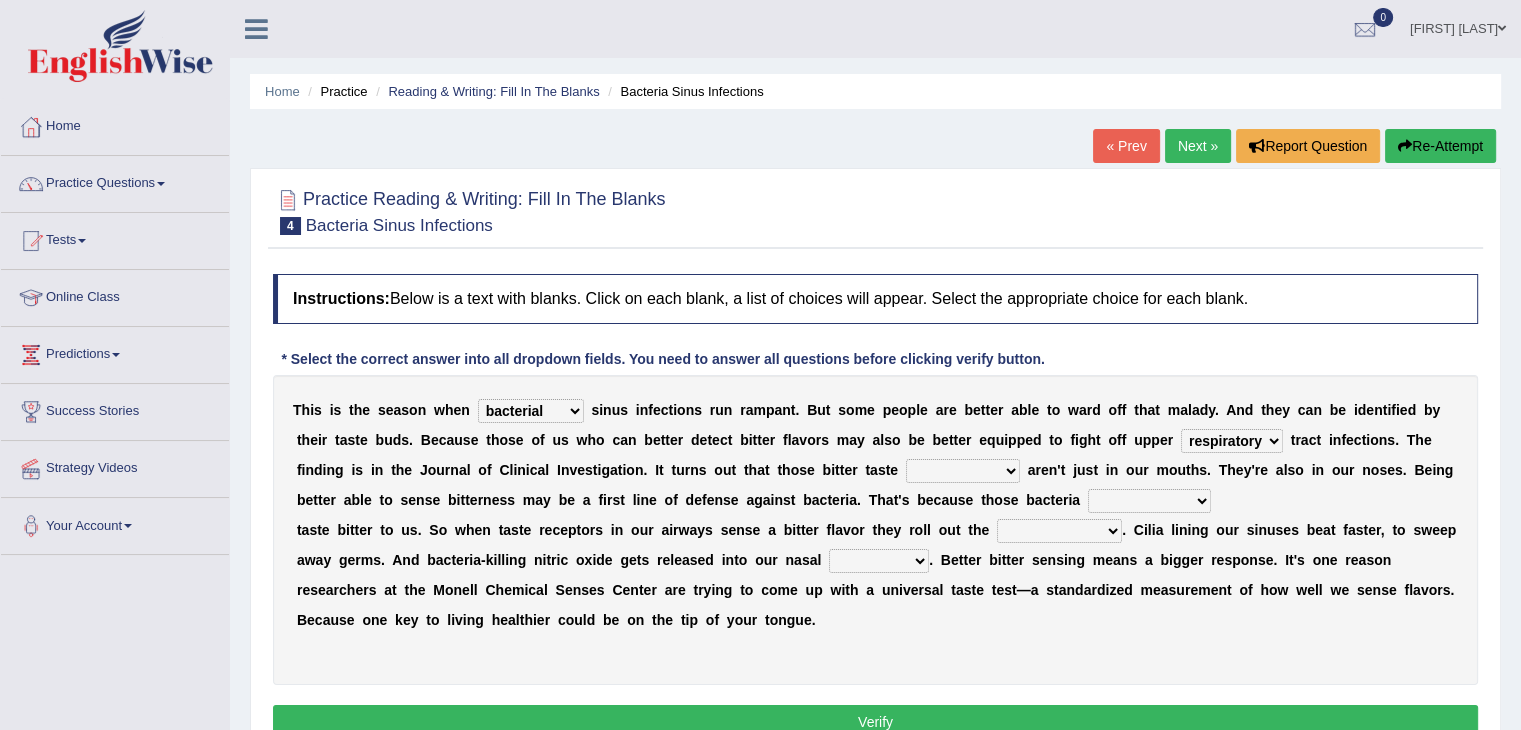 select on "receptors" 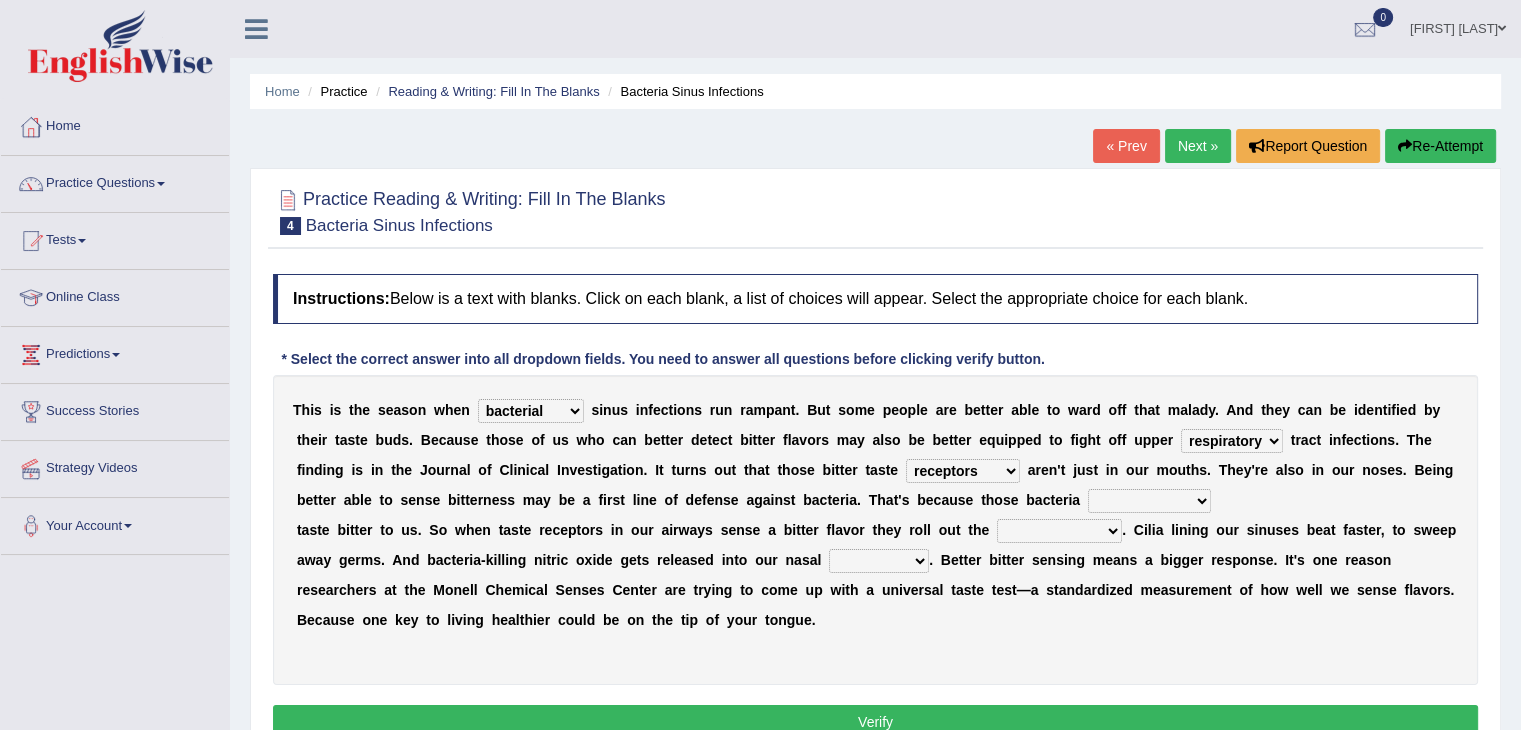 click on "depressions dinners submissions receptors" at bounding box center (963, 471) 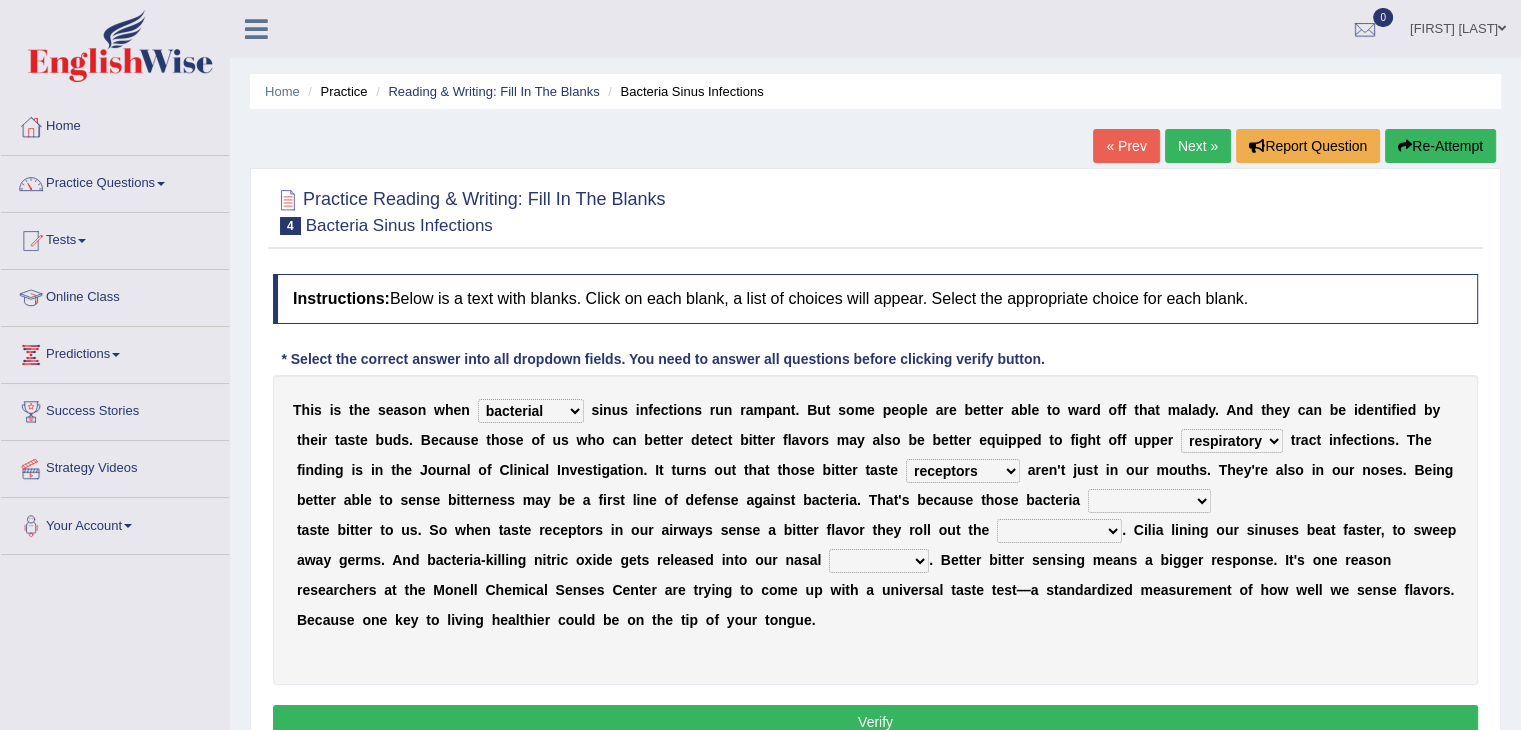 click on "purposelessly actually diagonally providently" at bounding box center [1149, 501] 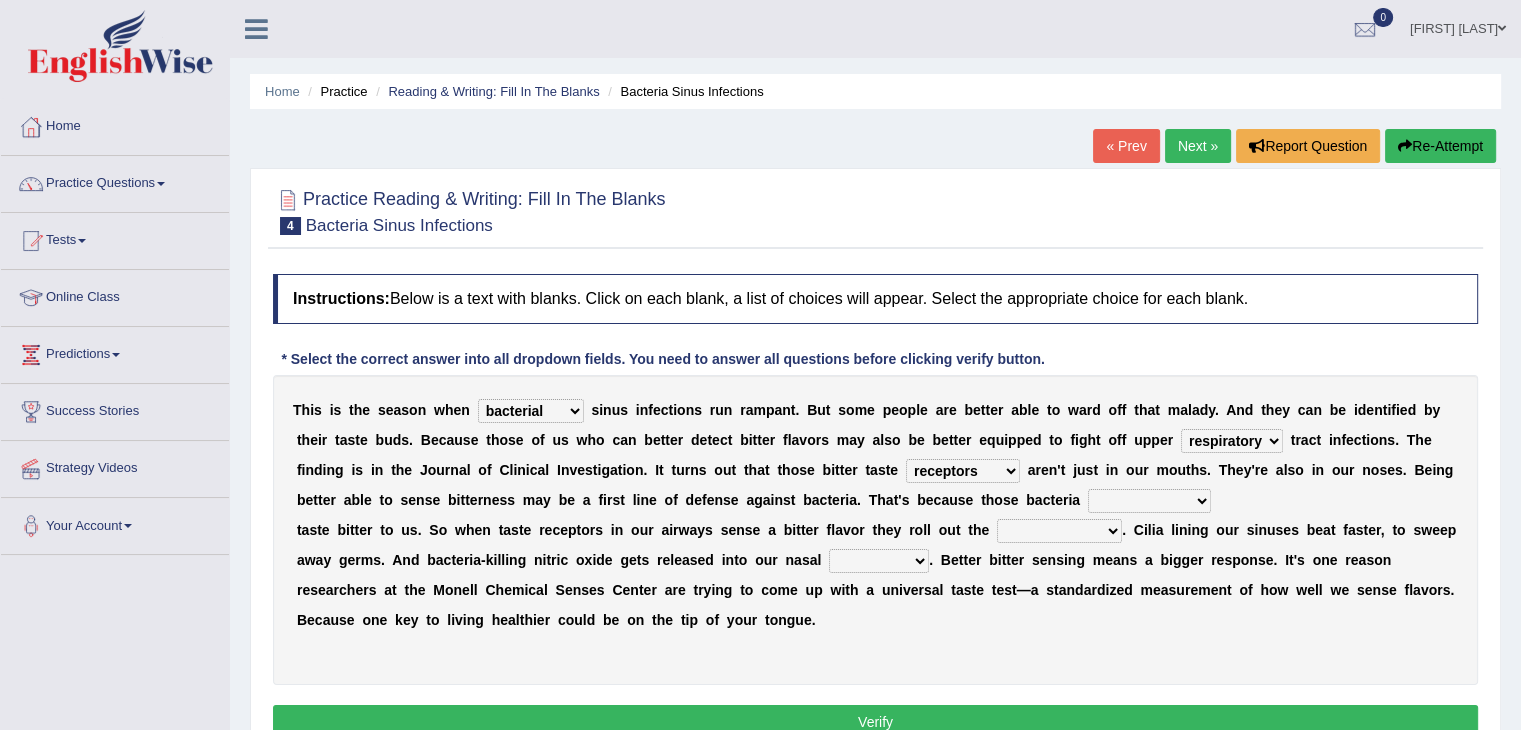 select on "actually" 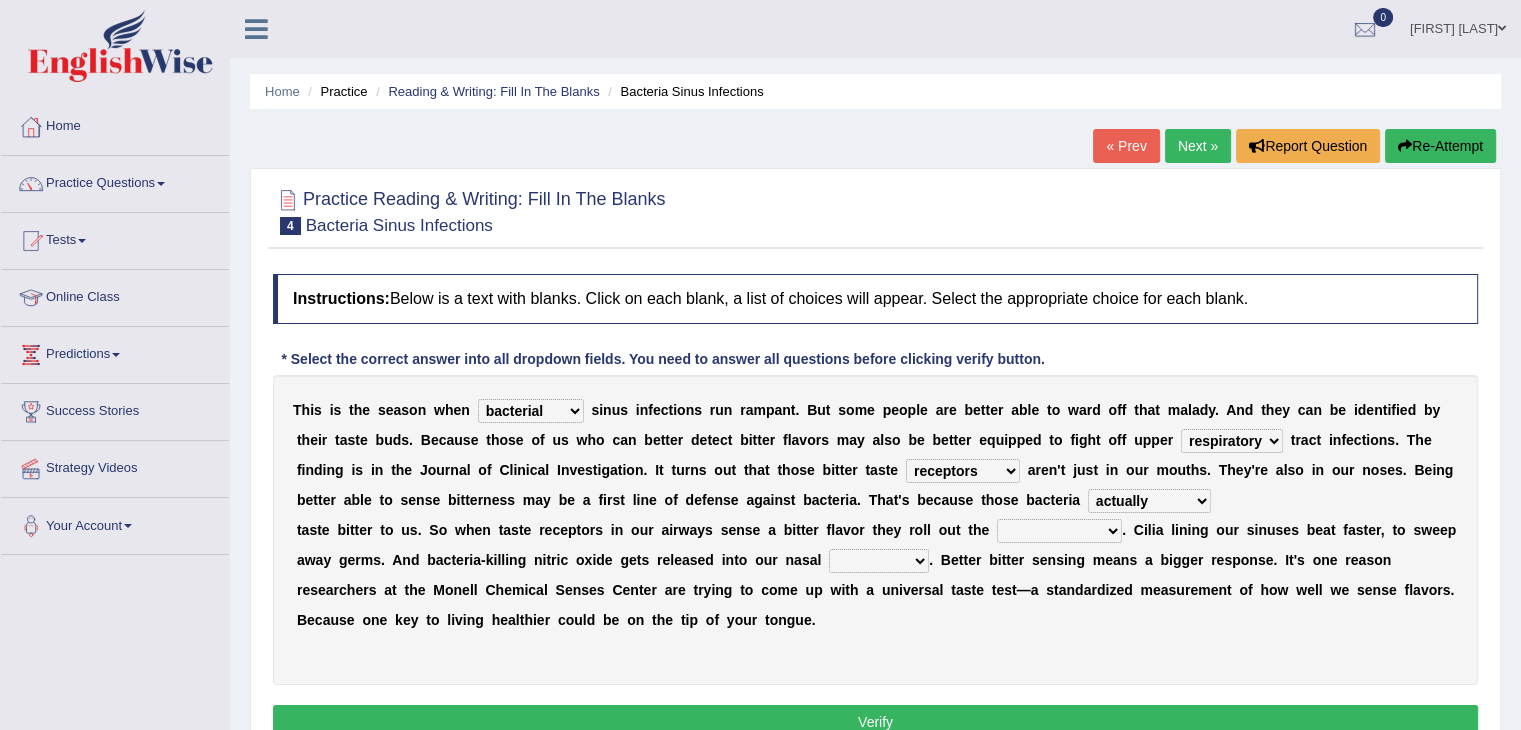 click on "purposelessly actually diagonally providently" at bounding box center [1149, 501] 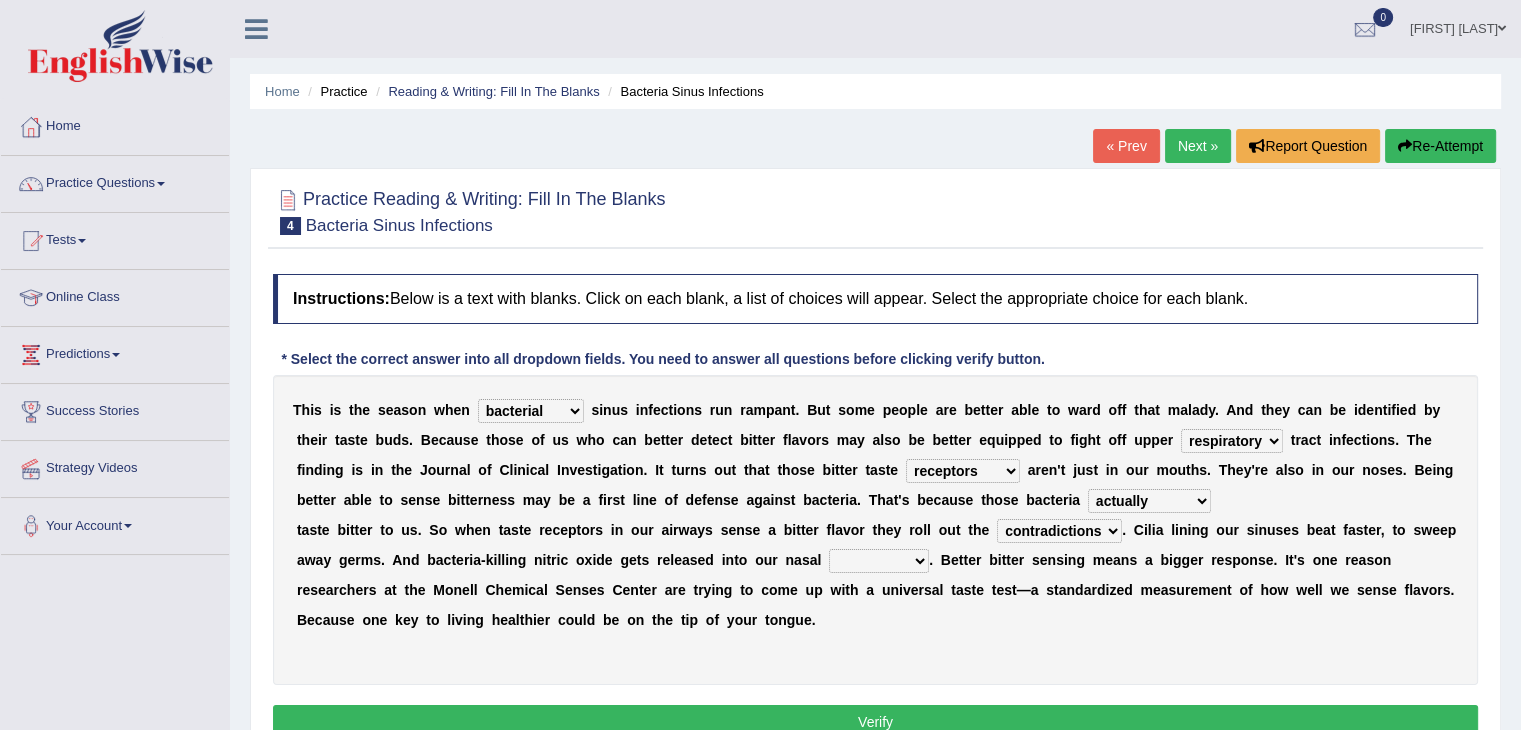 click on "causalities localities infirmities cavities" at bounding box center (879, 561) 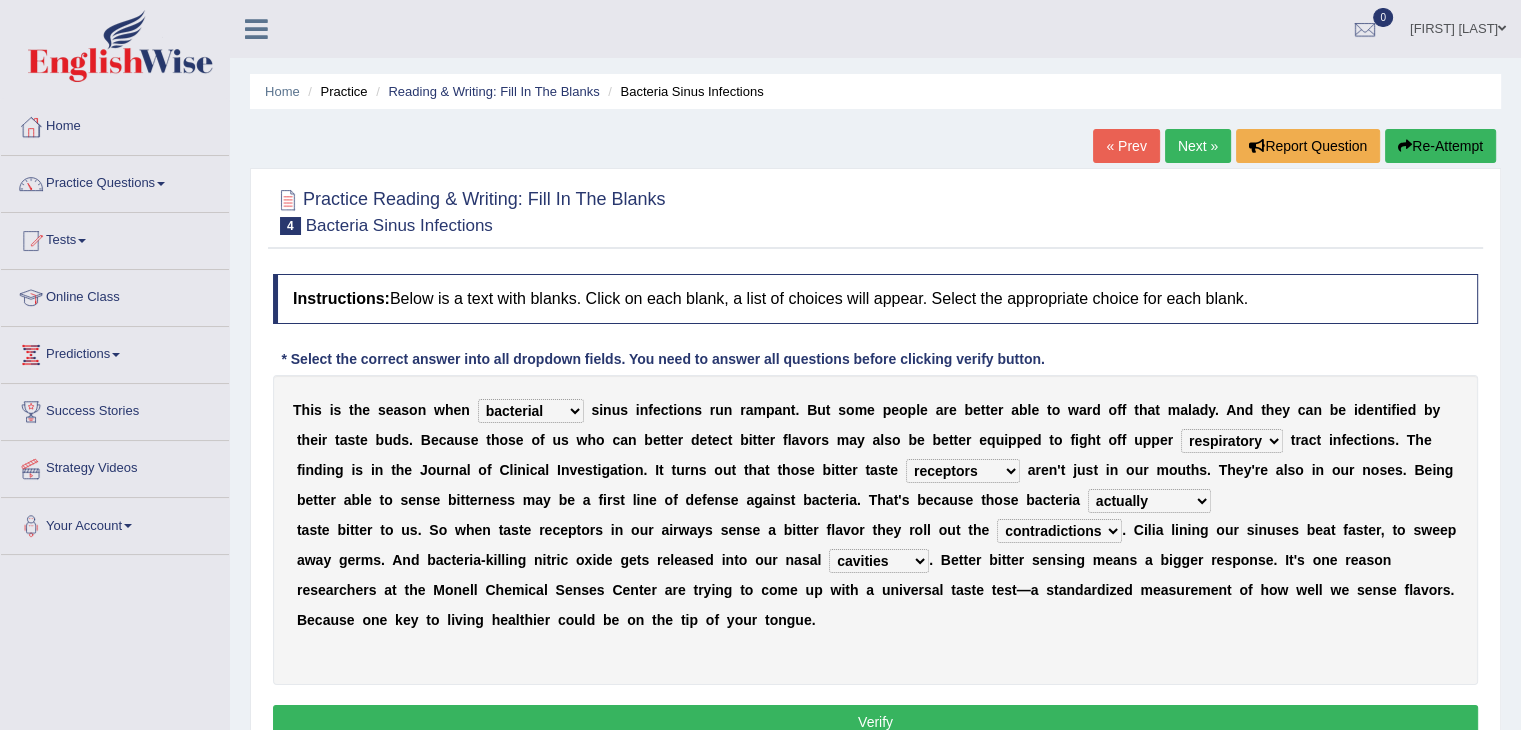 click on "causalities localities infirmities cavities" at bounding box center (879, 561) 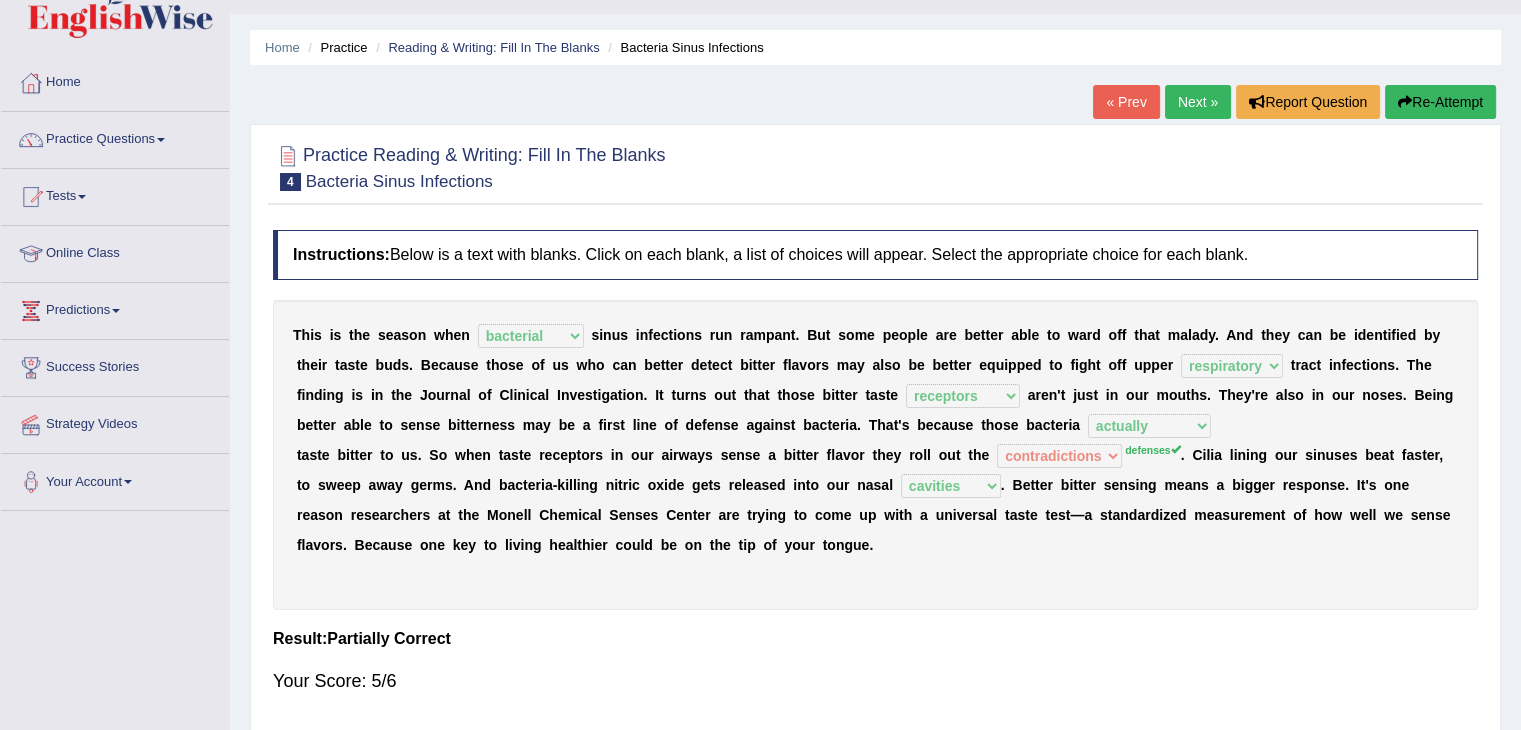 scroll, scrollTop: 0, scrollLeft: 0, axis: both 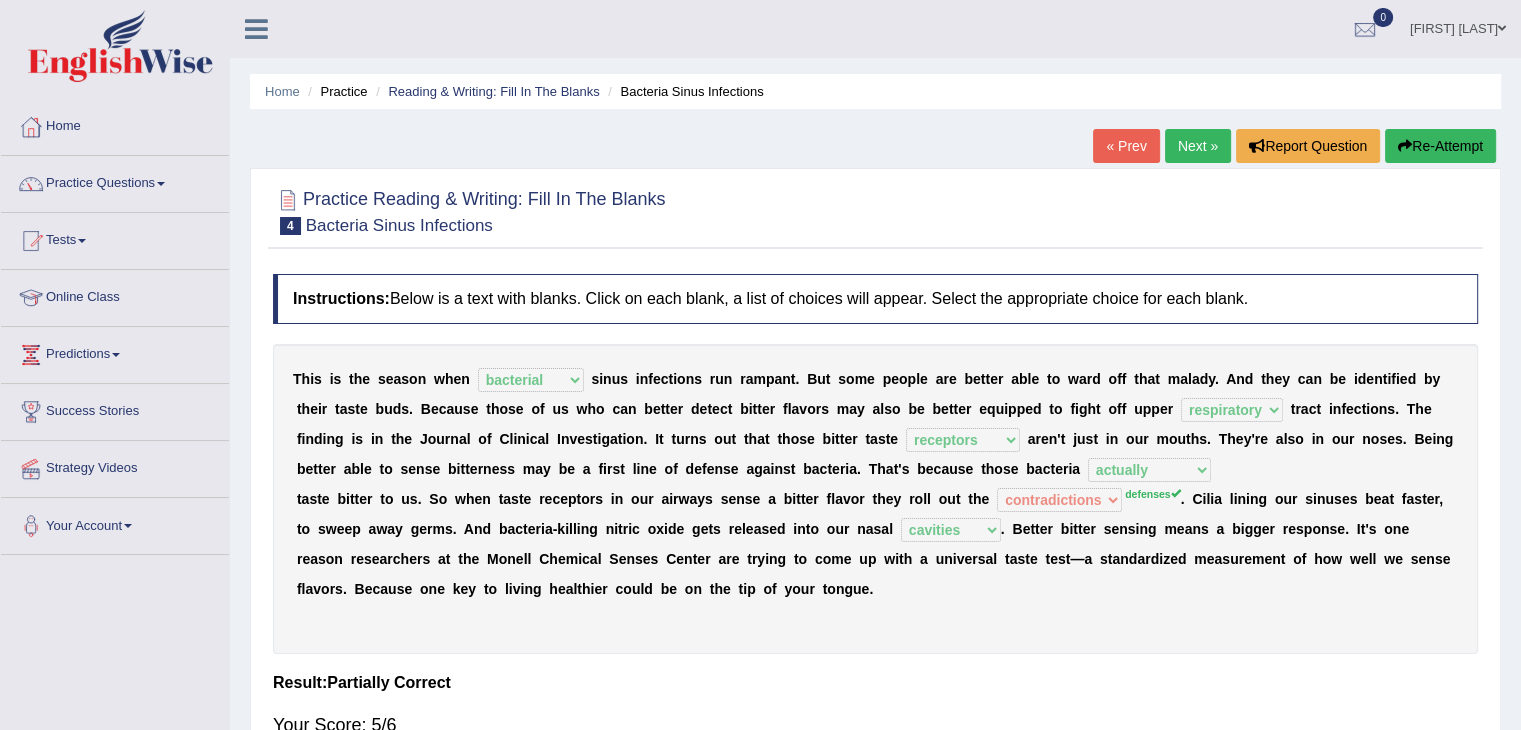 click on "Next »" at bounding box center (1198, 146) 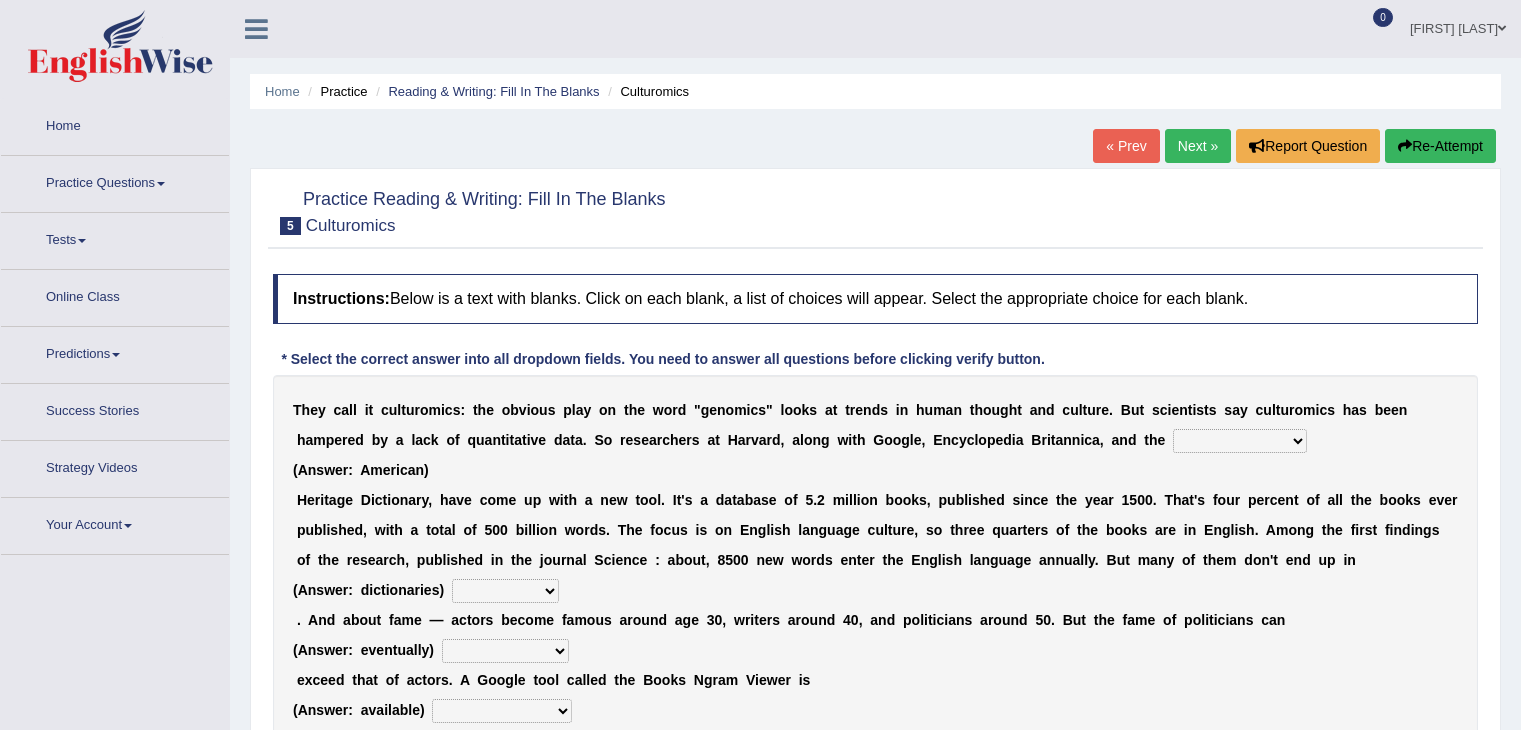 scroll, scrollTop: 0, scrollLeft: 0, axis: both 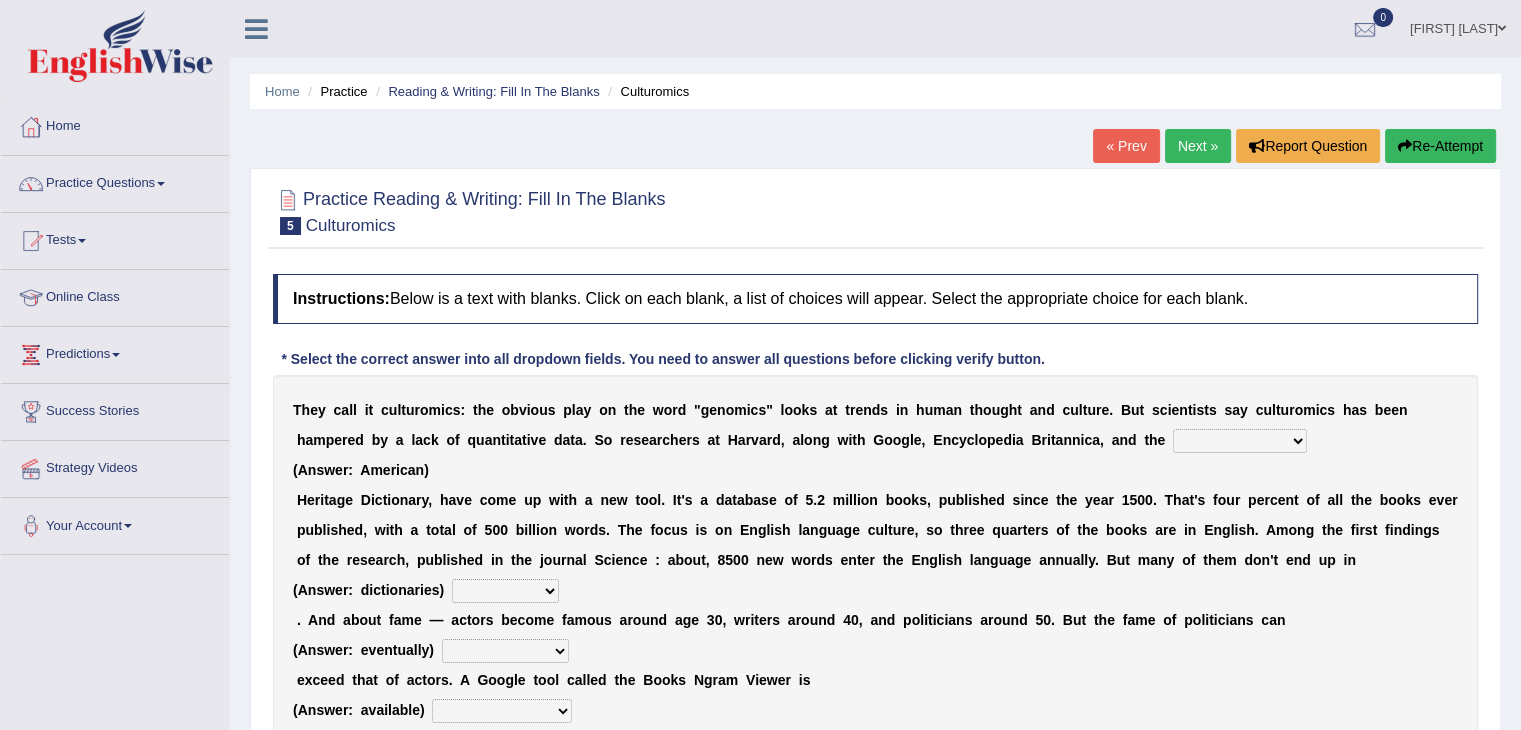click on "Mettlesome Silicon Acetaminophen American" at bounding box center [1240, 441] 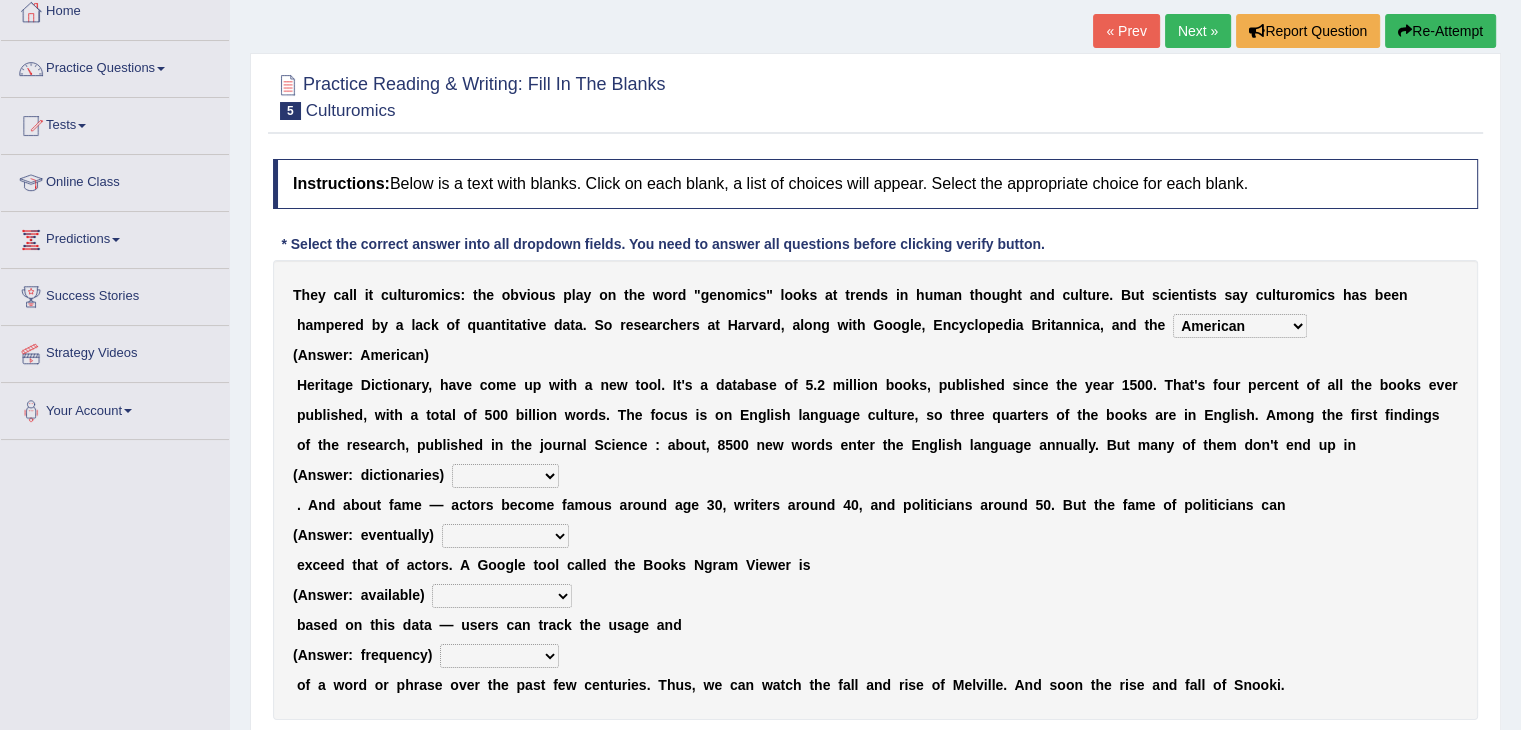 scroll, scrollTop: 126, scrollLeft: 0, axis: vertical 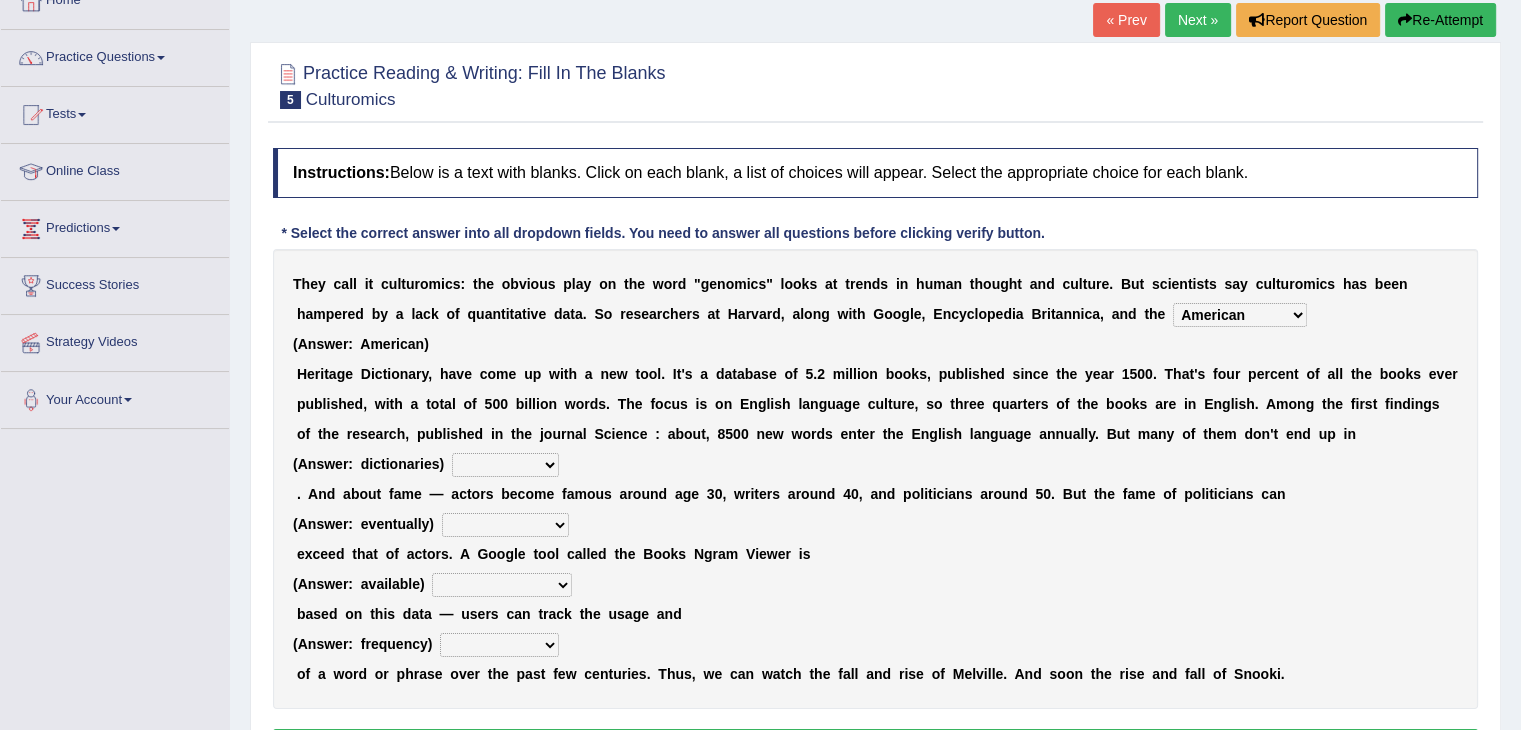 click on "veterinaries fairies dictionaries smithies" at bounding box center [505, 465] 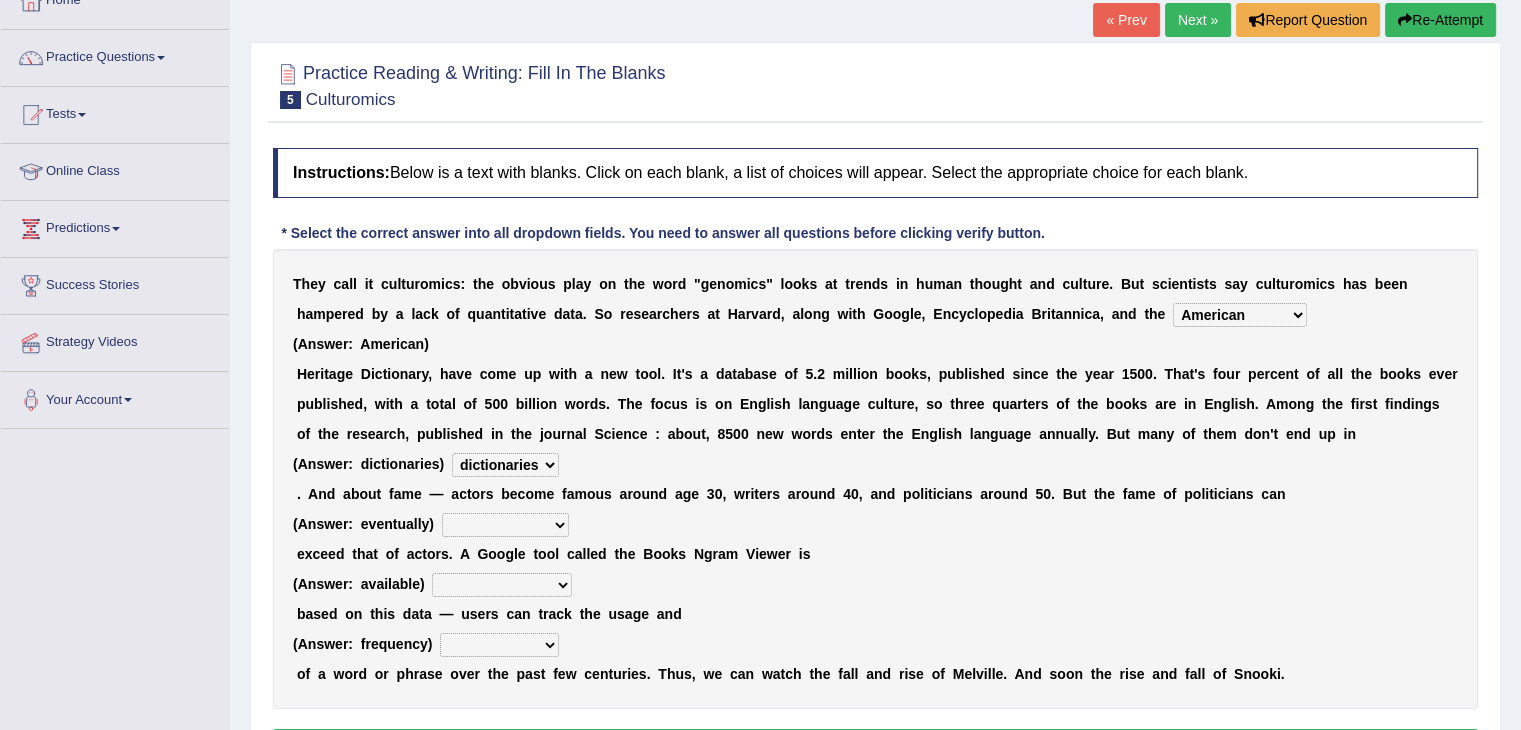 click on "intelligibly eventually venturesomely preferably" at bounding box center [505, 525] 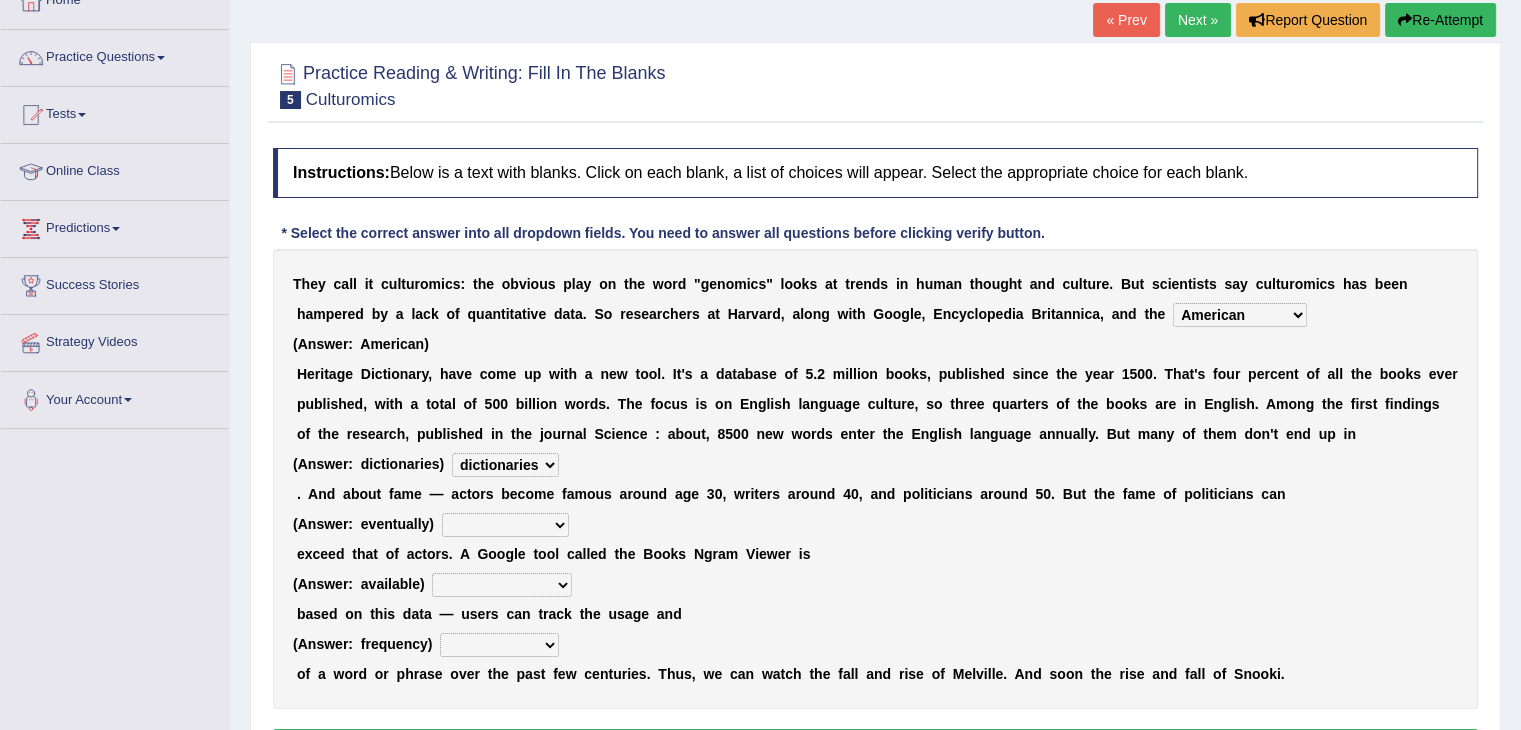 select on "eventually" 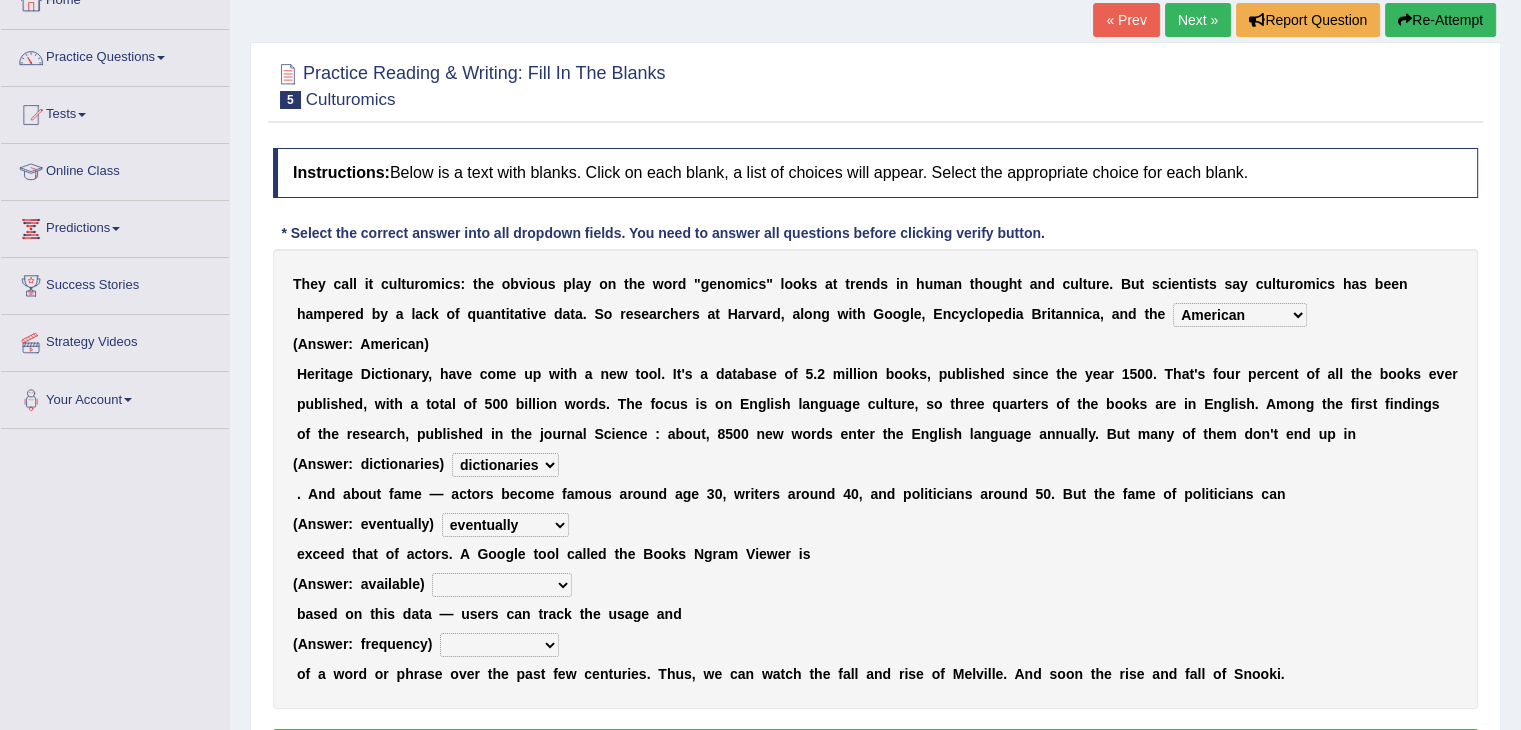 click on "intelligibly eventually venturesomely preferably" at bounding box center [505, 525] 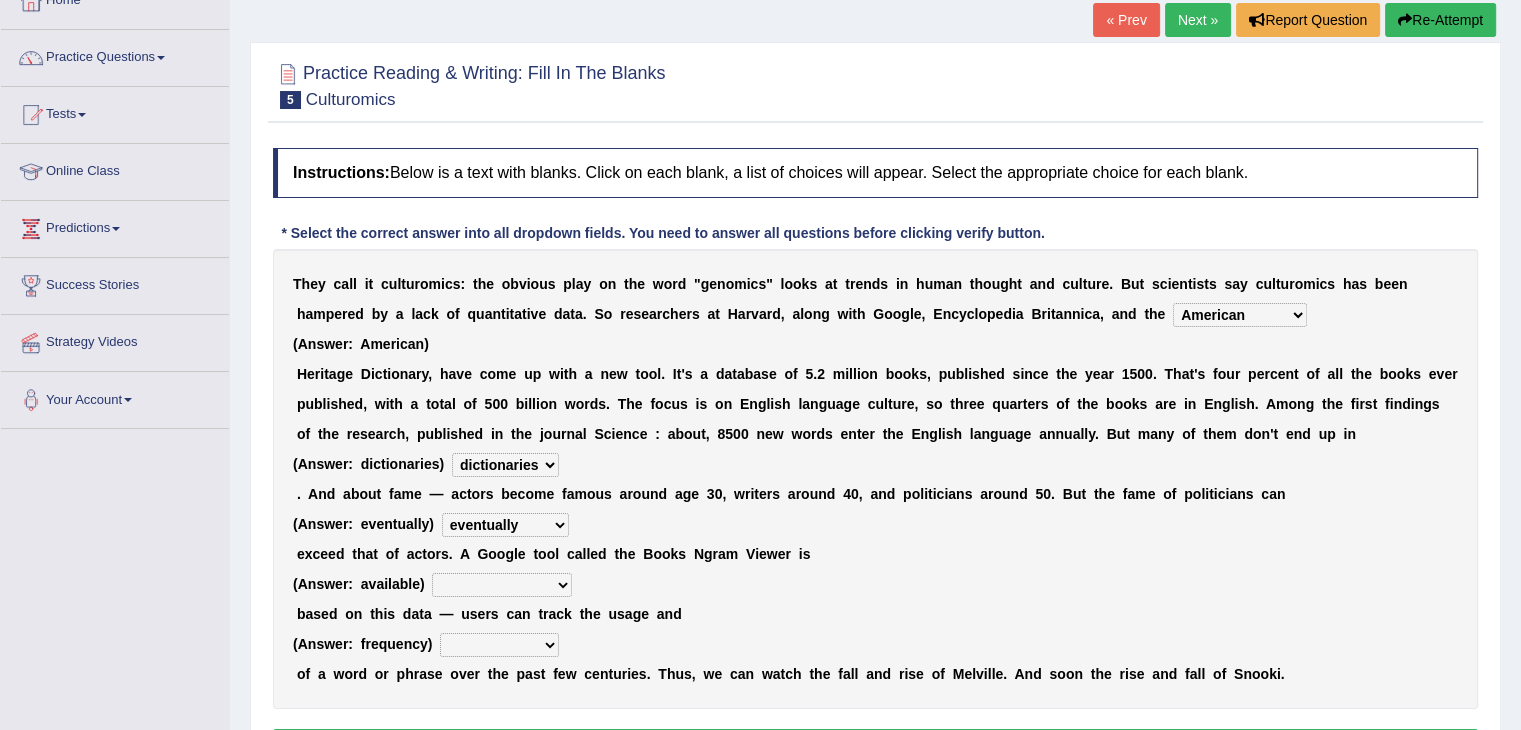 click on "nonoccupational nonbreakable trainable available" at bounding box center [502, 585] 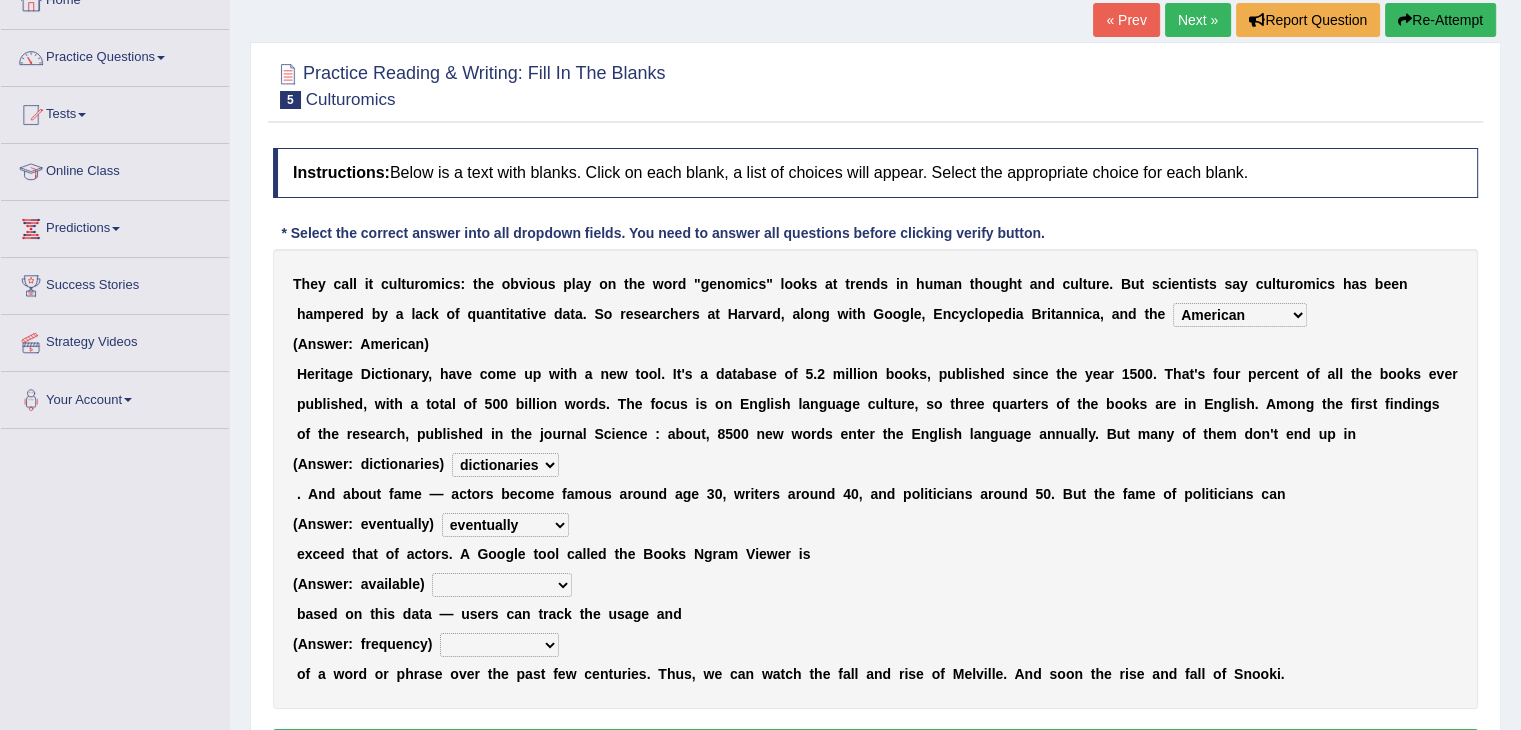 select on "available" 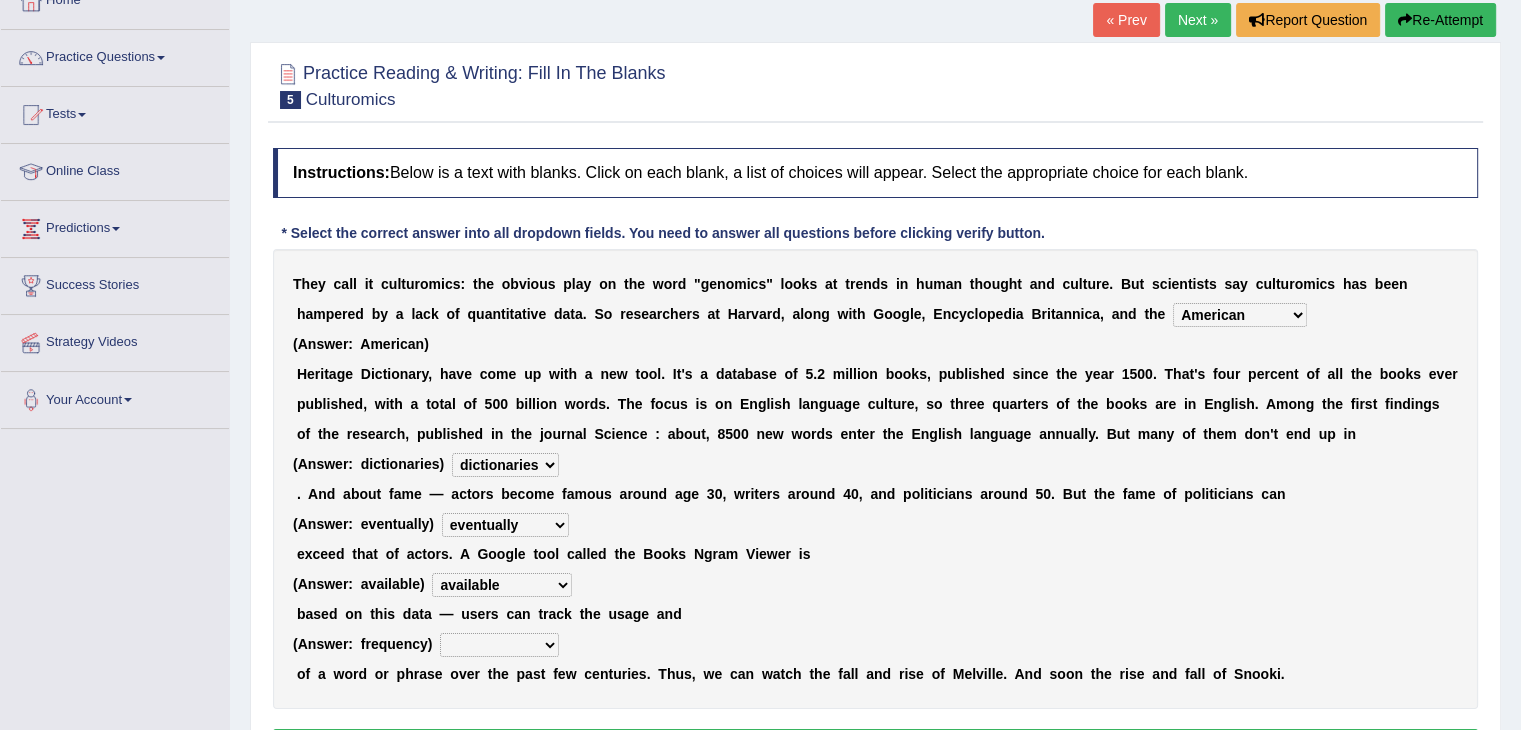 click on "nonoccupational nonbreakable trainable available" at bounding box center [502, 585] 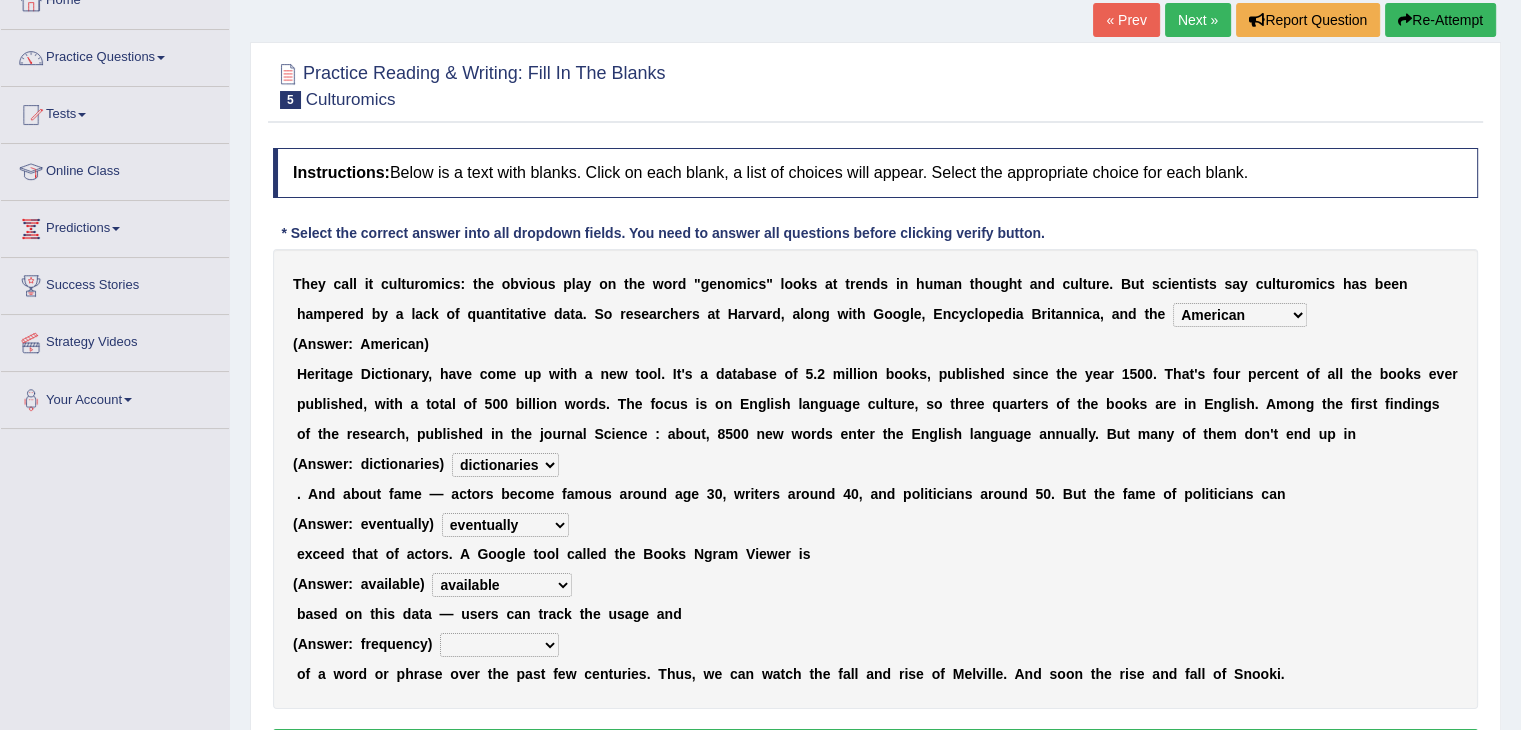 click on "frequency derisory drearily inappreciably" at bounding box center [499, 645] 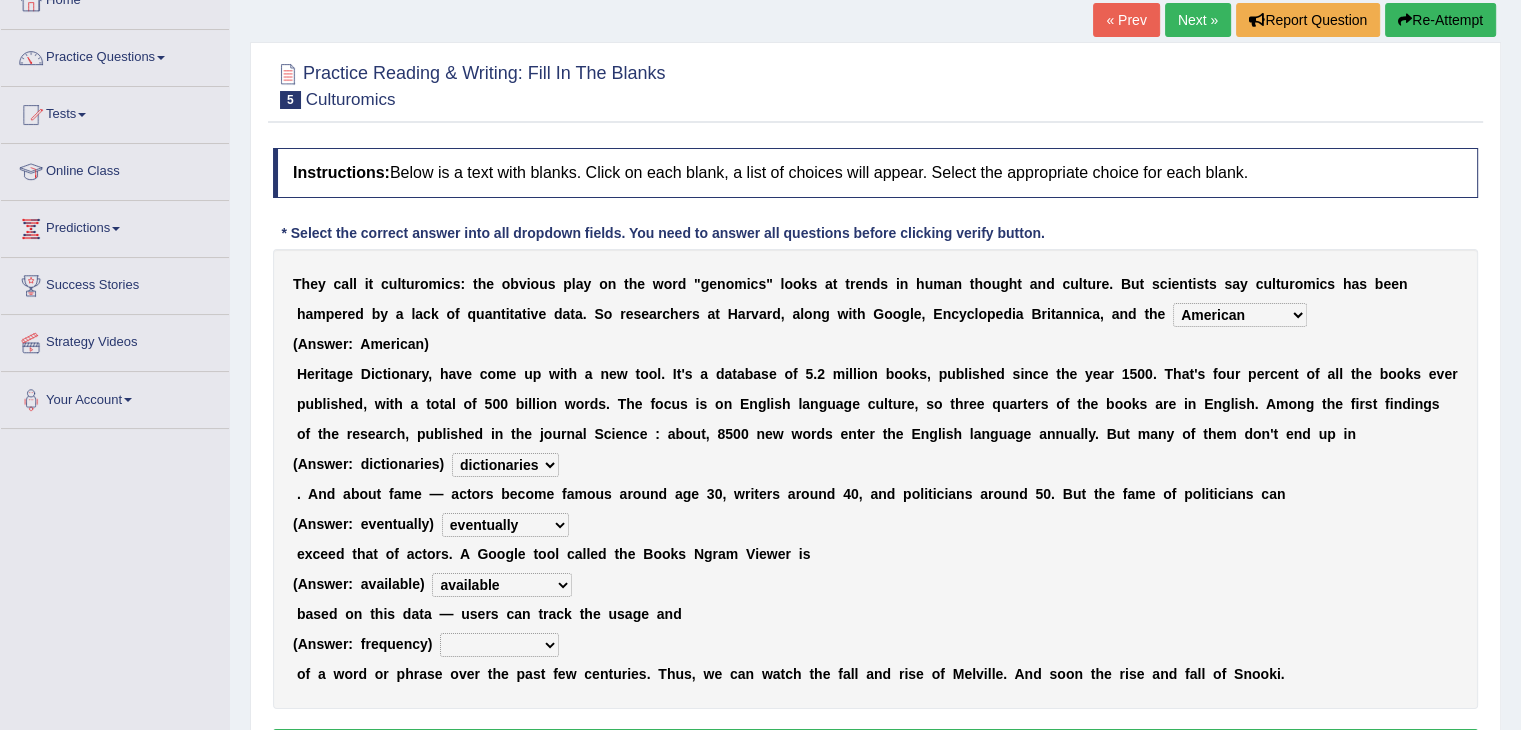 select on "frequency" 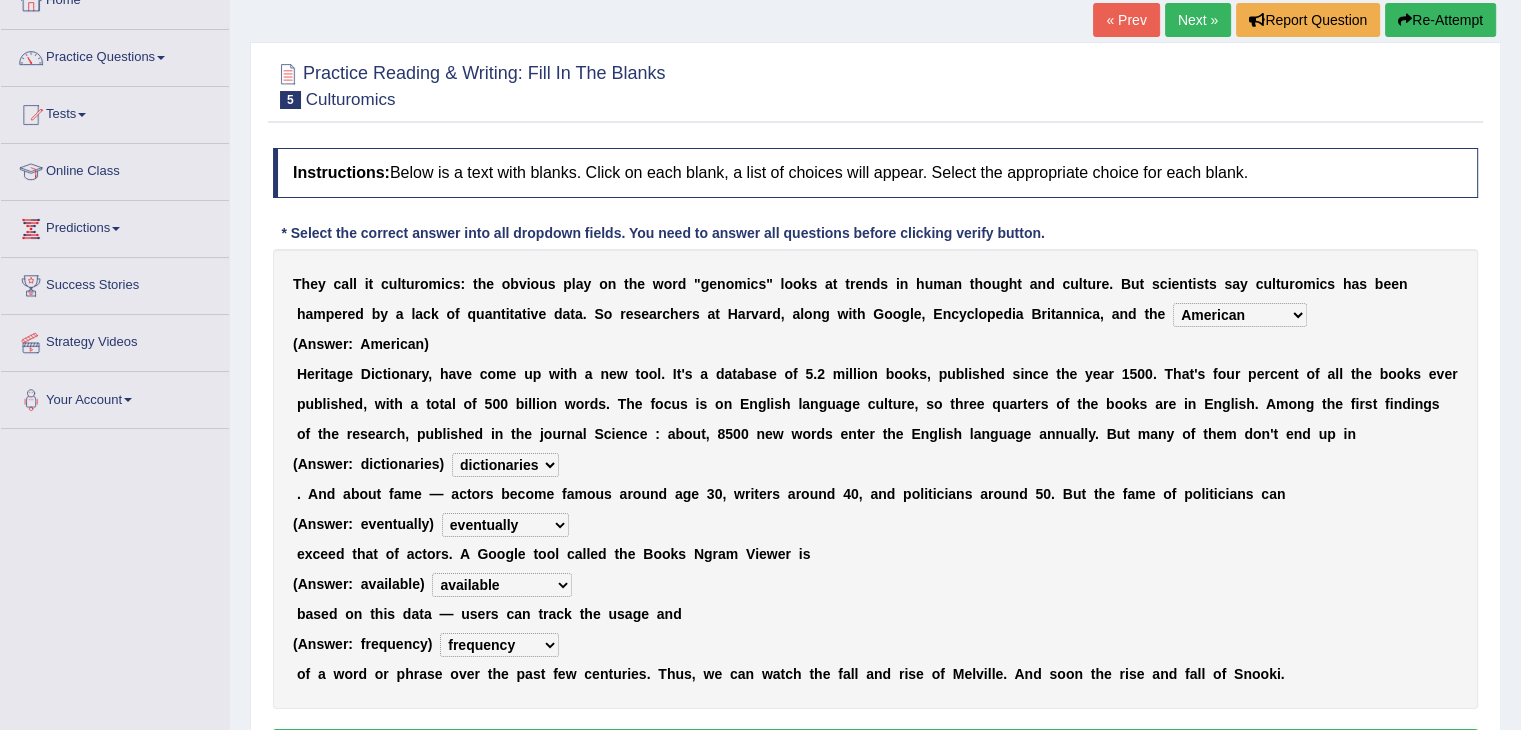 click on "frequency derisory drearily inappreciably" at bounding box center (499, 645) 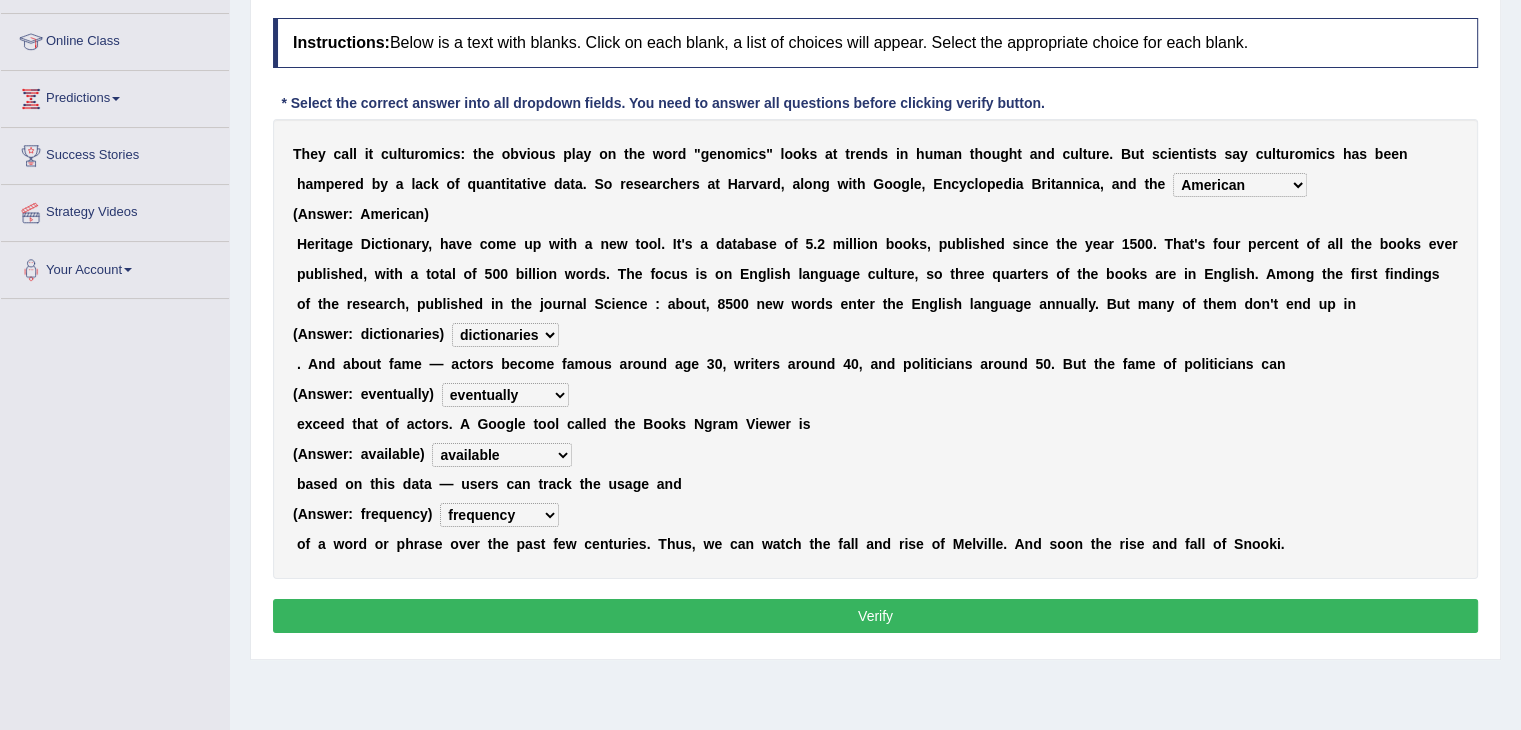 scroll, scrollTop: 266, scrollLeft: 0, axis: vertical 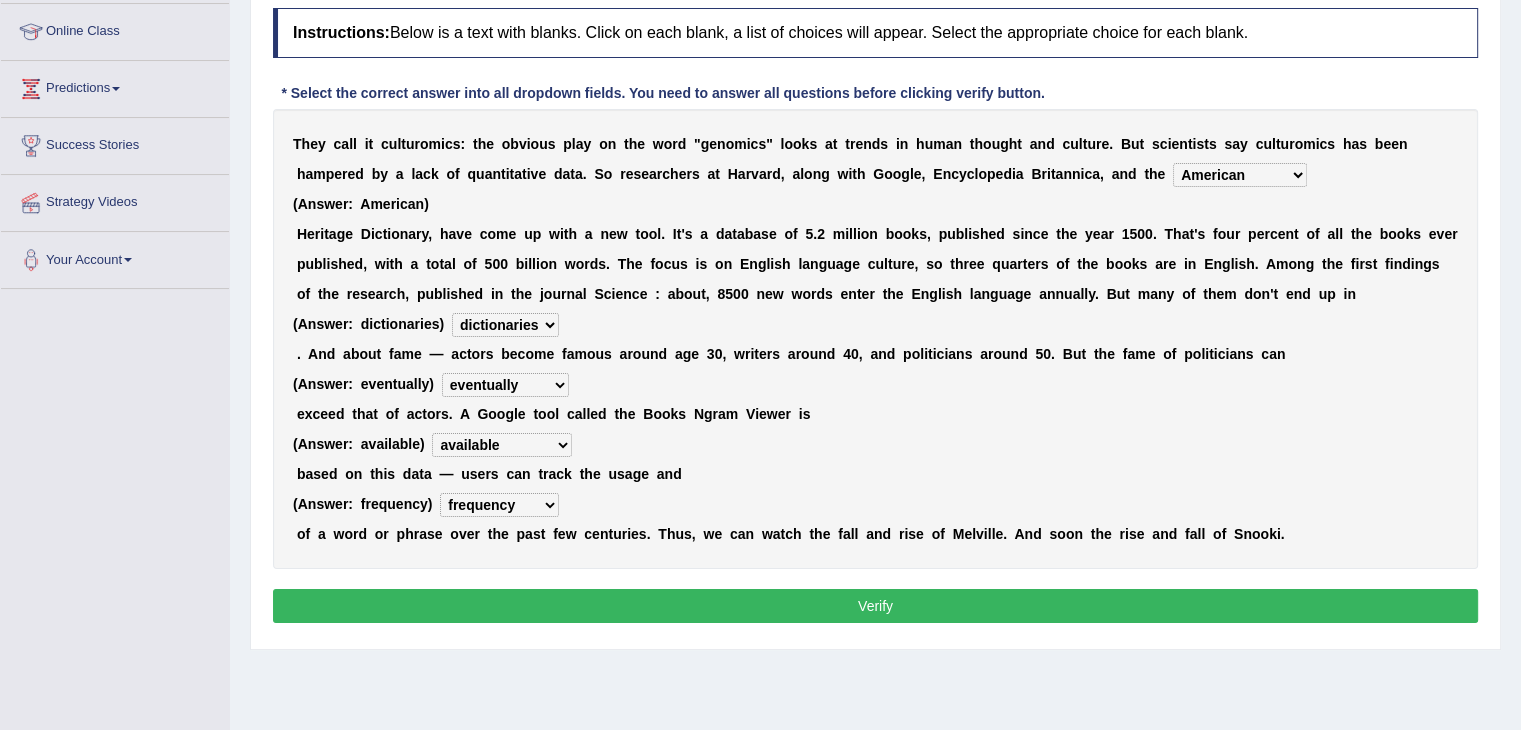 click on "Verify" at bounding box center [875, 606] 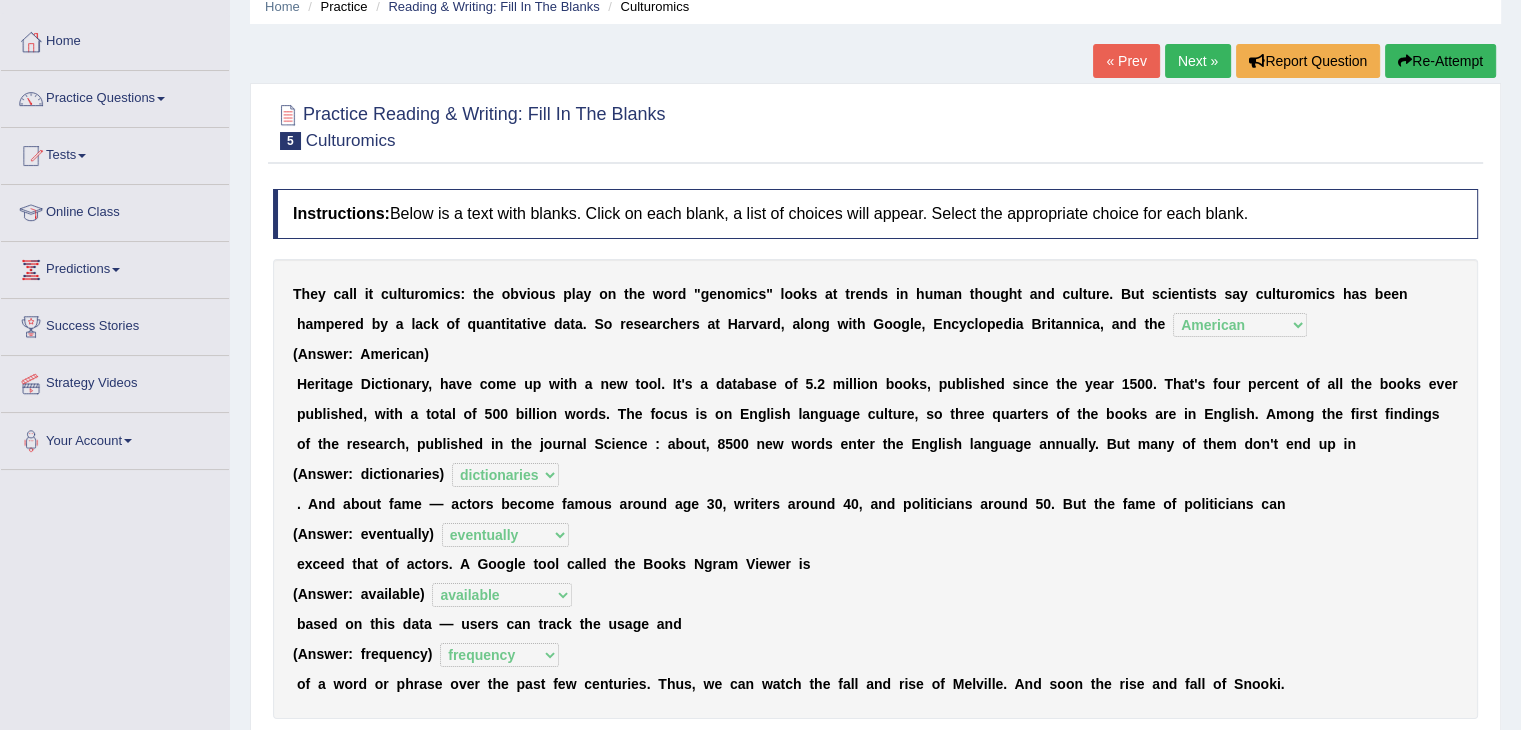 scroll, scrollTop: 20, scrollLeft: 0, axis: vertical 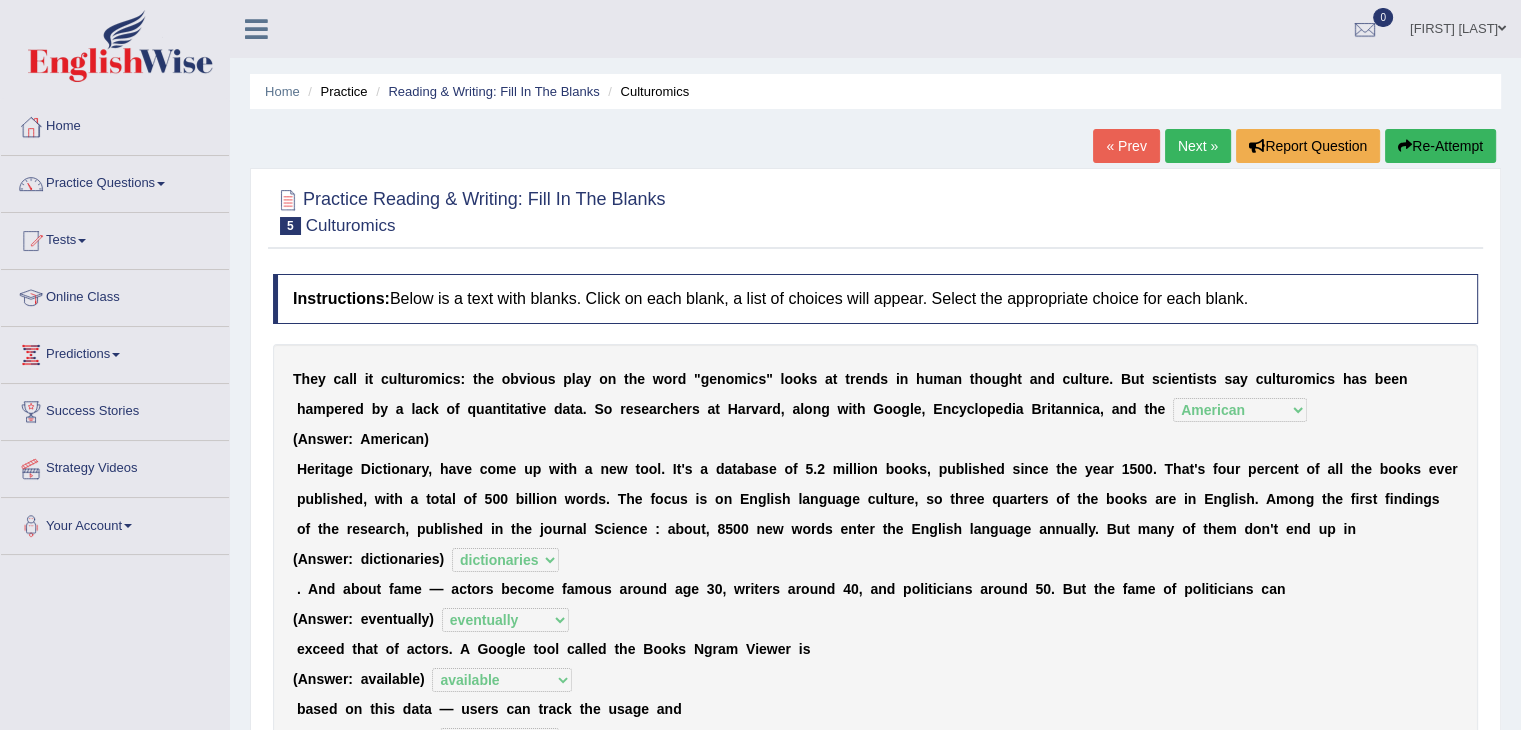 click on "Next »" at bounding box center (1198, 146) 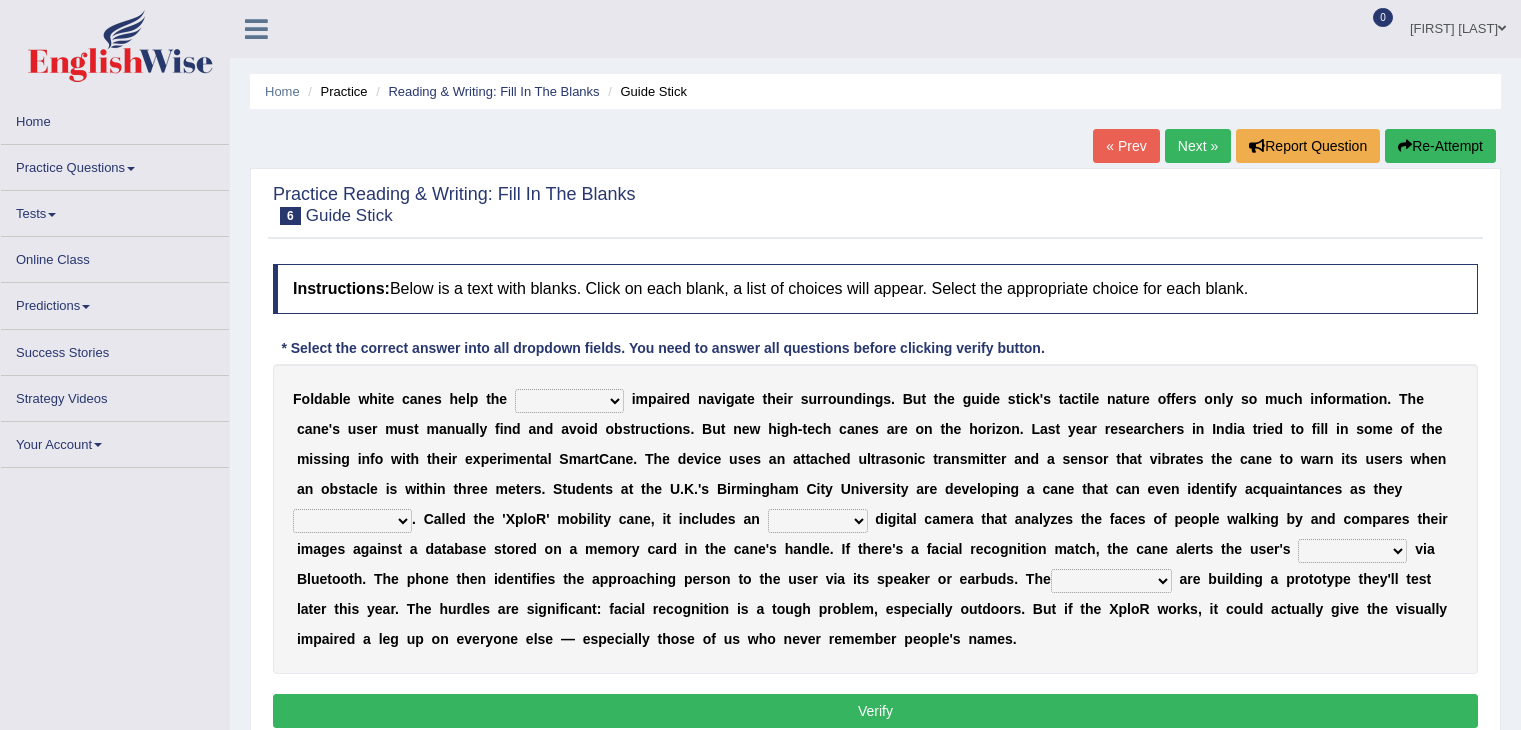 scroll, scrollTop: 0, scrollLeft: 0, axis: both 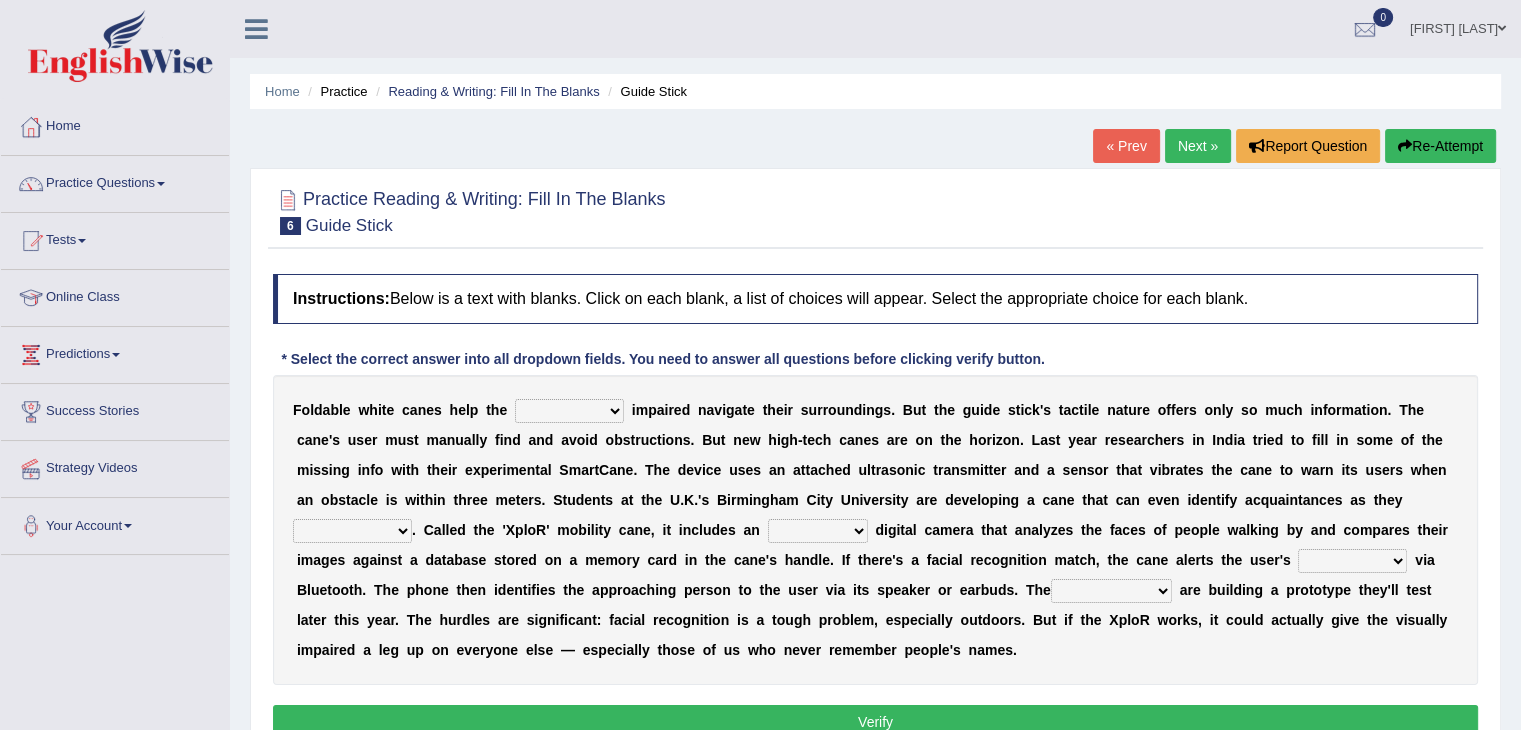 click on "felicity insensitivity visually malleability" at bounding box center (569, 411) 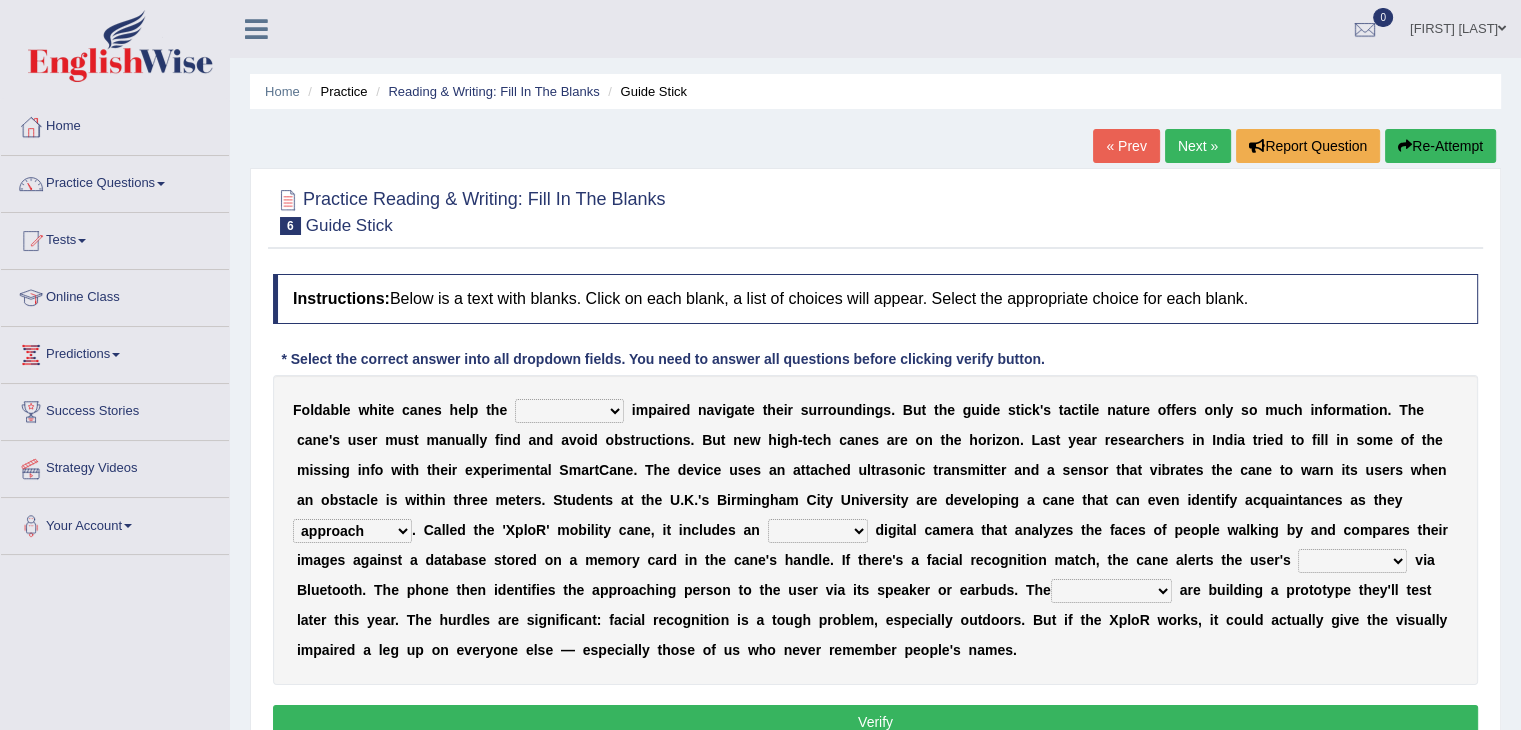 click on "likelihood throat northernmost approach" at bounding box center (352, 531) 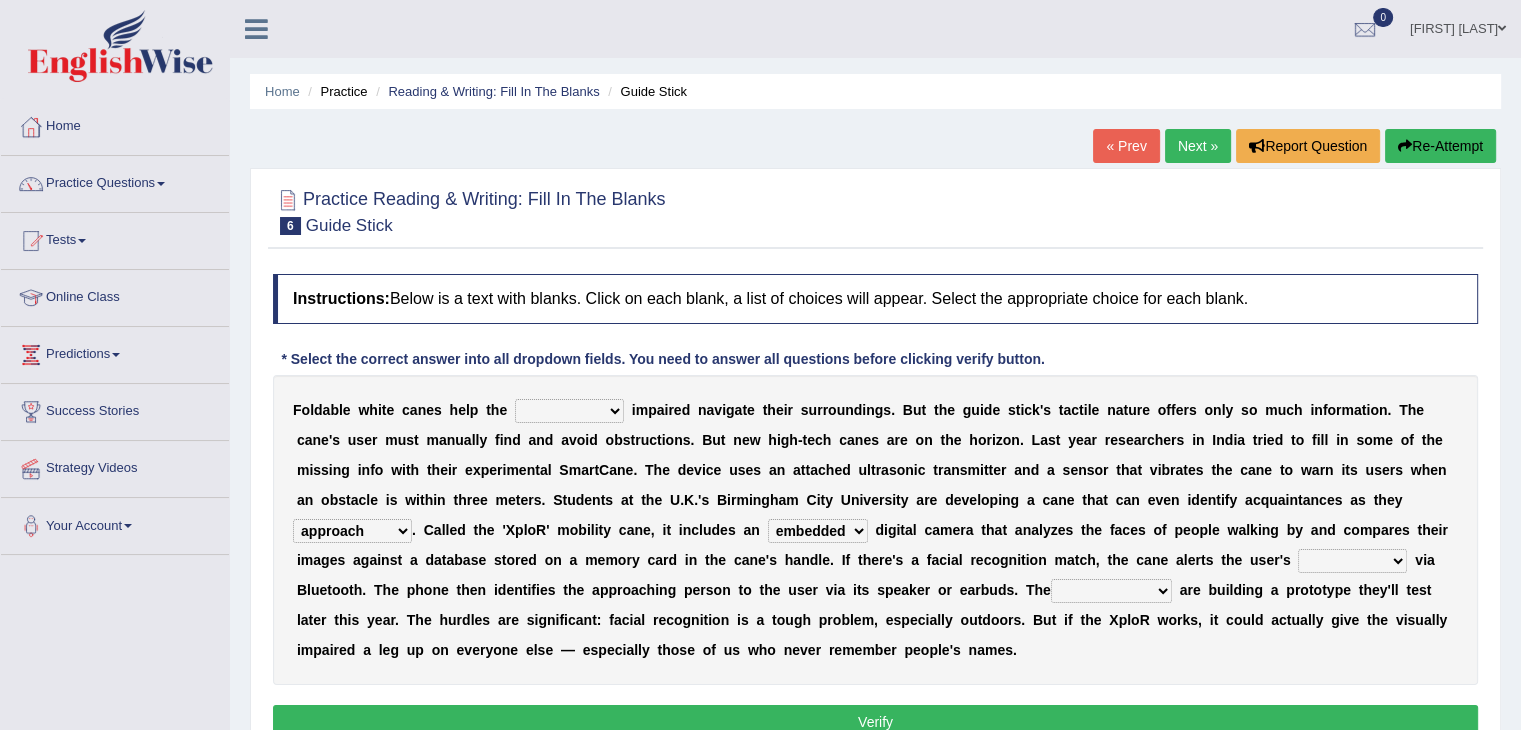 click on "waterborne alone smartphone postpone" at bounding box center [1352, 561] 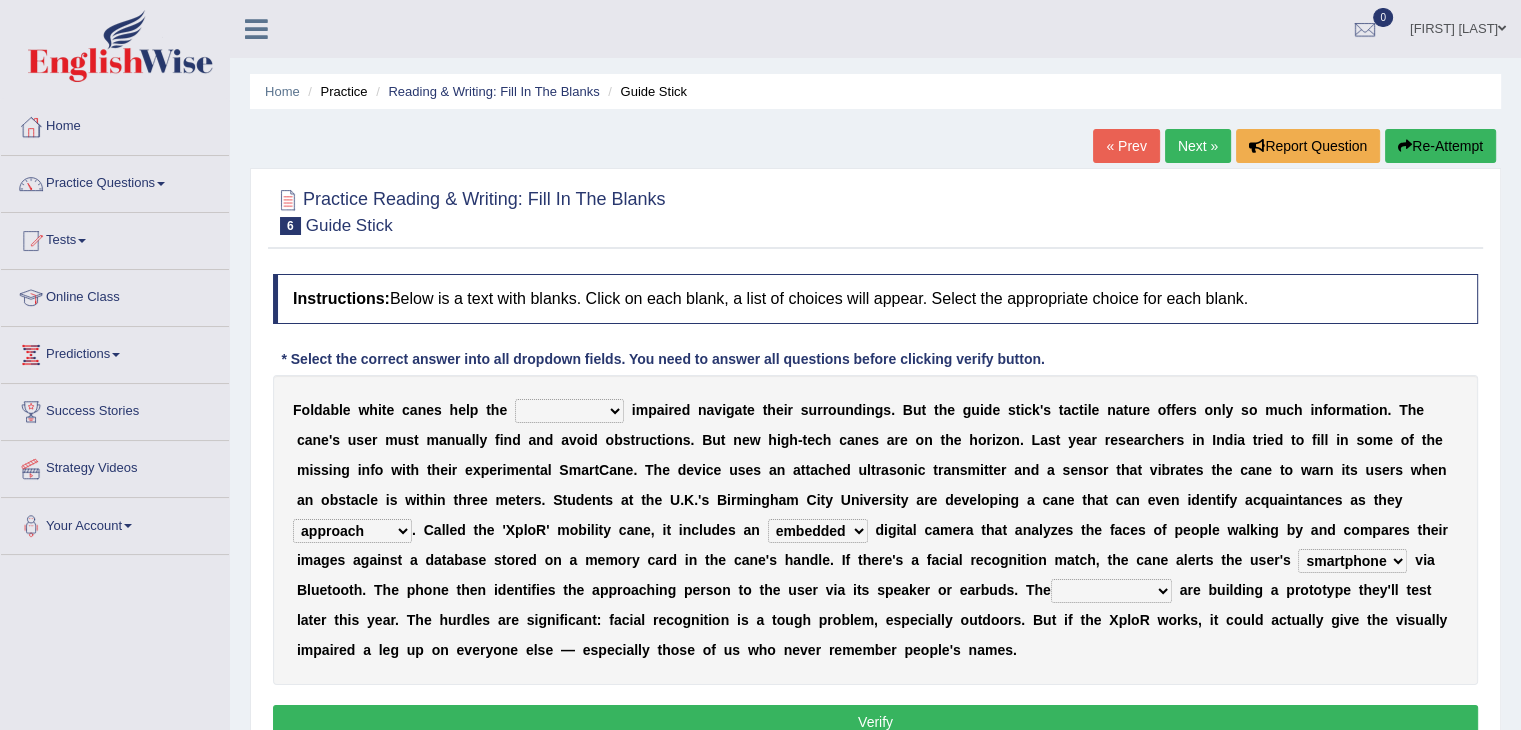 click on "waterborne alone smartphone postpone" at bounding box center (1352, 561) 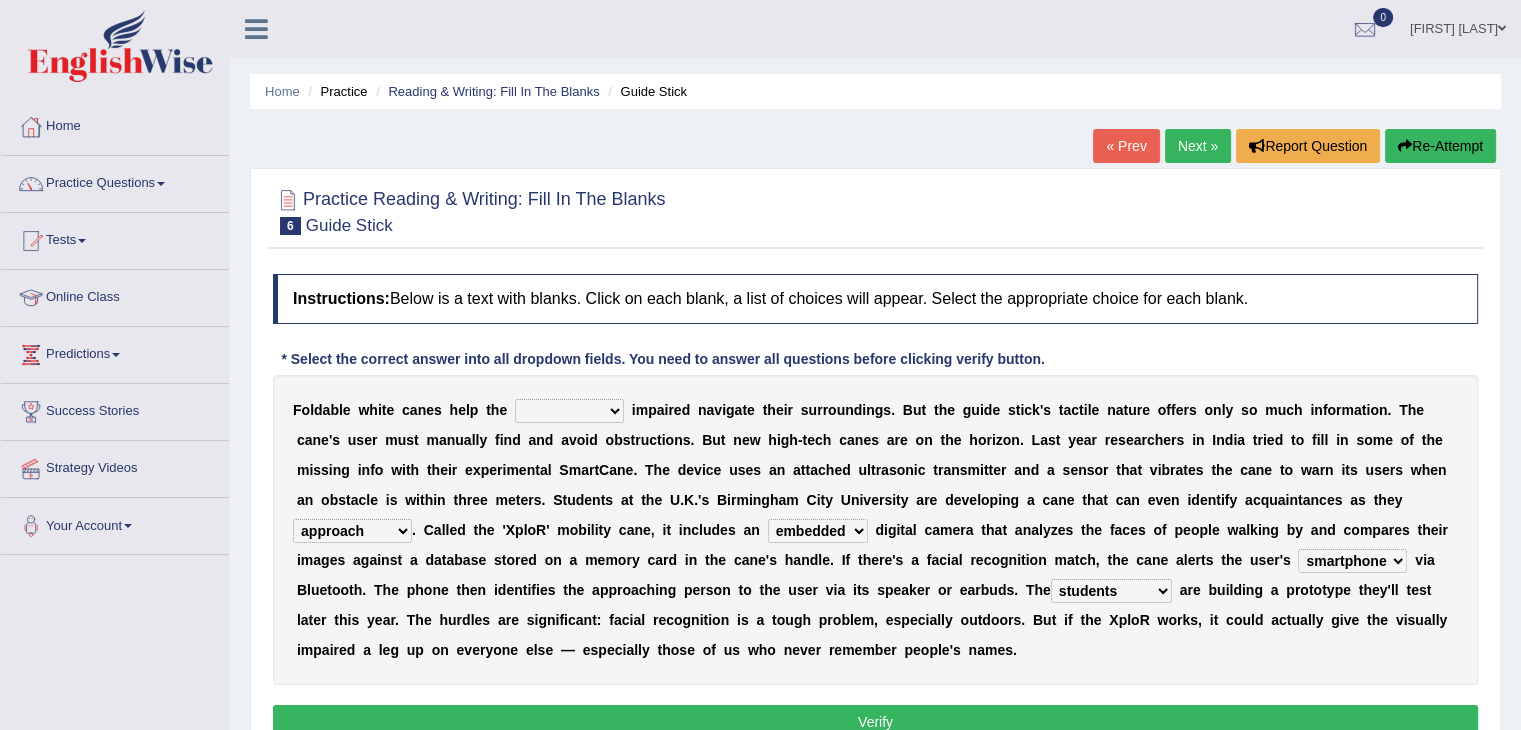 click on "jurisprudence bootless students jukebox" at bounding box center [1111, 591] 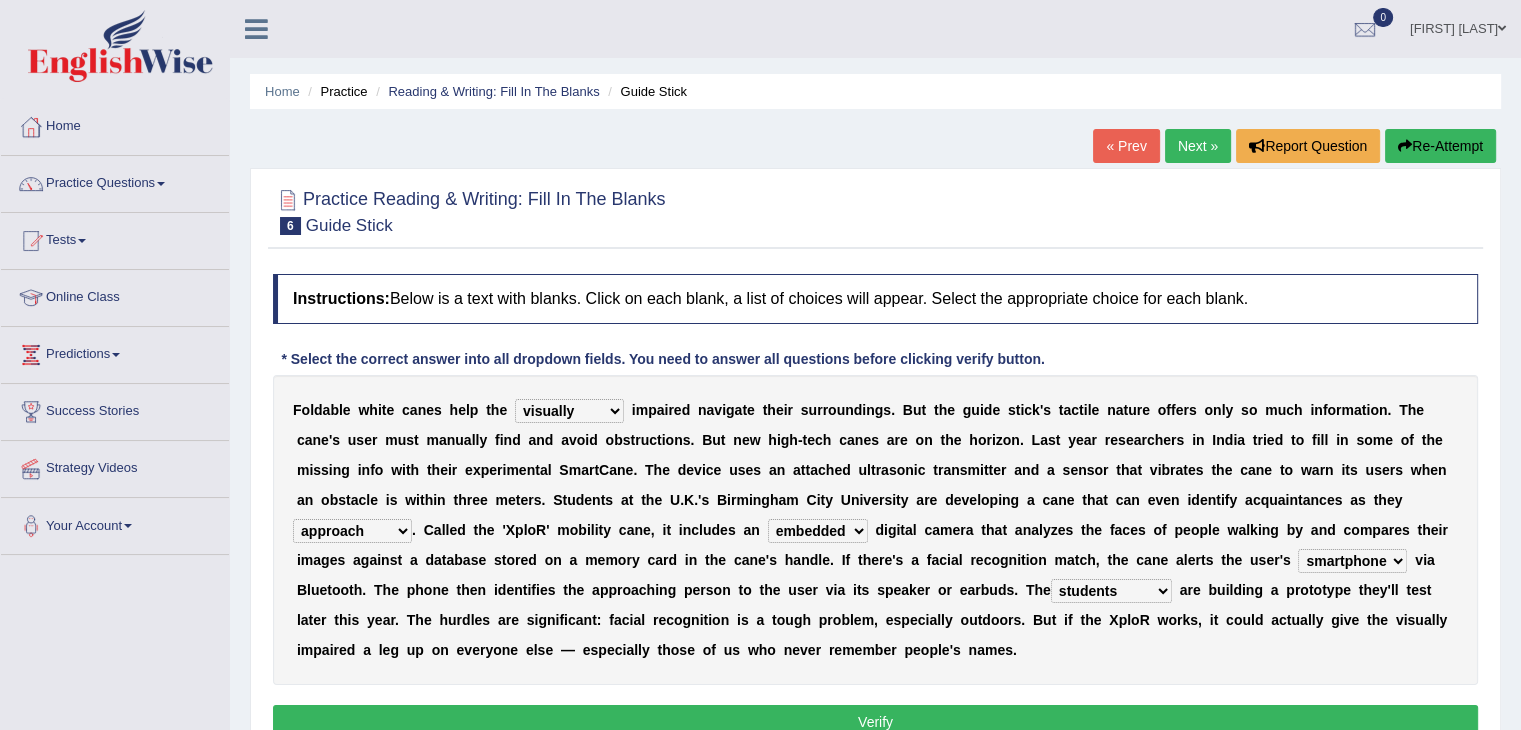 click on "Verify" at bounding box center [875, 722] 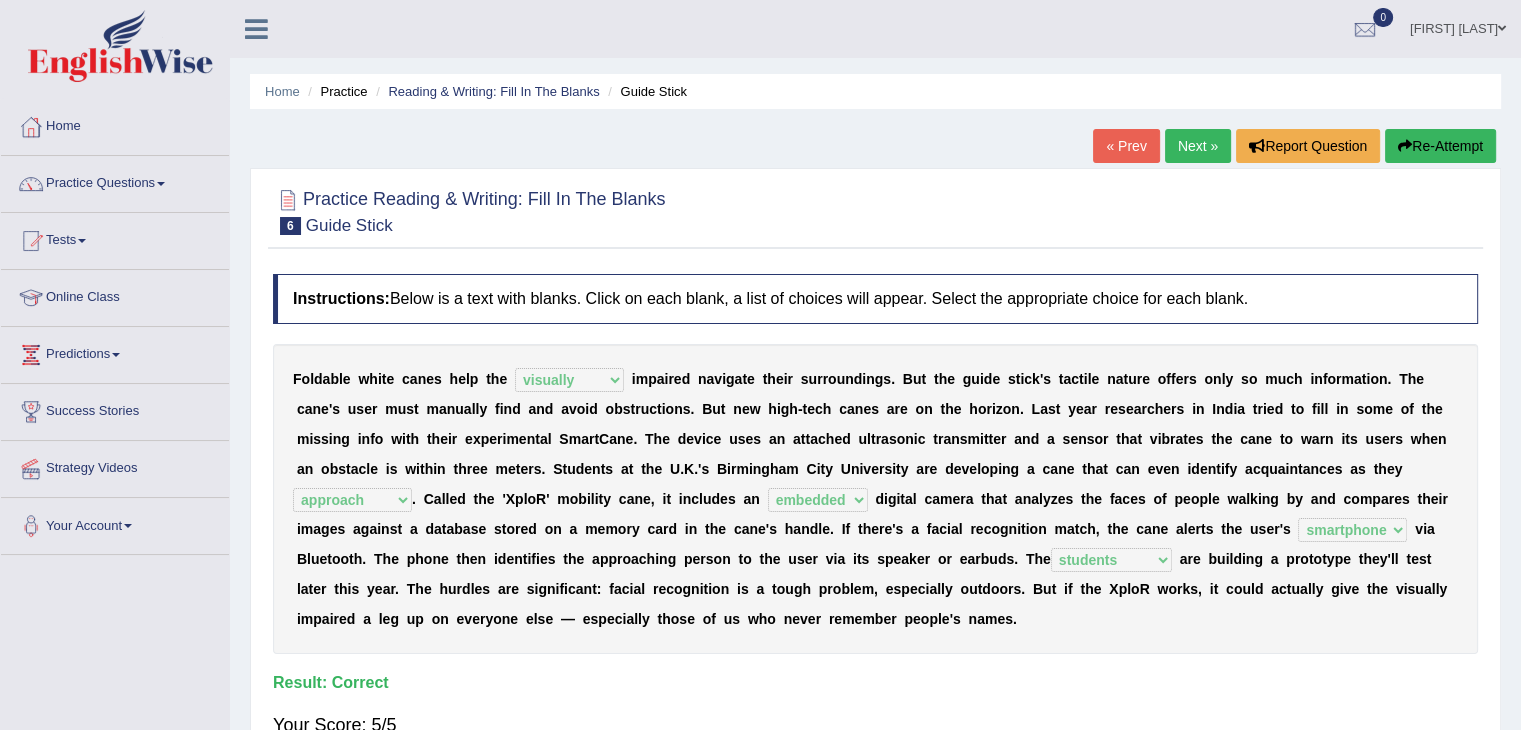 click on "Next »" at bounding box center [1198, 146] 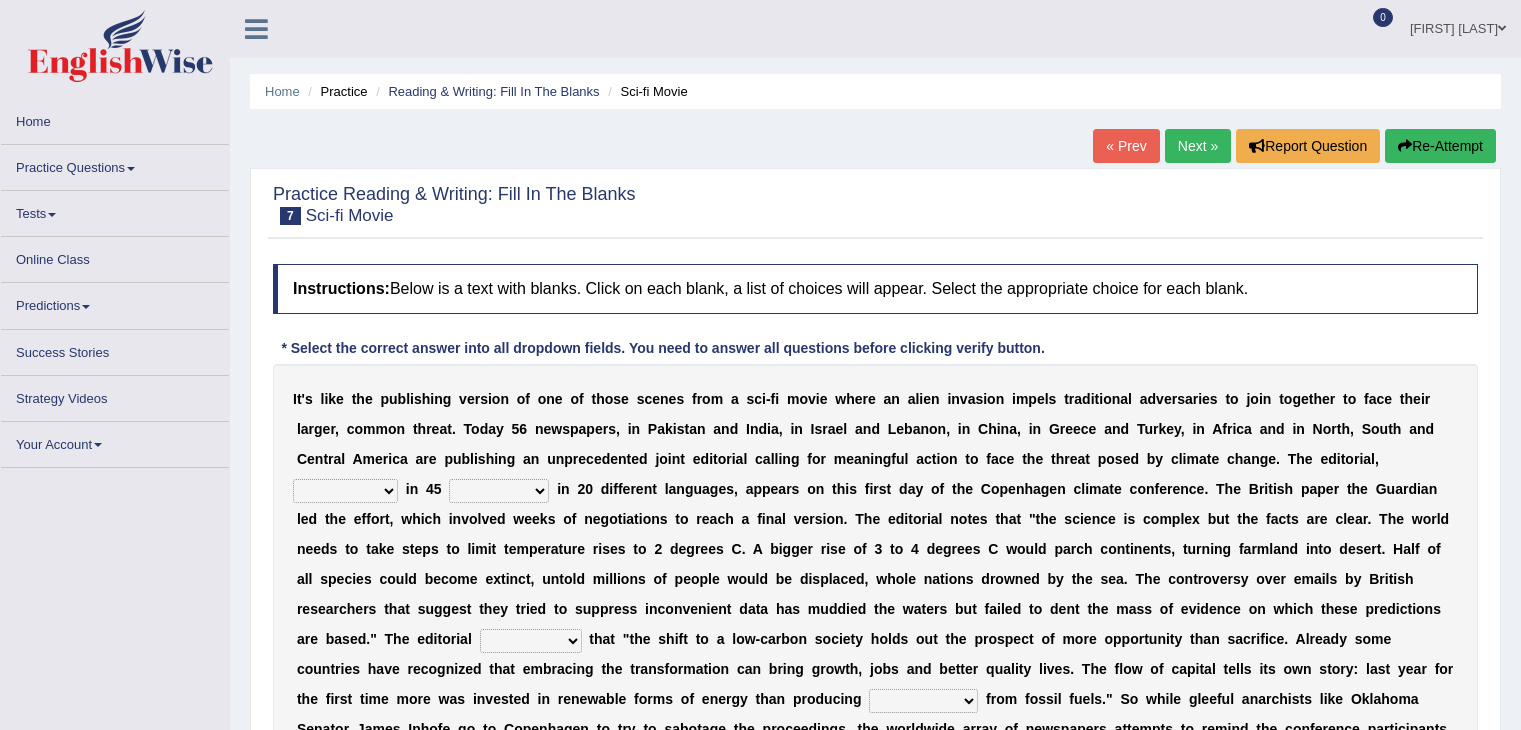 scroll, scrollTop: 0, scrollLeft: 0, axis: both 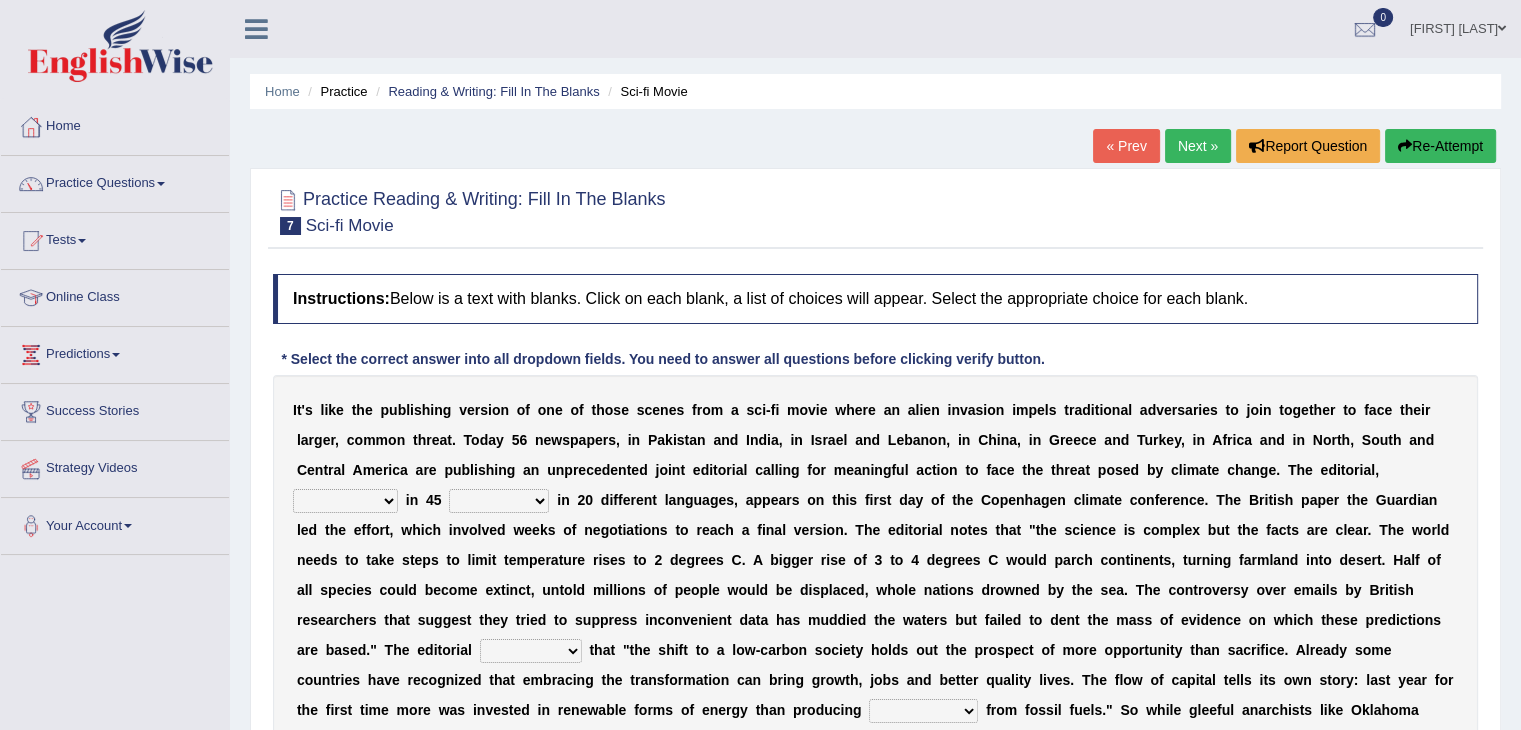 click on "published publicized burnished transmitted" at bounding box center [345, 501] 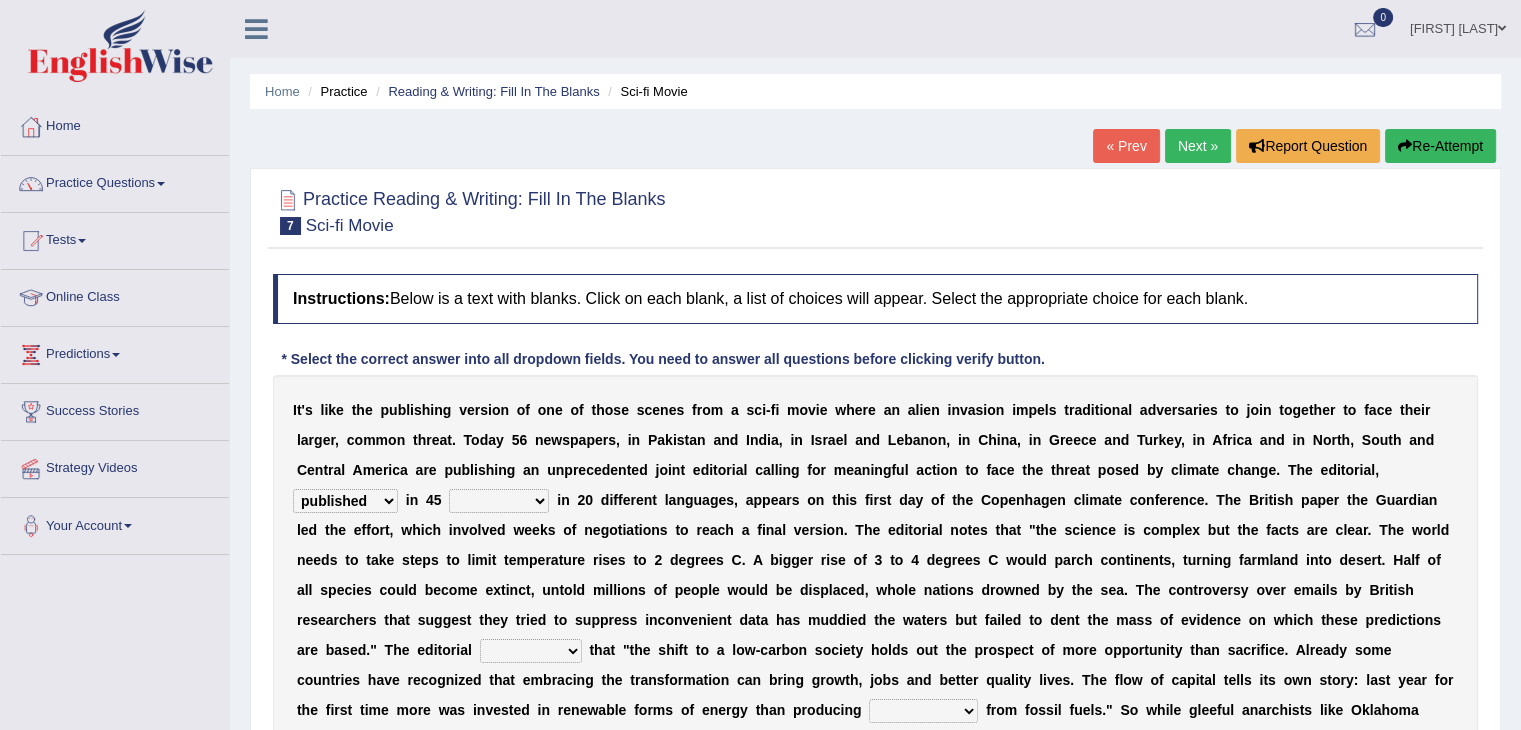 click on "clans countries continents terraces" at bounding box center [499, 501] 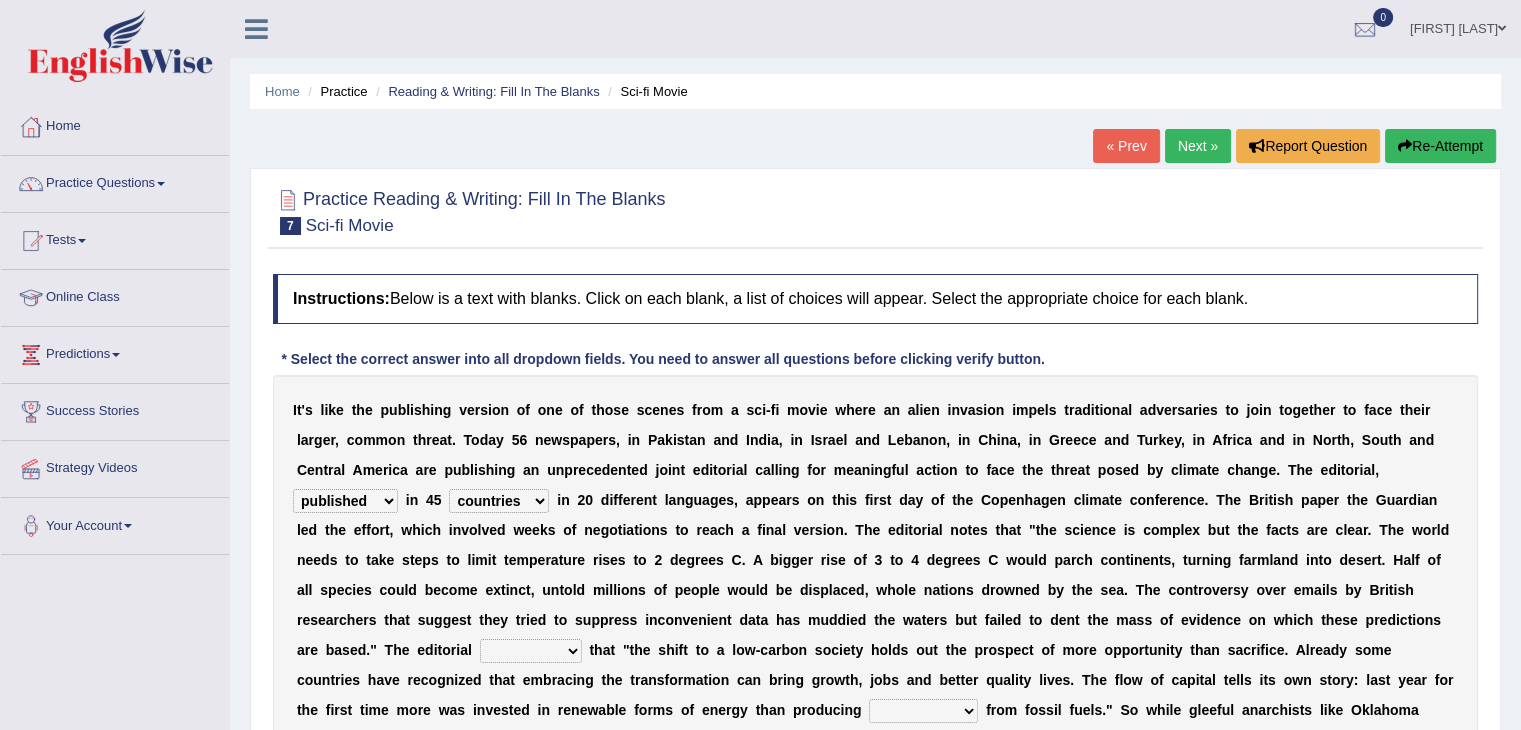 click on "clans countries continents terraces" at bounding box center [499, 501] 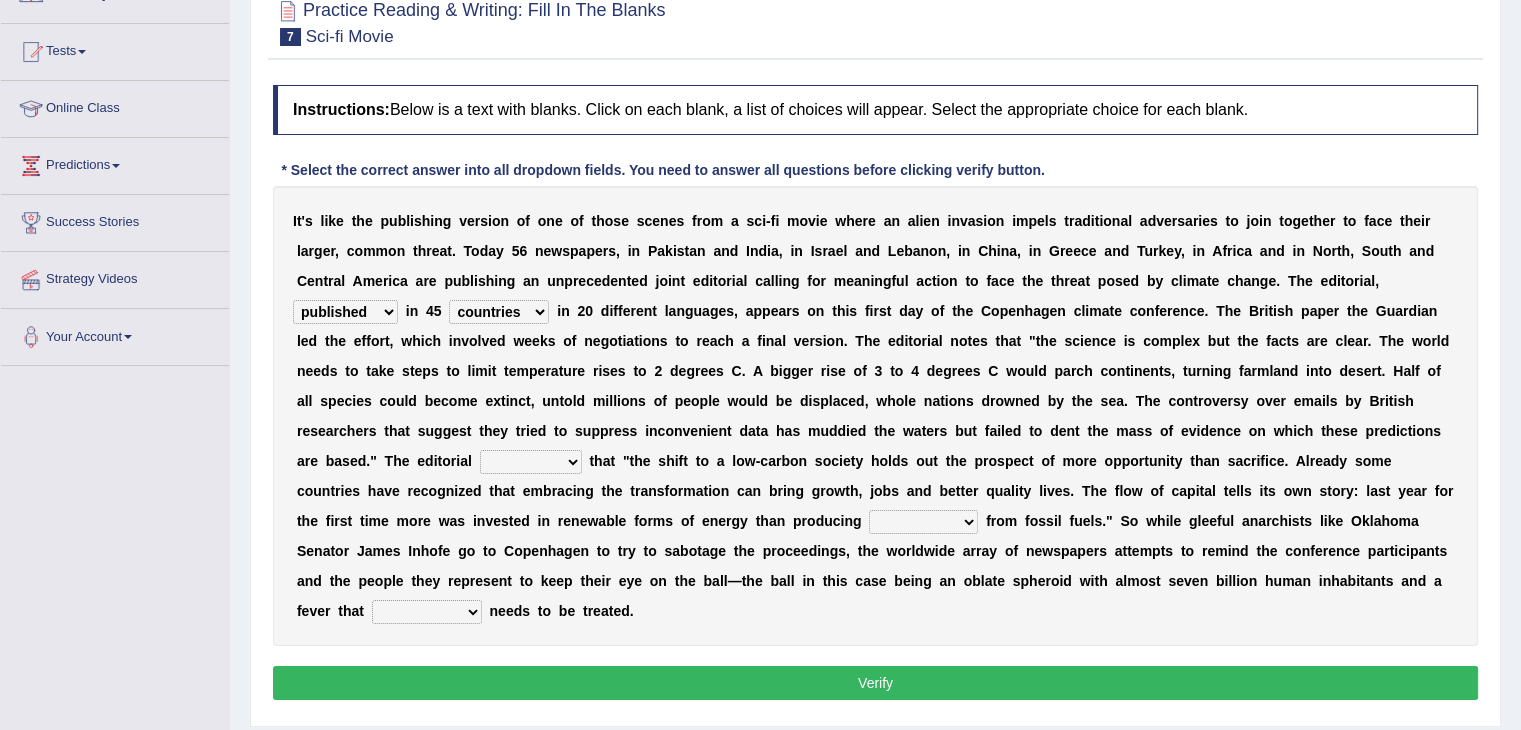 scroll, scrollTop: 190, scrollLeft: 0, axis: vertical 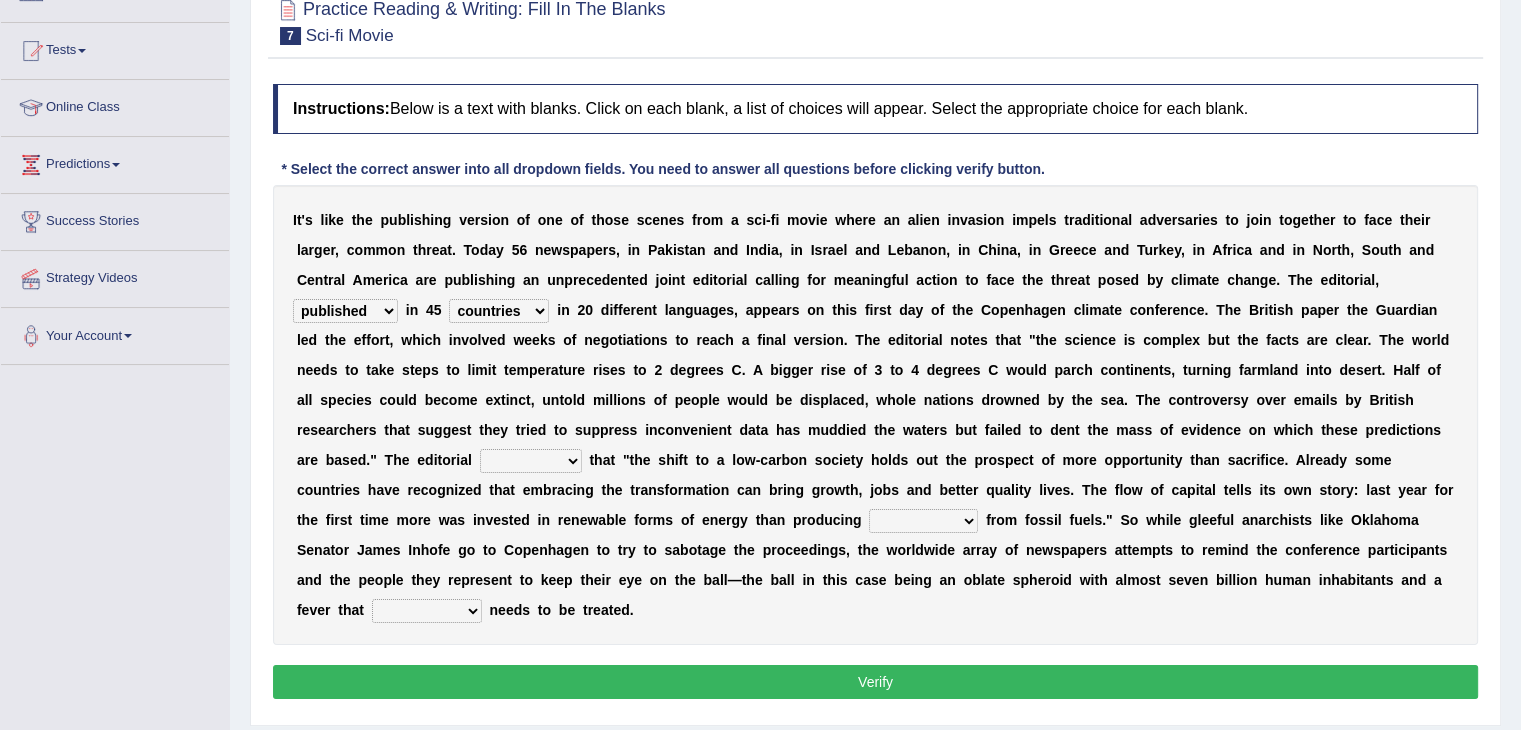 click on "modified protested recognized declined" at bounding box center [531, 461] 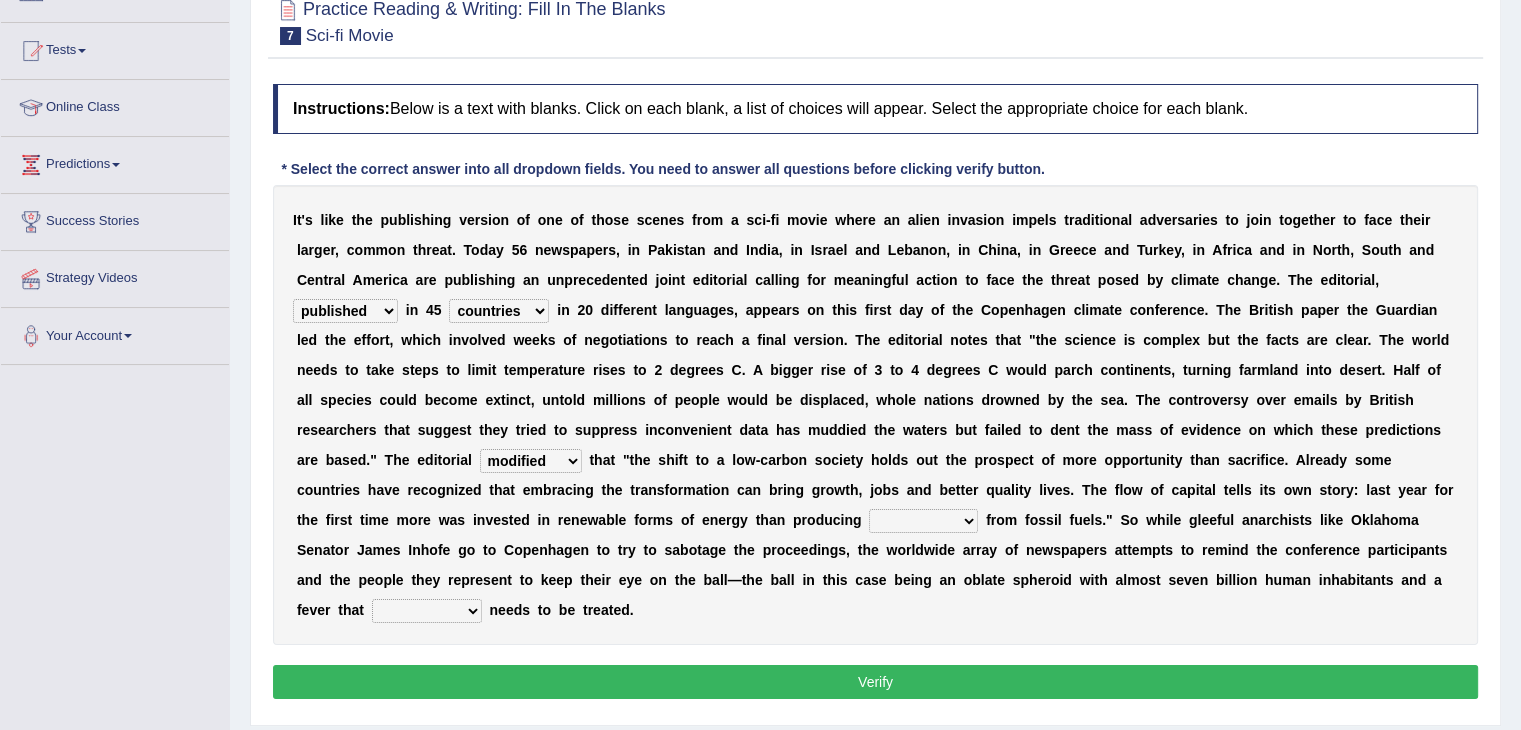 click on "modified protested recognized declined" at bounding box center (531, 461) 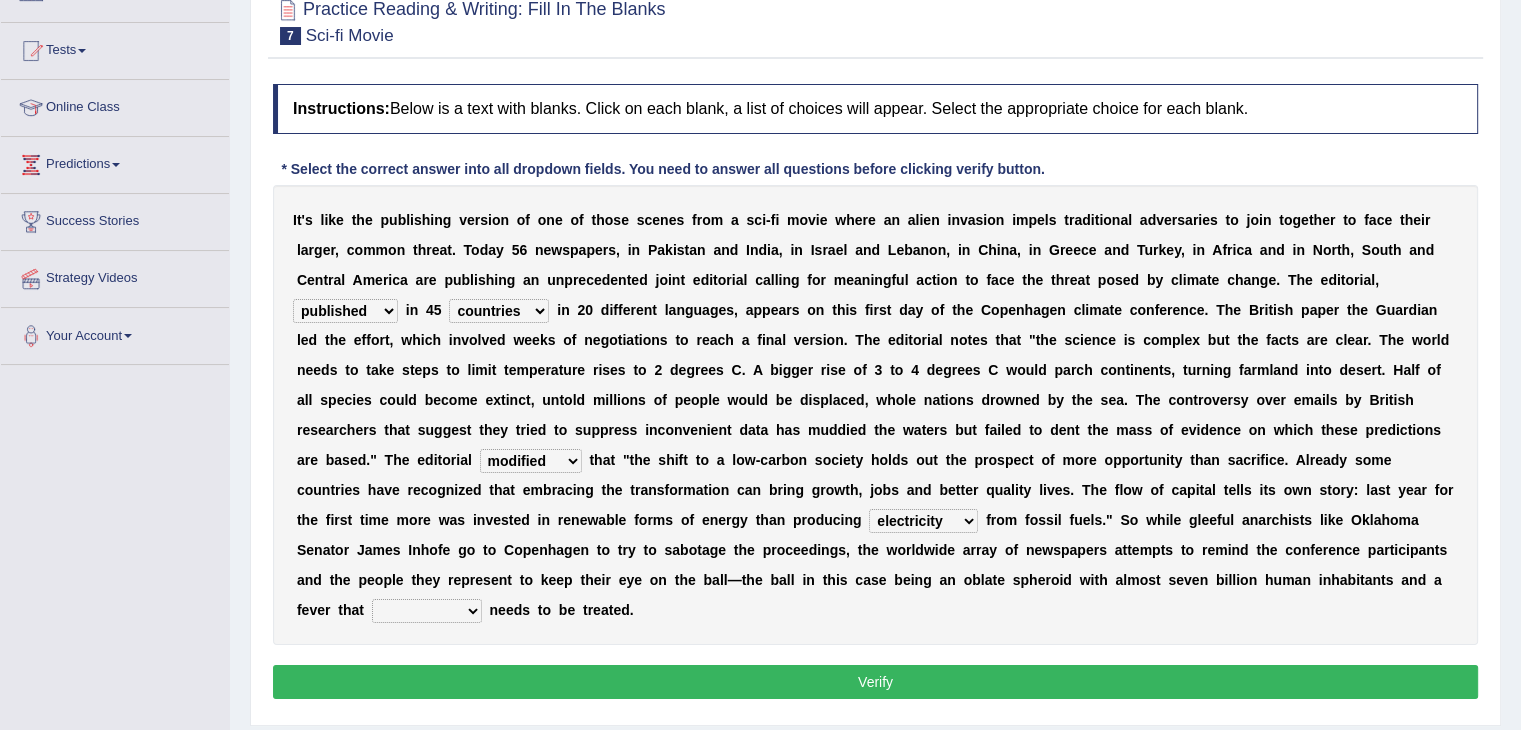 click on "solicitously desperately ephemerally peripherally" at bounding box center [427, 611] 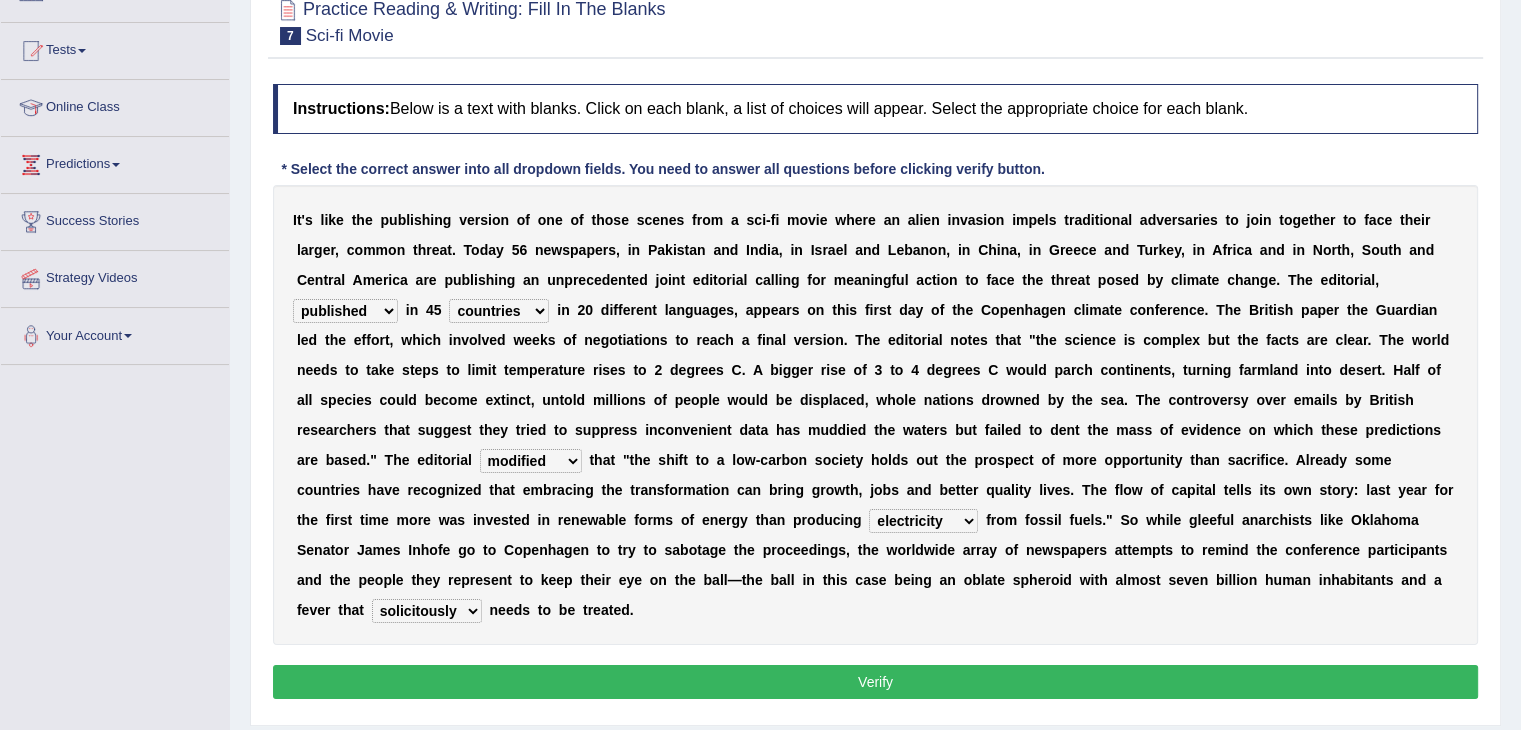 click on "Verify" at bounding box center [875, 682] 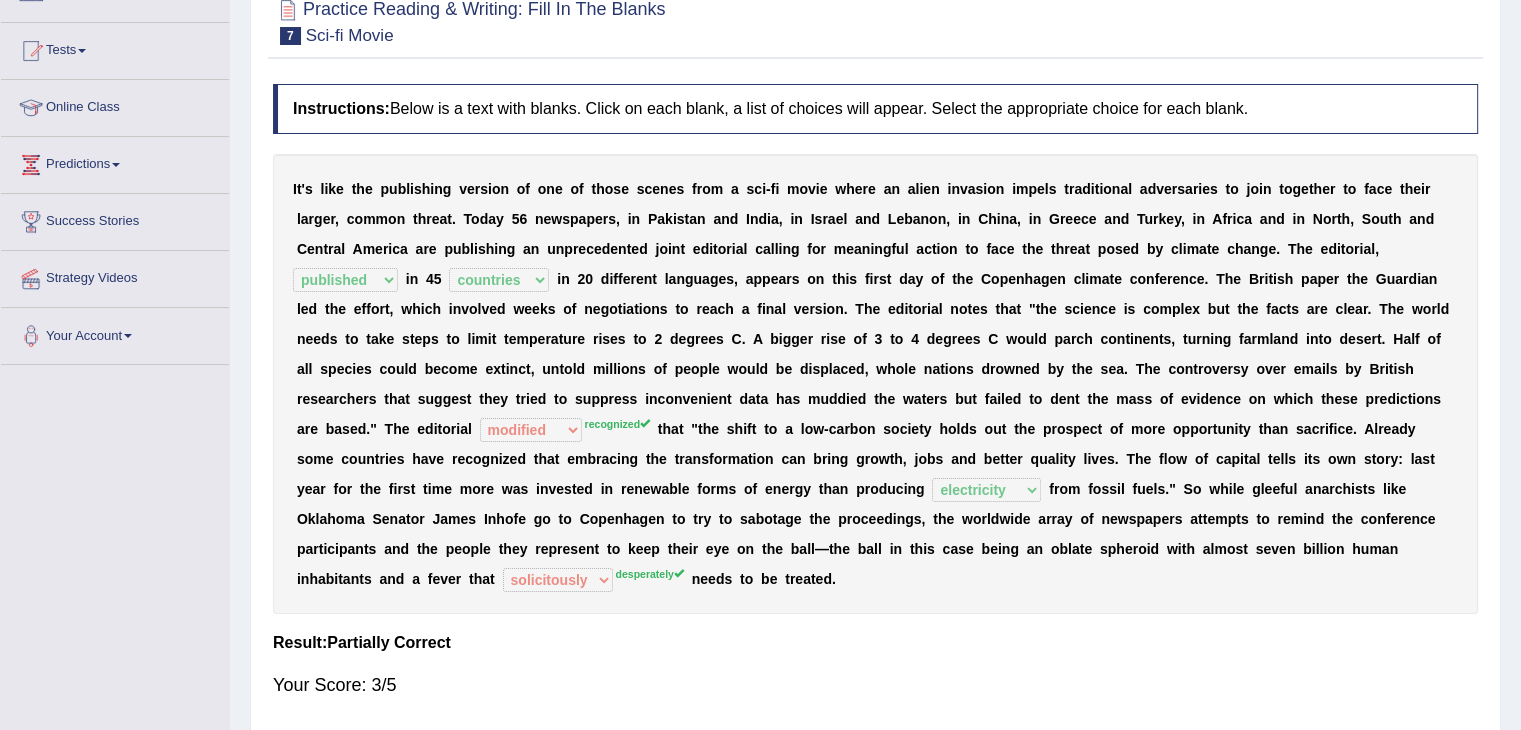 scroll, scrollTop: 0, scrollLeft: 0, axis: both 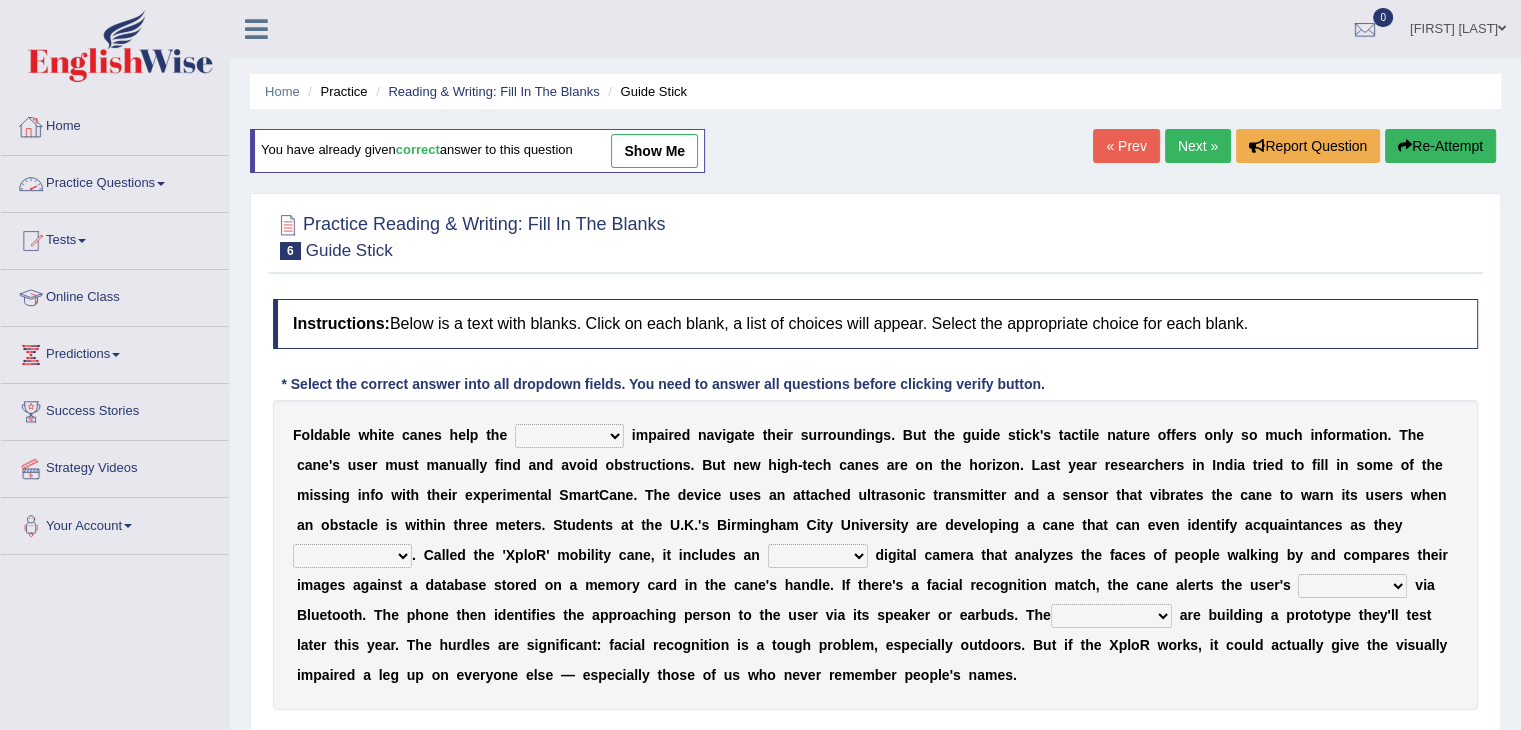 click on "Practice Questions" at bounding box center (115, 181) 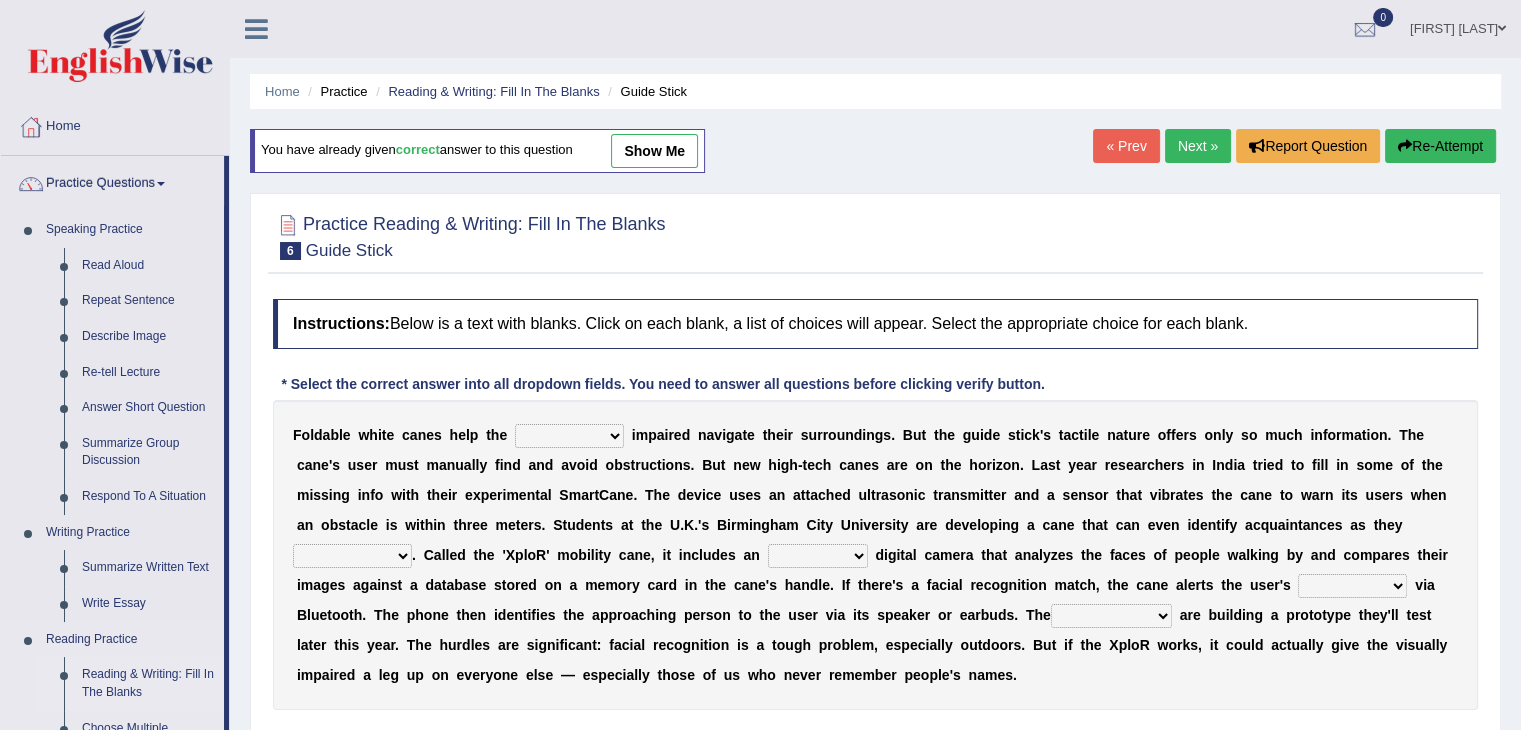 click on "Reading & Writing: Fill In The Blanks" at bounding box center (148, 683) 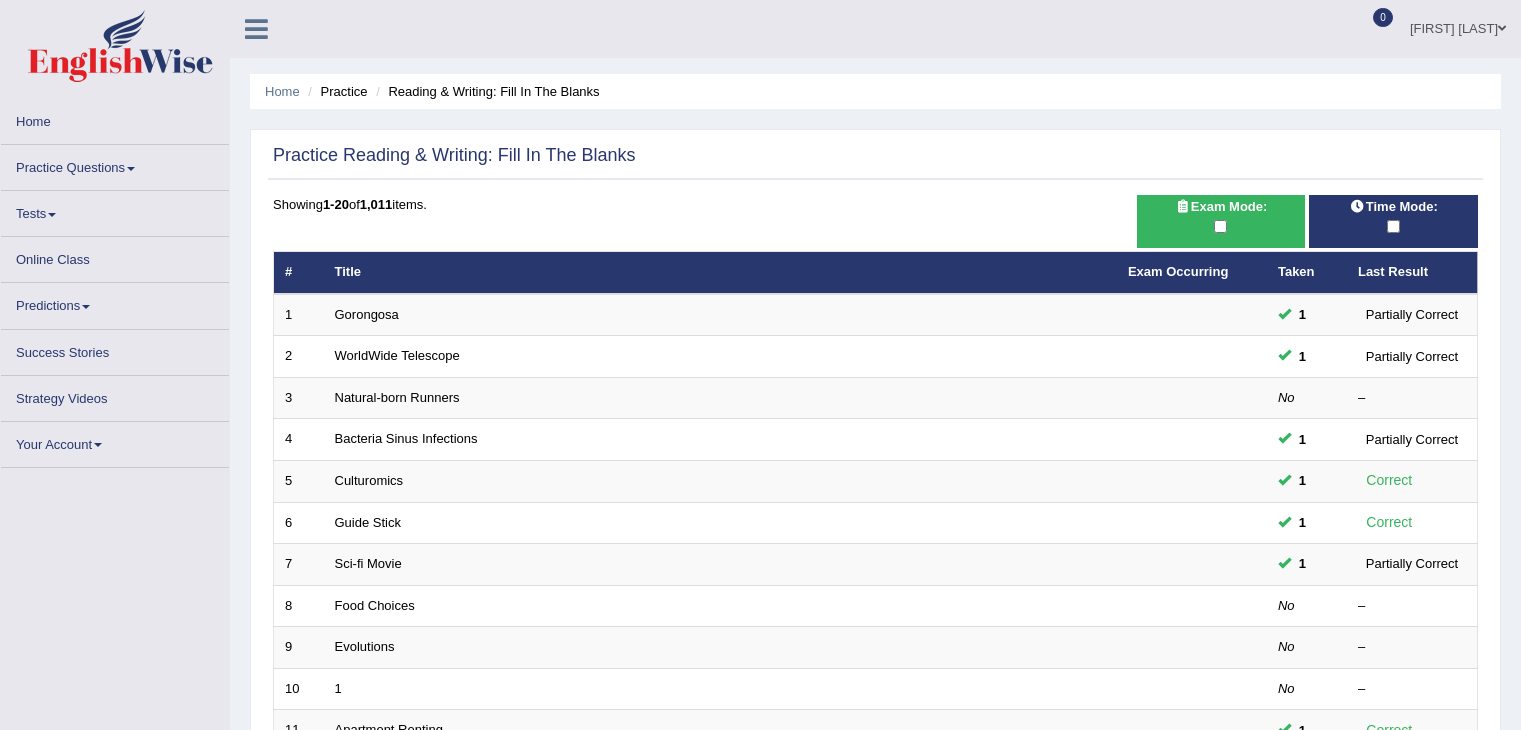 scroll, scrollTop: 0, scrollLeft: 0, axis: both 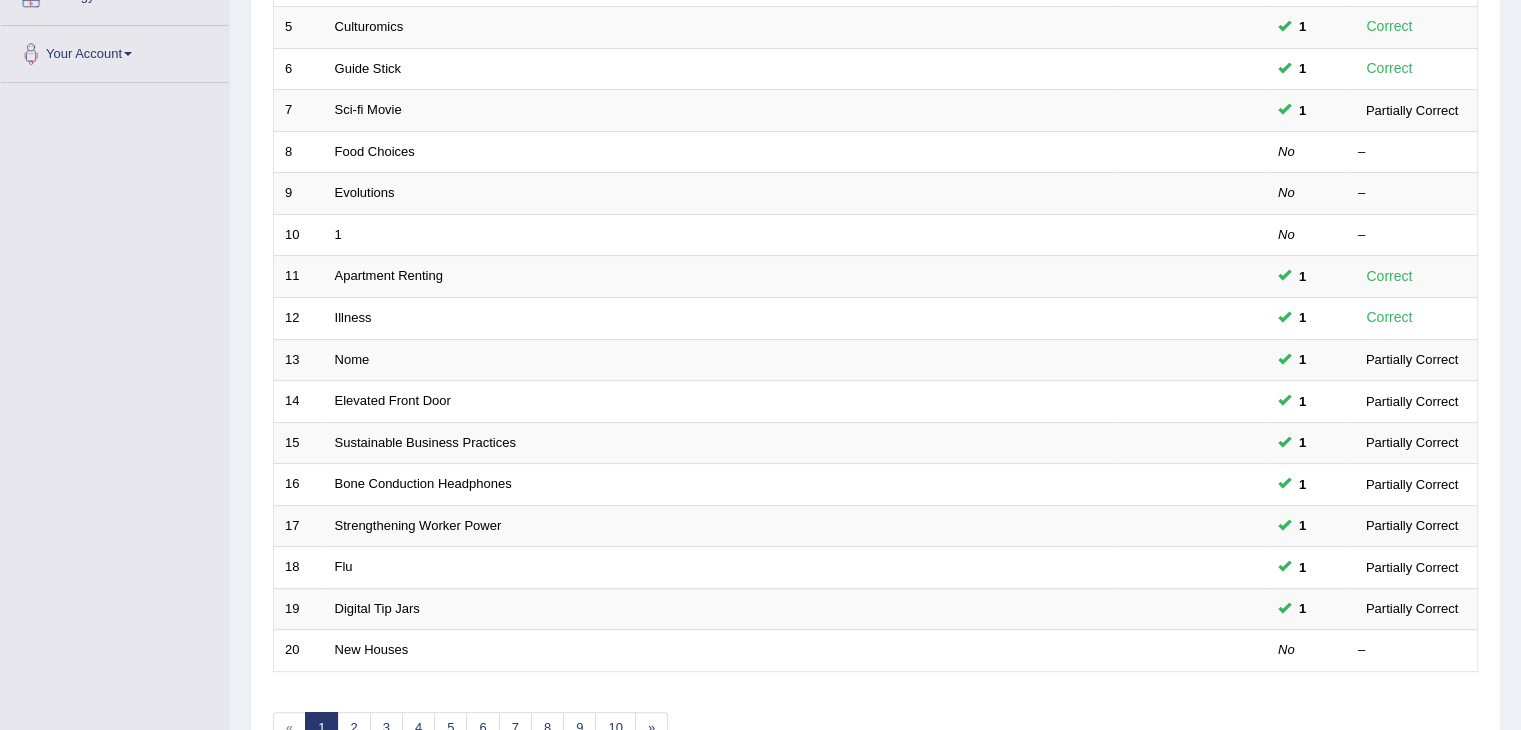 drag, startPoint x: 1535, startPoint y: 154, endPoint x: 1535, endPoint y: 392, distance: 238 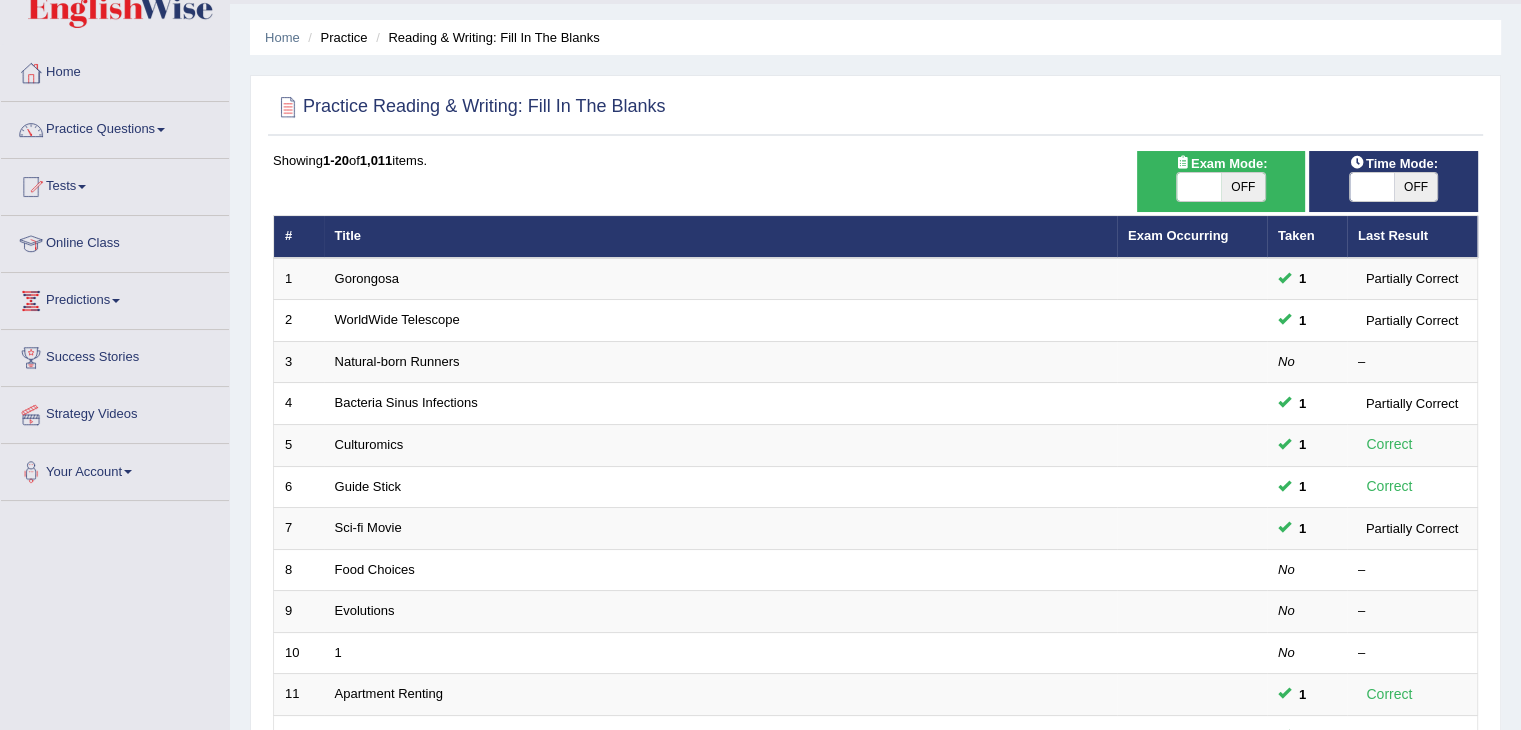 scroll, scrollTop: 38, scrollLeft: 0, axis: vertical 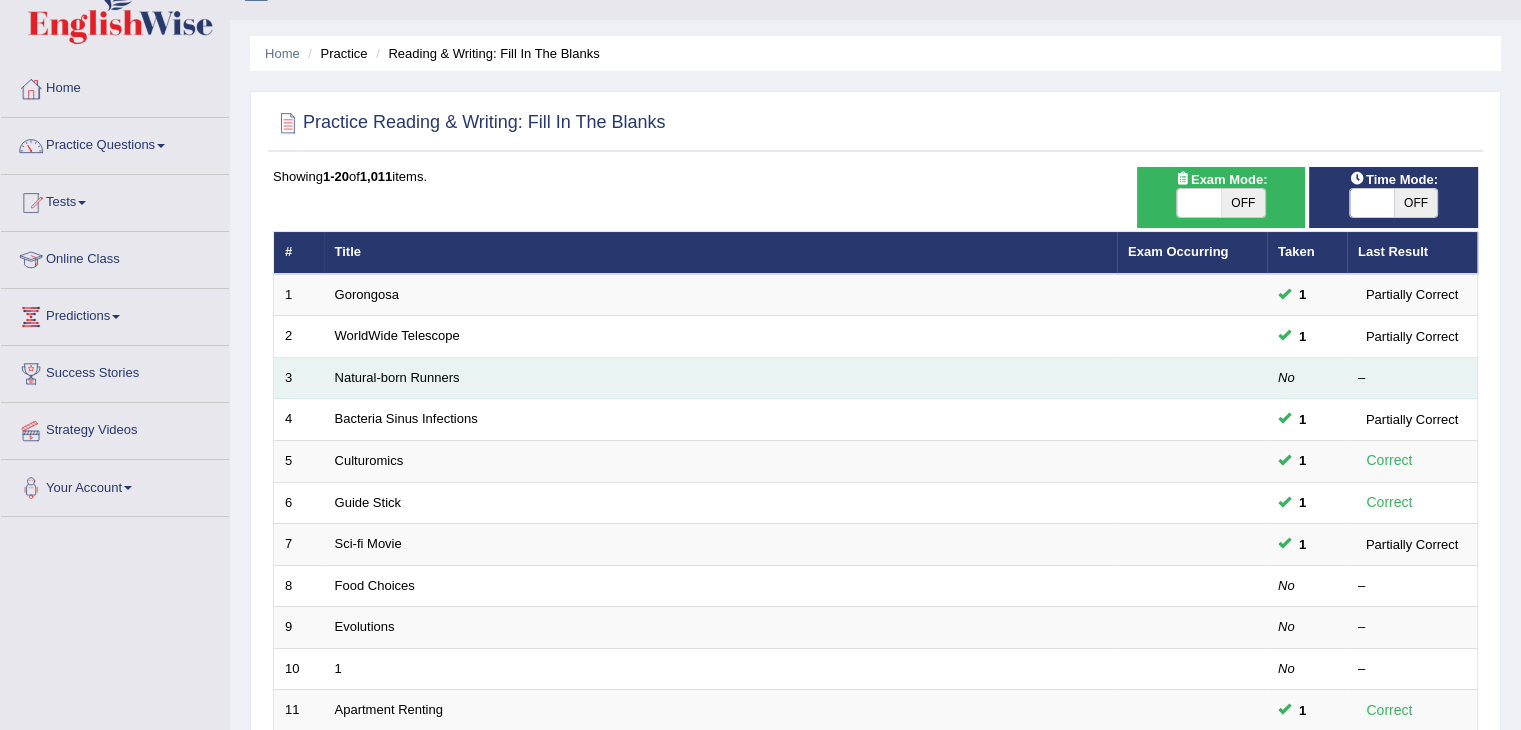 click on "Natural-born Runners" at bounding box center (720, 378) 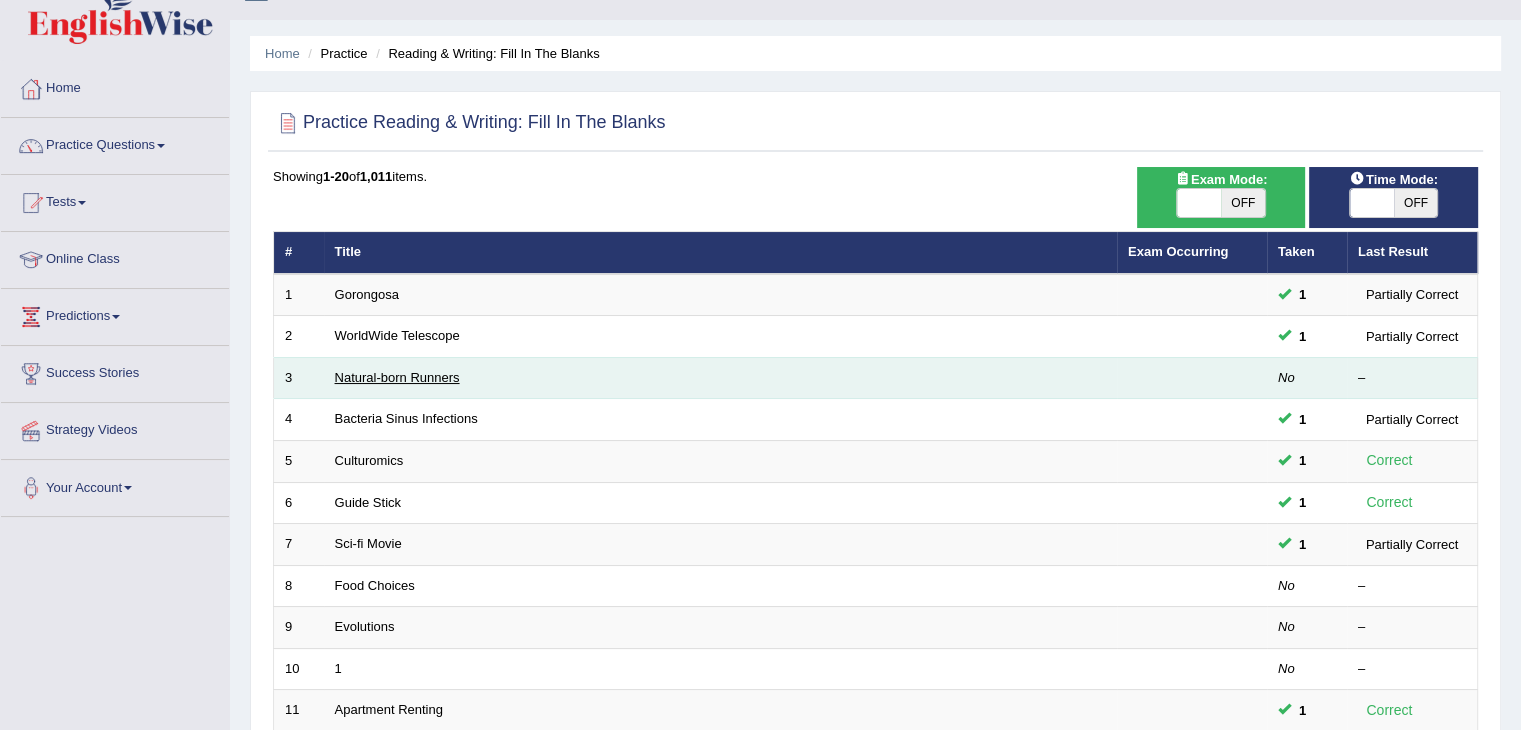 click on "Natural-born Runners" at bounding box center (397, 377) 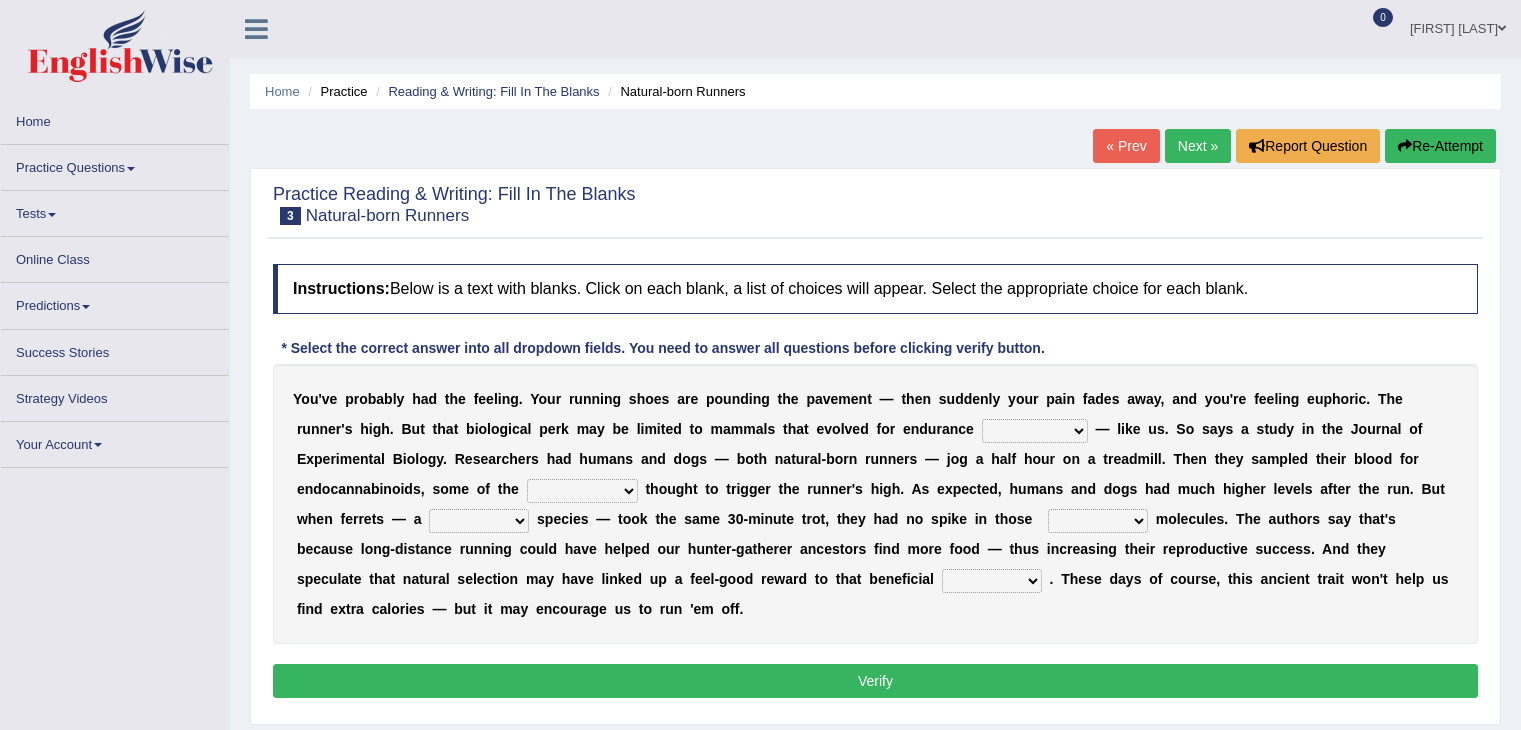 scroll, scrollTop: 0, scrollLeft: 0, axis: both 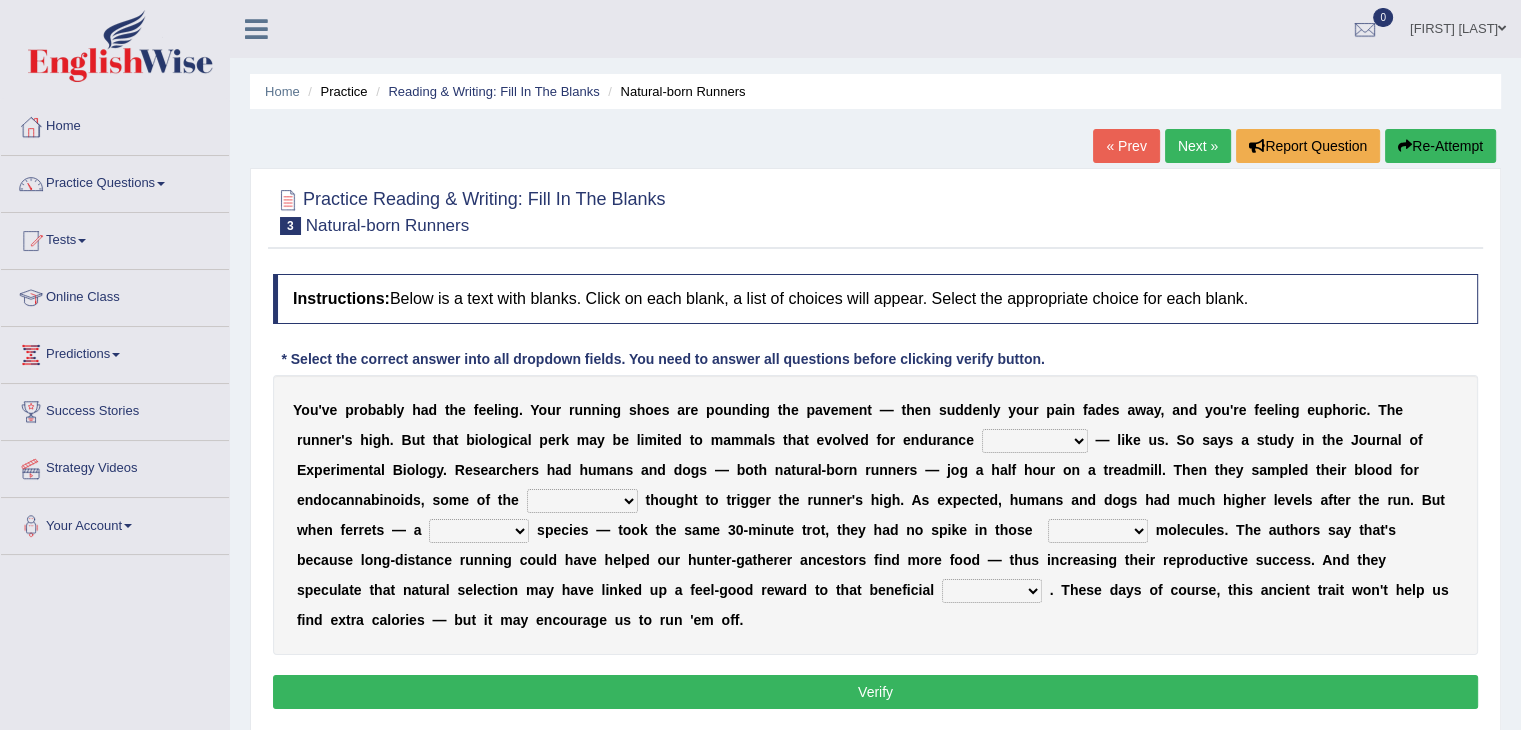 click on "dykes personalize classifies exercise" at bounding box center [1035, 441] 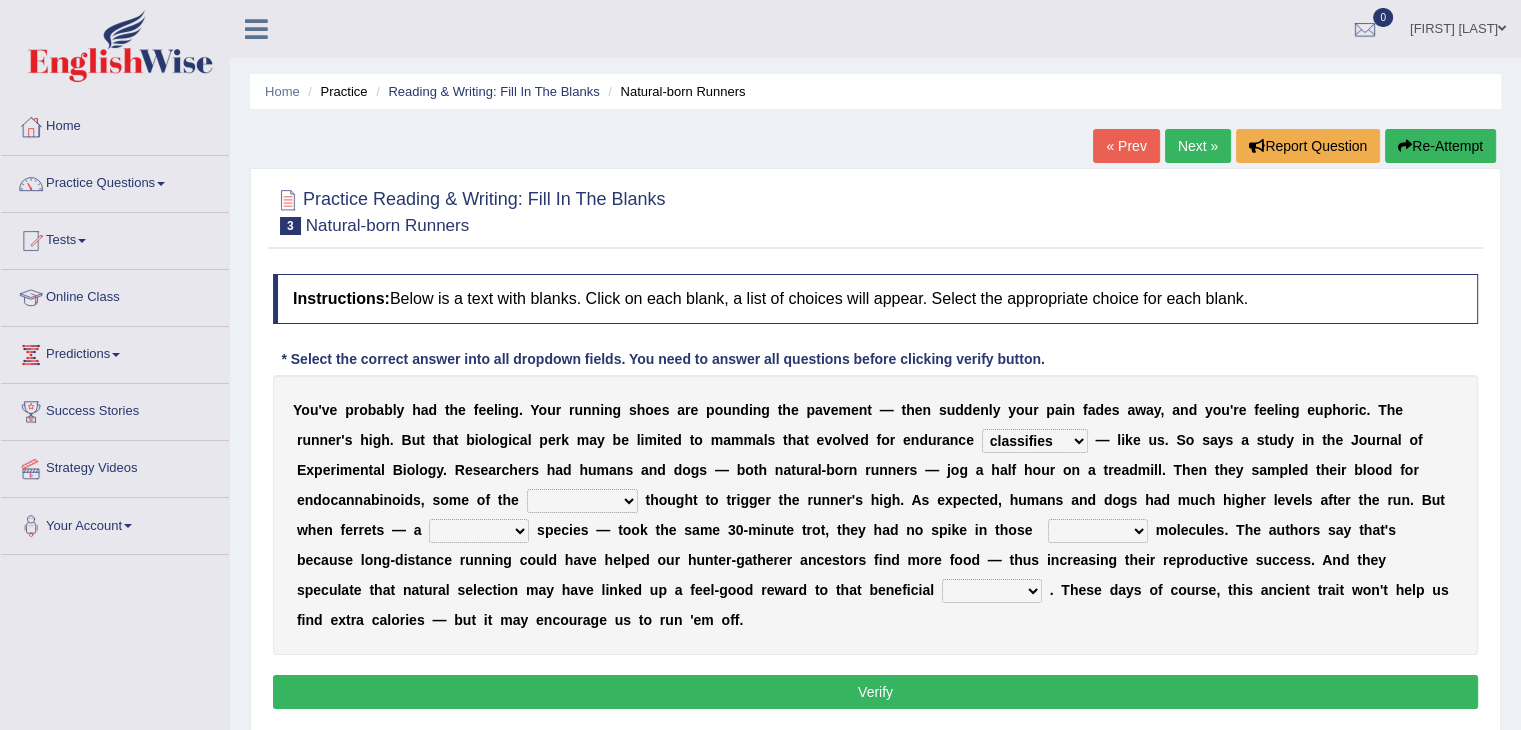 click on "dykes personalize classifies exercise" at bounding box center (1035, 441) 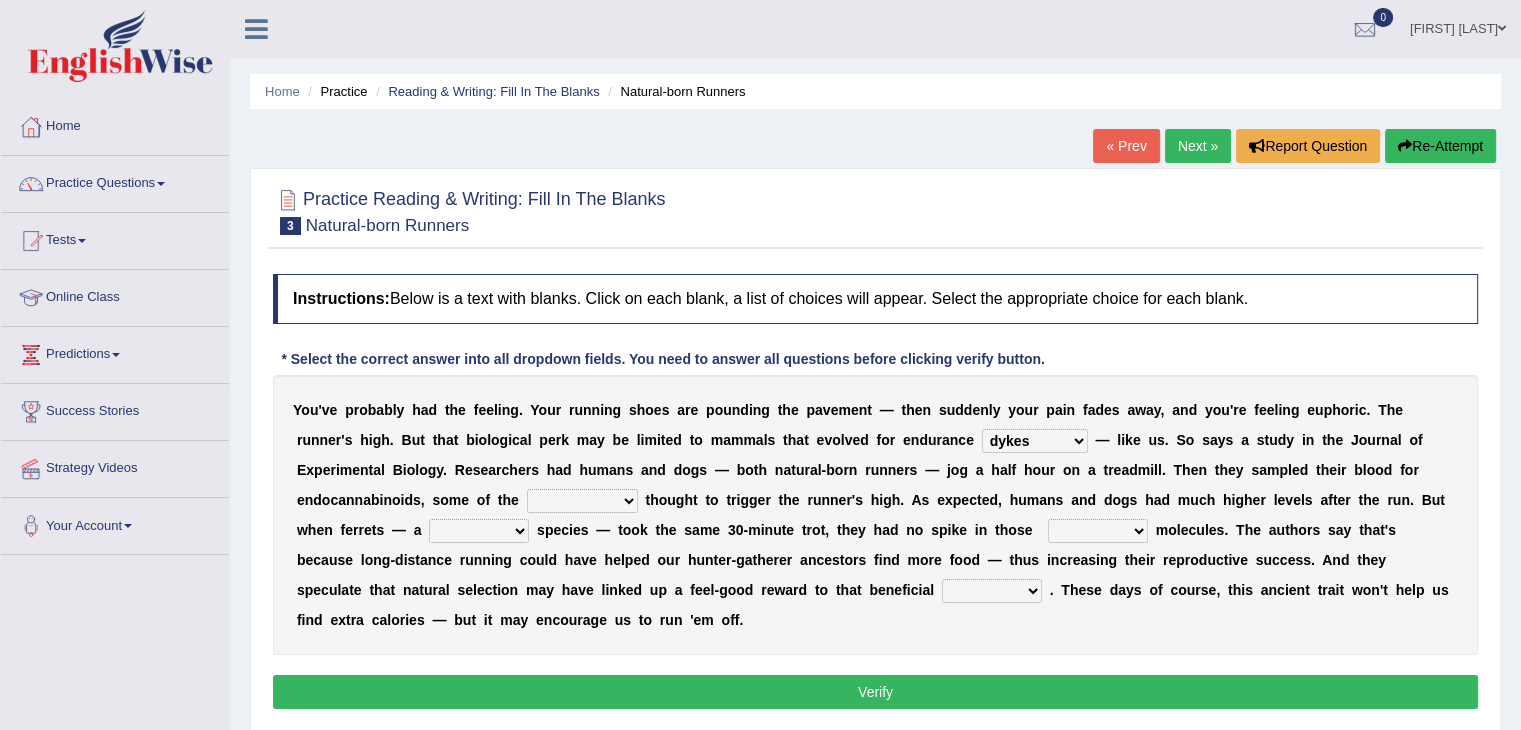 click on "almshouse turnarounds compounds foxhounds" at bounding box center [582, 501] 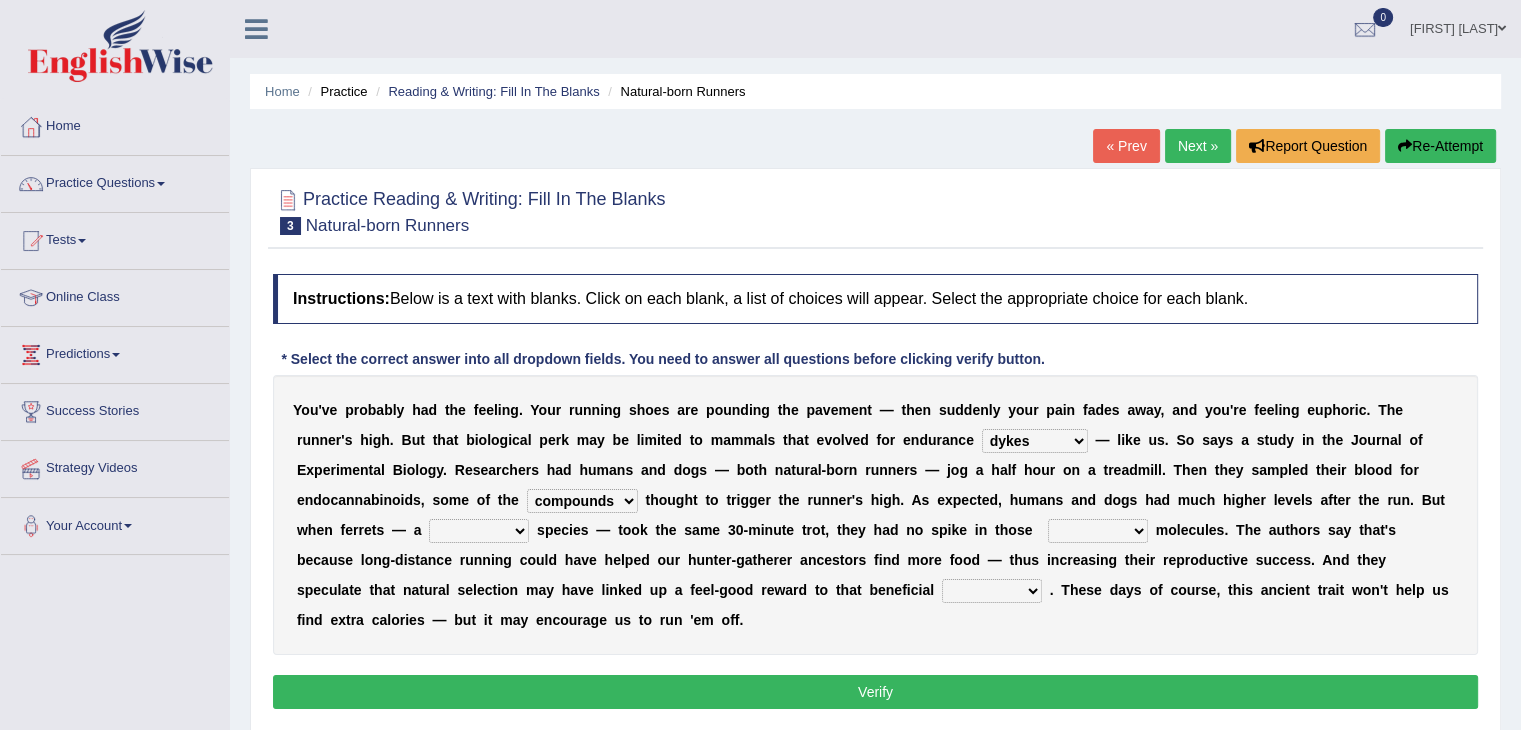 click on "almshouse turnarounds compounds foxhounds" at bounding box center (582, 501) 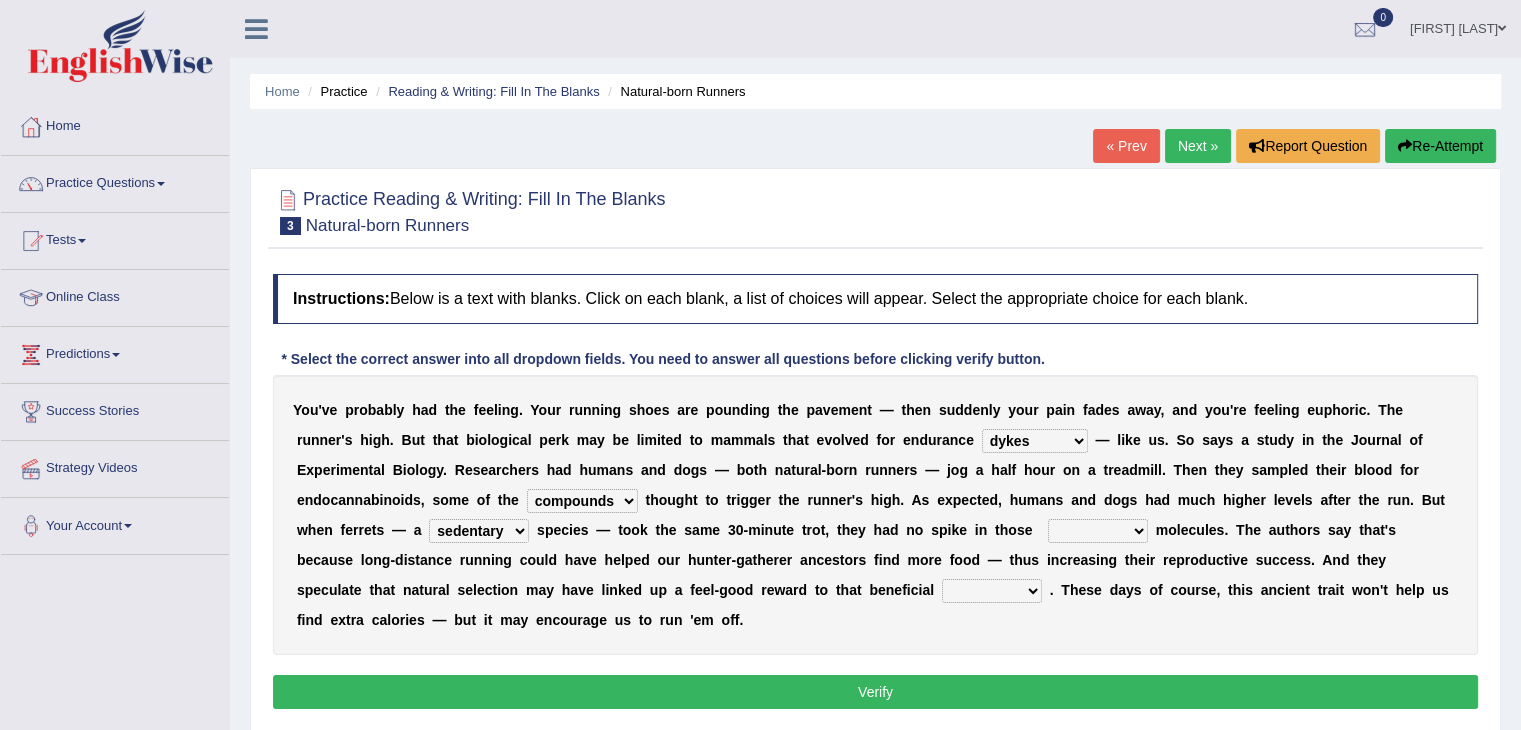 click on "excellency merely faerie sedentary" at bounding box center (479, 531) 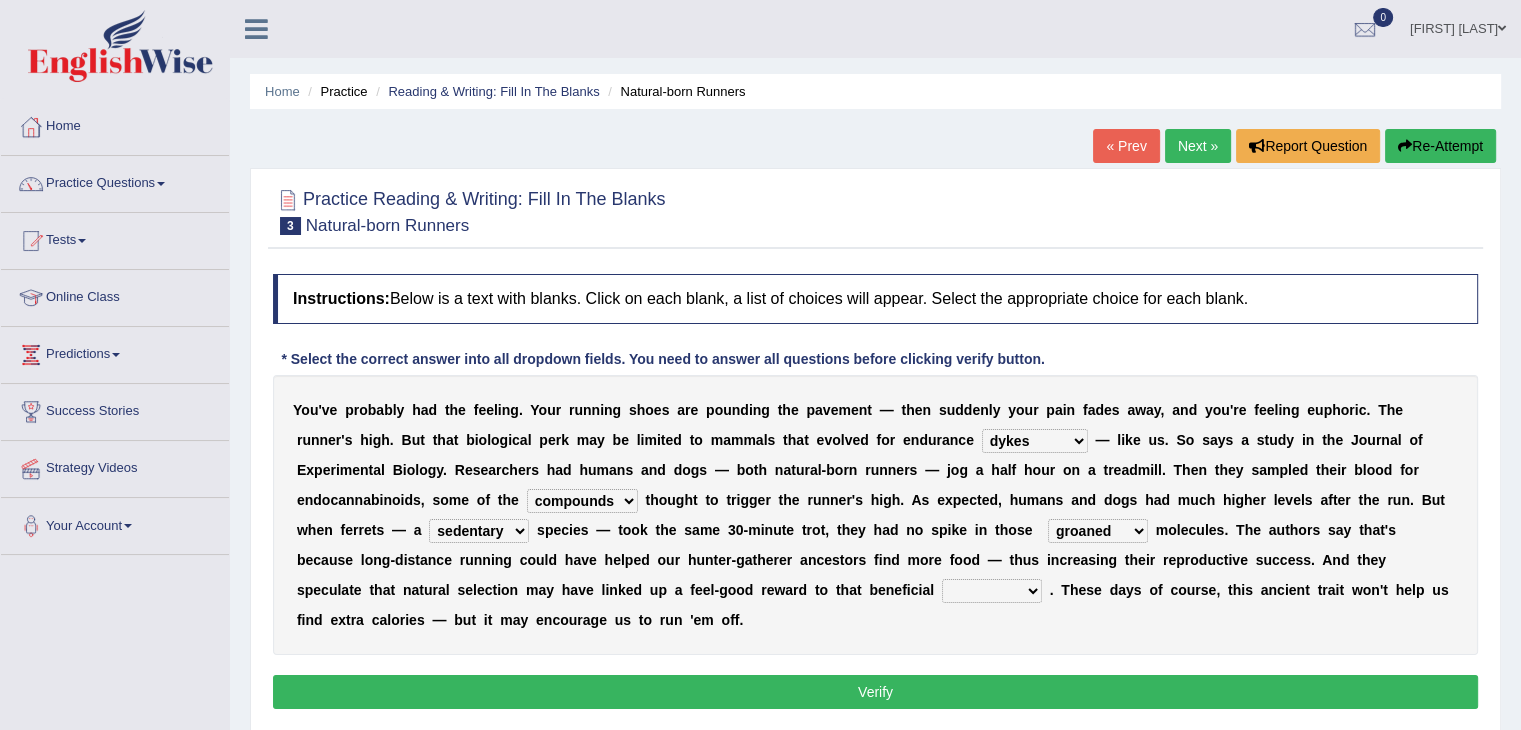 click on "groaned feel-good inchoate loaned" at bounding box center [1098, 531] 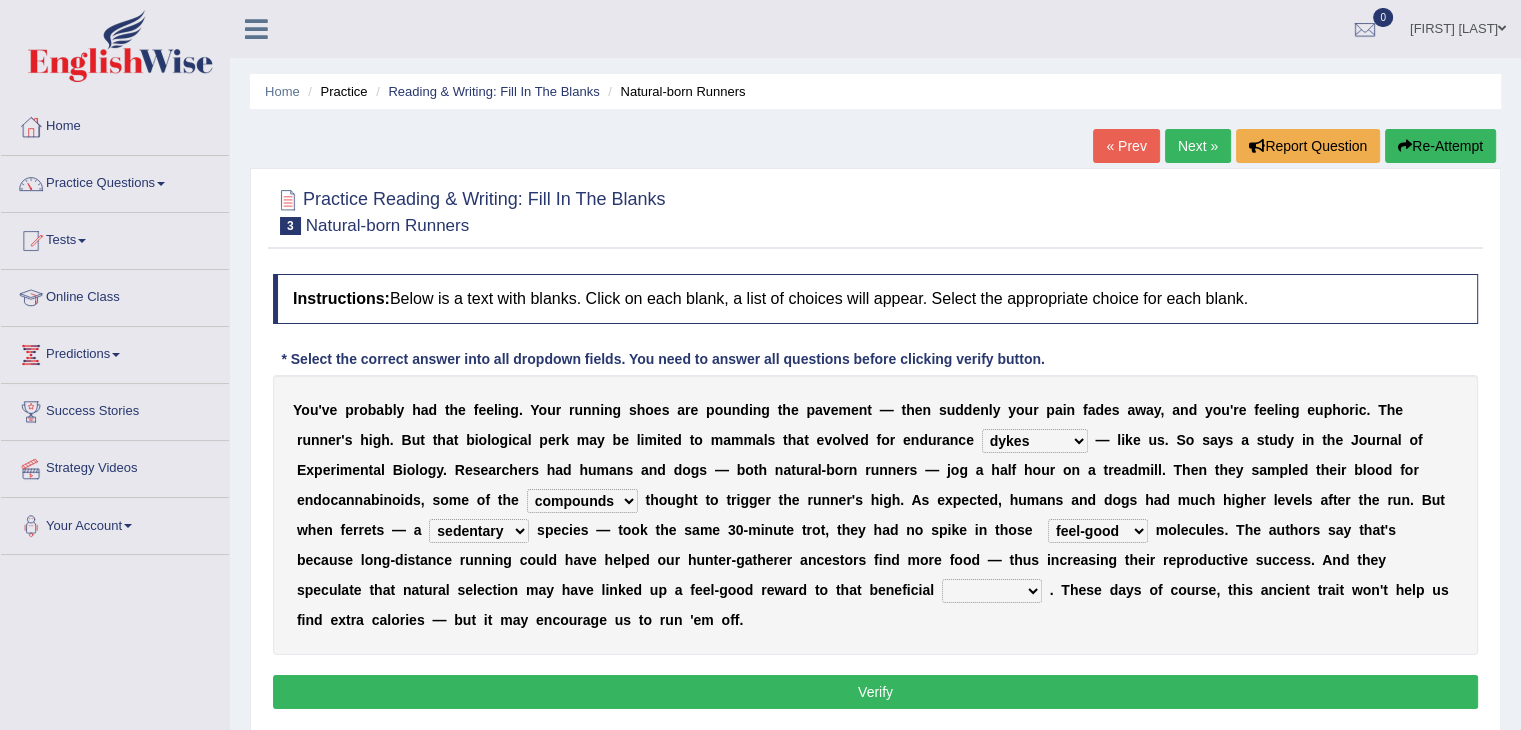 click on "excellency merely faerie sedentary" at bounding box center [479, 531] 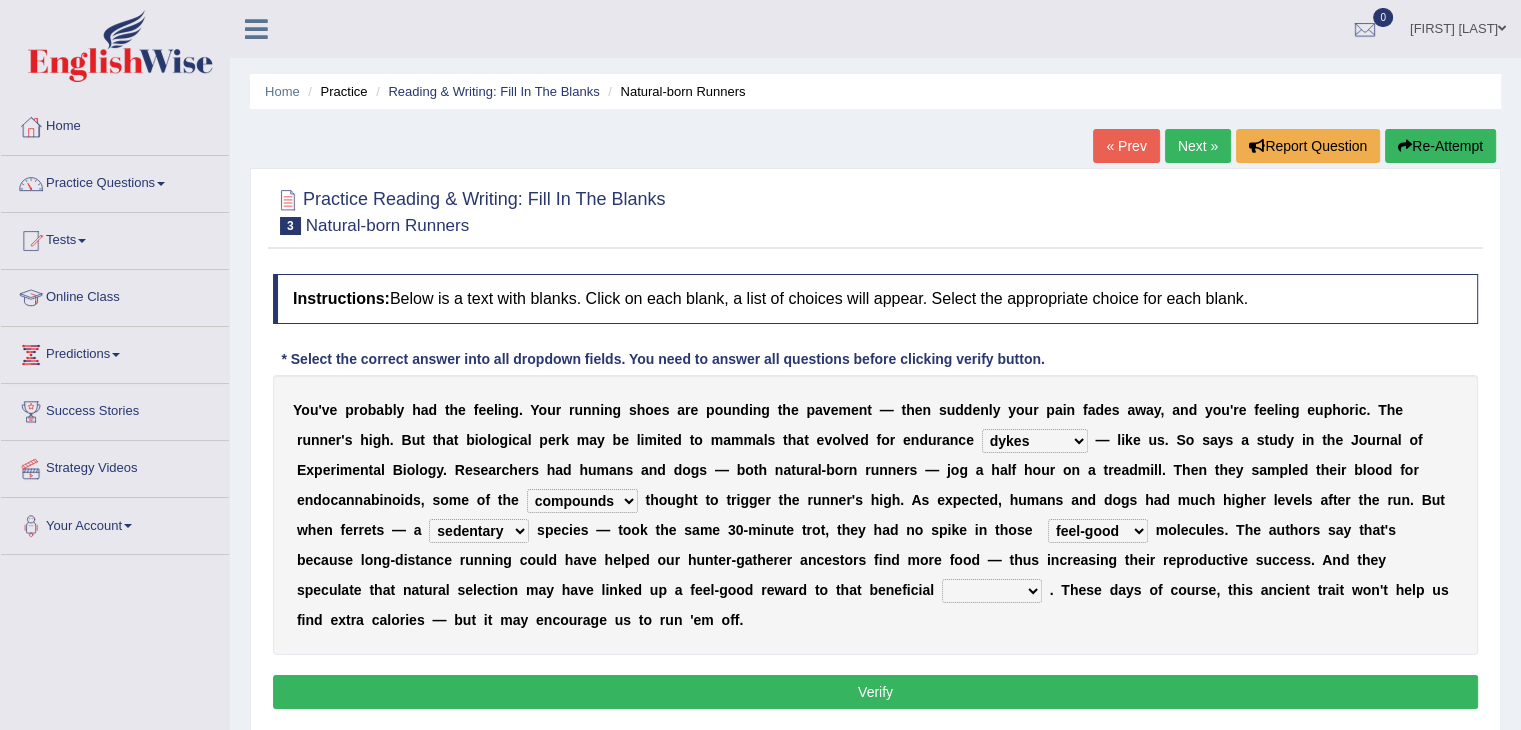 click on "wager exchanger behavior regulator" at bounding box center [992, 591] 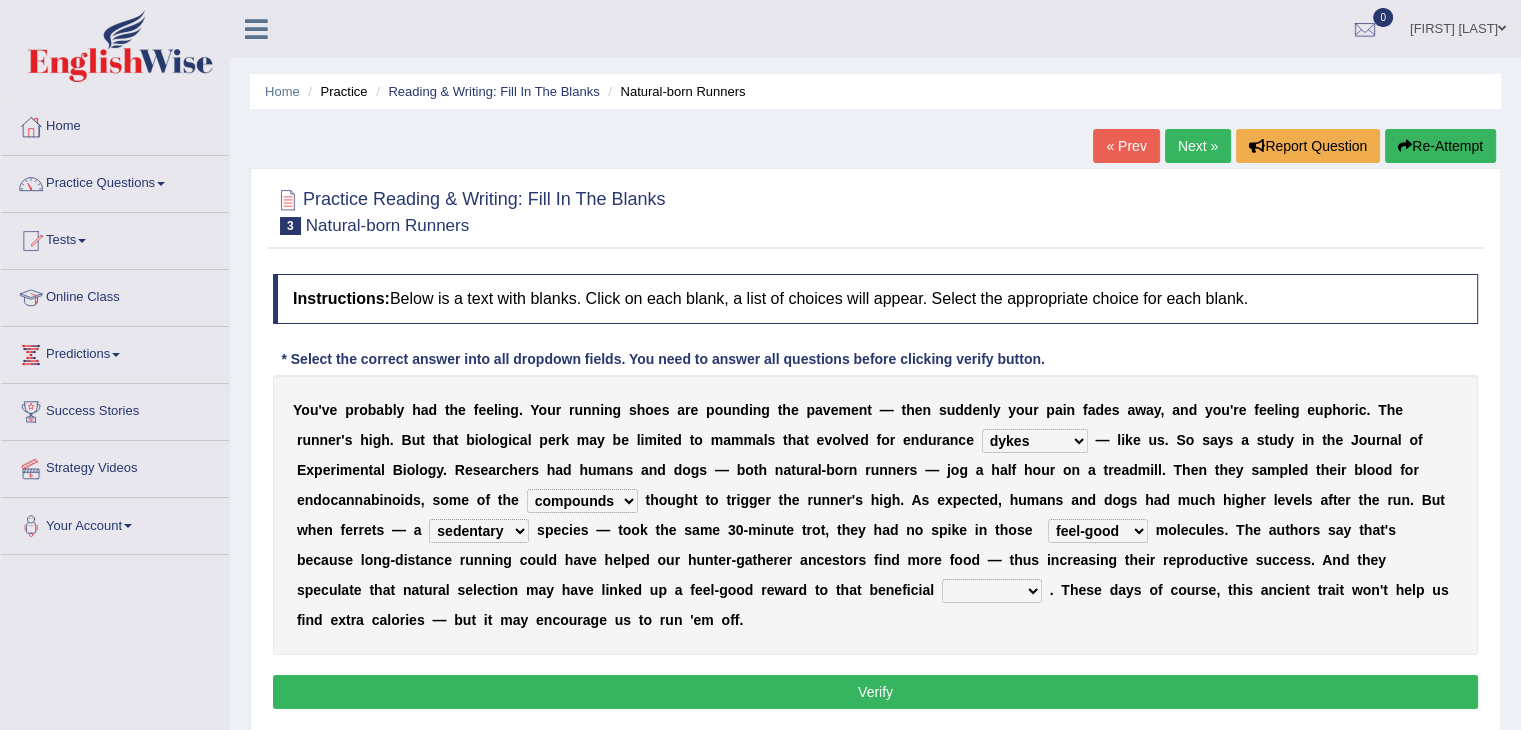 select on "behavior" 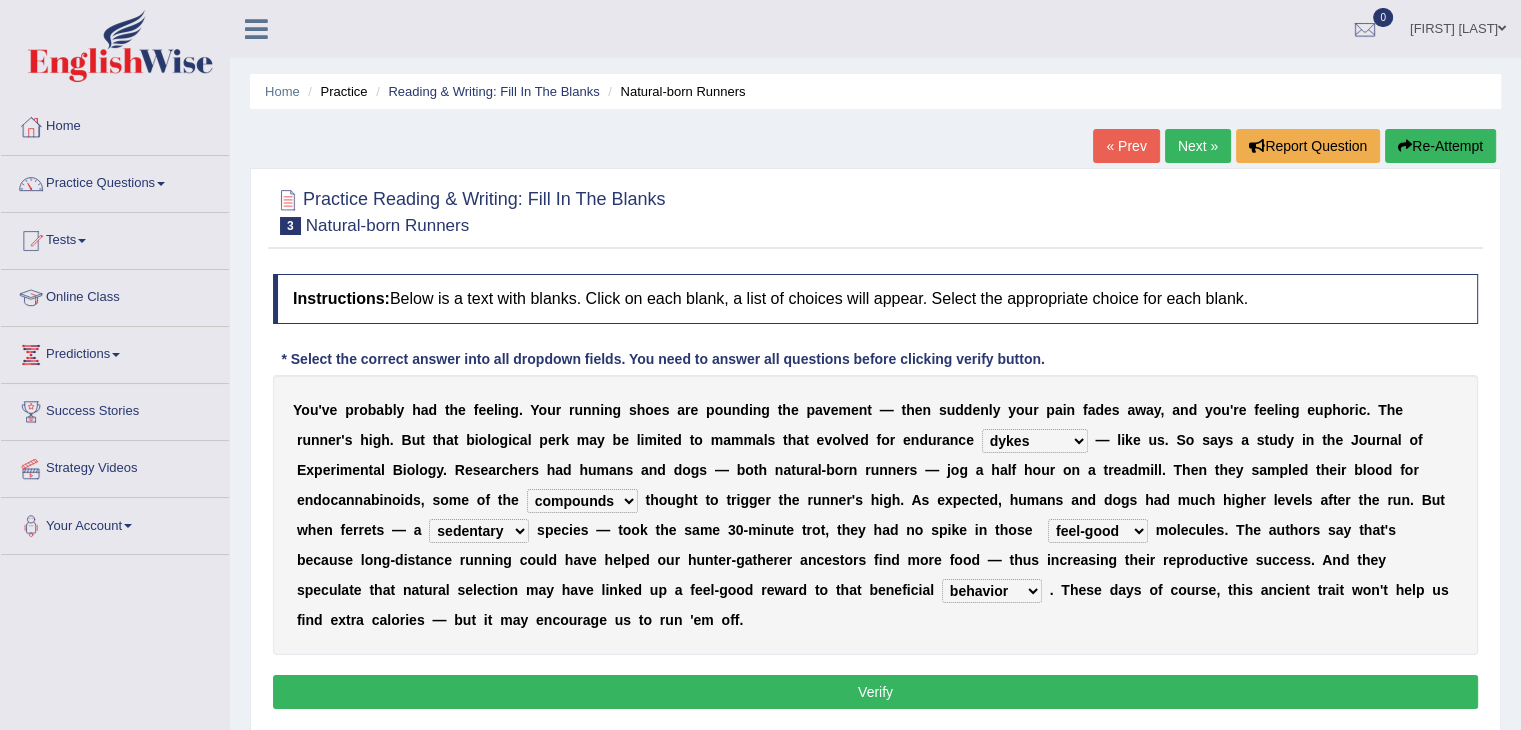 click on "Verify" at bounding box center [875, 692] 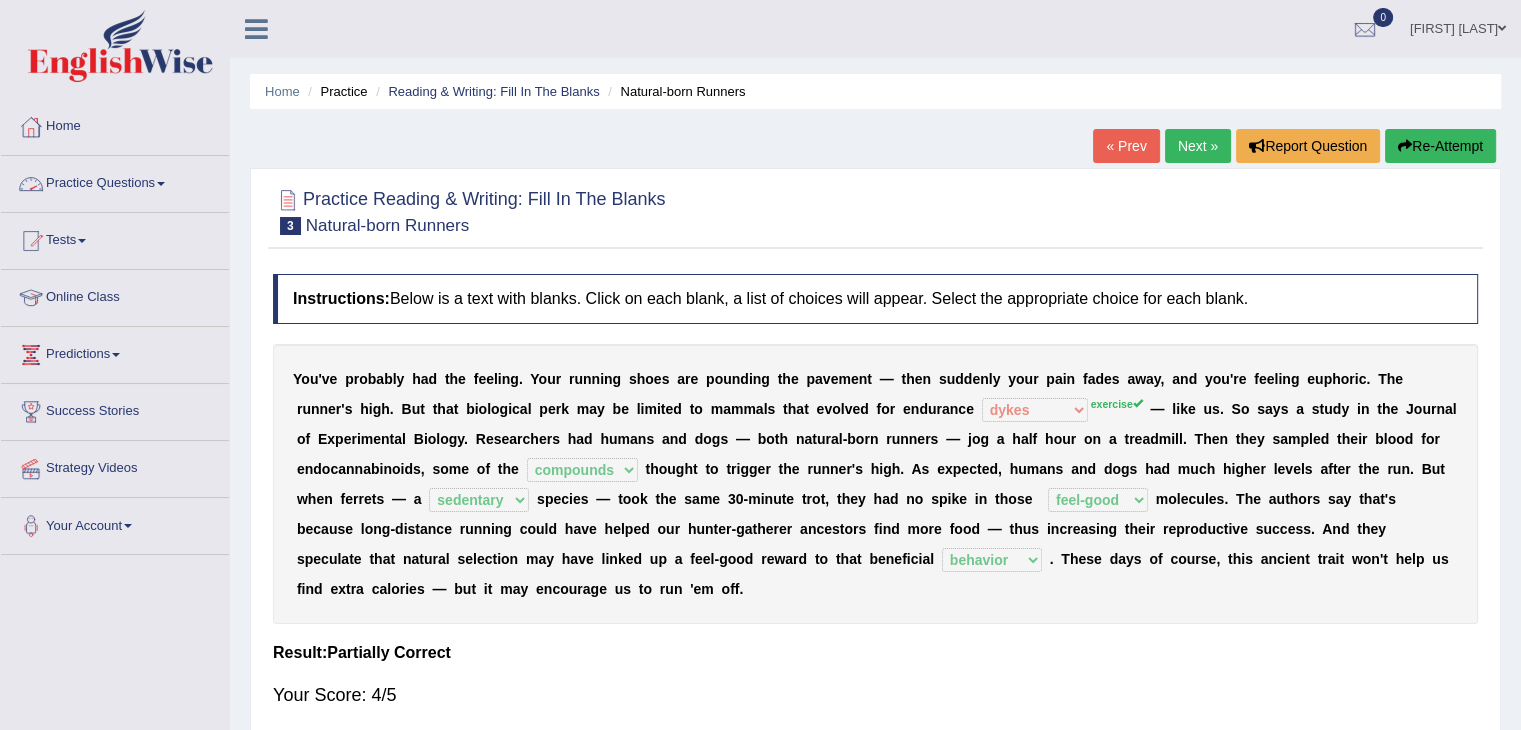 click on "Practice Questions" at bounding box center (115, 181) 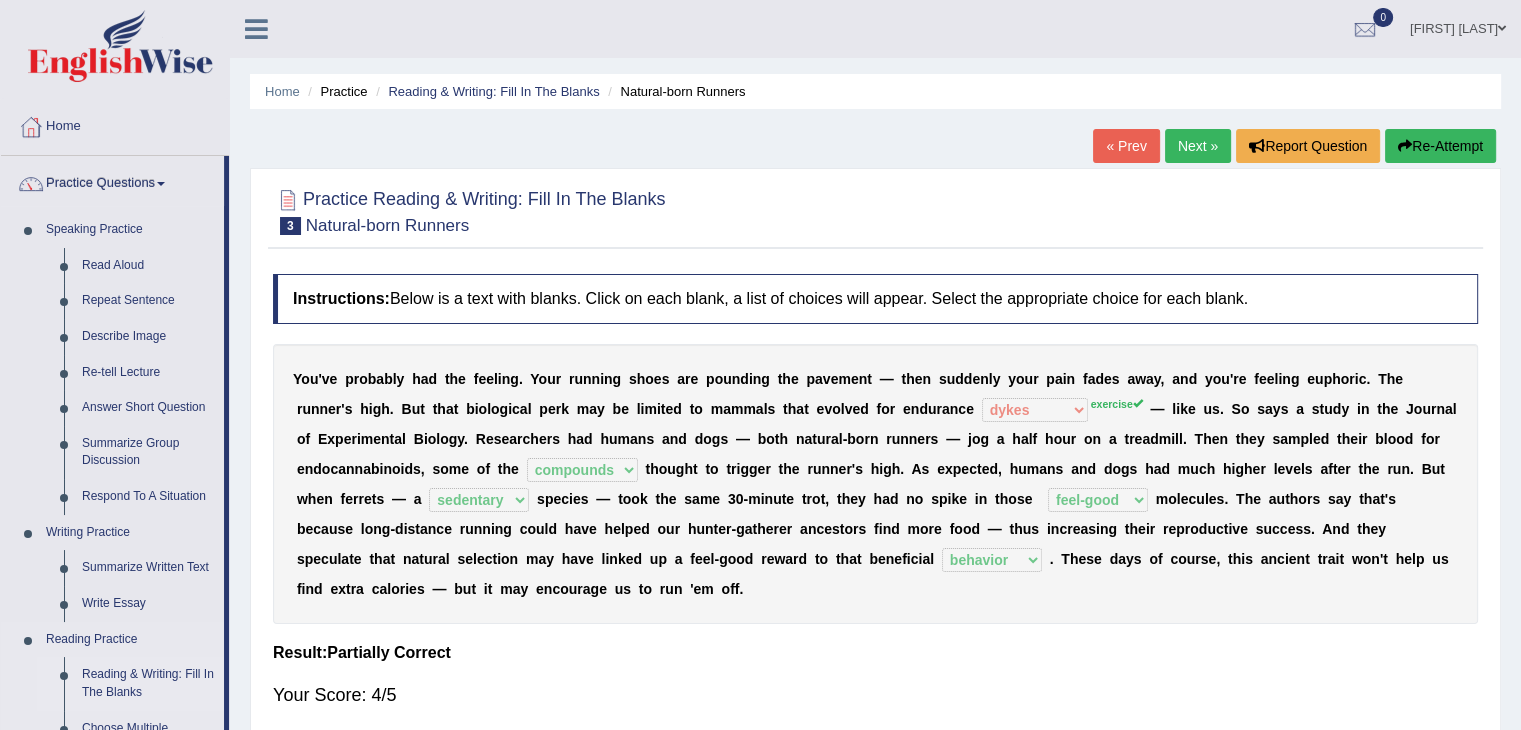 click on "Reading & Writing: Fill In The Blanks" at bounding box center (148, 683) 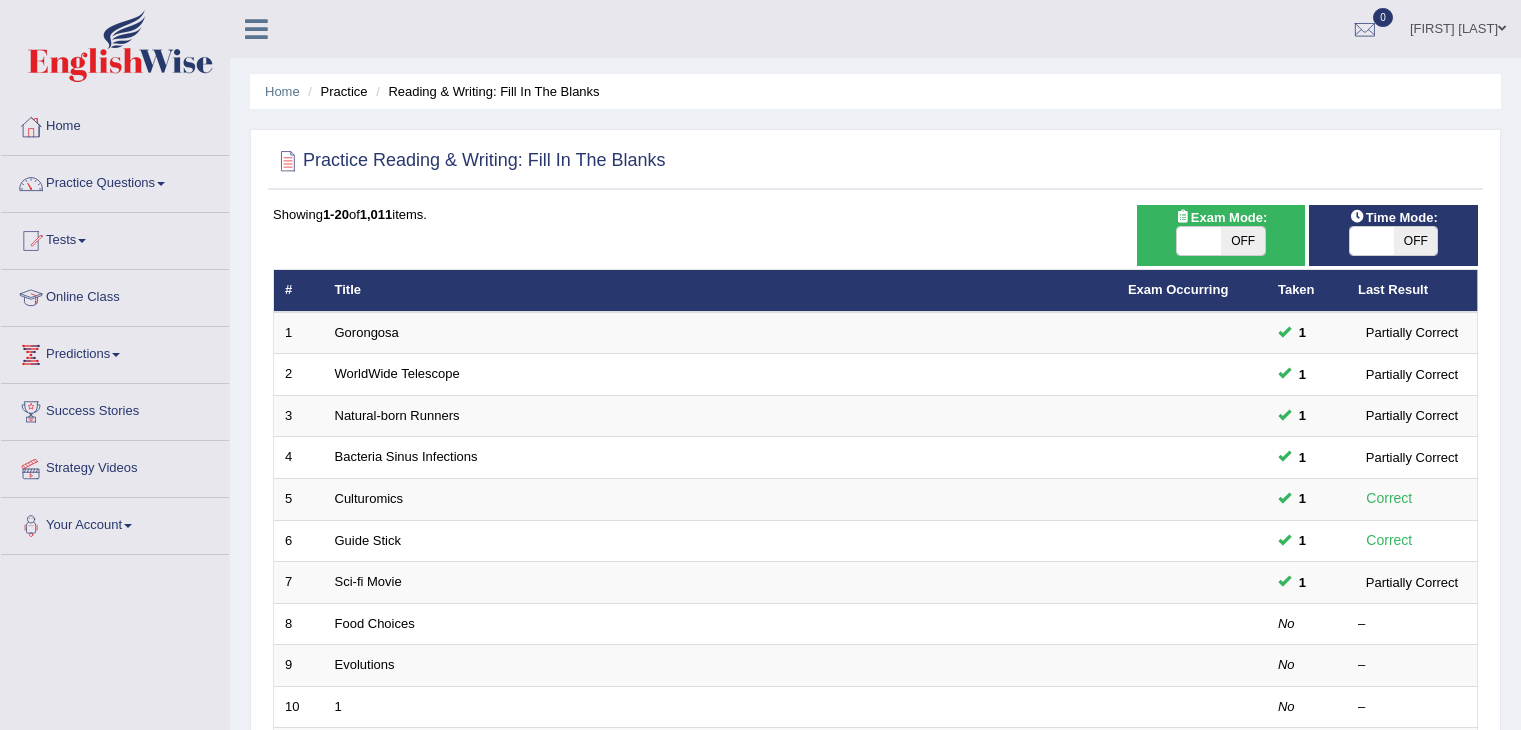 scroll, scrollTop: 0, scrollLeft: 0, axis: both 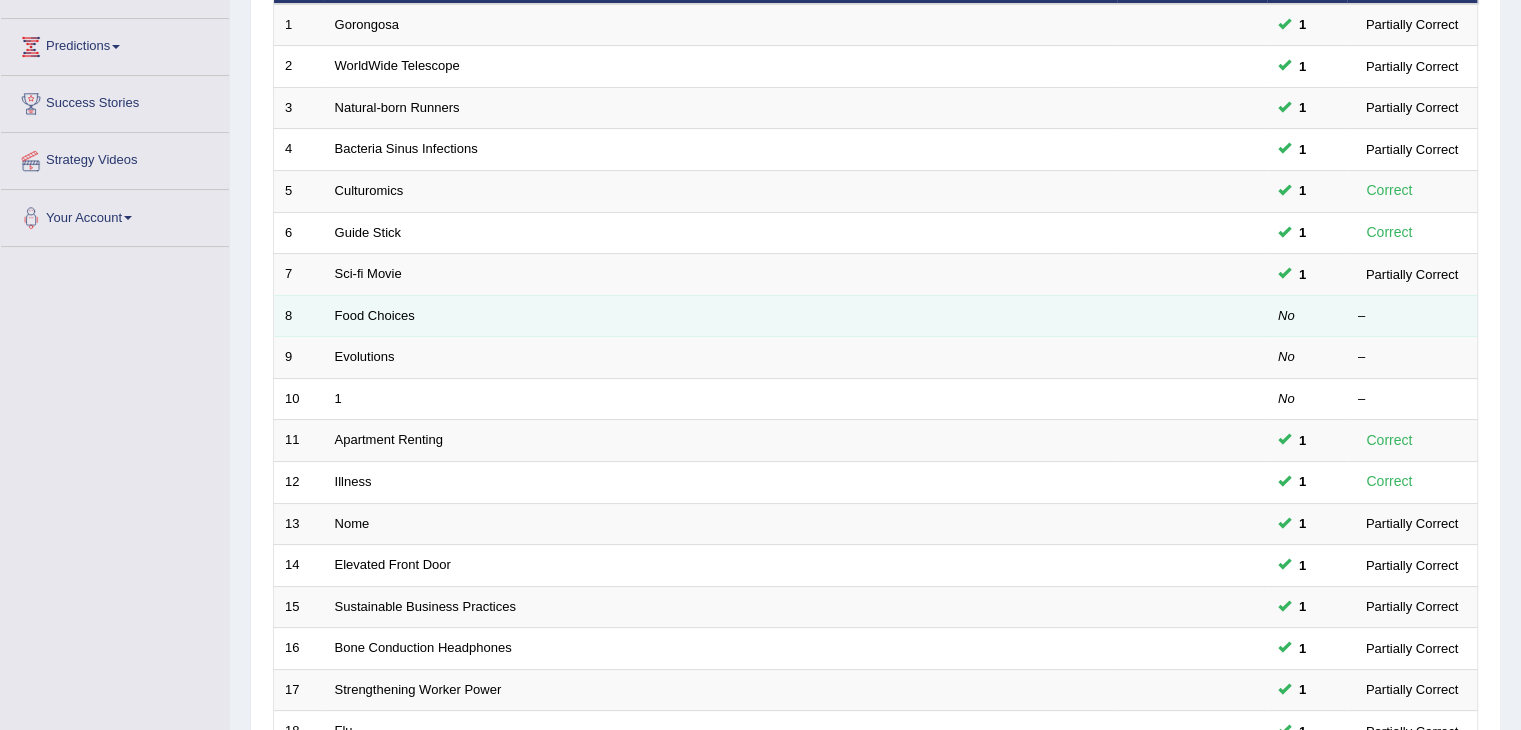 click on "Food Choices" at bounding box center [720, 316] 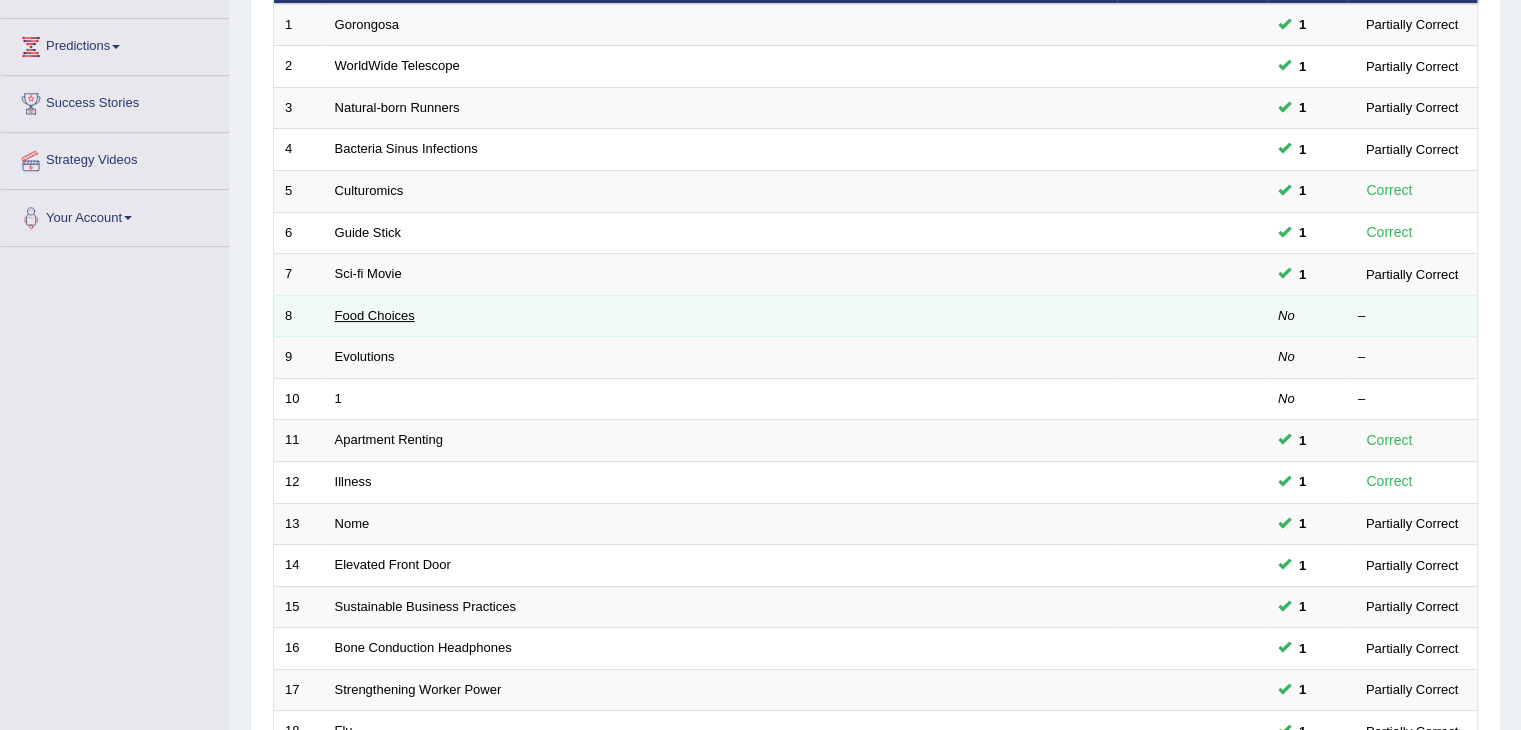 click on "Food Choices" at bounding box center (375, 315) 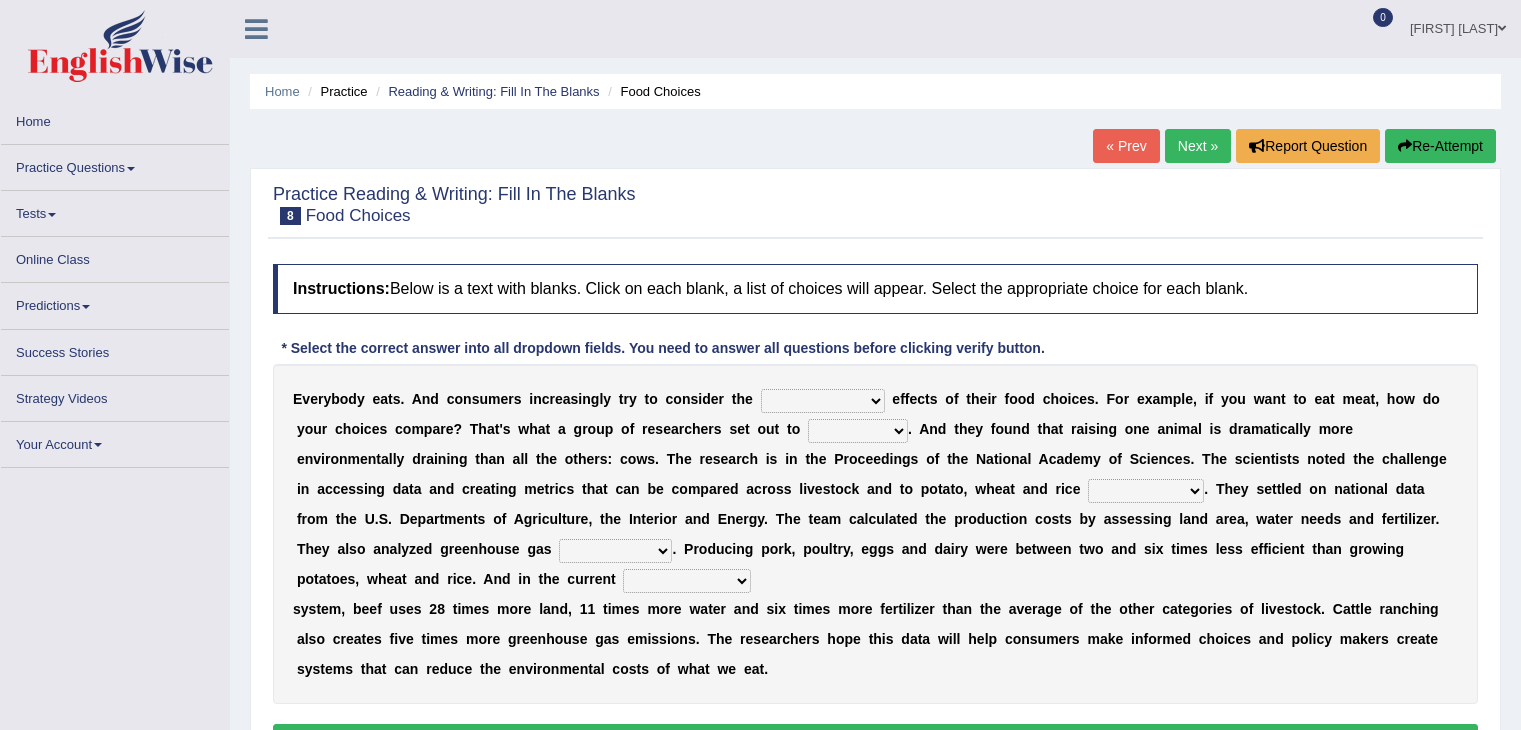 scroll, scrollTop: 0, scrollLeft: 0, axis: both 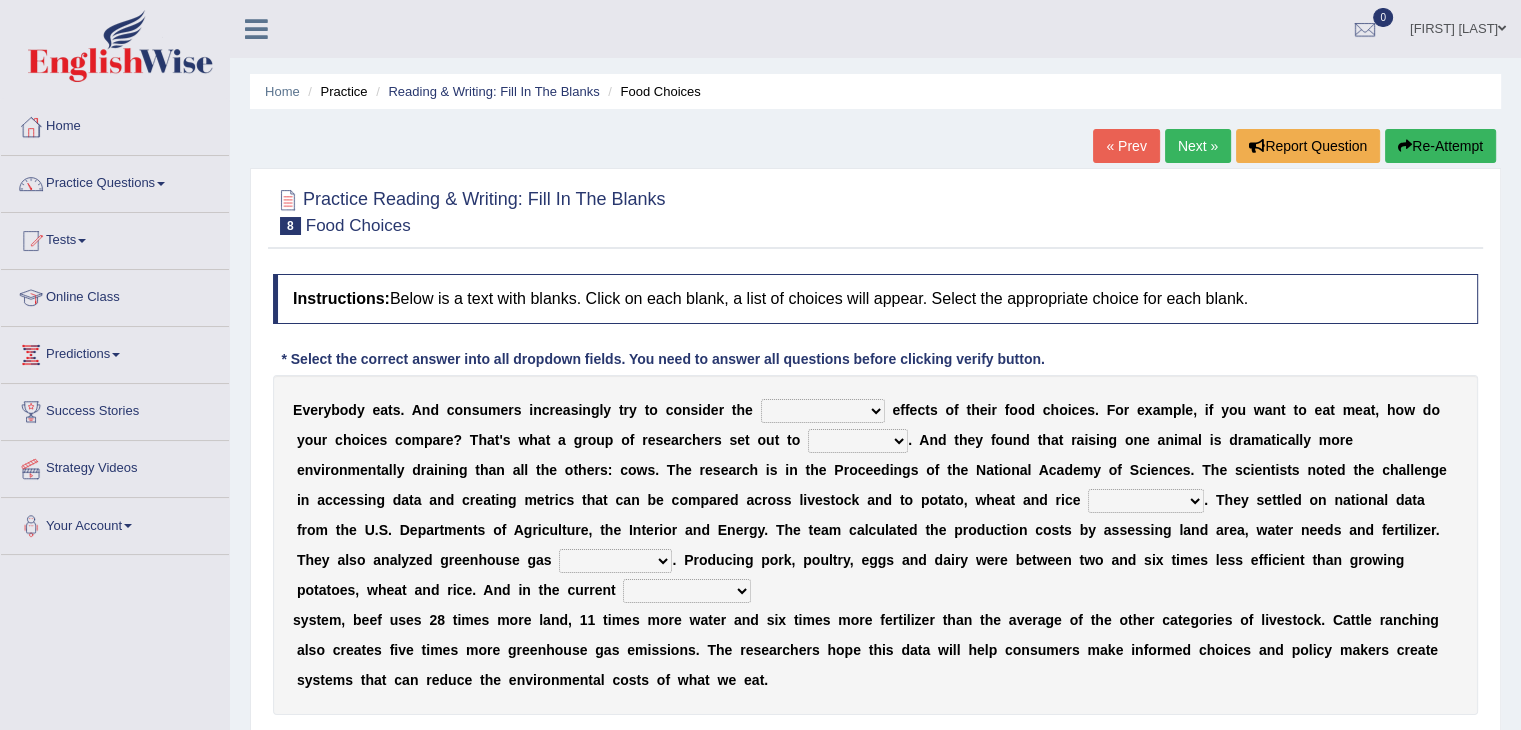 click on "spiritual economic environmental material" at bounding box center [823, 411] 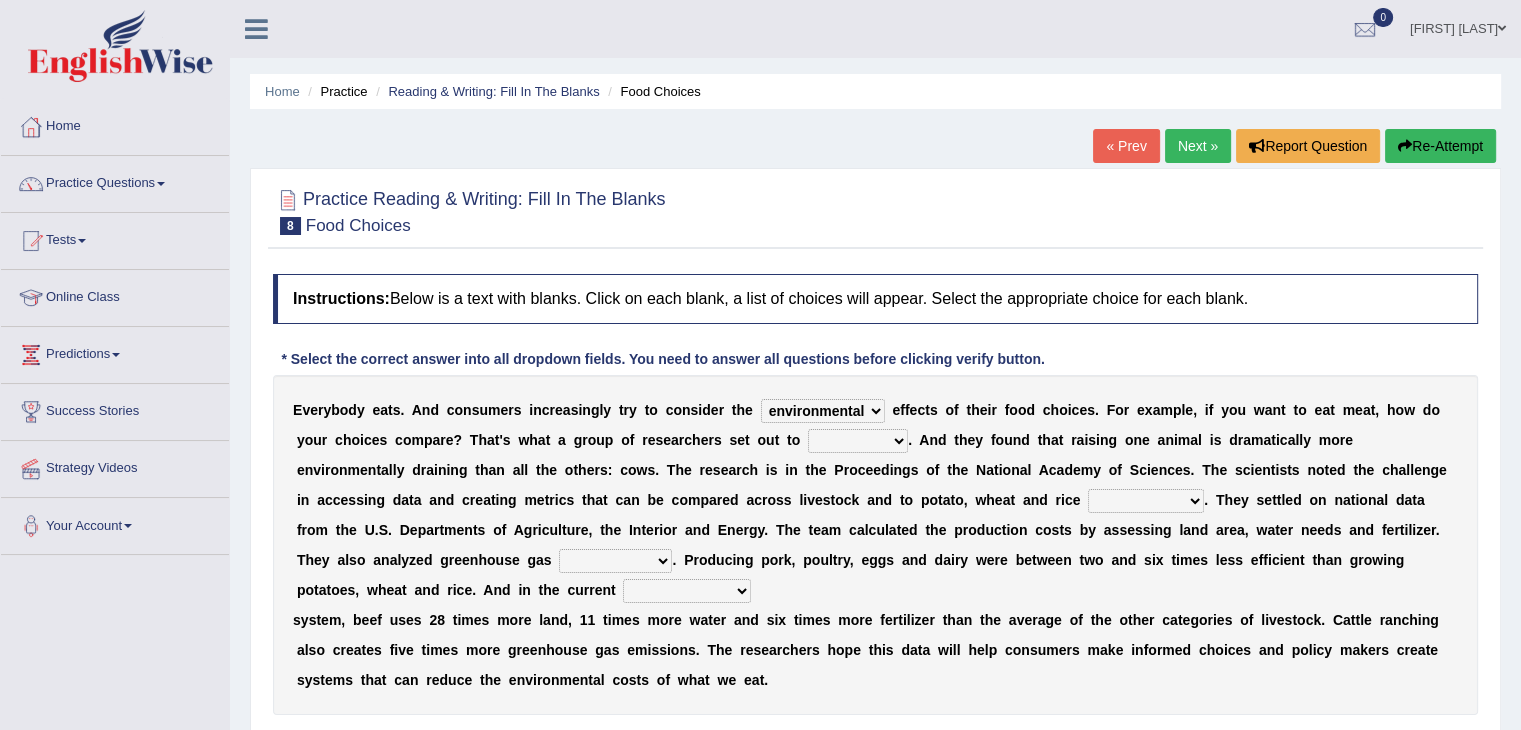 click on "spiritual economic environmental material" at bounding box center [823, 411] 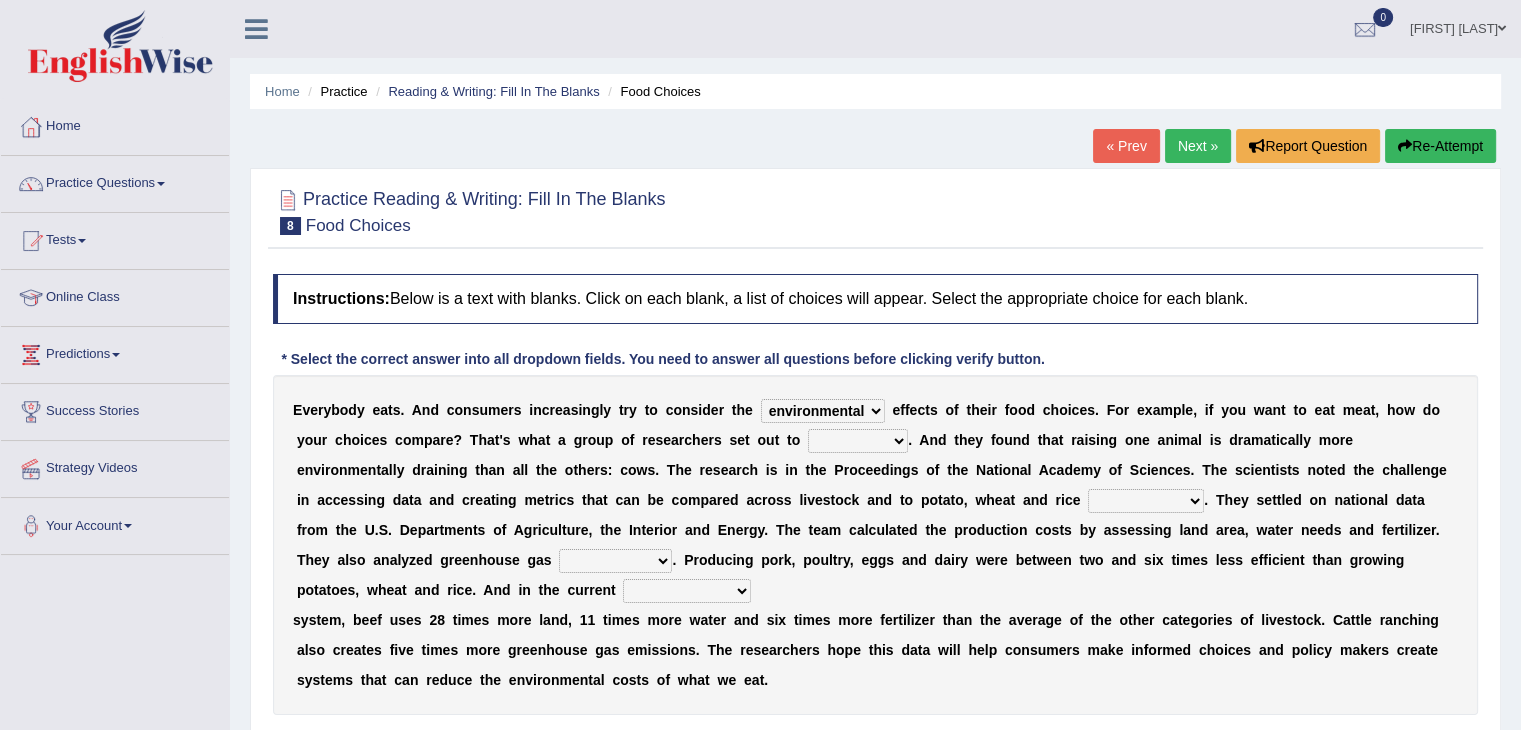 click on "exemplify squander discover purchase" at bounding box center [858, 441] 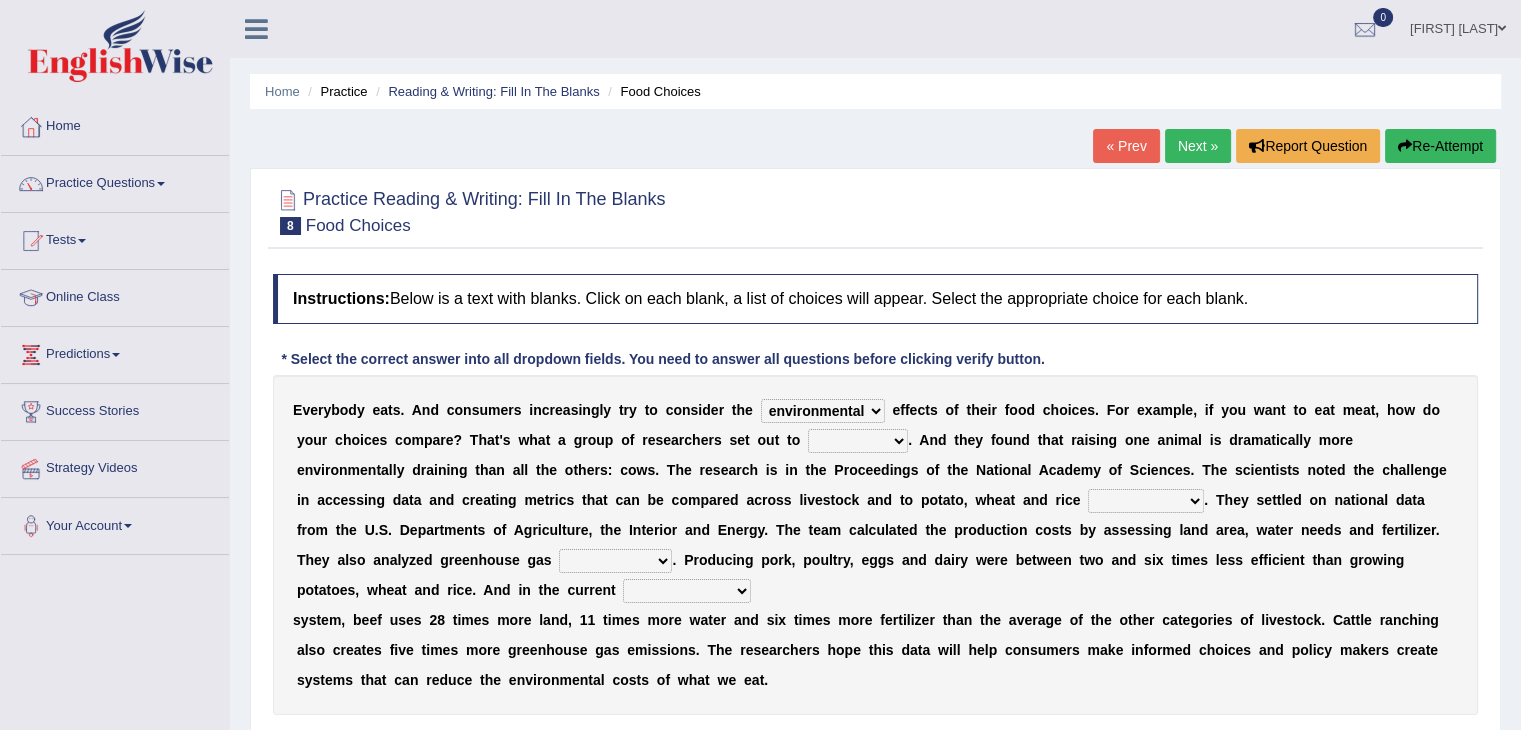 select on "discover" 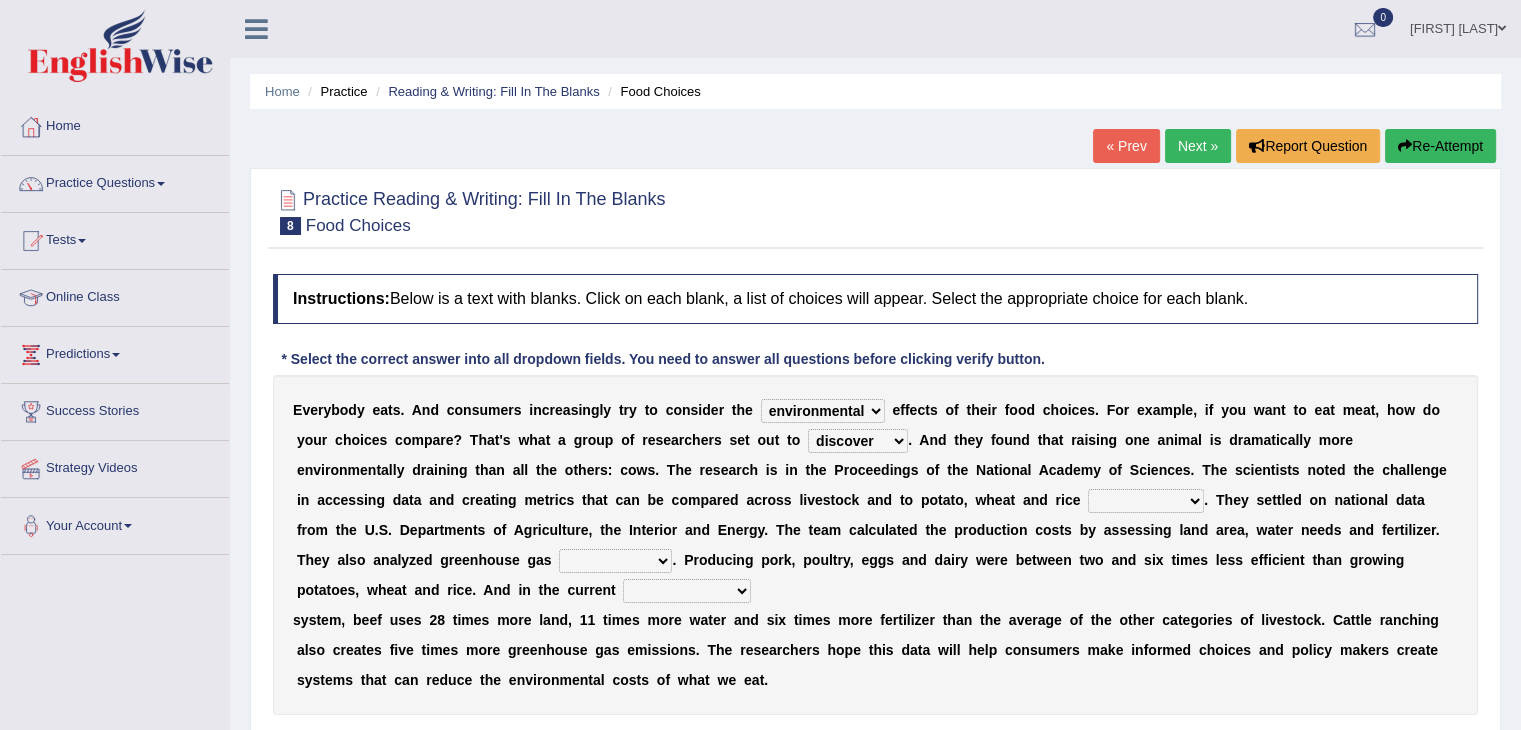 click on "exemplify squander discover purchase" at bounding box center (858, 441) 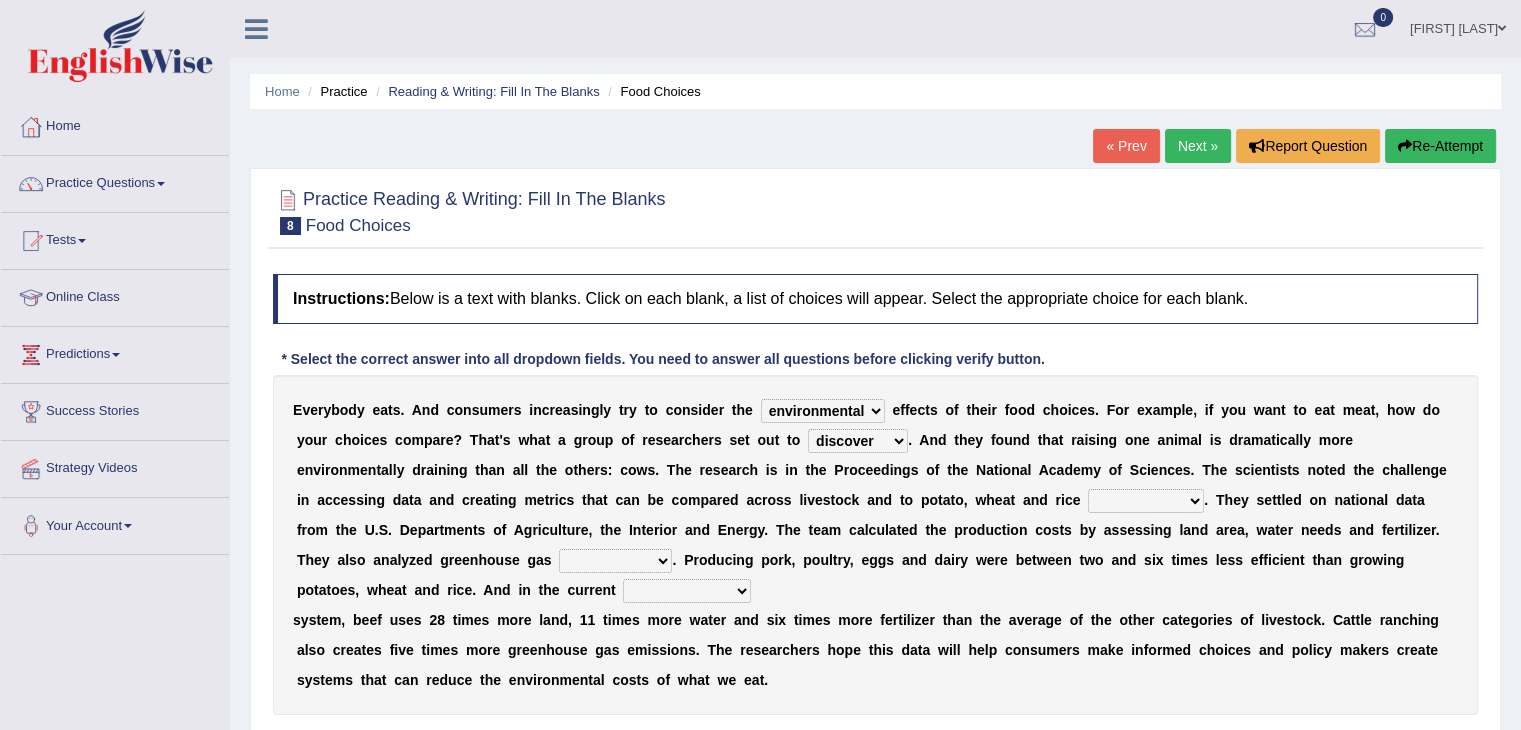 click on "production corruption consumption inventory" at bounding box center (1146, 501) 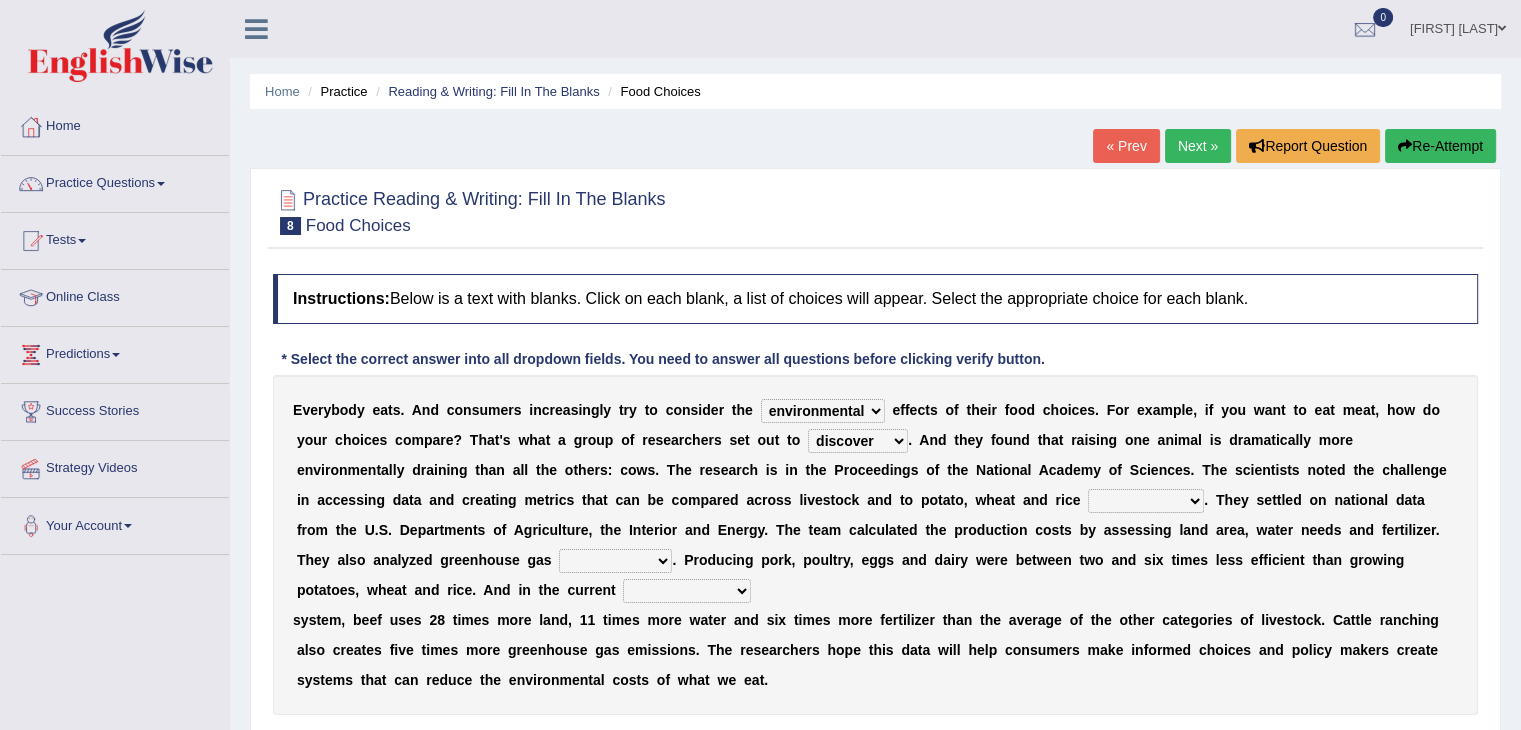 select on "consumption" 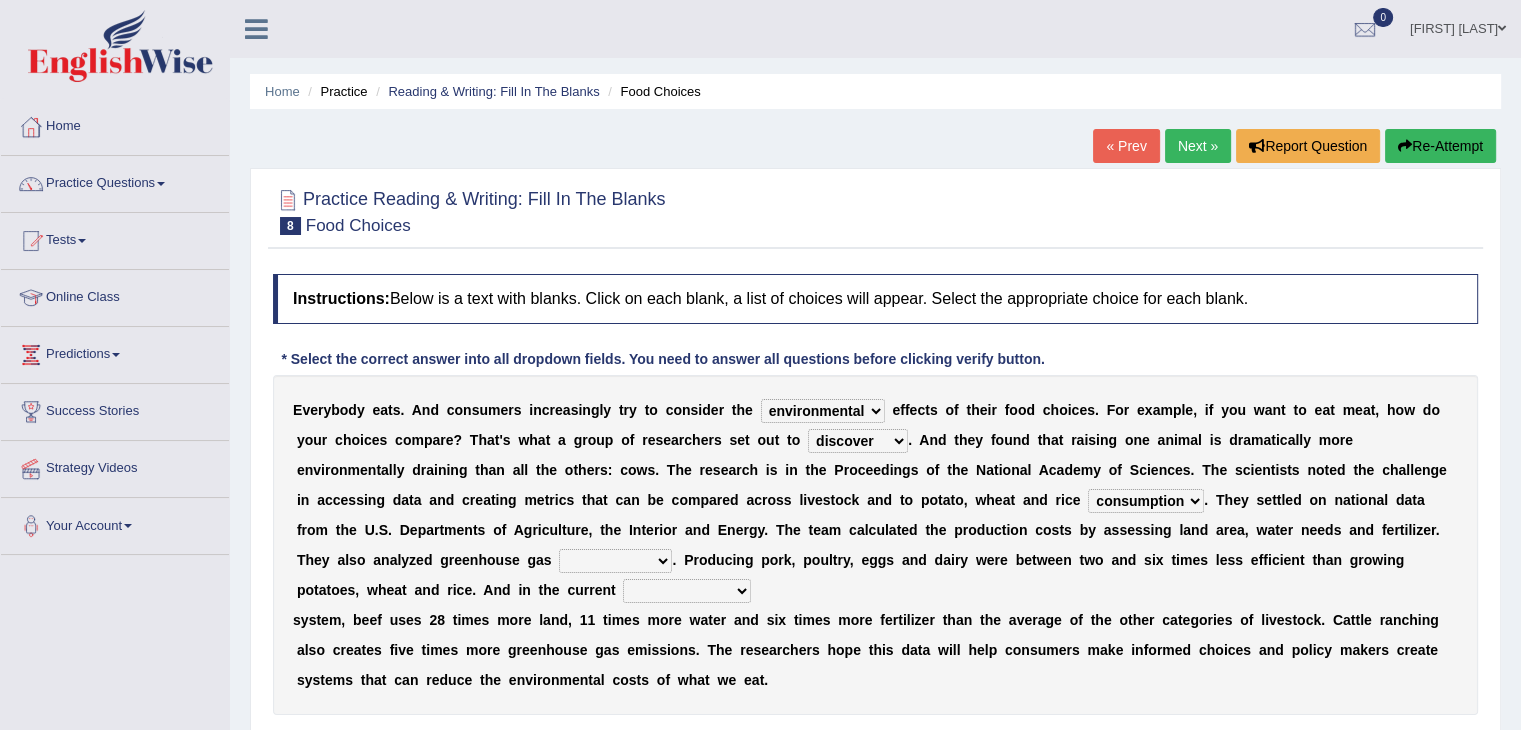 click on "production corruption consumption inventory" at bounding box center [1146, 501] 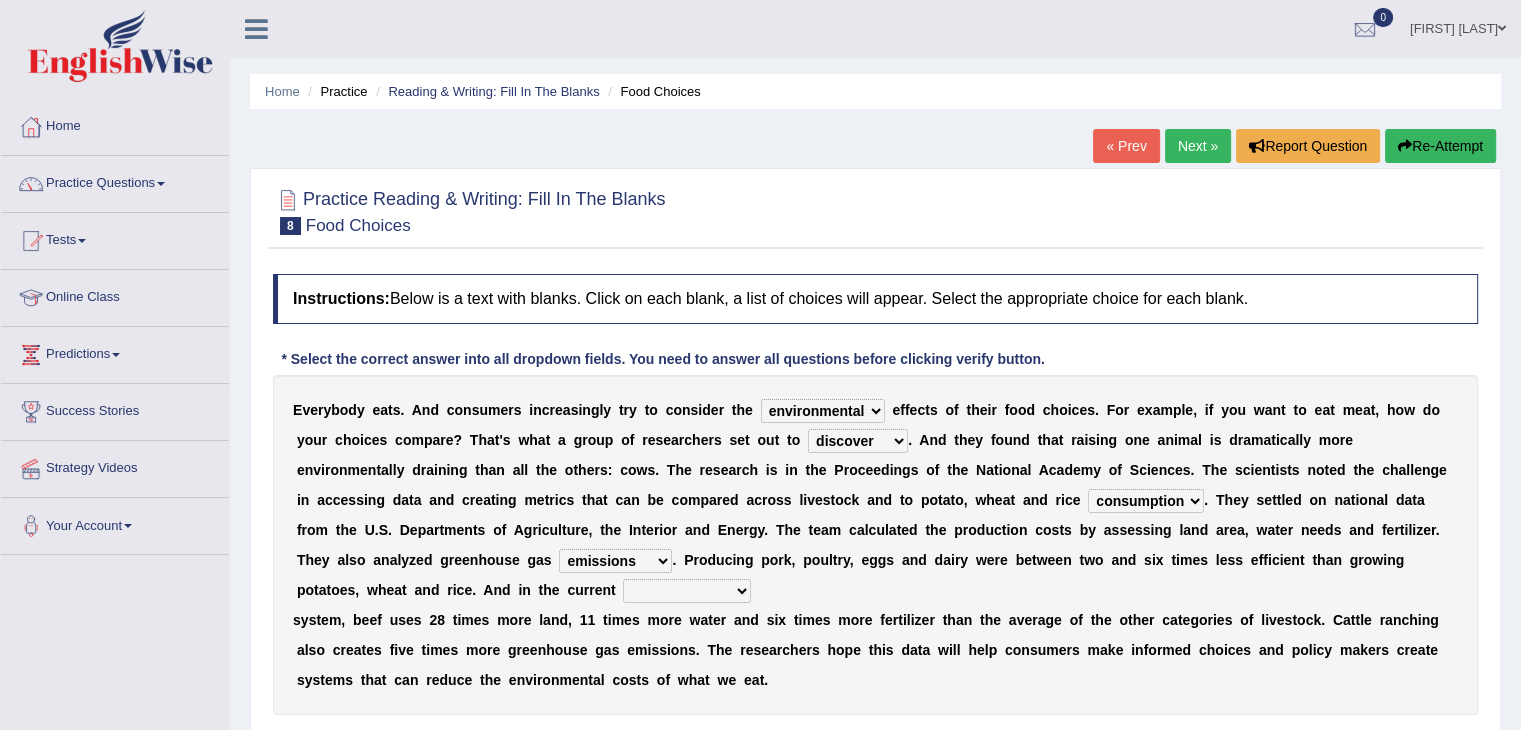 click on "conjectures manufacture emissions purification" at bounding box center [615, 561] 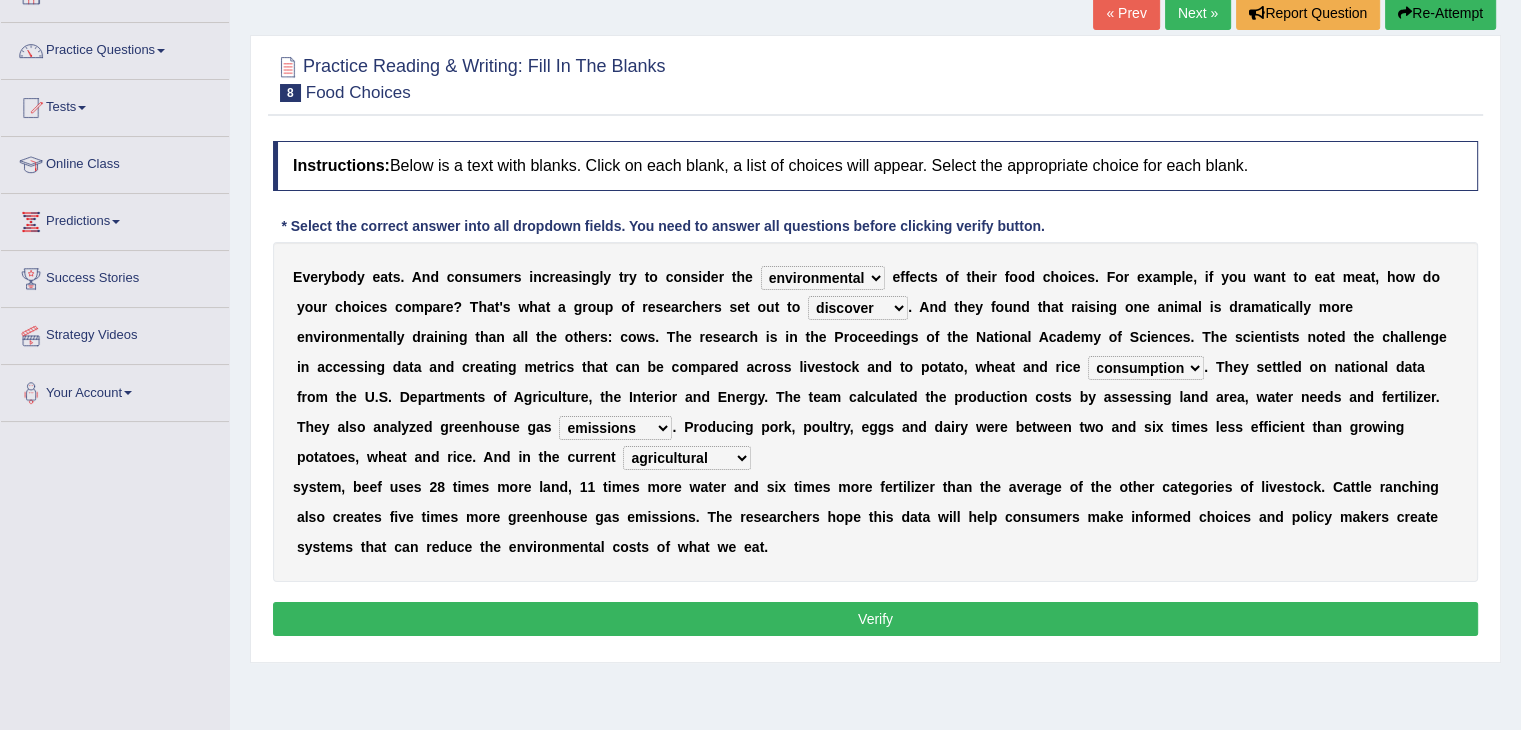 scroll, scrollTop: 159, scrollLeft: 0, axis: vertical 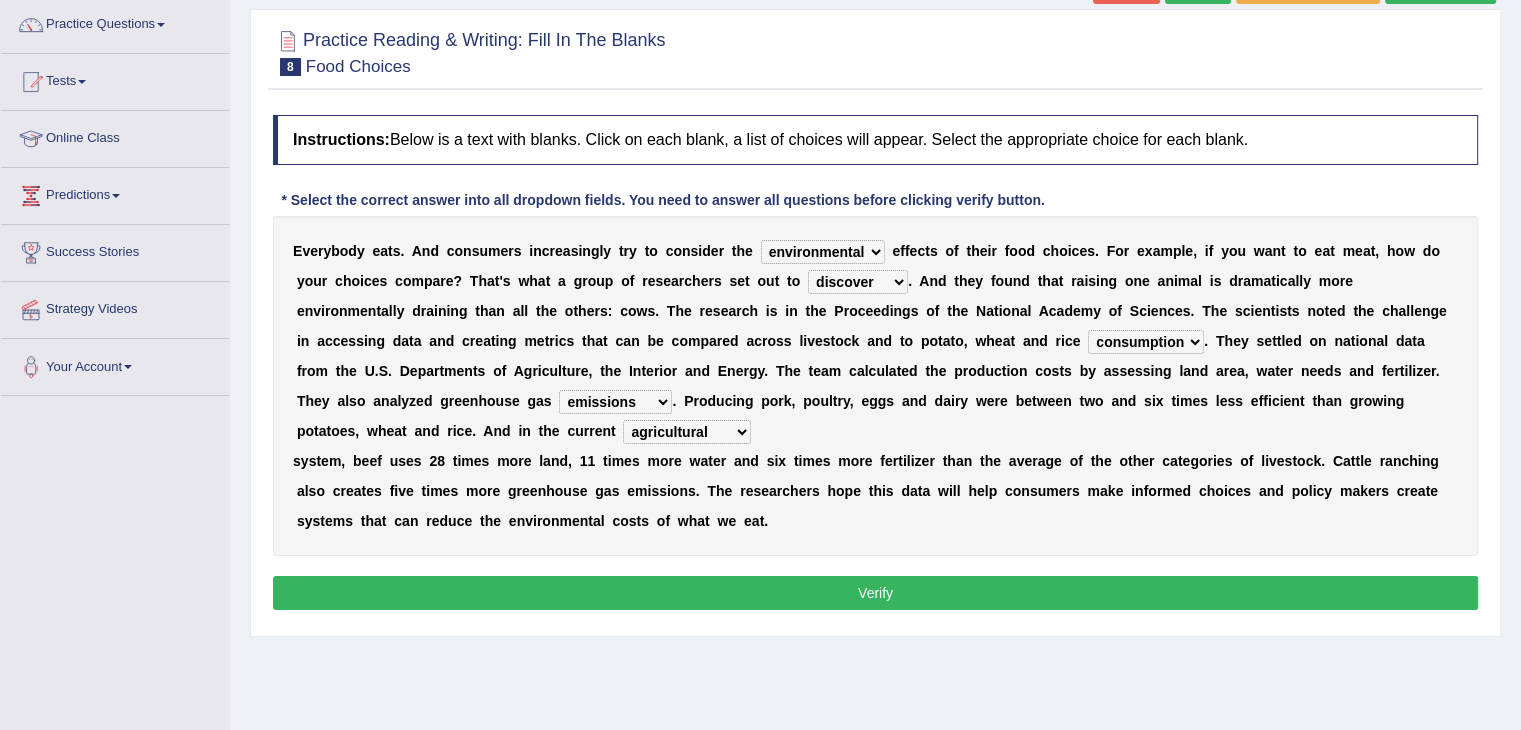 click on "Instructions:  Below is a text with blanks. Click on each blank, a list of choices will appear. Select the appropriate choice for each blank.
* Select the correct answer into all dropdown fields. You need to answer all questions before clicking verify button. E v e r y b o d y    e a t s .    A n d    c o n s u m e r s    i n c r e a s i n g l y    t r y    t o    c o n s i d e r    t h e    spiritual economic environmental material    e f f e c t s    o f    t h e i r    f o o d    c h o i c e s .    F o r    e x a m p l e ,    i f    y o u    w a n t    t o    e a t    m e a t ,    h o w    d o    y o u r    c h o i c e s    c o m p a r e ?    T h a t ' s    w h a t    a    g r o u p    o f    r e s e a r c h e r s    s e t    o u t    t o    exemplify squander discover purchase .    A n d    t h e y    f o u n d    t h a t    r a i s i n g    o n e    a n i m a l    i s    d r a m a t i c a l l y    m o r e    e n v i r o n m e n t a l l y    d" at bounding box center (875, 365) 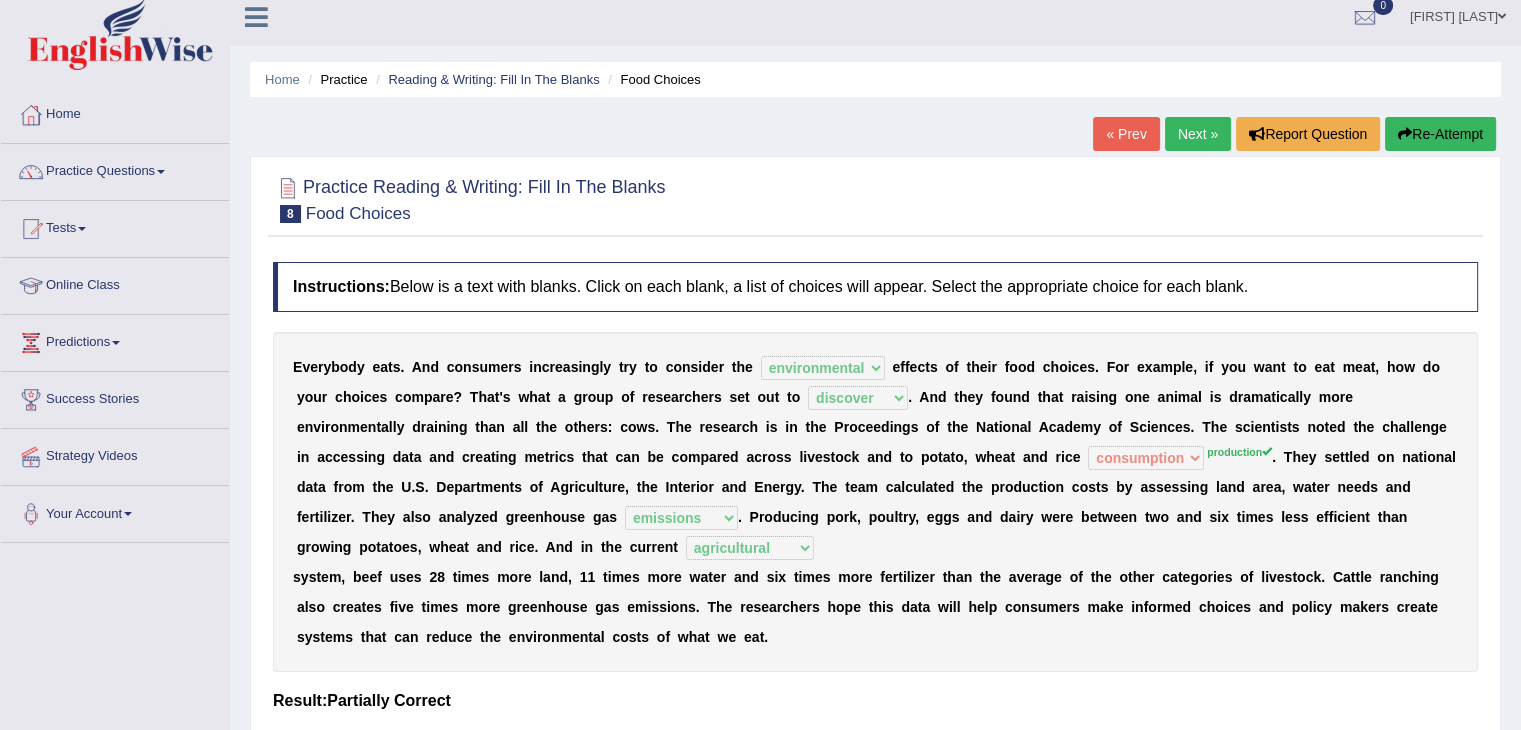 scroll, scrollTop: 0, scrollLeft: 0, axis: both 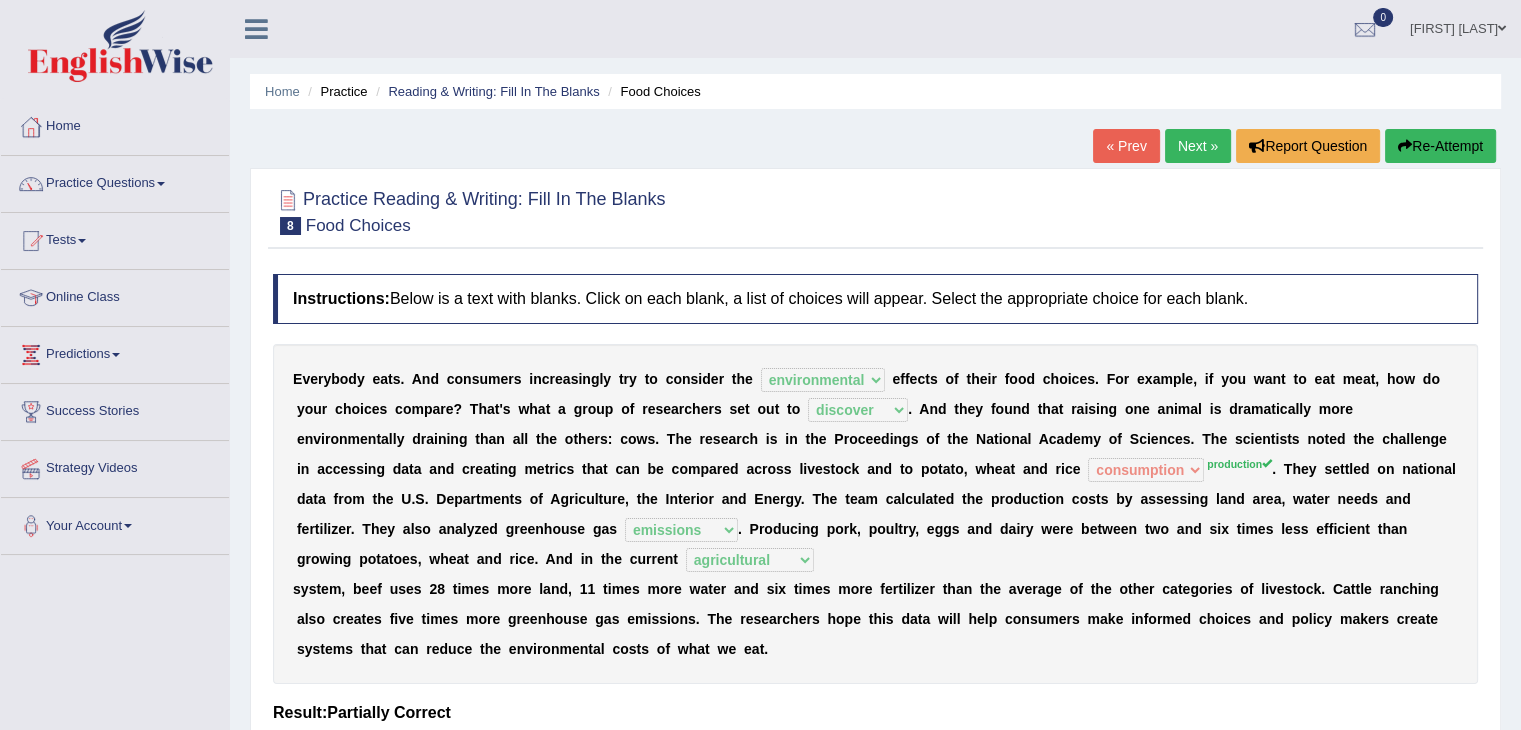 click on "Next »" at bounding box center (1198, 146) 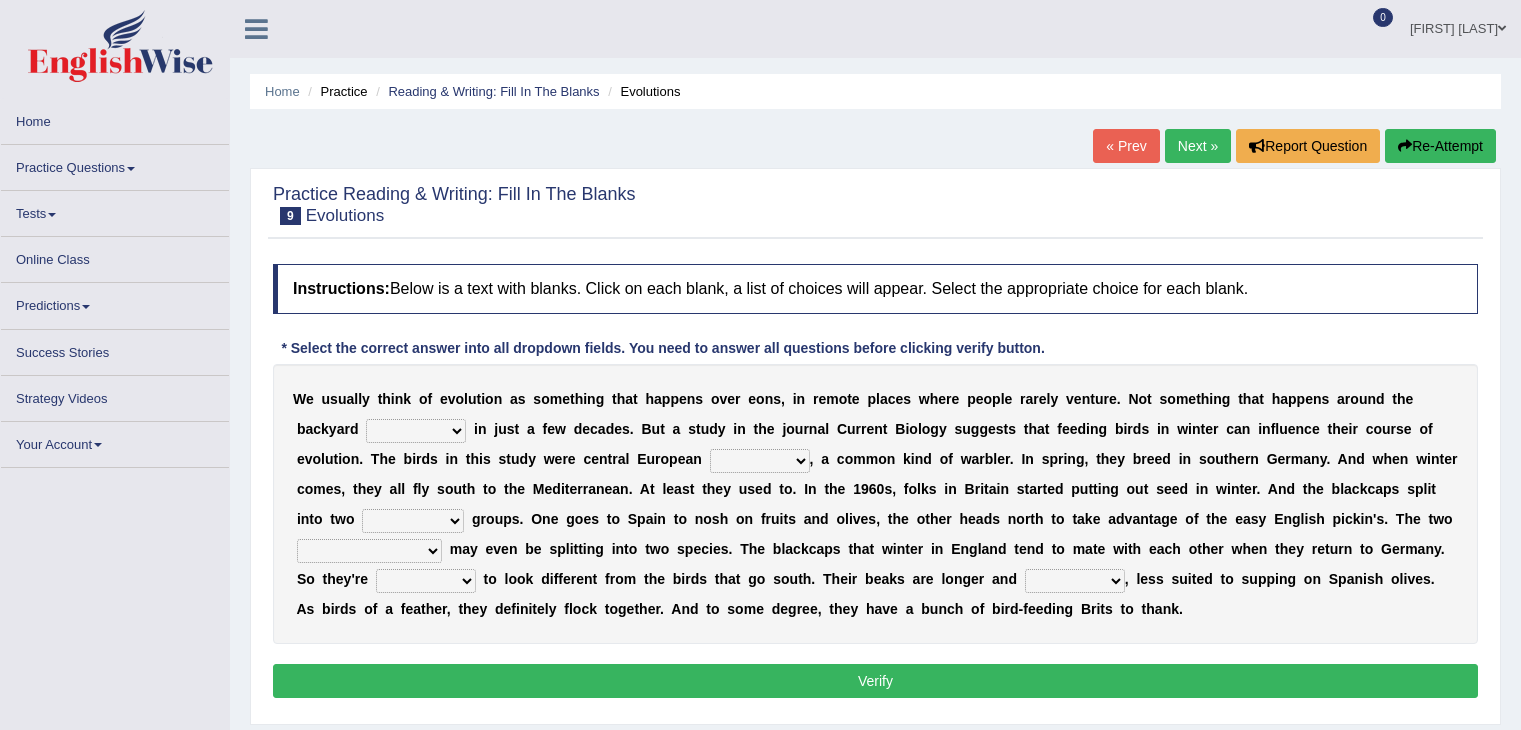 scroll, scrollTop: 0, scrollLeft: 0, axis: both 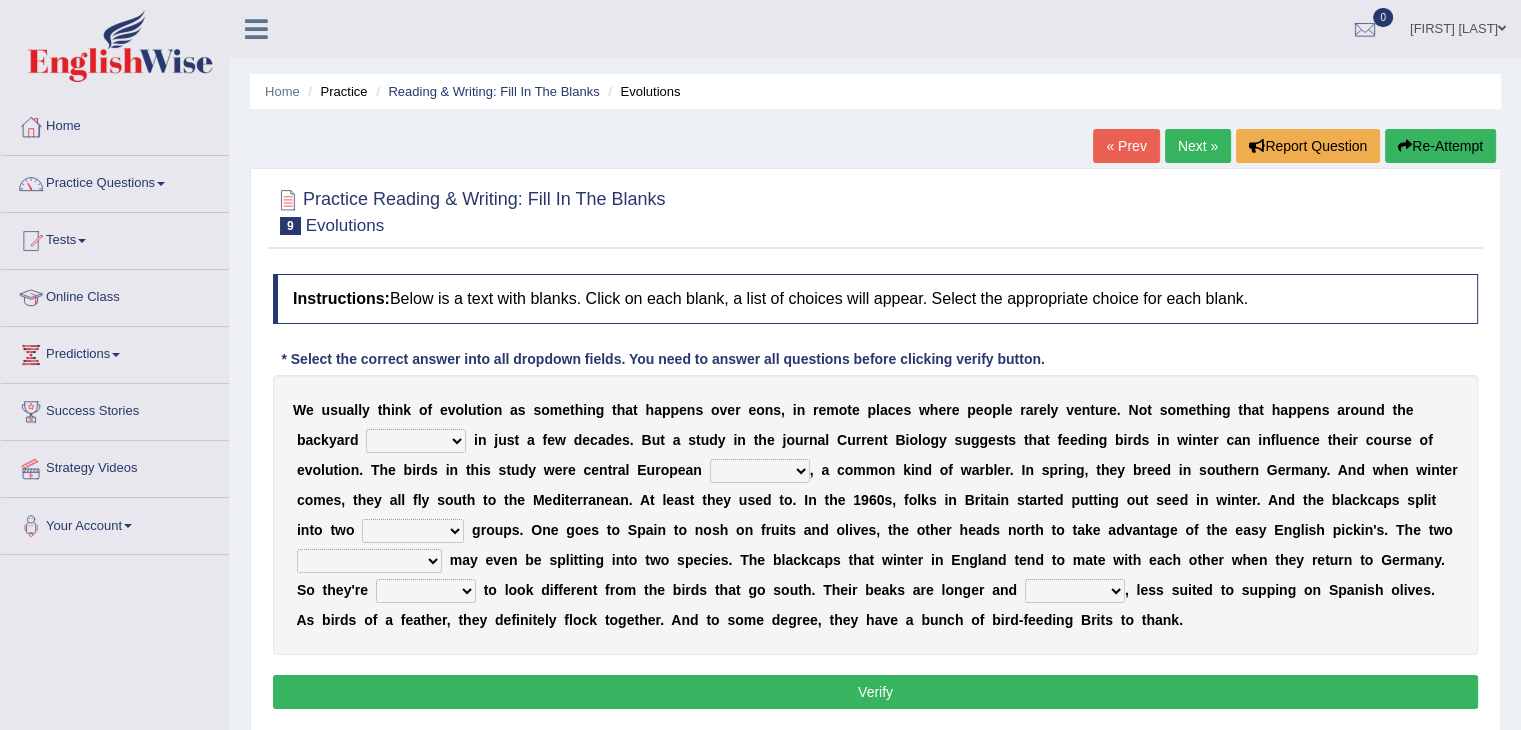 click on "beaver believer birdfeeder phonier" at bounding box center [416, 441] 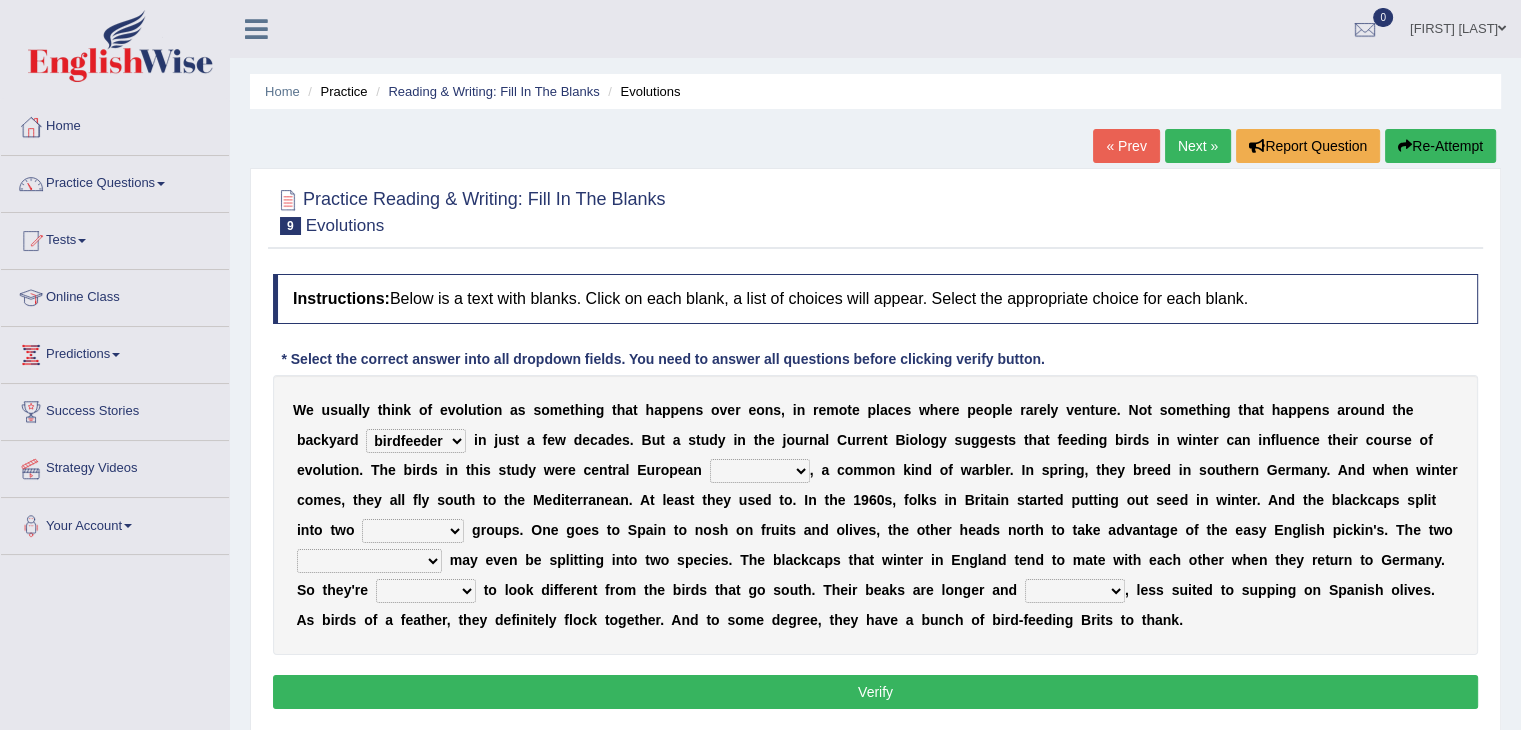 click on "beaver believer birdfeeder phonier" at bounding box center (416, 441) 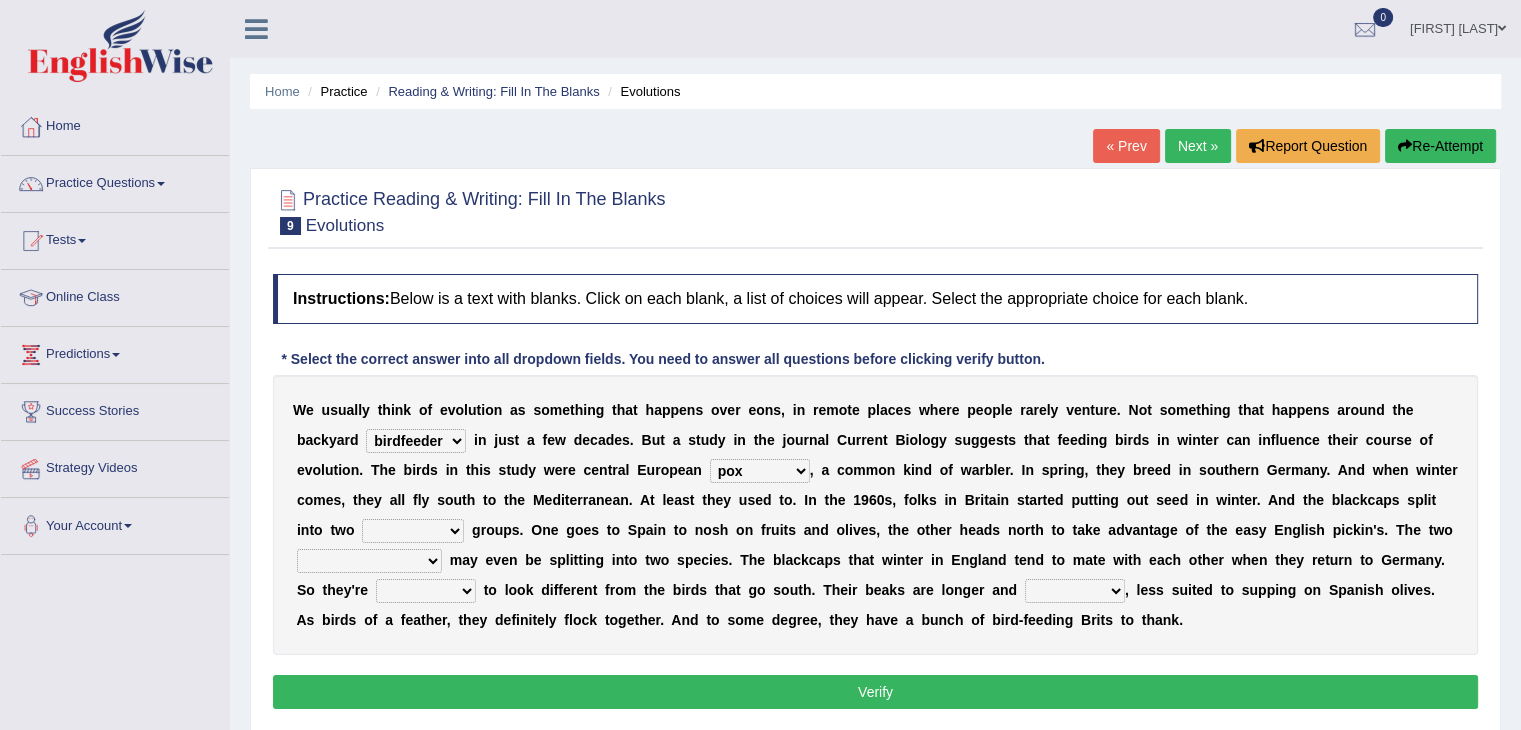 click on "blackcaps pox flaps chats" at bounding box center [760, 471] 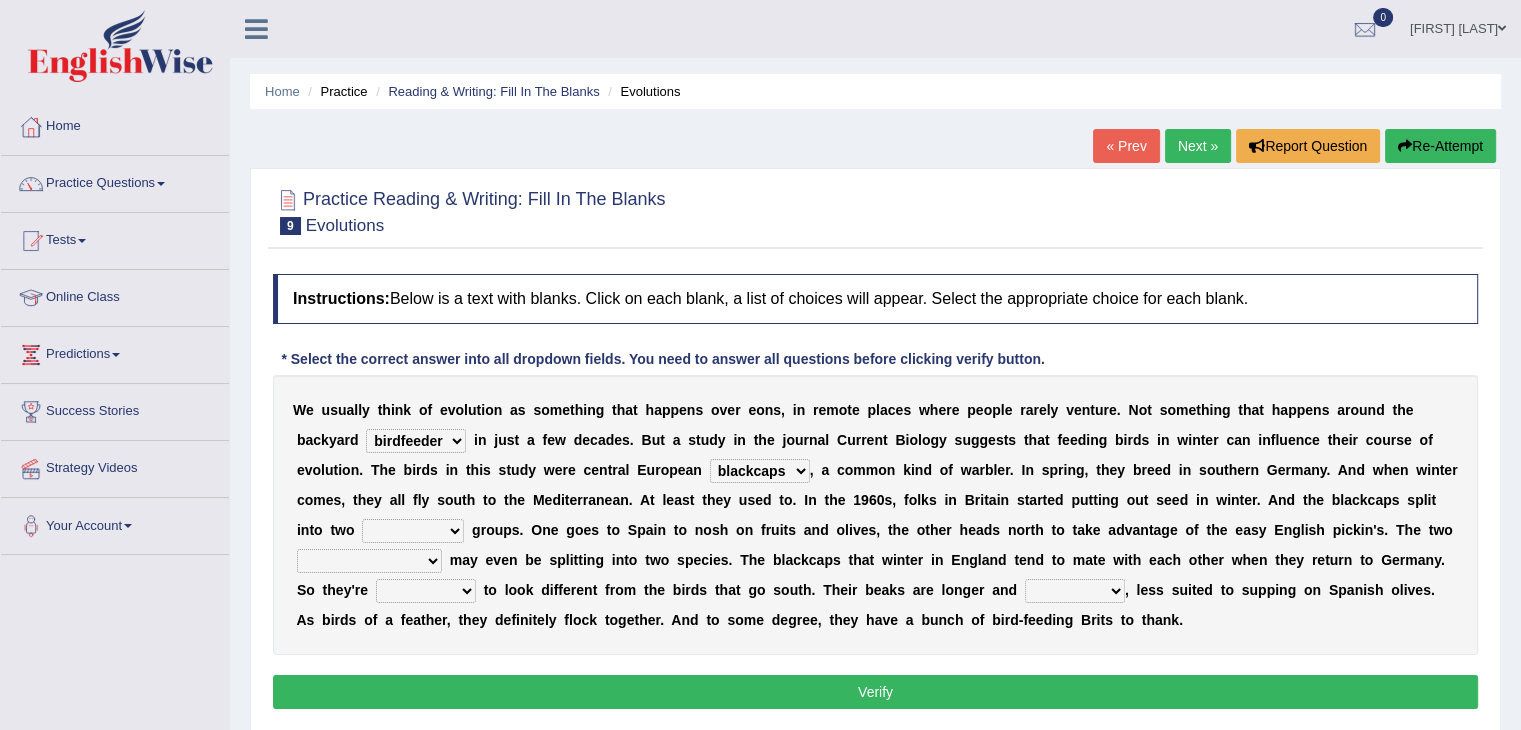 click on "blackcaps pox flaps chats" at bounding box center [760, 471] 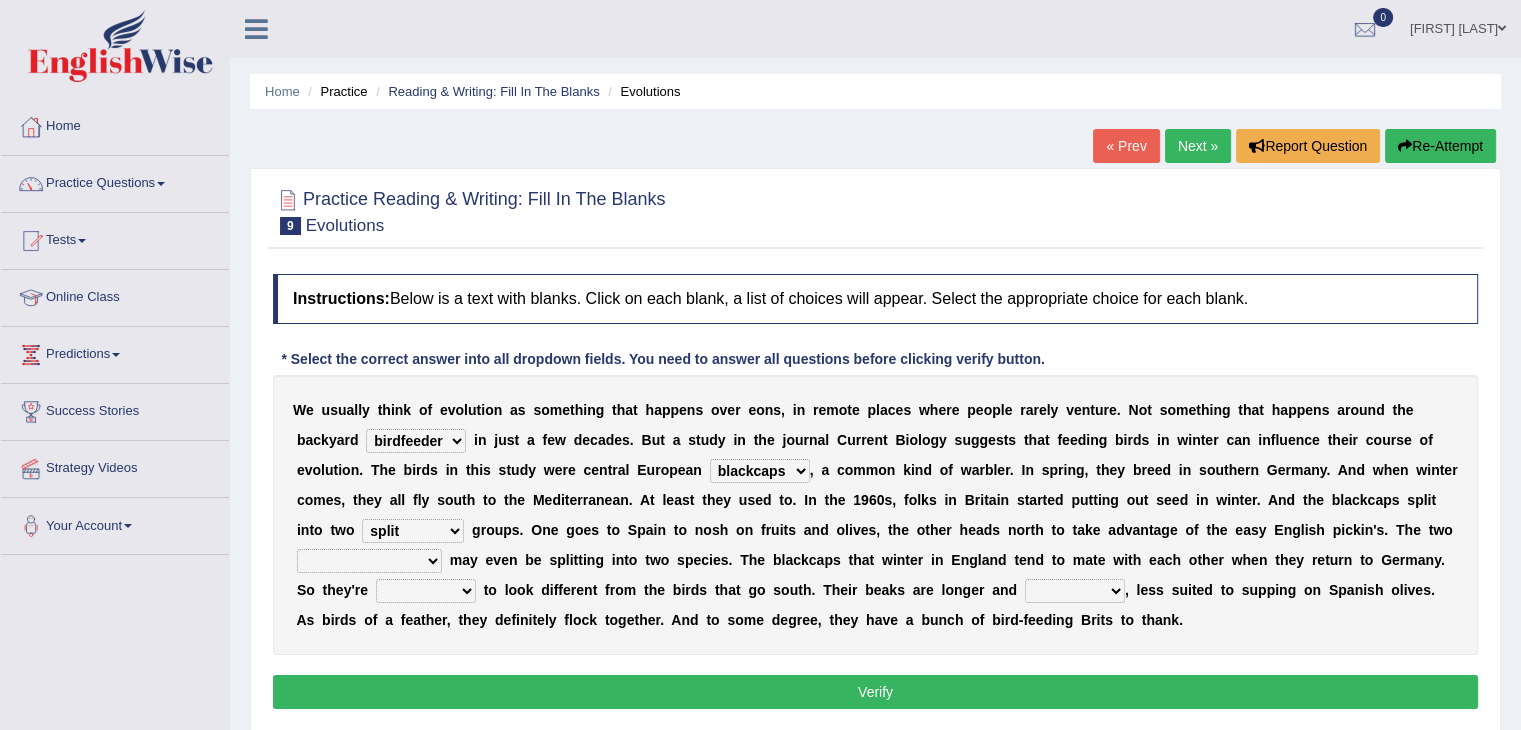 click on "W e    u s u a l l y    t h i n k    o f    e v o l u t i o n    a s    s o m e t h i n g    t h a t    h a p p e n s    o v e r    e o n s ,    i n    r e m o t e    p l a c e s    w h e r e    p e o p l e    r a r e l y    v e n t u r e .    N o t    s o m e t h i n g    t h a t    h a p p e n s    a r o u n d    t h e    b a c k y a r d    [ANIMAL] [ANIMAL] [ANIMAL] [ANIMAL]    i n    j u s t    a    f e w    d e c a d e s .    B u t    a    s t u d y    i n    t h e    j o u r n a l    C u r r e n t    B i o l o g y    s u g g e s t s    t h a t    f e e d i n g    b i r d s    i n    w i n t e r    c a n    i n f l u e n c e    t h e i r    c o u r s e    o f    e v o l u t i o n .    T h e    b i r d s    i n    t h i s    s t u d y    w e r e    c e n t r a l    [REGION] [ANIMAL] [ANIMAL] [ANIMAL] ,    a    c o m m o n    k i n d    o f    w a r b l e r .    I n    s p r i n g ,    t h e y    b r e e d    i n    s o u t h e r" at bounding box center [875, 515] 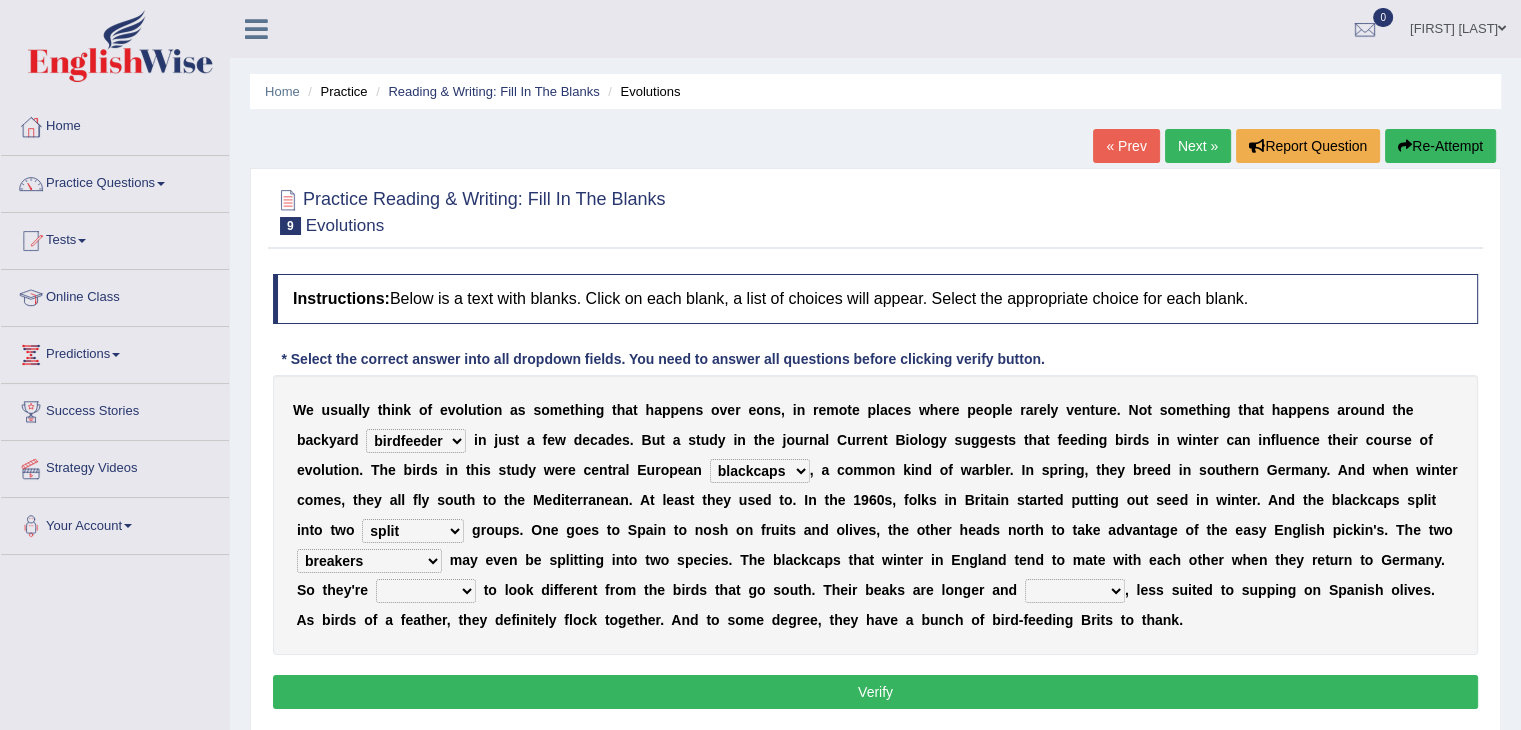 click on "elevators populations breakers contraindications" at bounding box center [369, 561] 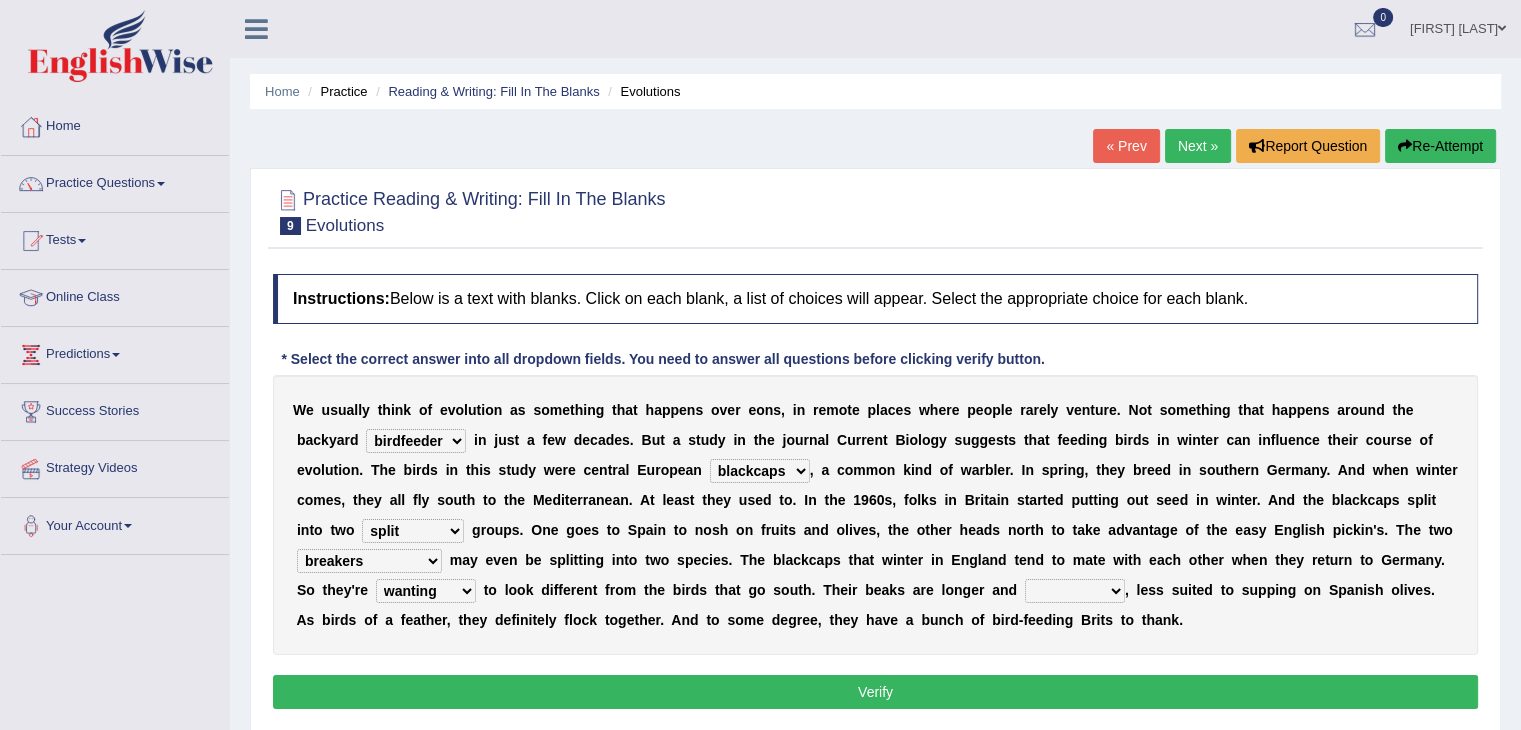 click on "starting blotting wanting padding" at bounding box center [426, 591] 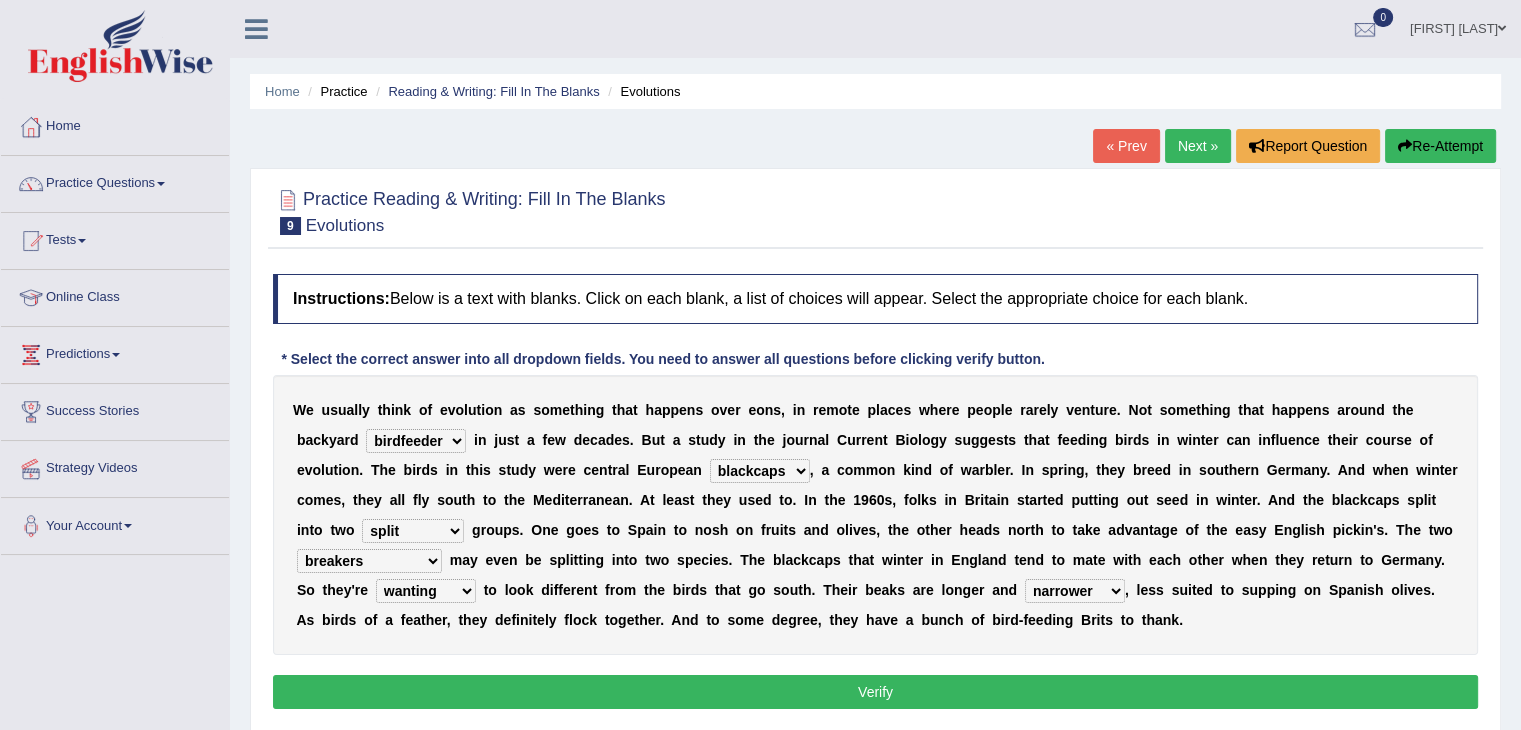 click on "Verify" at bounding box center (875, 692) 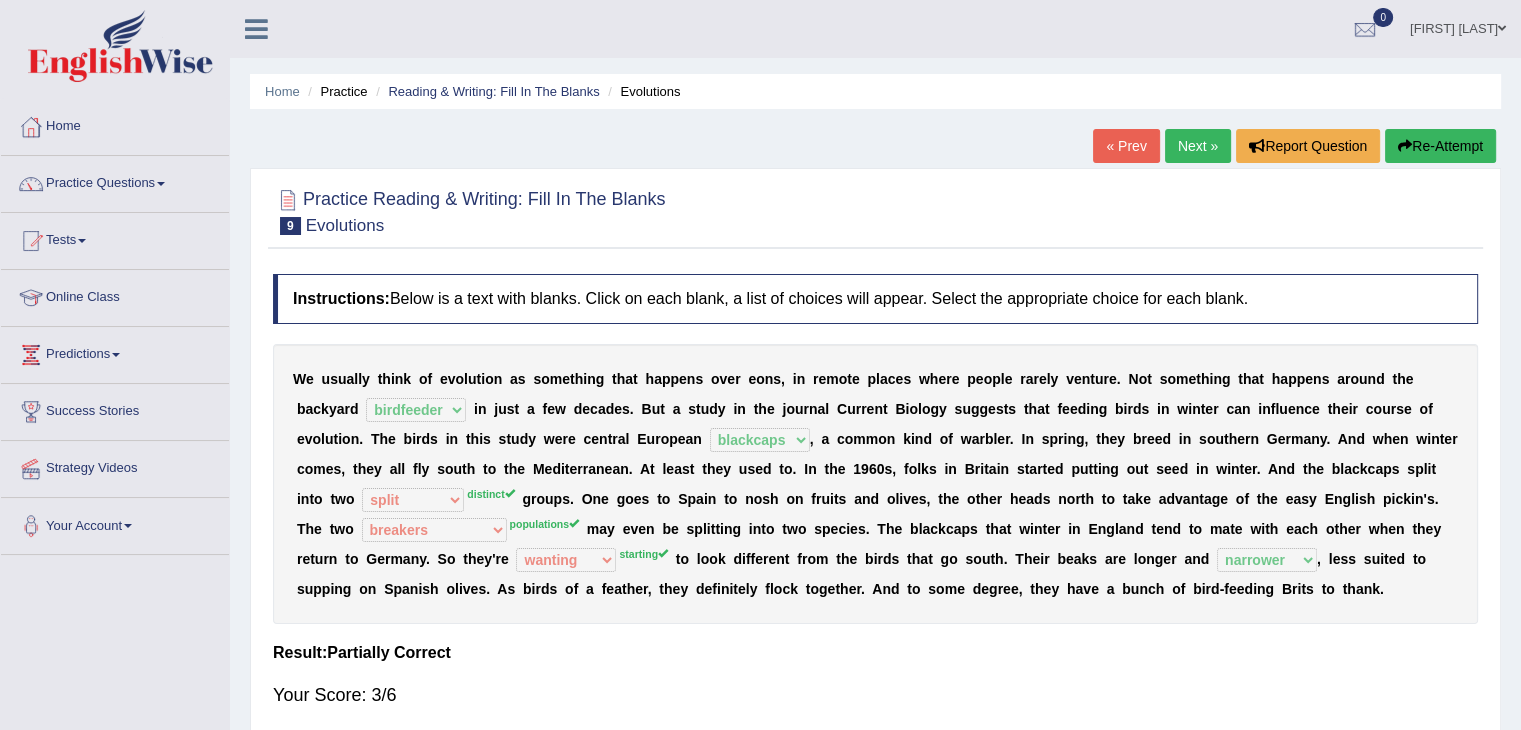 click on "Next »" at bounding box center [1198, 146] 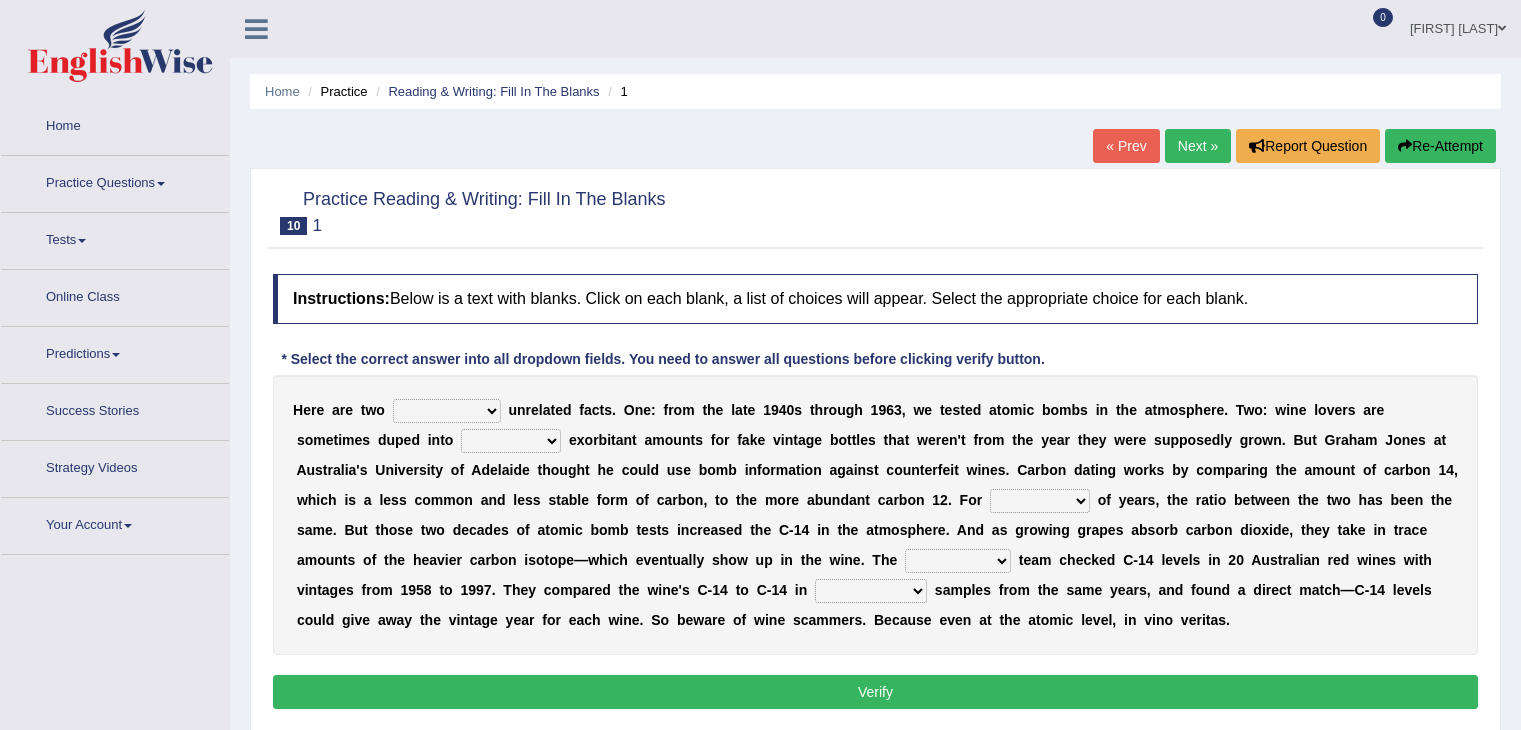 scroll, scrollTop: 0, scrollLeft: 0, axis: both 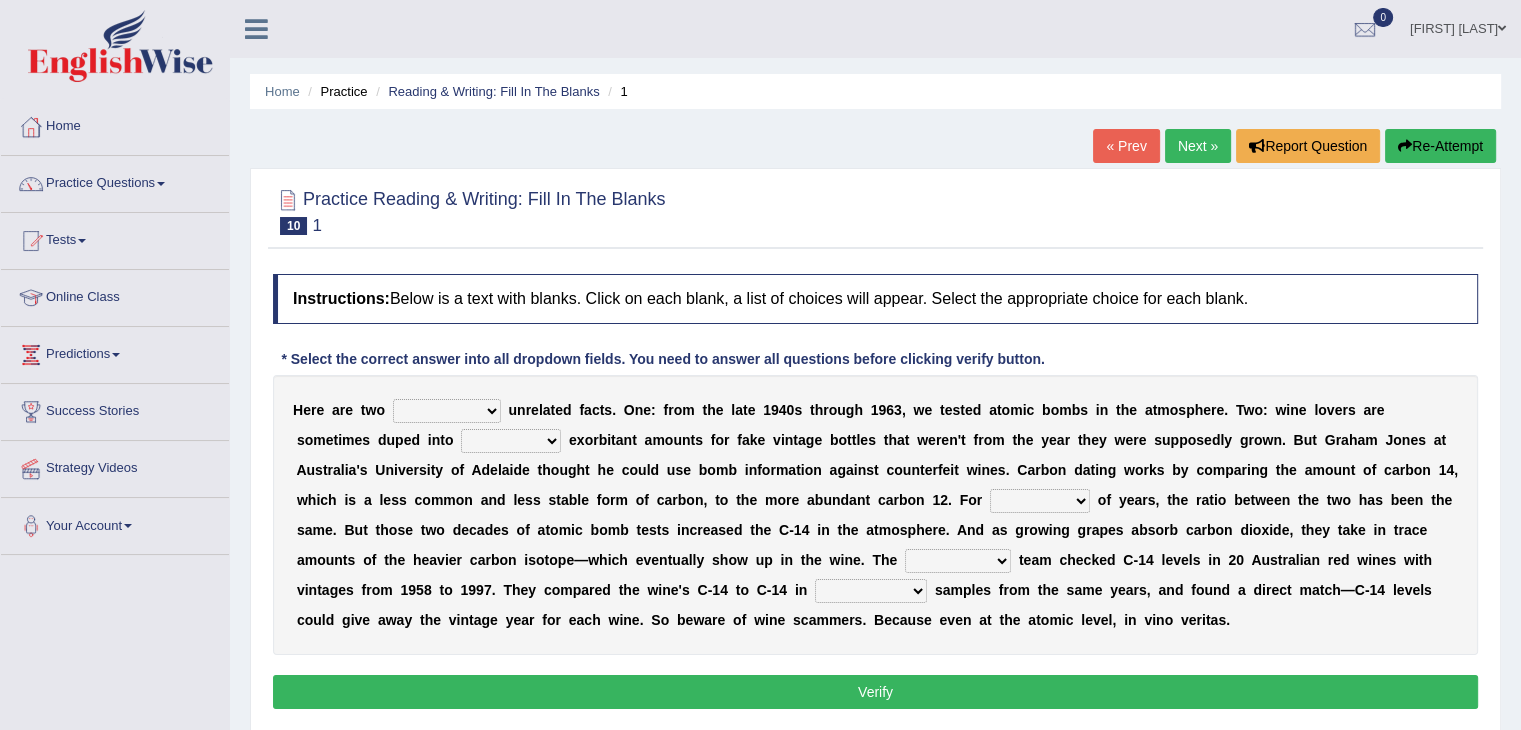 click on "seemingly feelingly endearingly entreatingly" at bounding box center [447, 411] 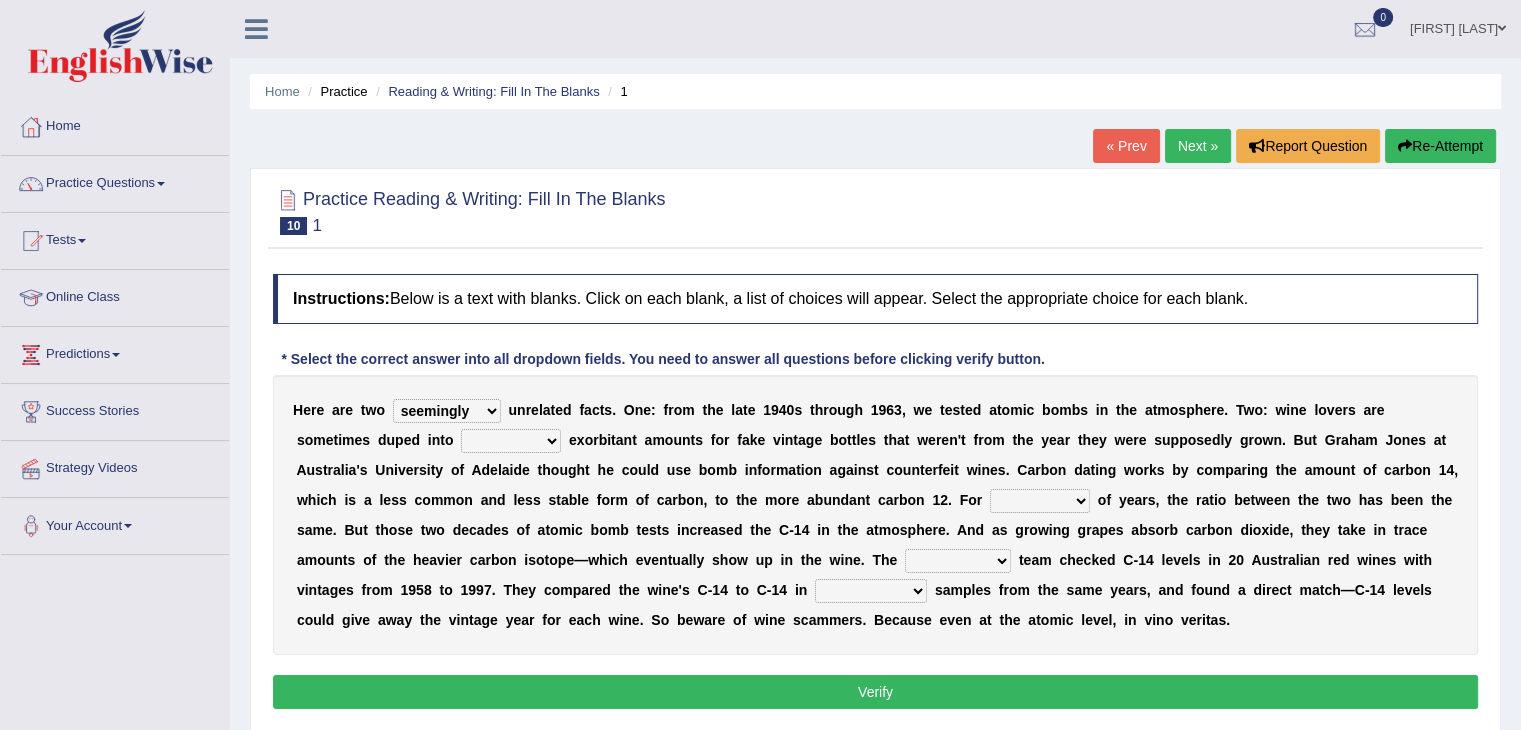 click on "dipping trekking spending swinging" at bounding box center [511, 441] 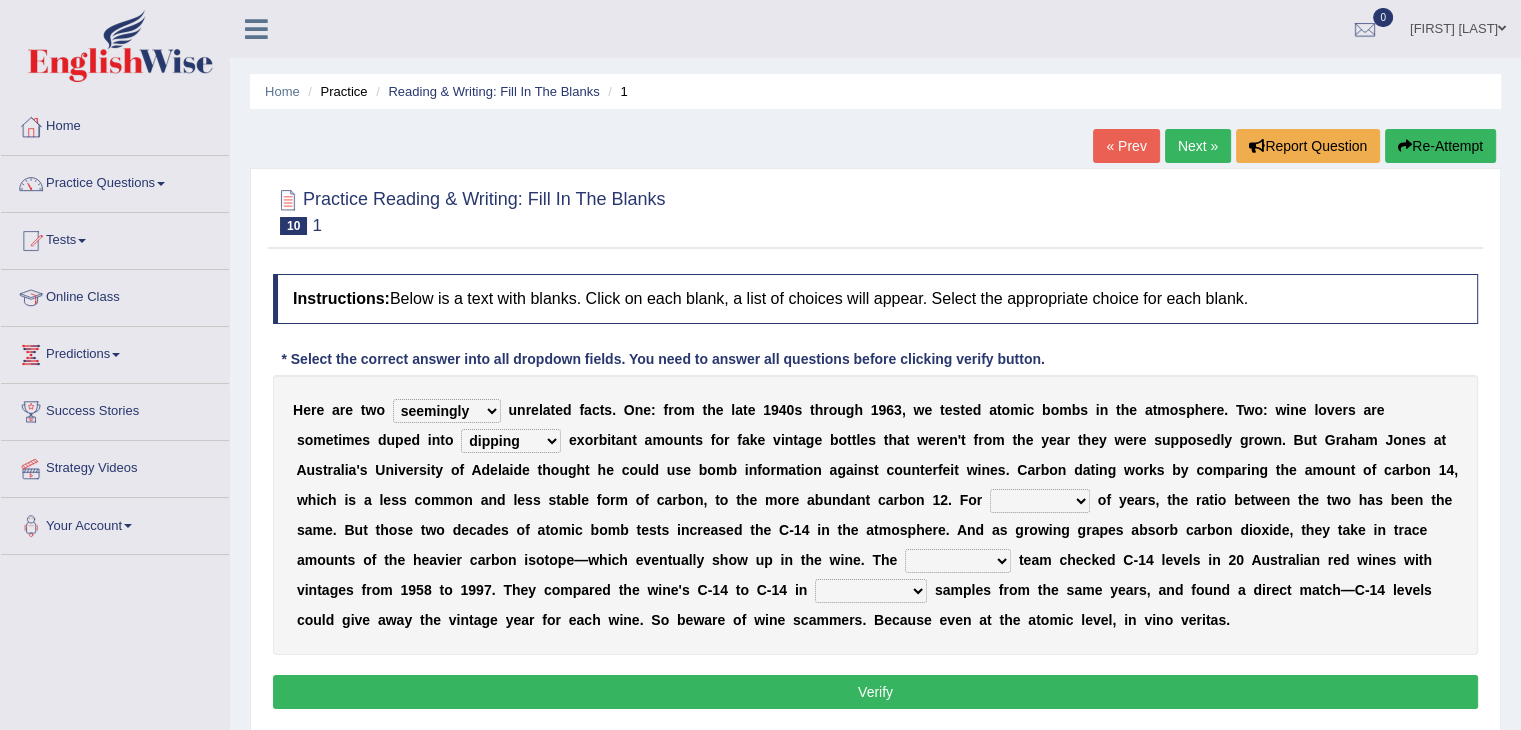 click on "dipping trekking spending swinging" at bounding box center [511, 441] 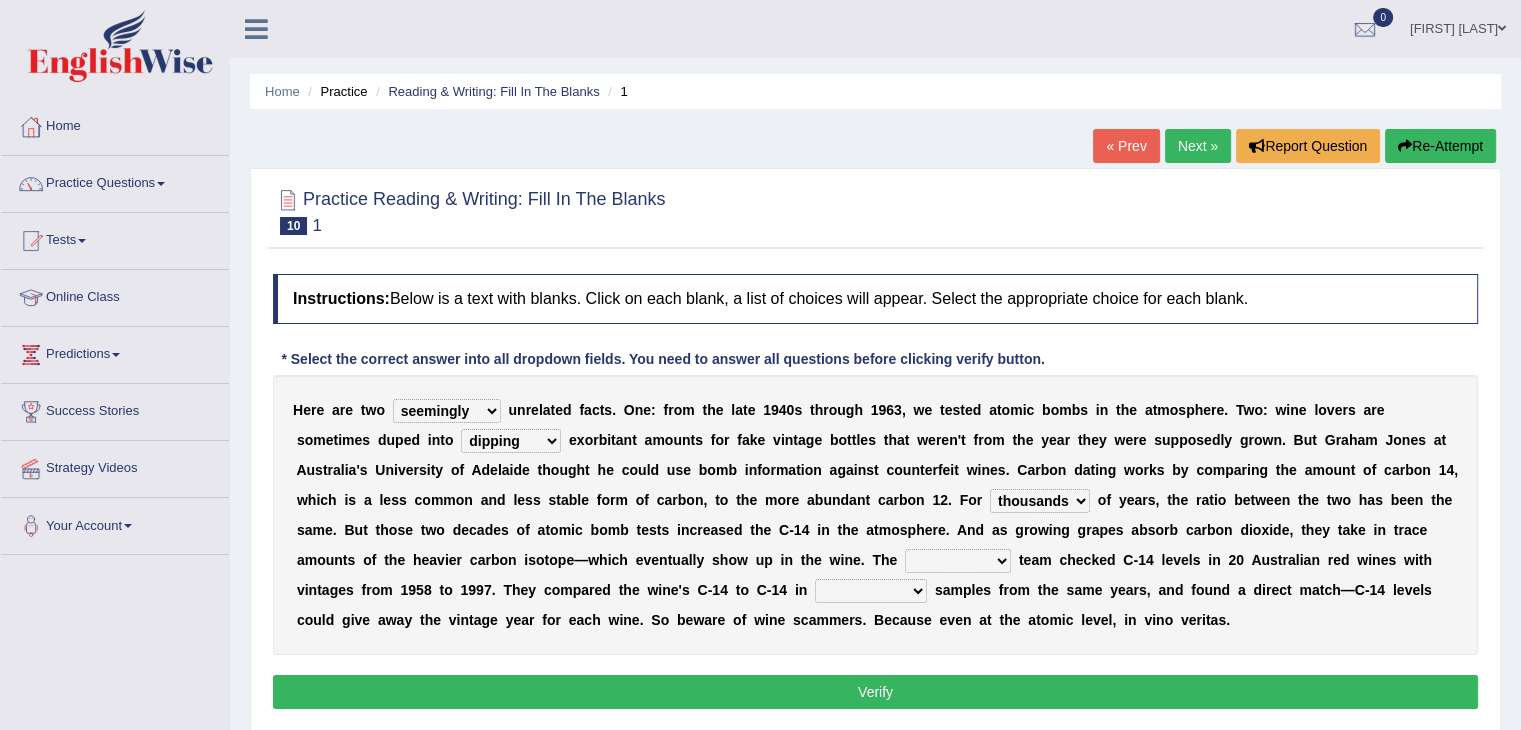 click on "research individual preparation strange" at bounding box center (958, 561) 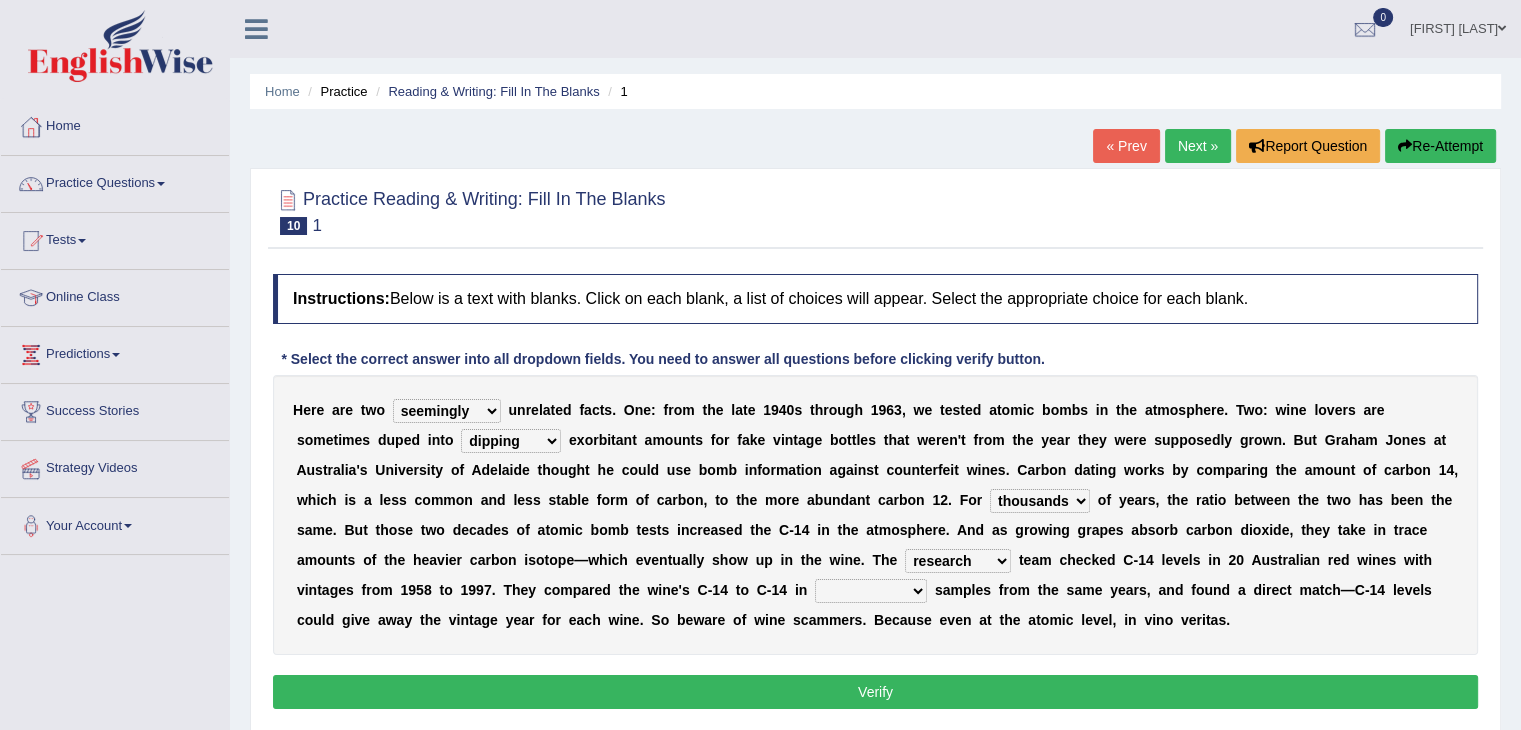 click on "physical atmospheric fluid solid" at bounding box center [871, 591] 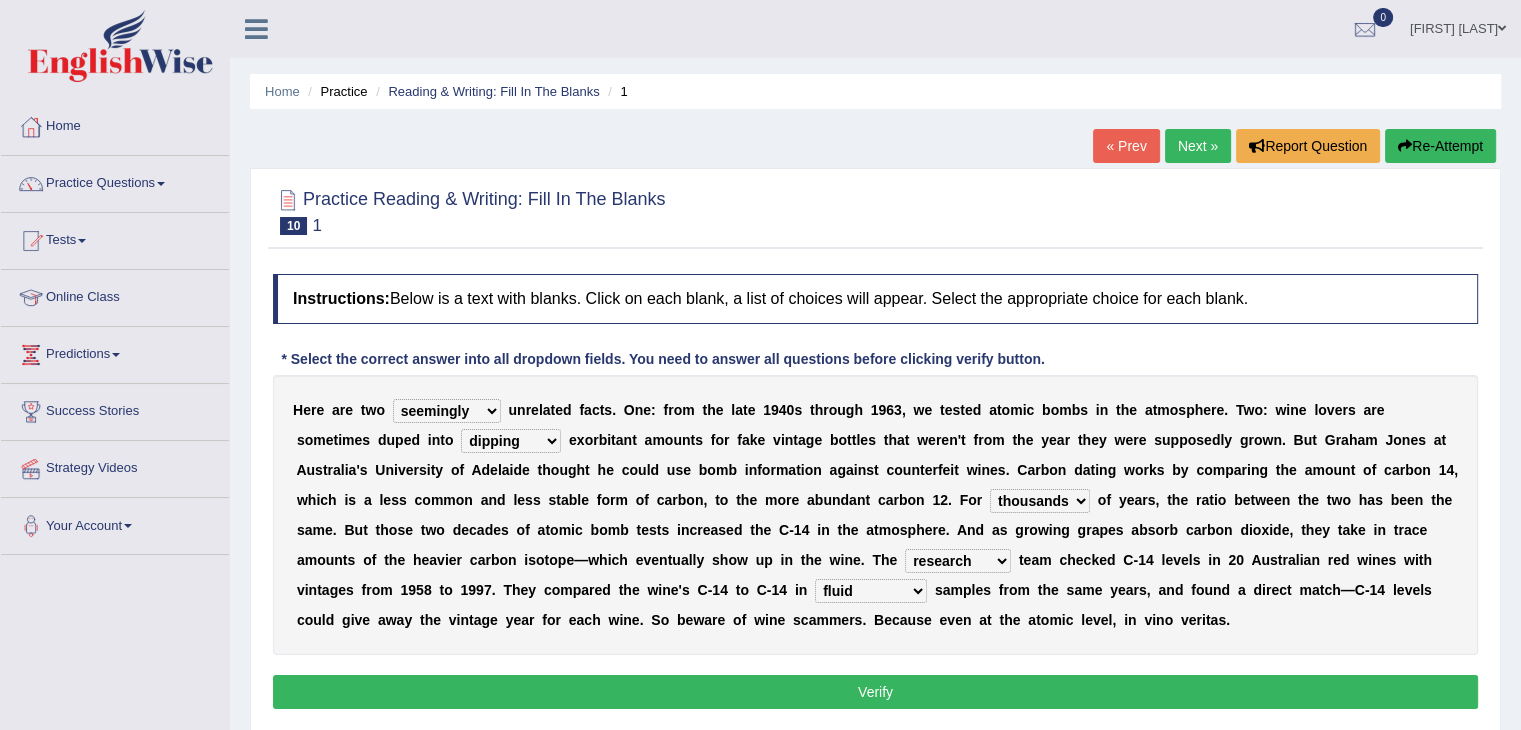 click on "physical atmospheric fluid solid" at bounding box center (871, 591) 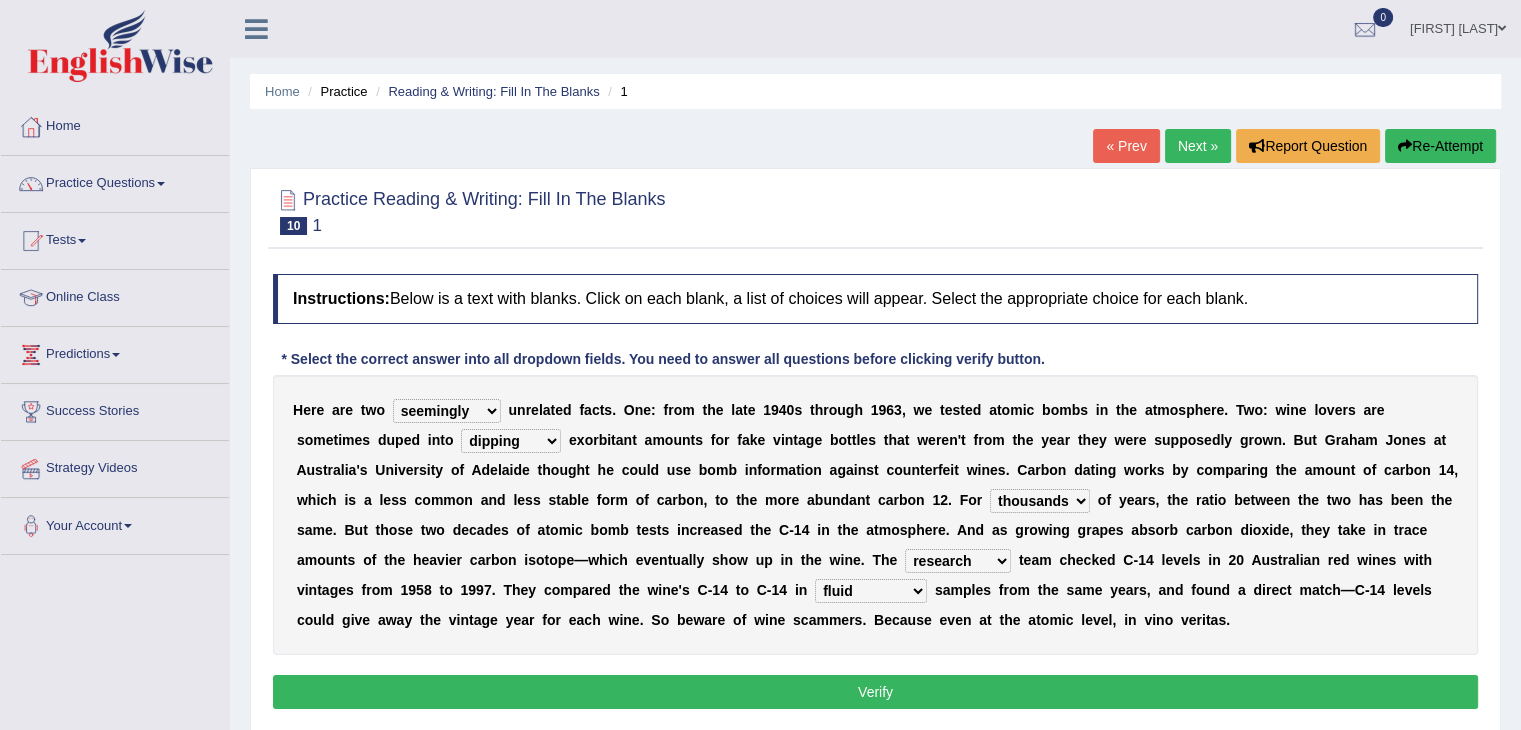 click on "Verify" at bounding box center [875, 692] 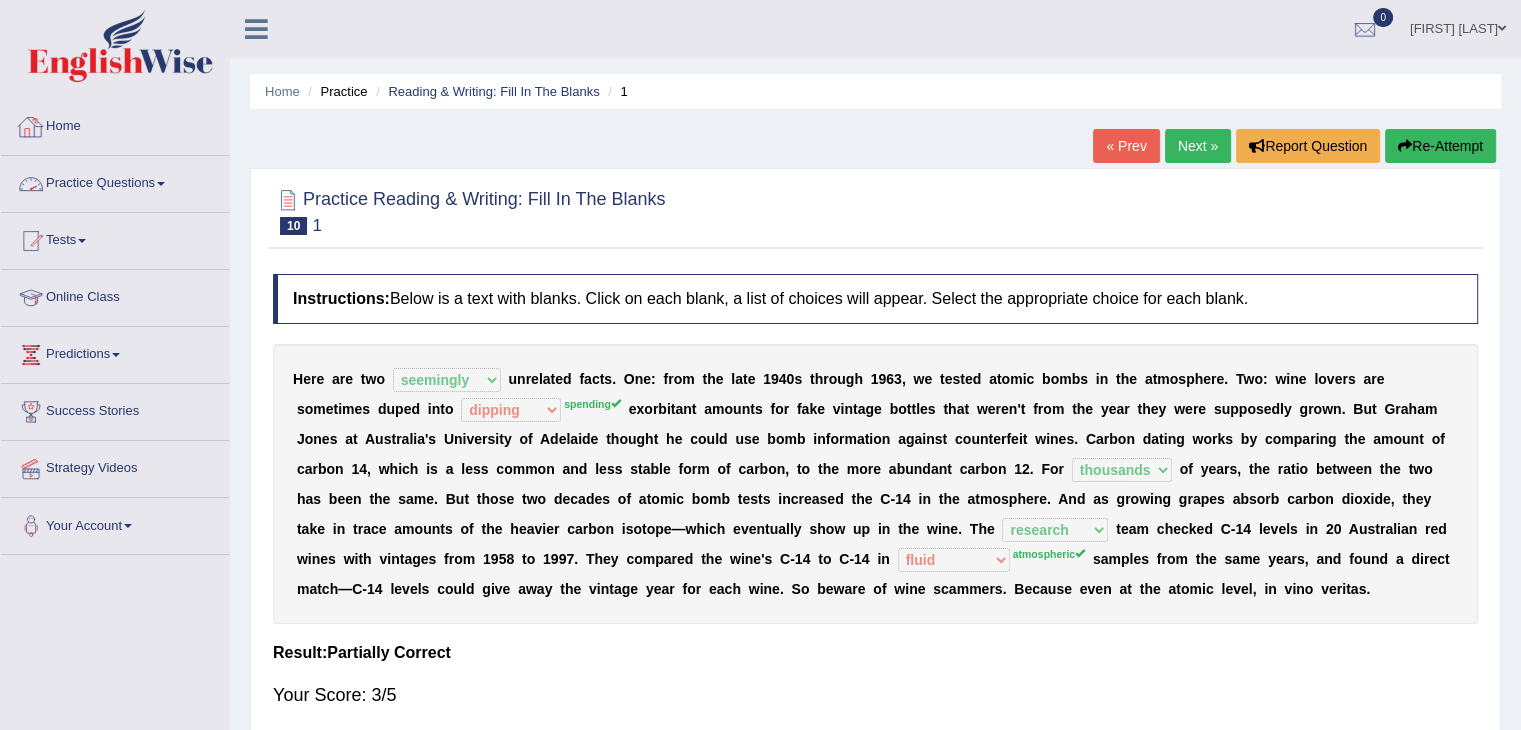 click on "Practice Questions" at bounding box center [115, 181] 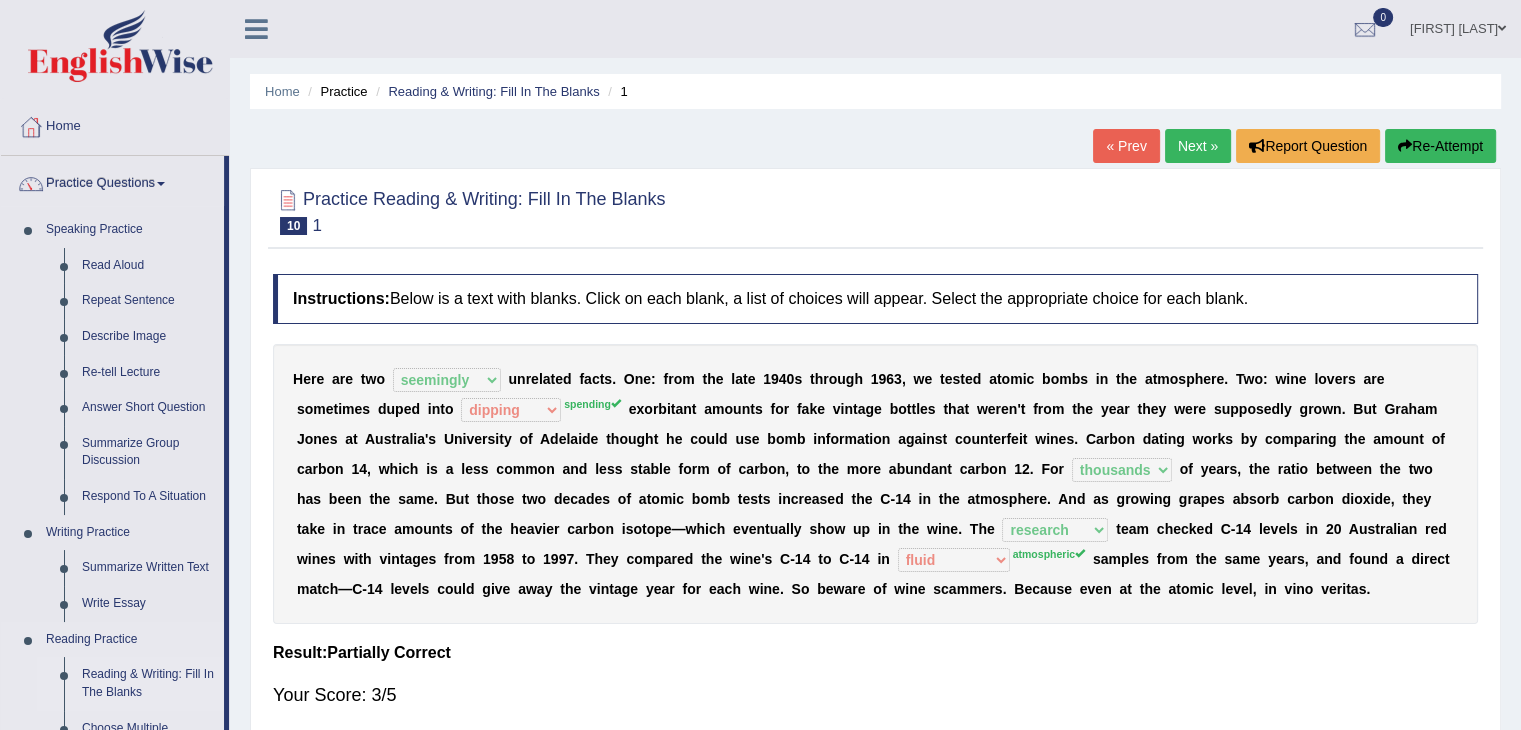 click on "Reading & Writing: Fill In The Blanks" at bounding box center [148, 683] 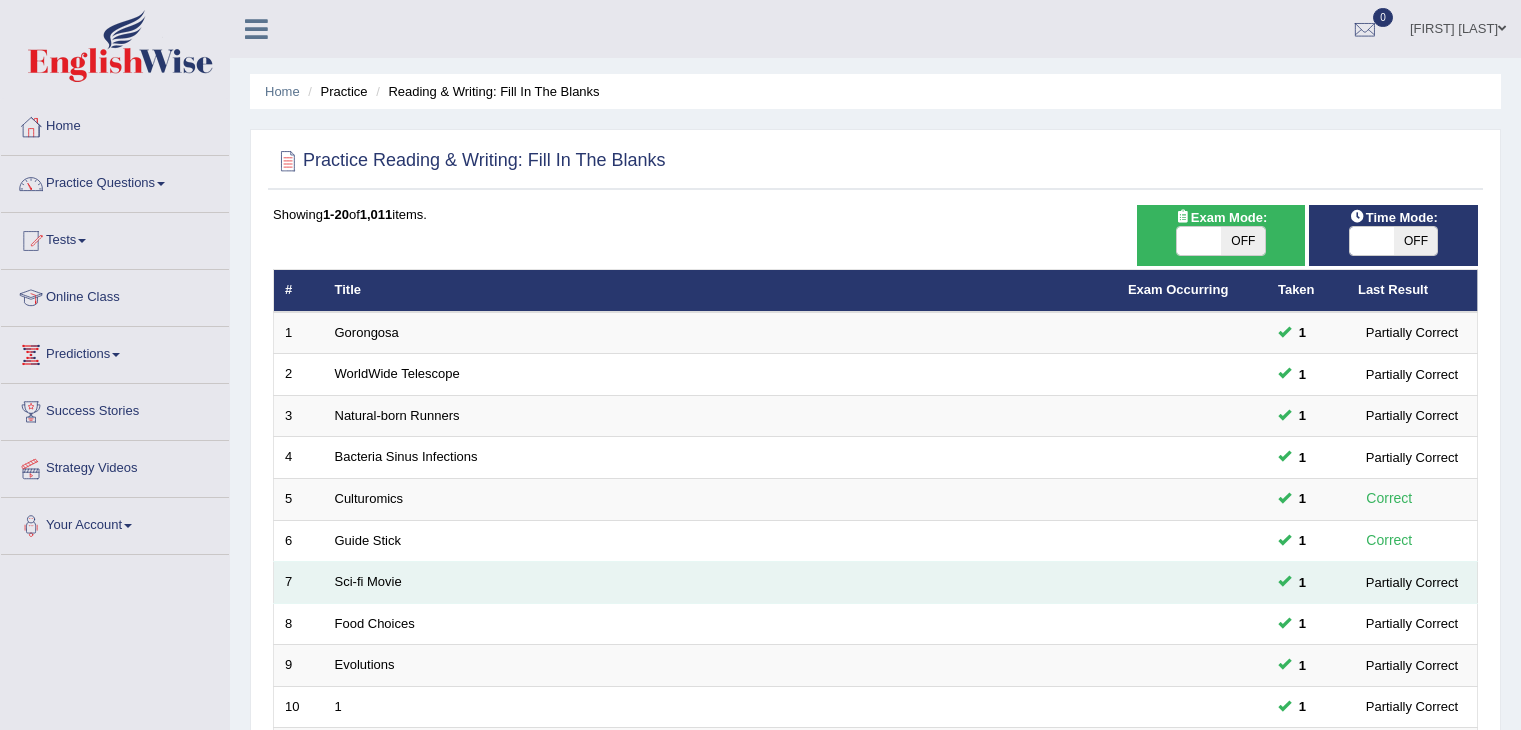 scroll, scrollTop: 0, scrollLeft: 0, axis: both 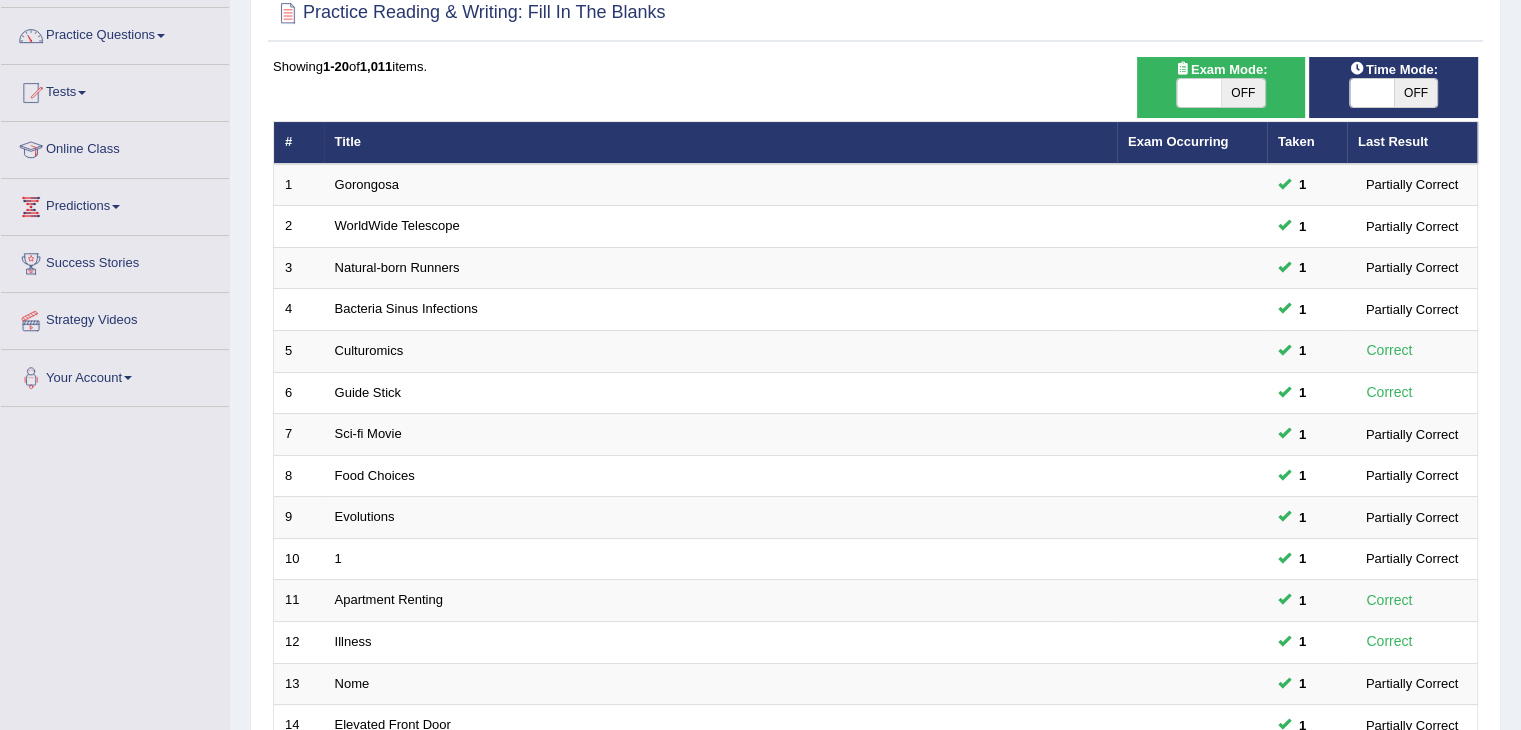 click on "OFF" at bounding box center (1243, 93) 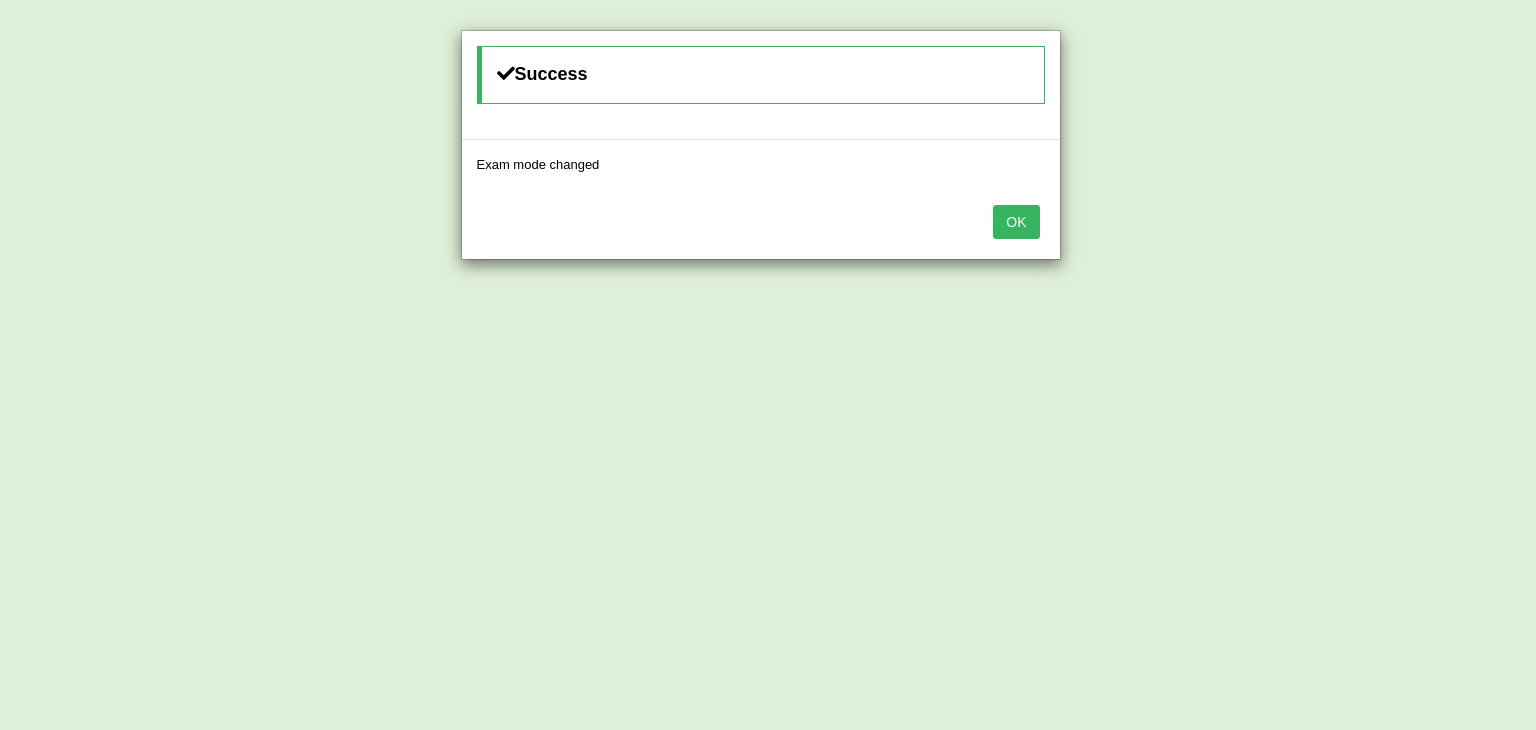 click on "OK" at bounding box center [1016, 222] 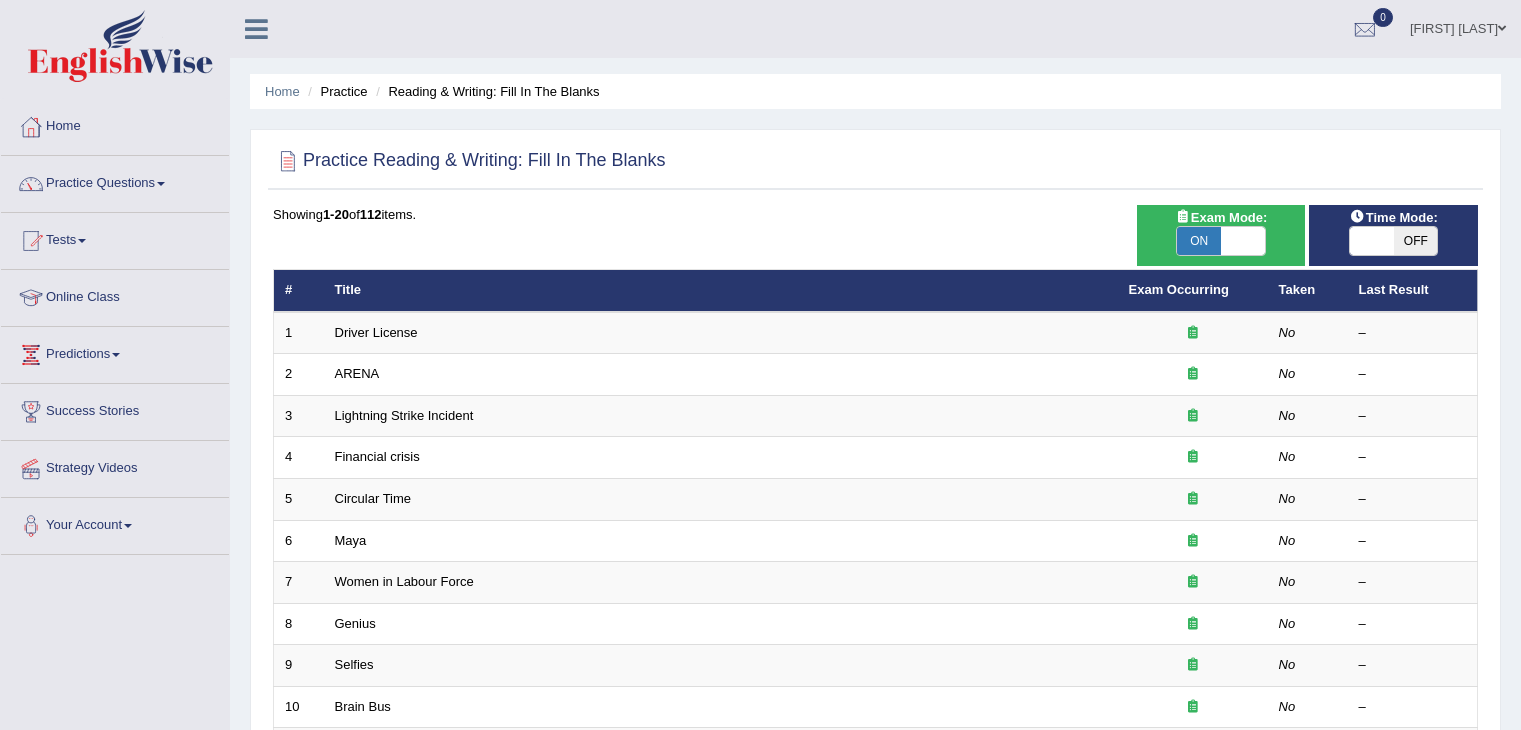 scroll, scrollTop: 148, scrollLeft: 0, axis: vertical 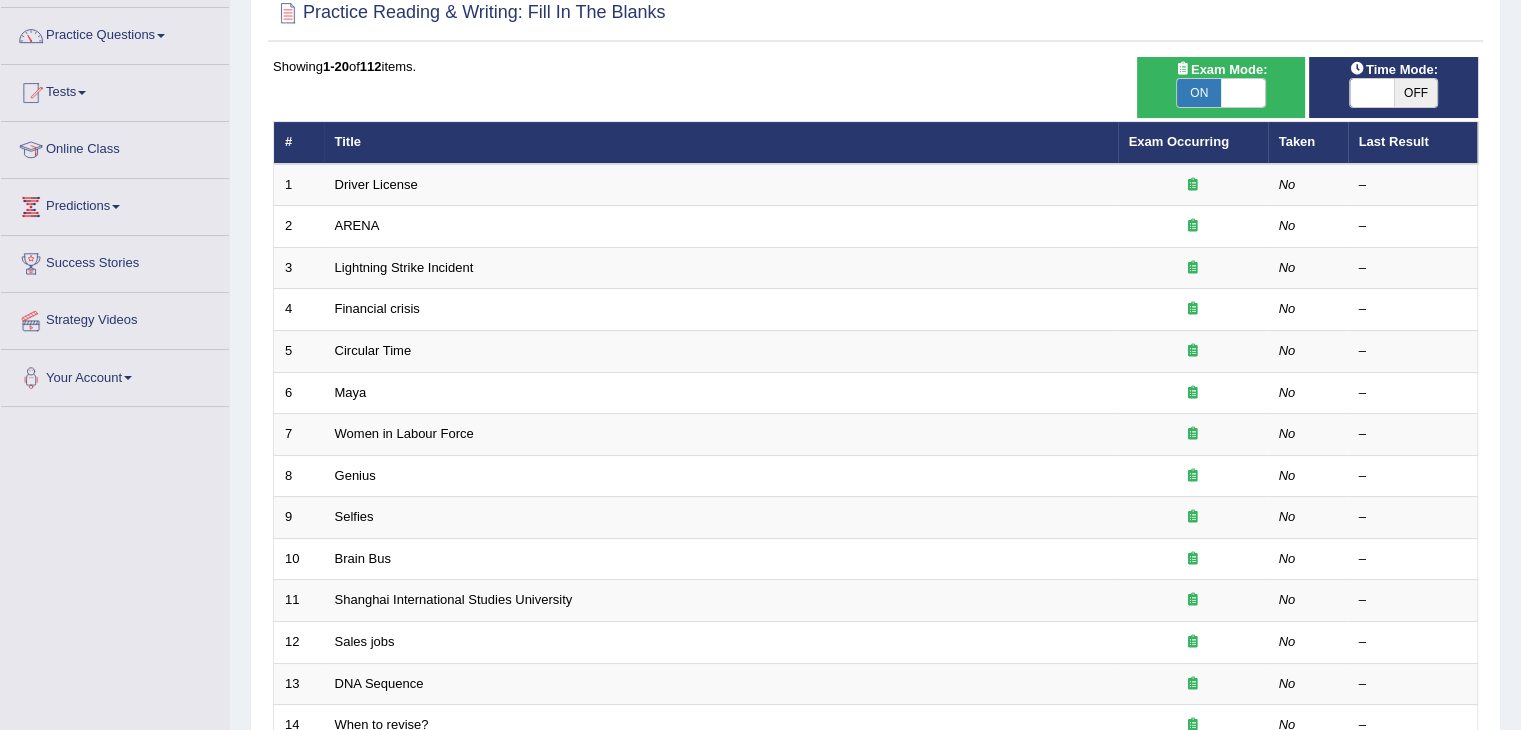 click on "OFF" at bounding box center [1416, 93] 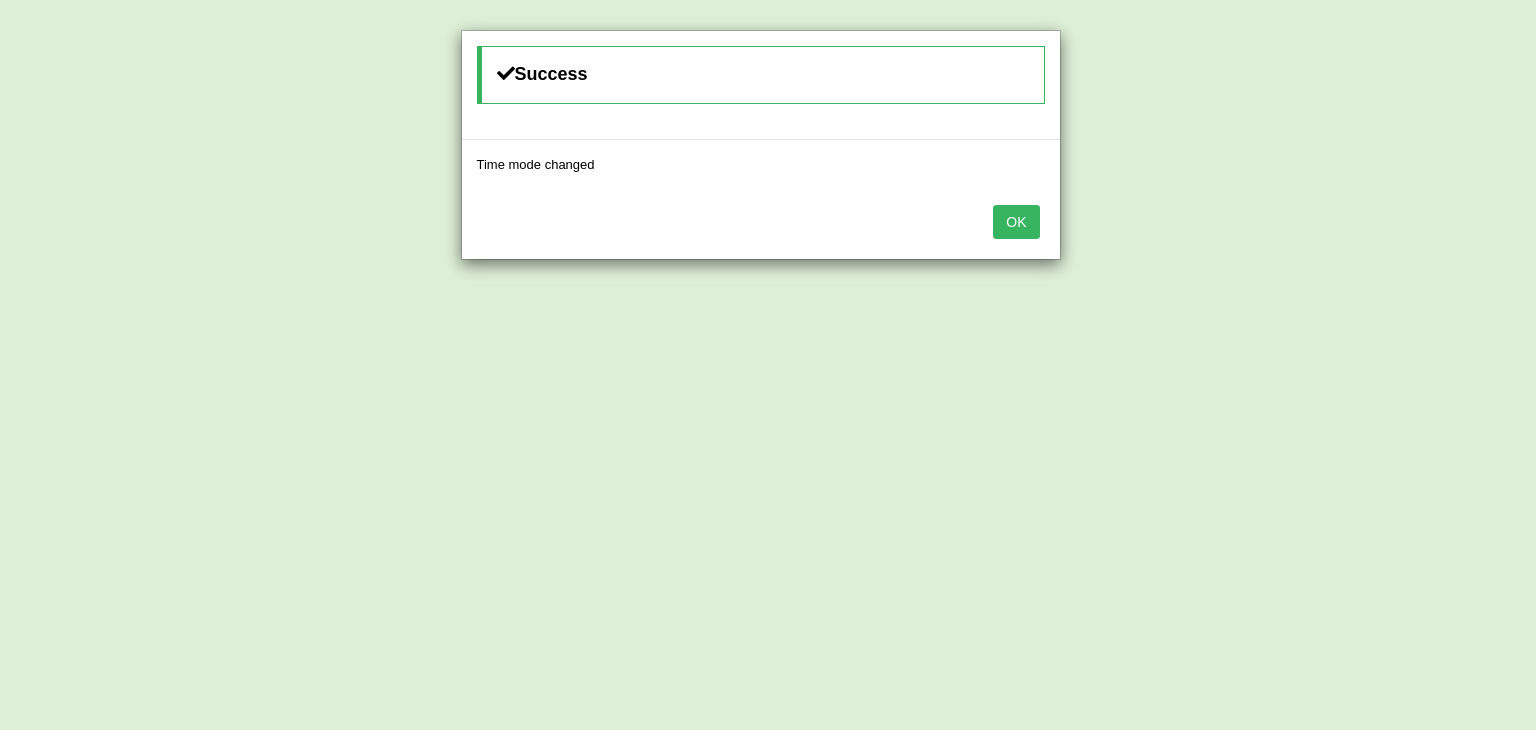 click on "OK" at bounding box center [1016, 222] 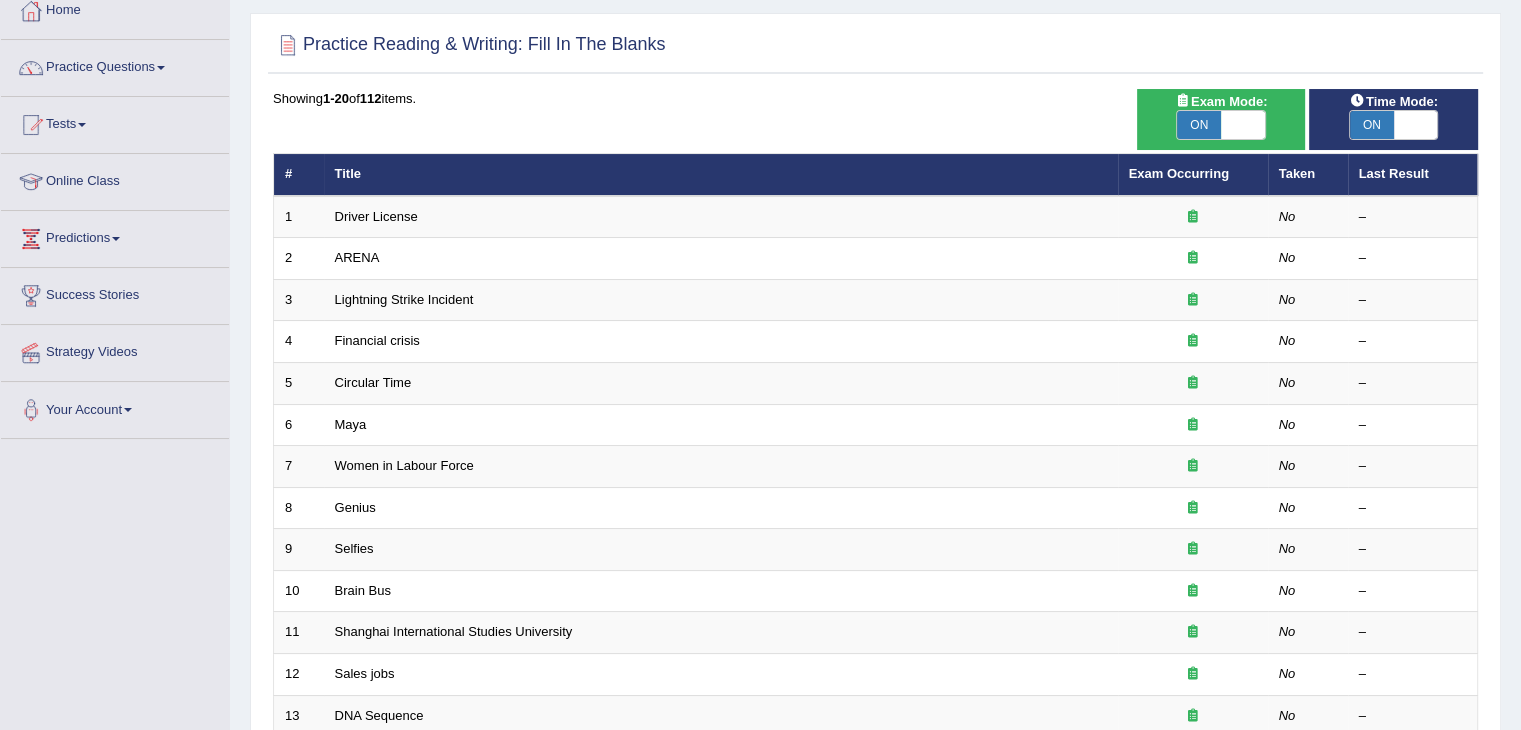 scroll, scrollTop: 71, scrollLeft: 0, axis: vertical 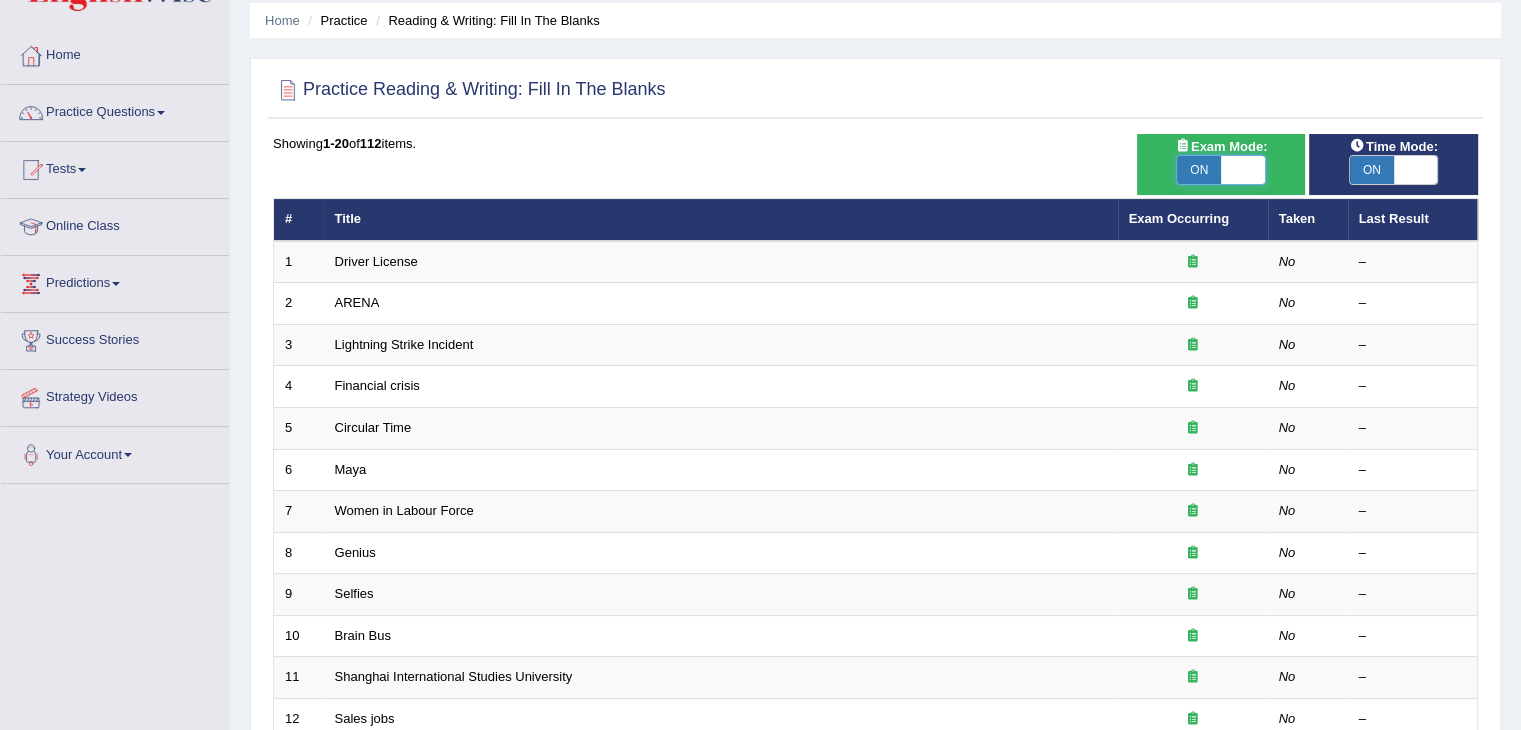 click at bounding box center (1243, 170) 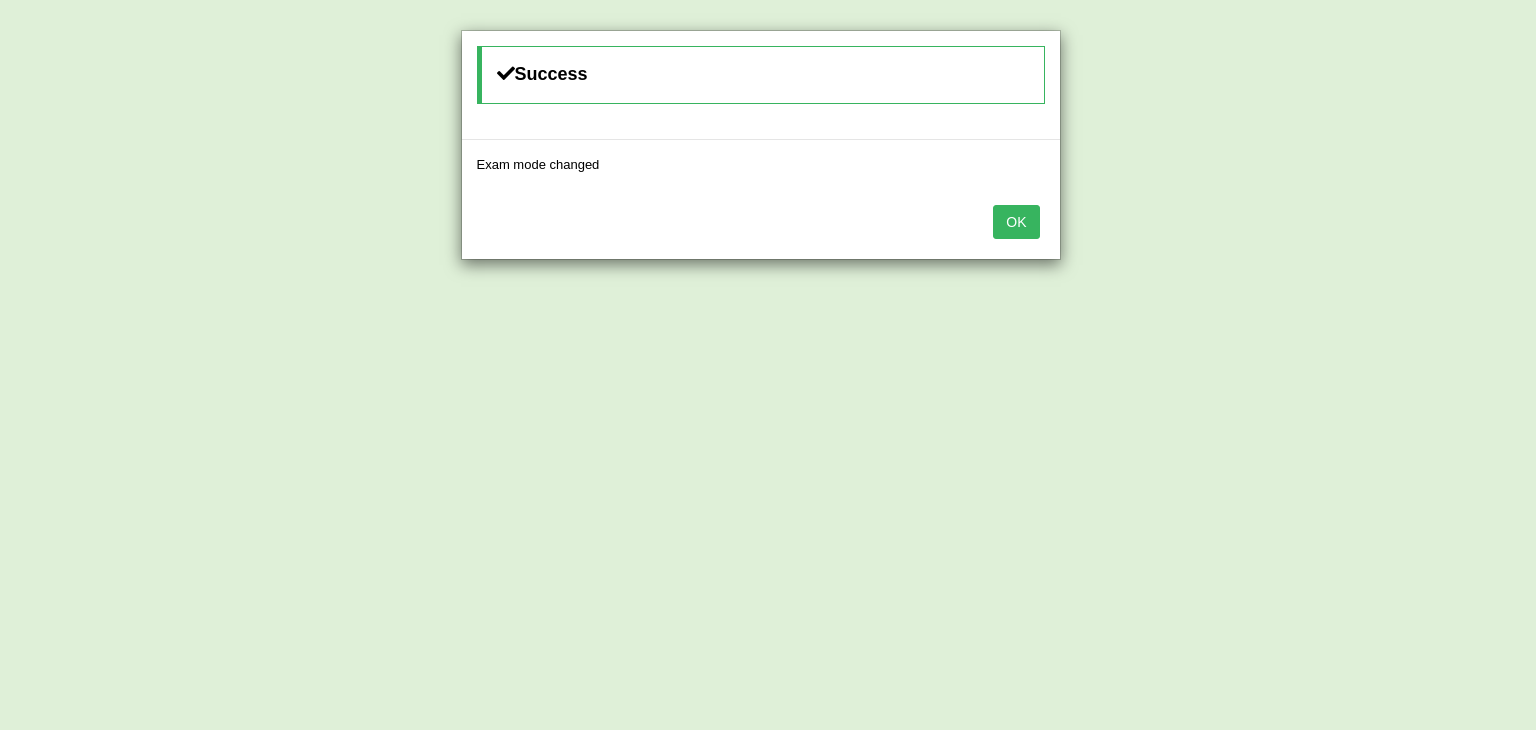 click on "OK" at bounding box center [1016, 222] 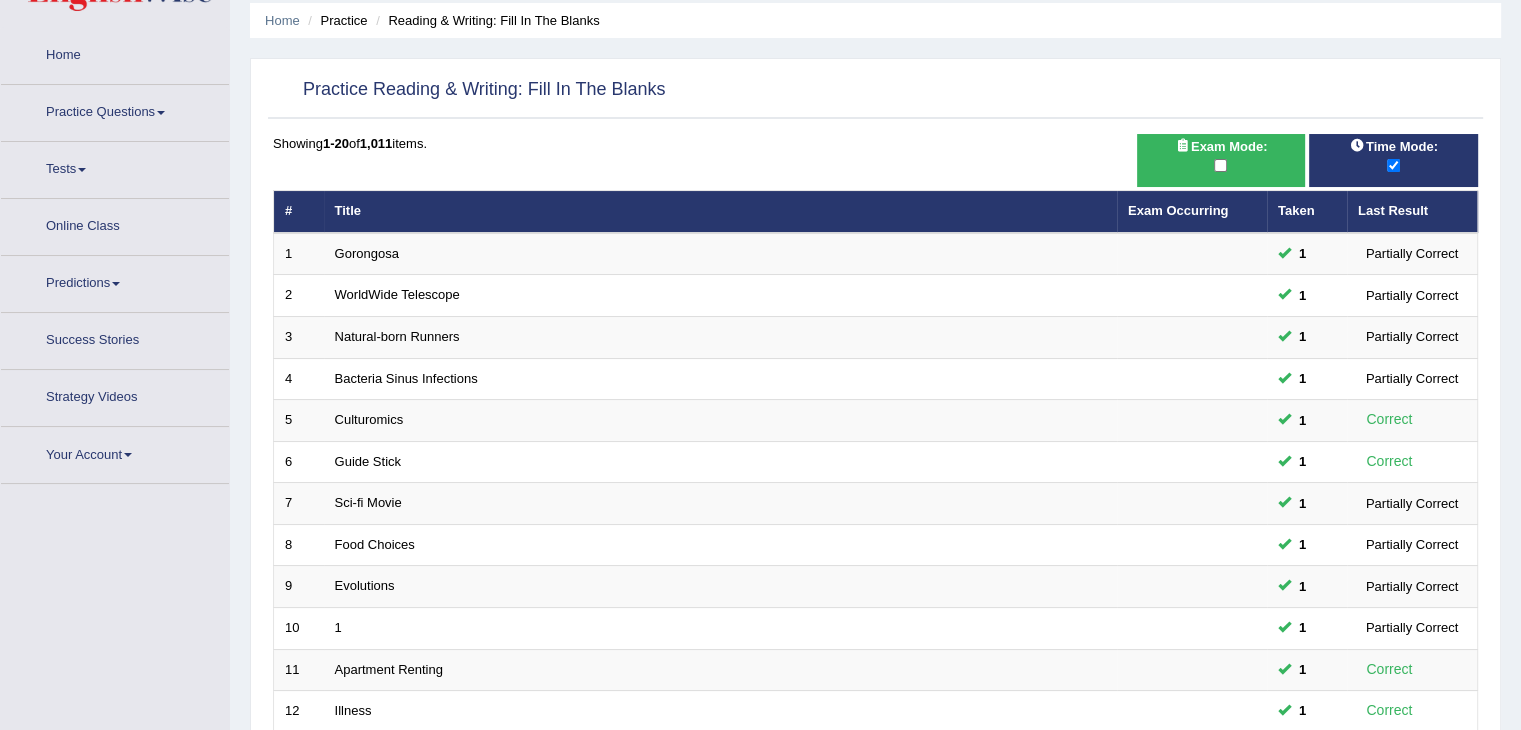 scroll, scrollTop: 71, scrollLeft: 0, axis: vertical 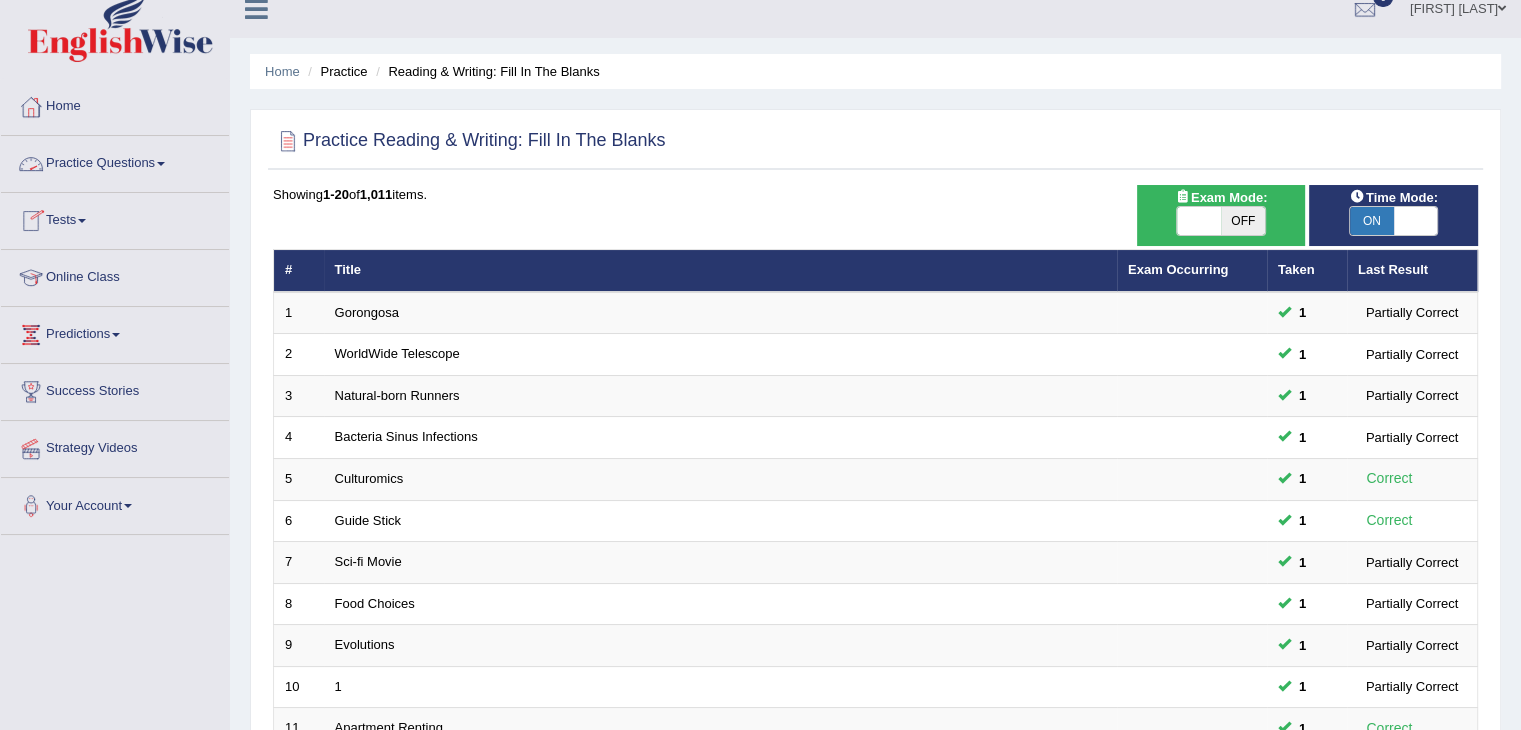click on "Practice Questions" at bounding box center [115, 161] 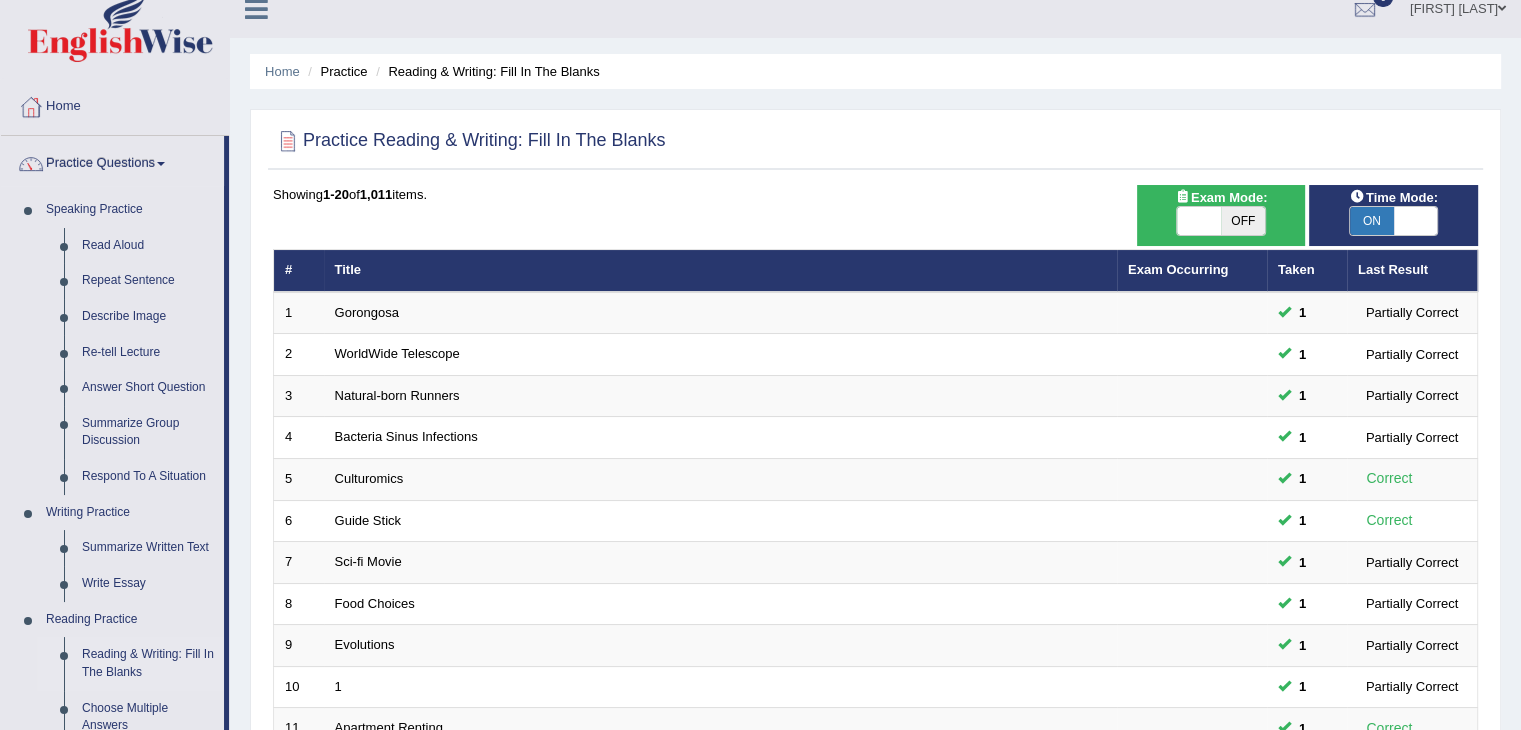 click on "Toggle navigation
Home
Practice Questions   Speaking Practice Read Aloud
Repeat Sentence
Describe Image
Re-tell Lecture
Answer Short Question
Summarize Group Discussion
Respond To A Situation
Writing Practice  Summarize Written Text
Write Essay
Reading Practice  Reading & Writing: Fill In The Blanks
Choose Multiple Answers
Re-order Paragraphs
Fill In The Blanks
Choose Single Answer
Listening Practice  Summarize Spoken Text
Highlight Incorrect Words
Highlight Correct Summary
Select Missing Word
Choose Single Answer
Choose Multiple Answers
Fill In The Blanks
Write From Dictation
Pronunciation
Tests  Take Practice Sectional Test
Take Mock Test" at bounding box center [760, 637] 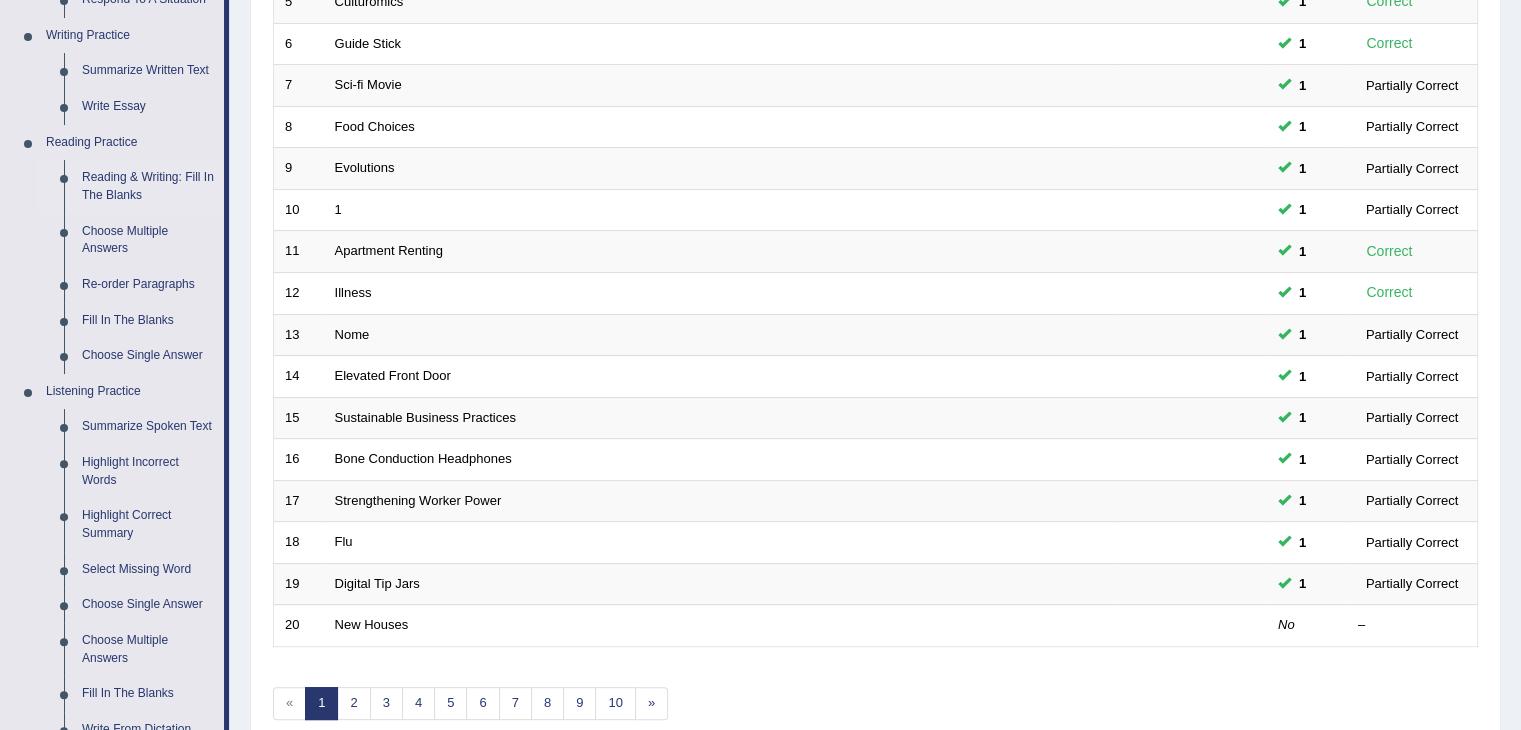 scroll, scrollTop: 499, scrollLeft: 0, axis: vertical 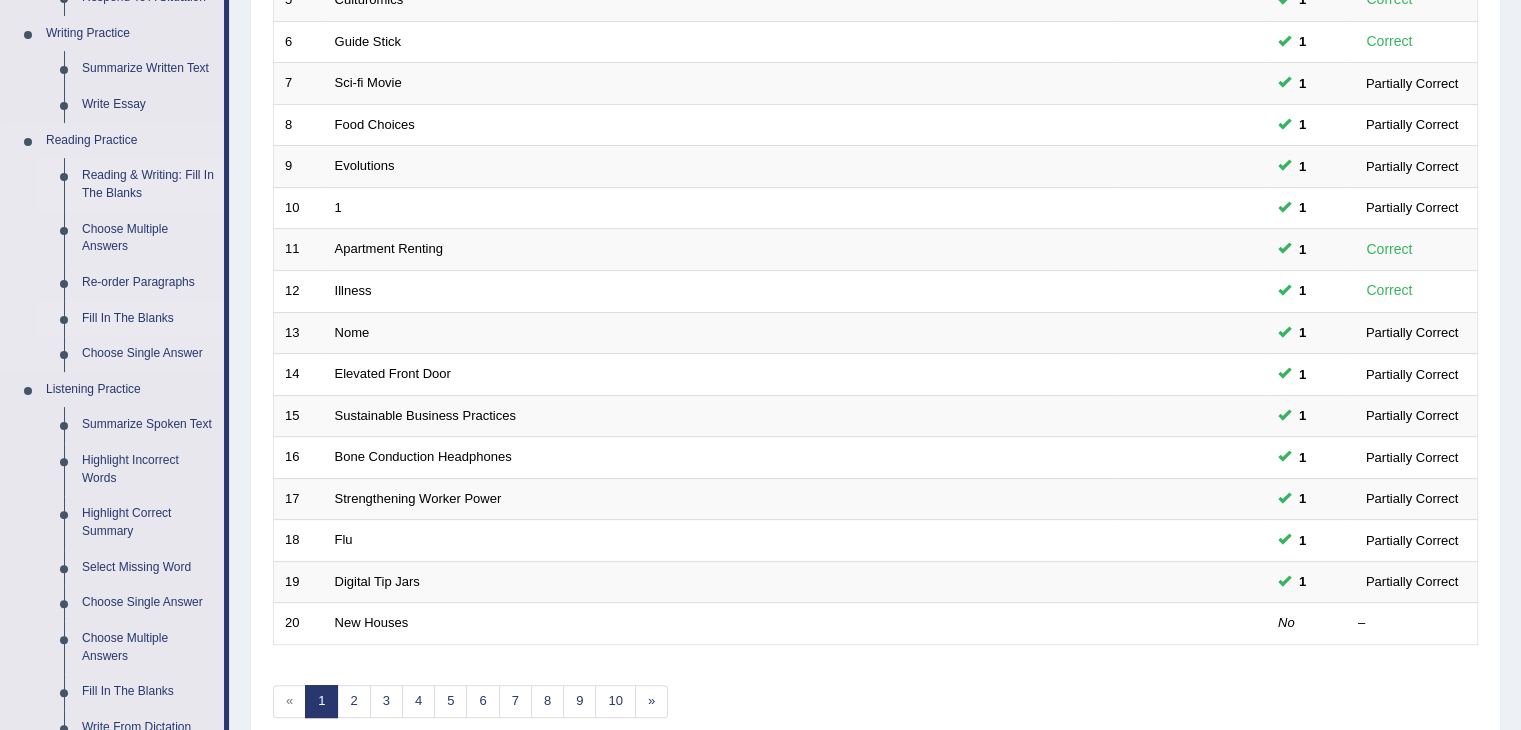 click on "Fill In The Blanks" at bounding box center [148, 319] 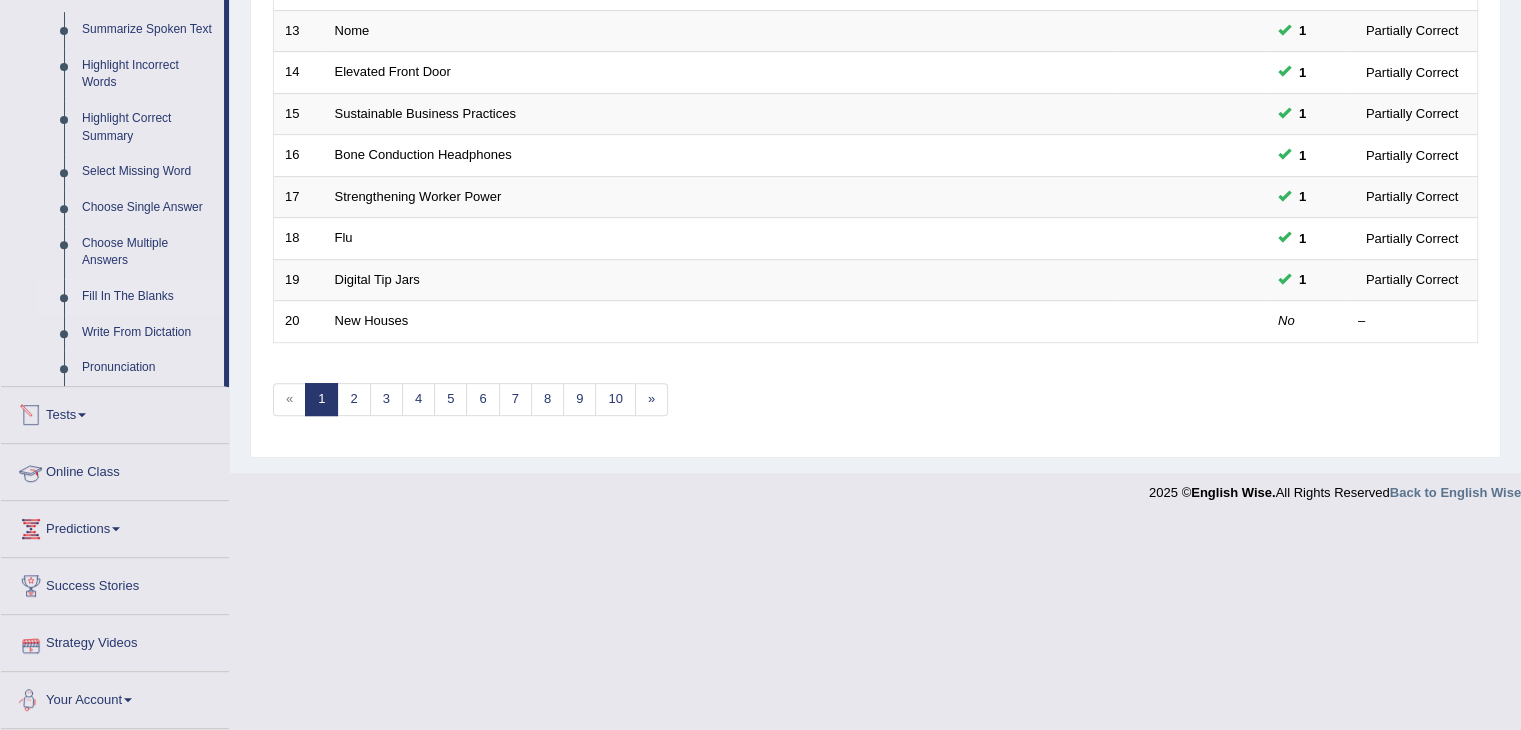 scroll, scrollTop: 757, scrollLeft: 0, axis: vertical 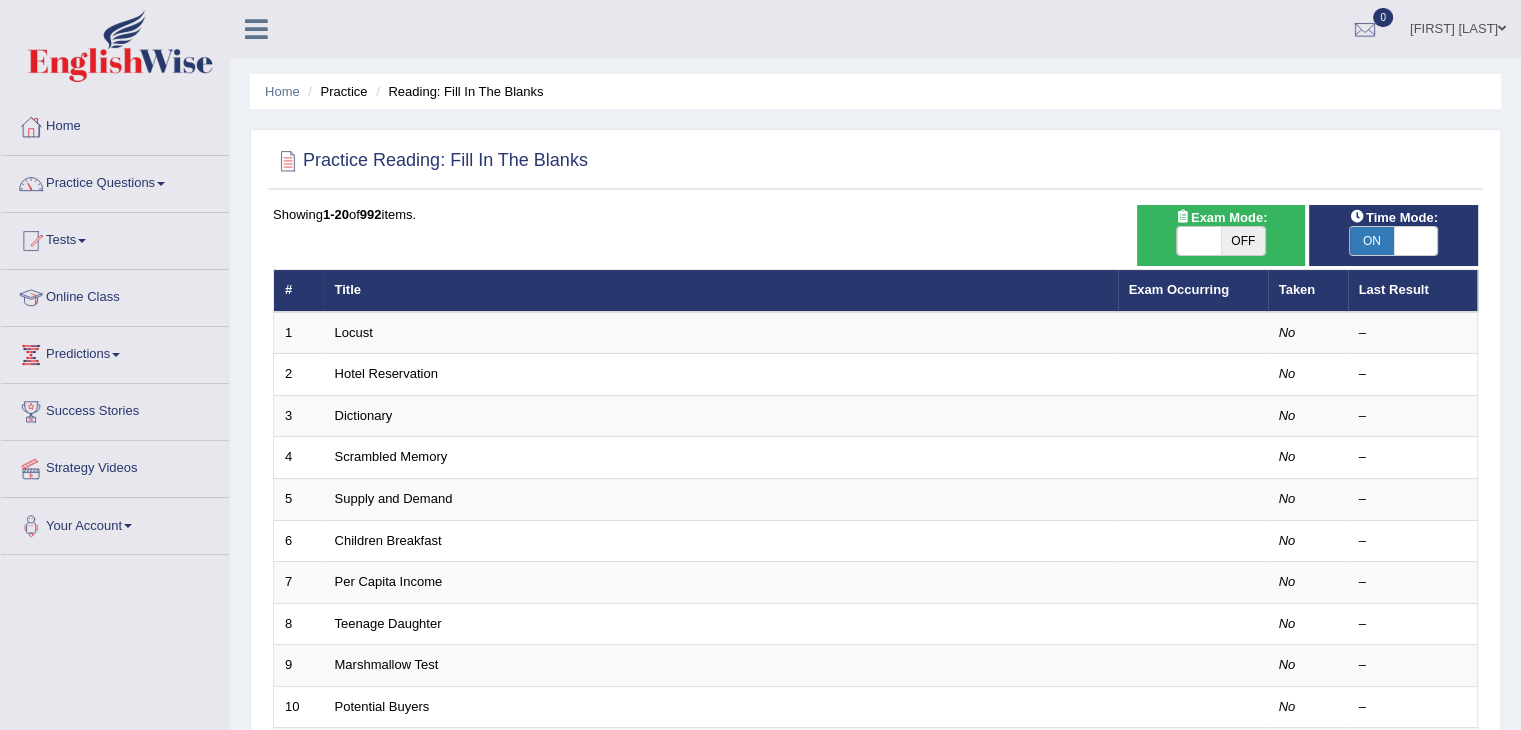 click on "OFF" at bounding box center (1243, 241) 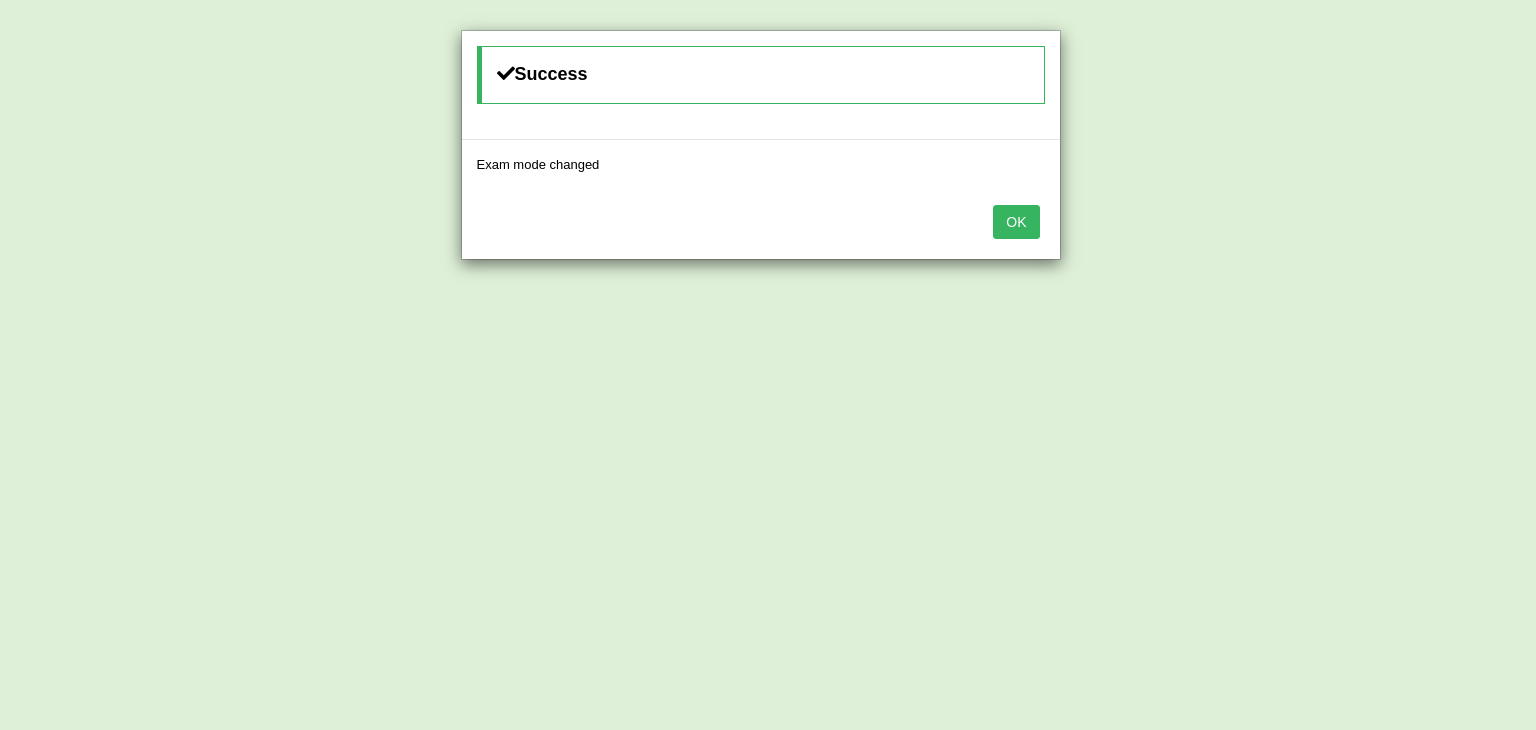 click on "OK" at bounding box center [1016, 222] 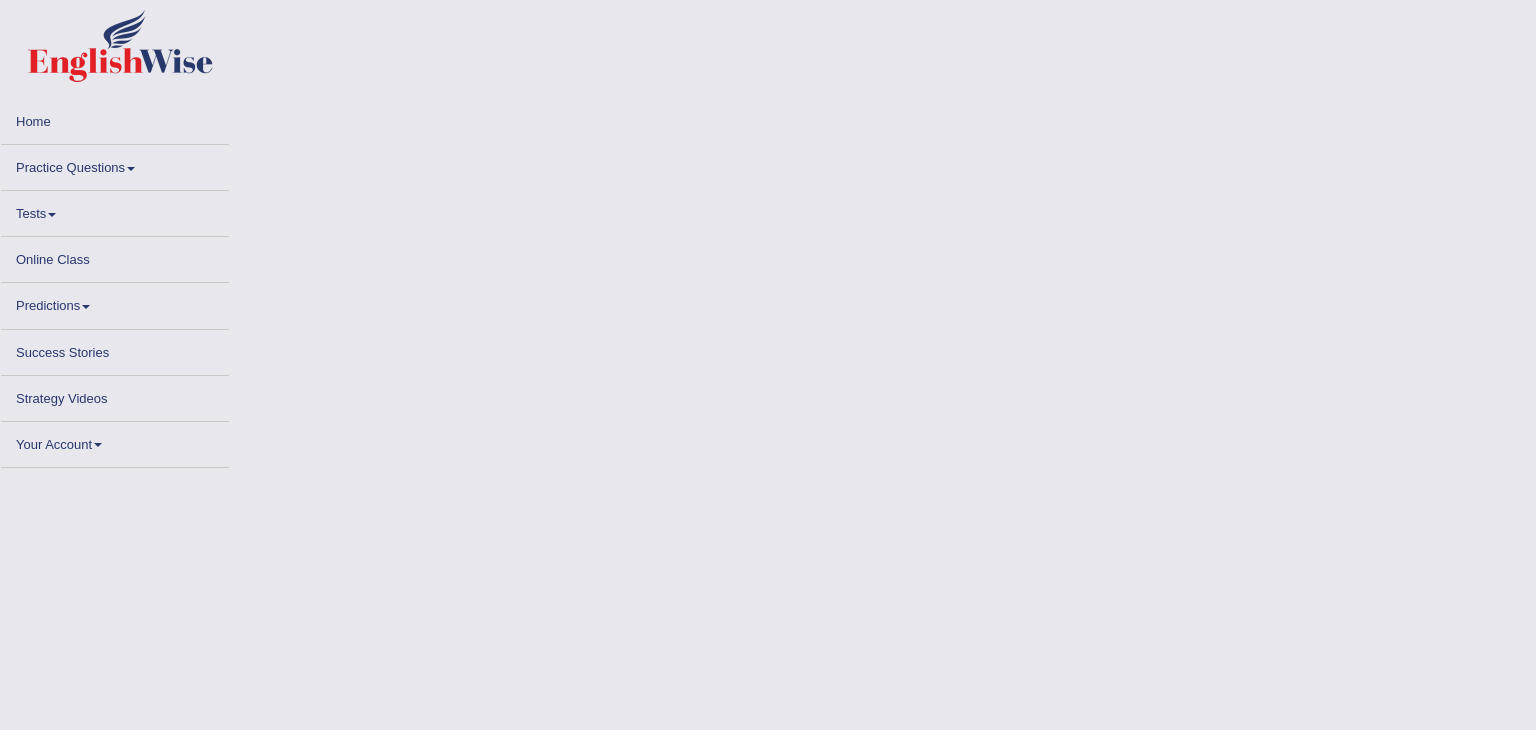 scroll, scrollTop: 0, scrollLeft: 0, axis: both 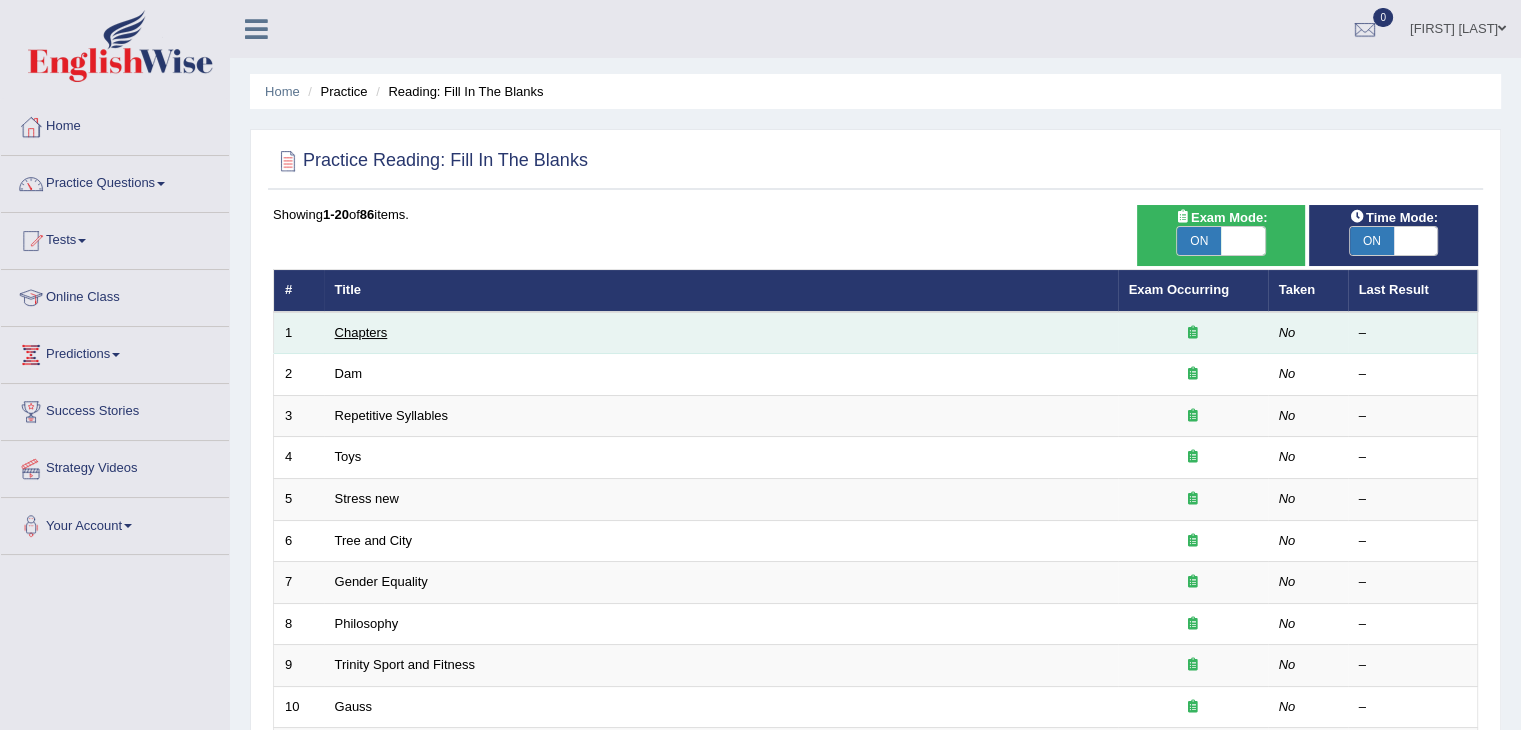 click on "Chapters" at bounding box center (361, 332) 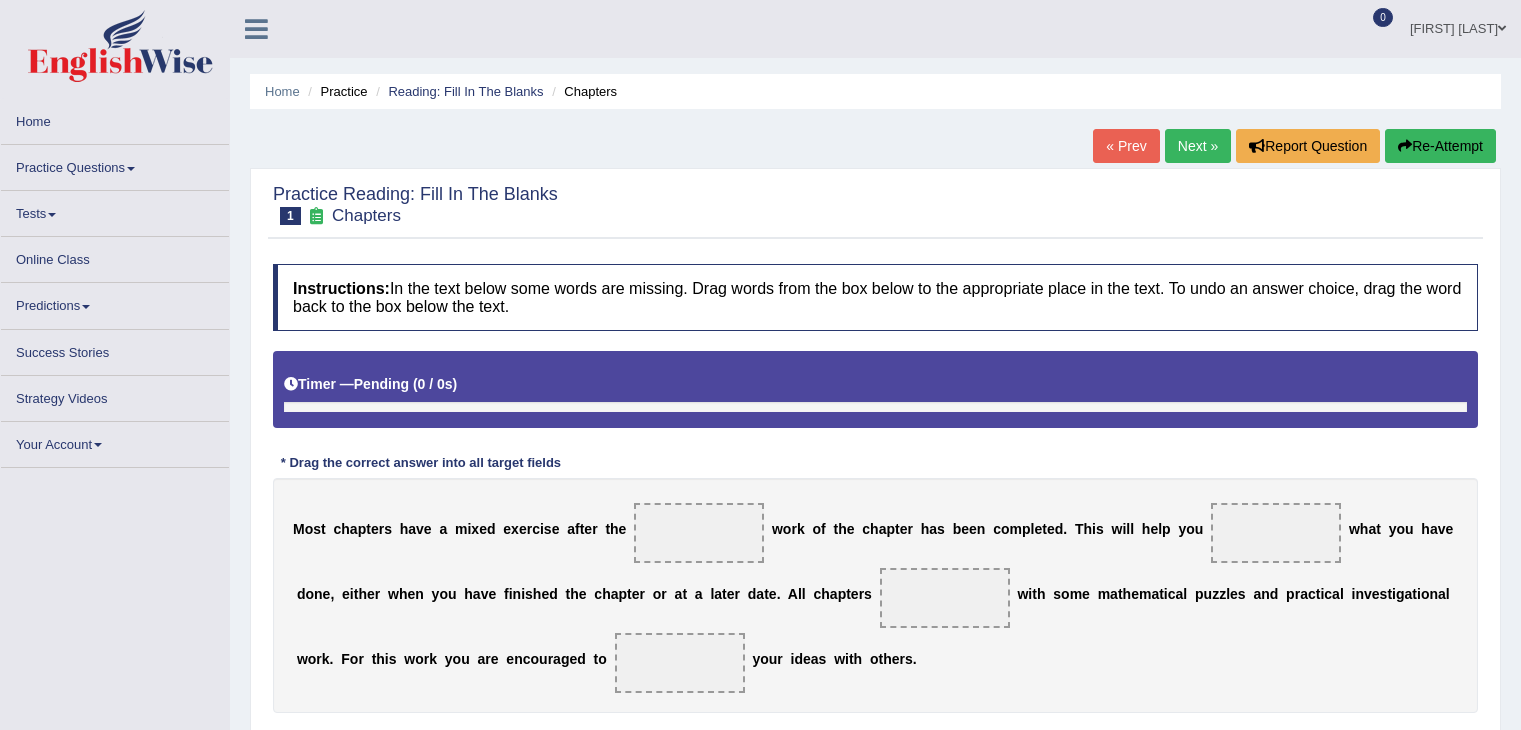 scroll, scrollTop: 0, scrollLeft: 0, axis: both 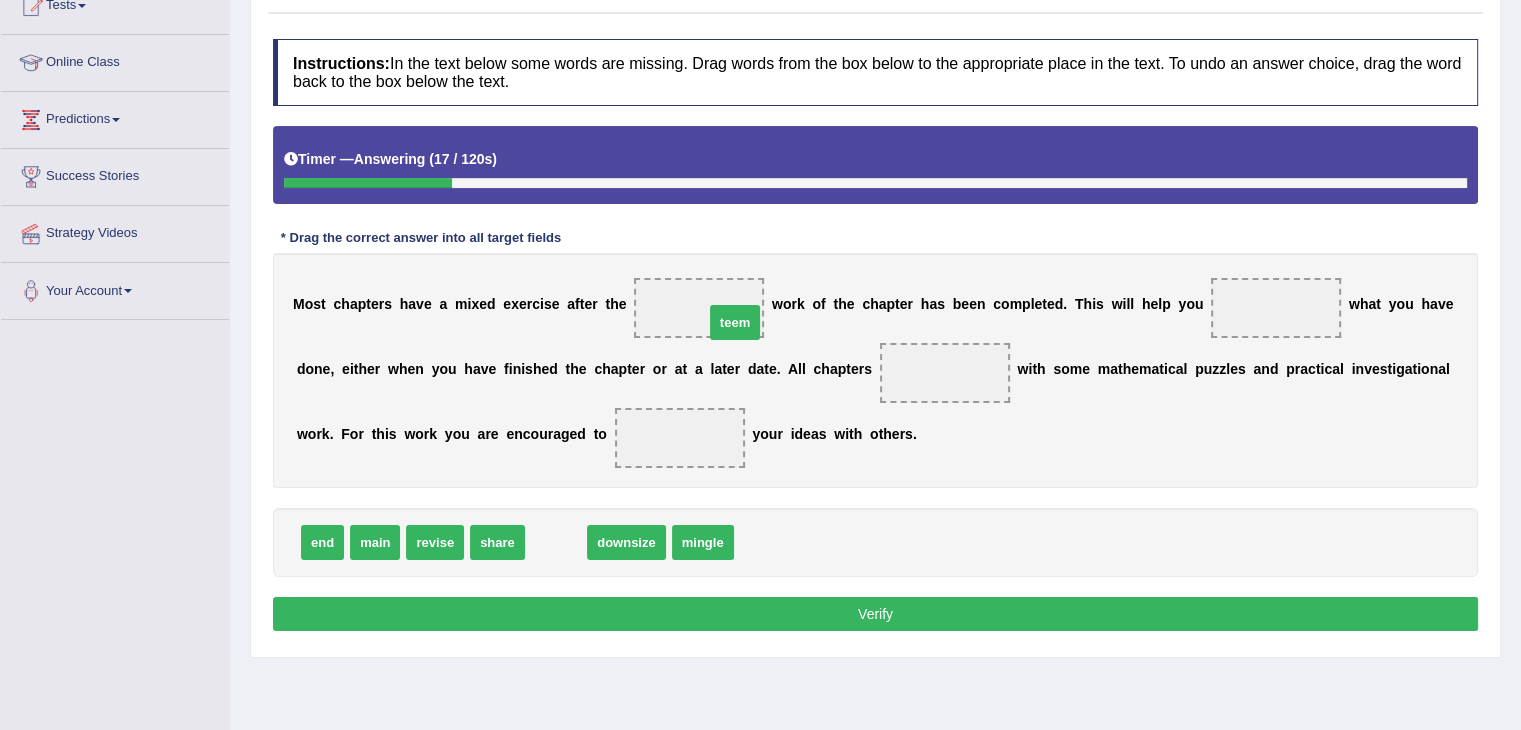 drag, startPoint x: 546, startPoint y: 539, endPoint x: 725, endPoint y: 319, distance: 283.62122 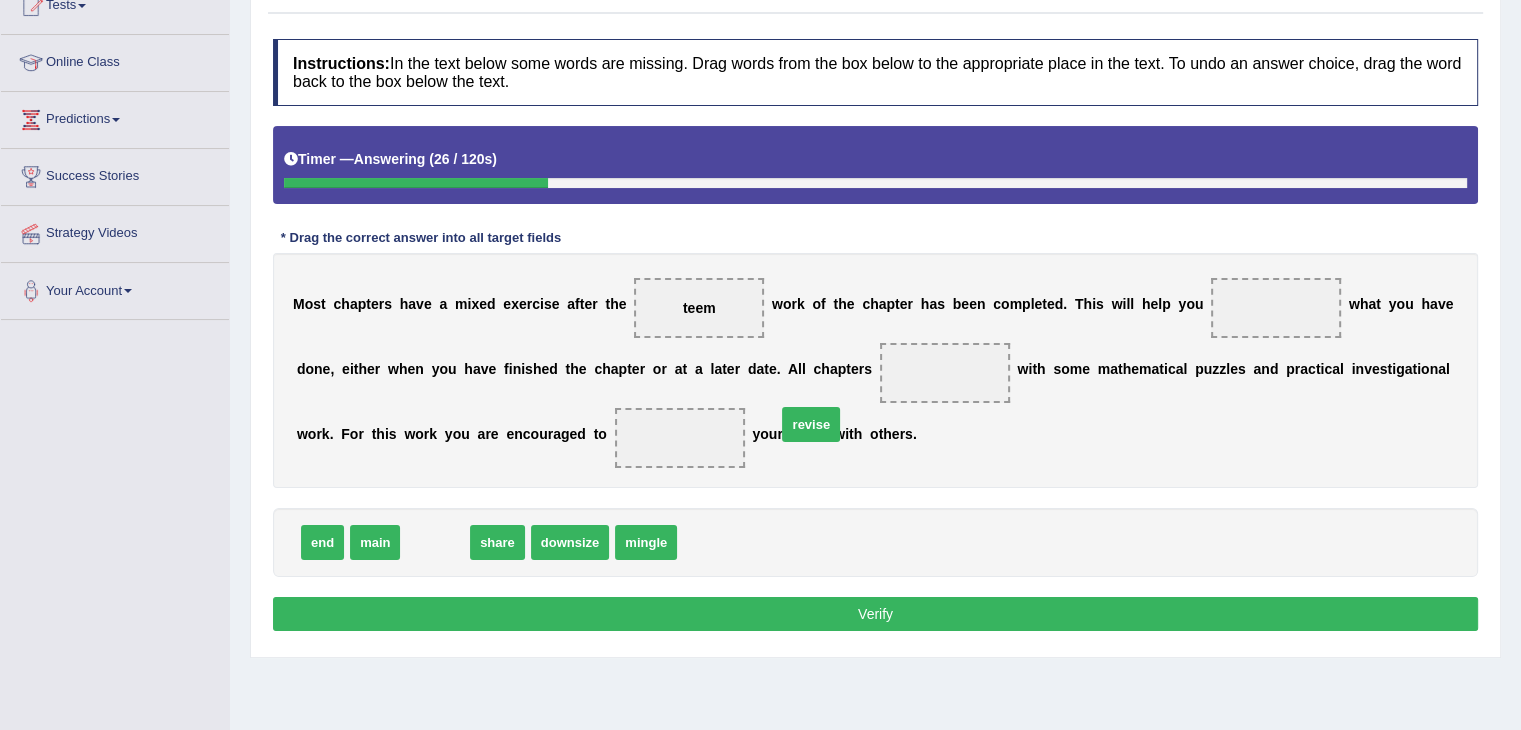 drag, startPoint x: 421, startPoint y: 545, endPoint x: 995, endPoint y: 365, distance: 601.5613 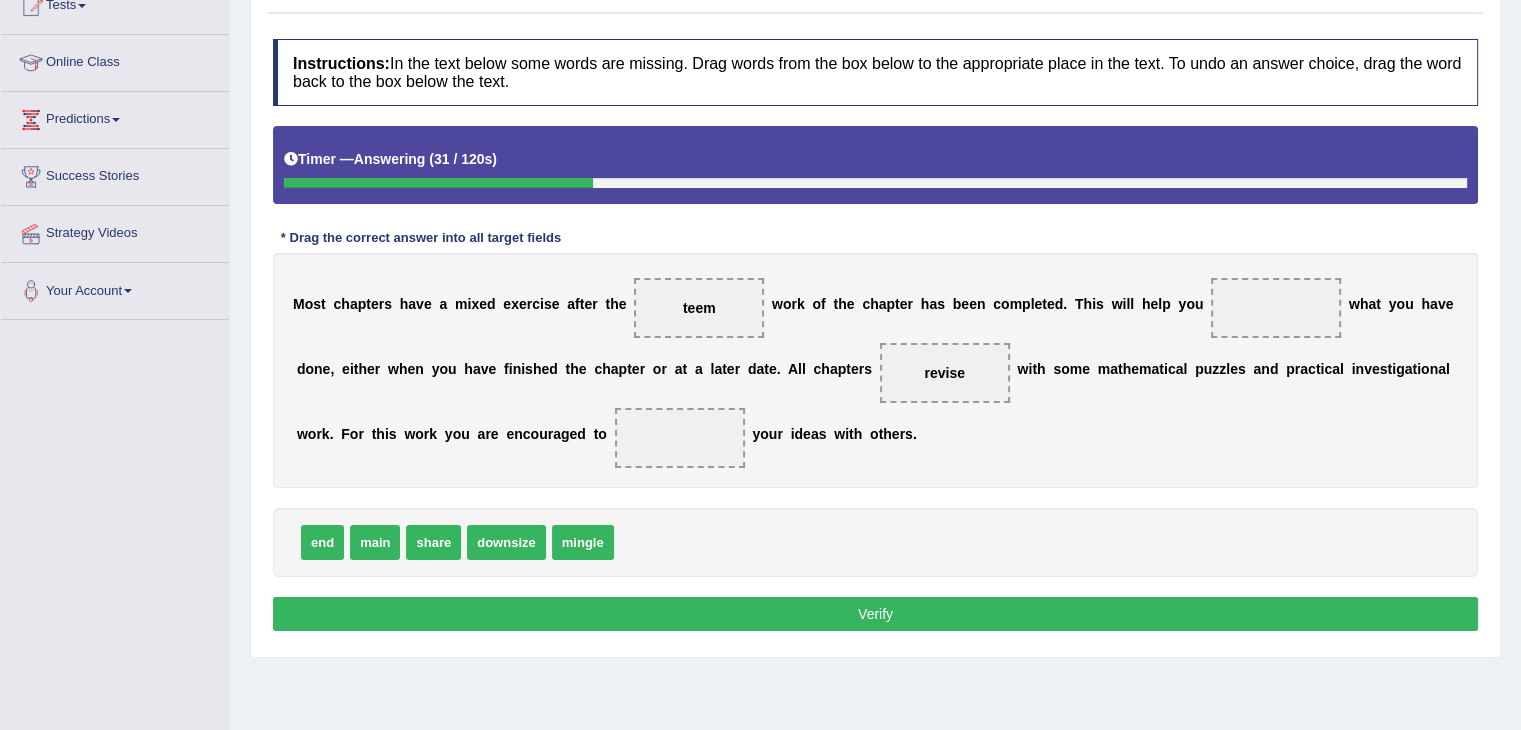 drag, startPoint x: 916, startPoint y: 366, endPoint x: 952, endPoint y: 370, distance: 36.221542 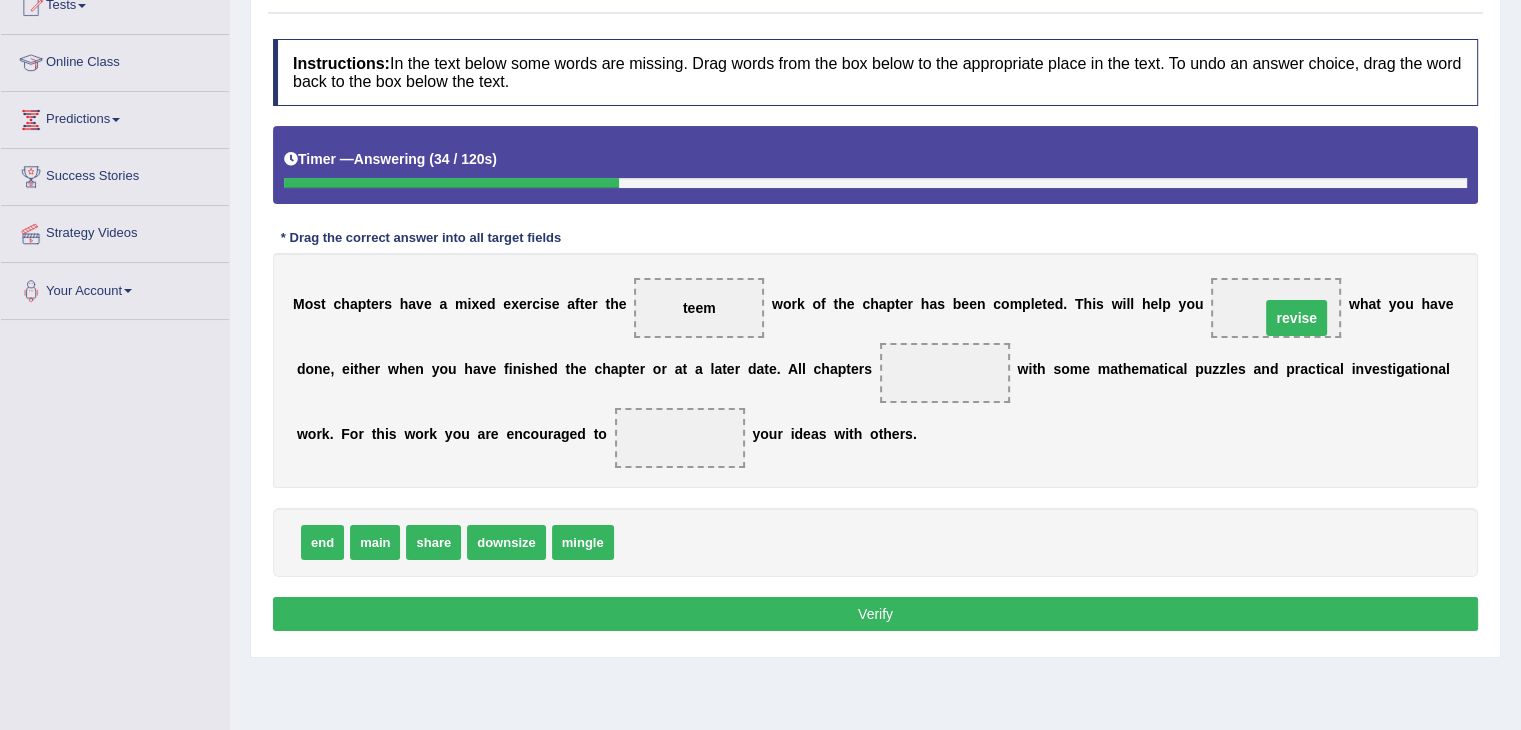 drag, startPoint x: 952, startPoint y: 370, endPoint x: 1299, endPoint y: 314, distance: 351.4897 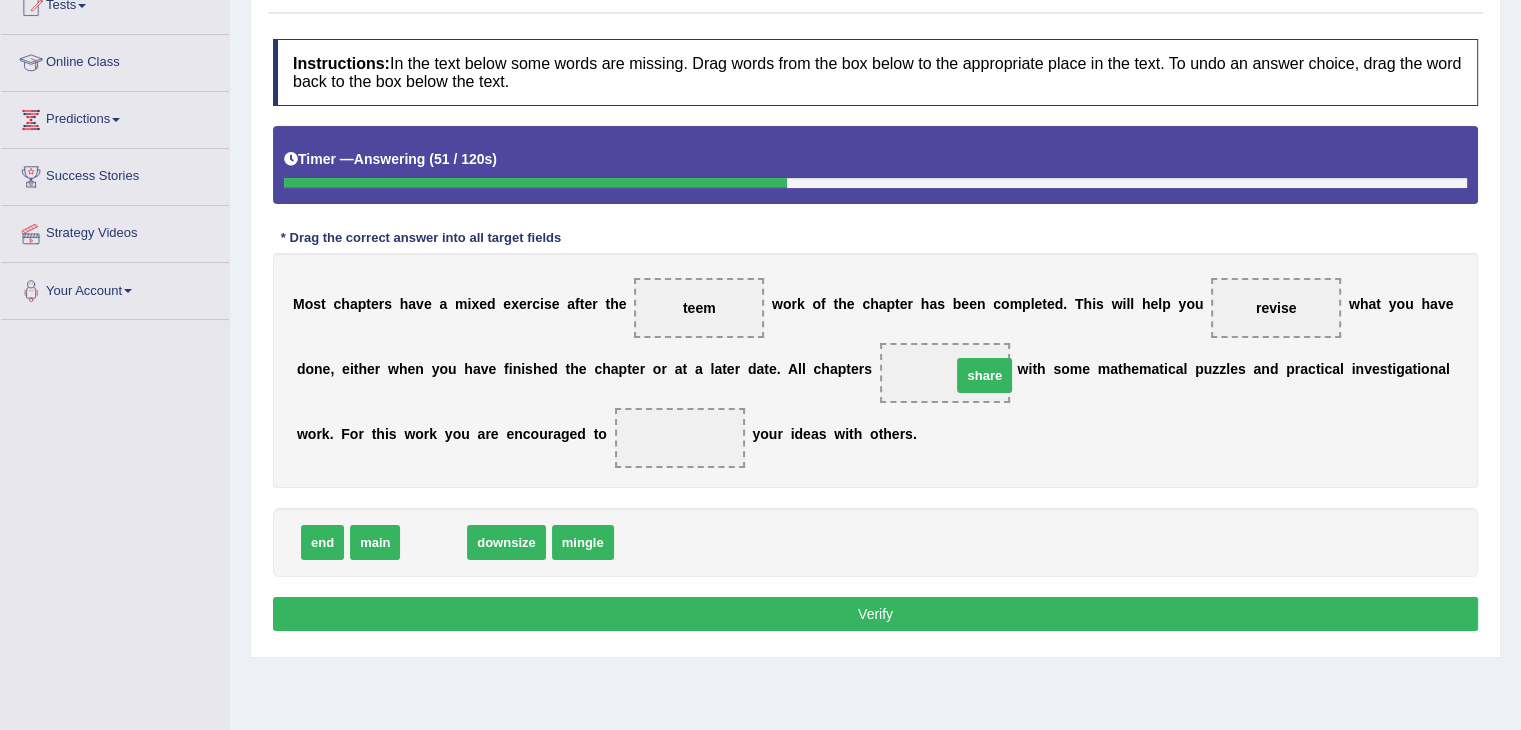 drag, startPoint x: 435, startPoint y: 542, endPoint x: 984, endPoint y: 374, distance: 574.12976 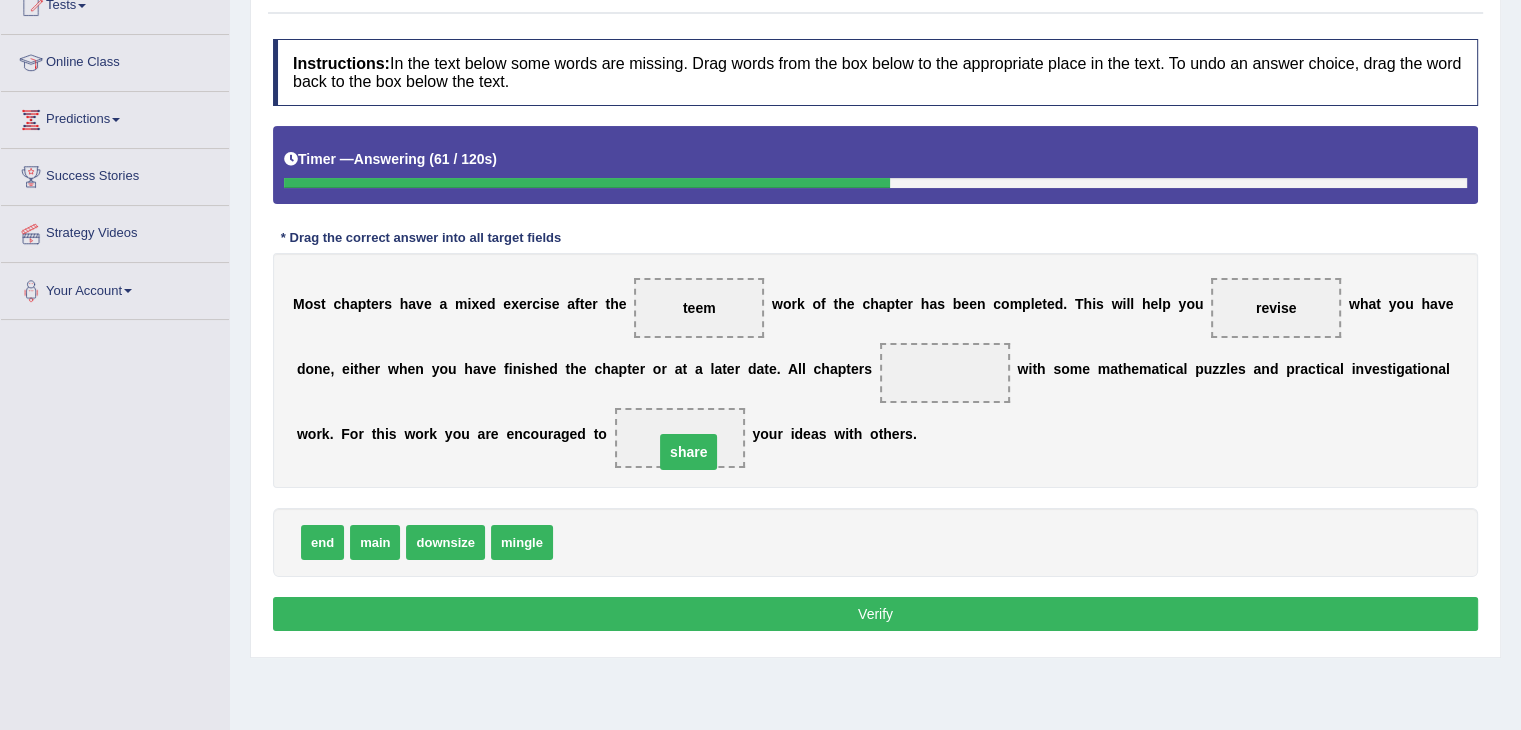 drag, startPoint x: 956, startPoint y: 370, endPoint x: 700, endPoint y: 440, distance: 265.39783 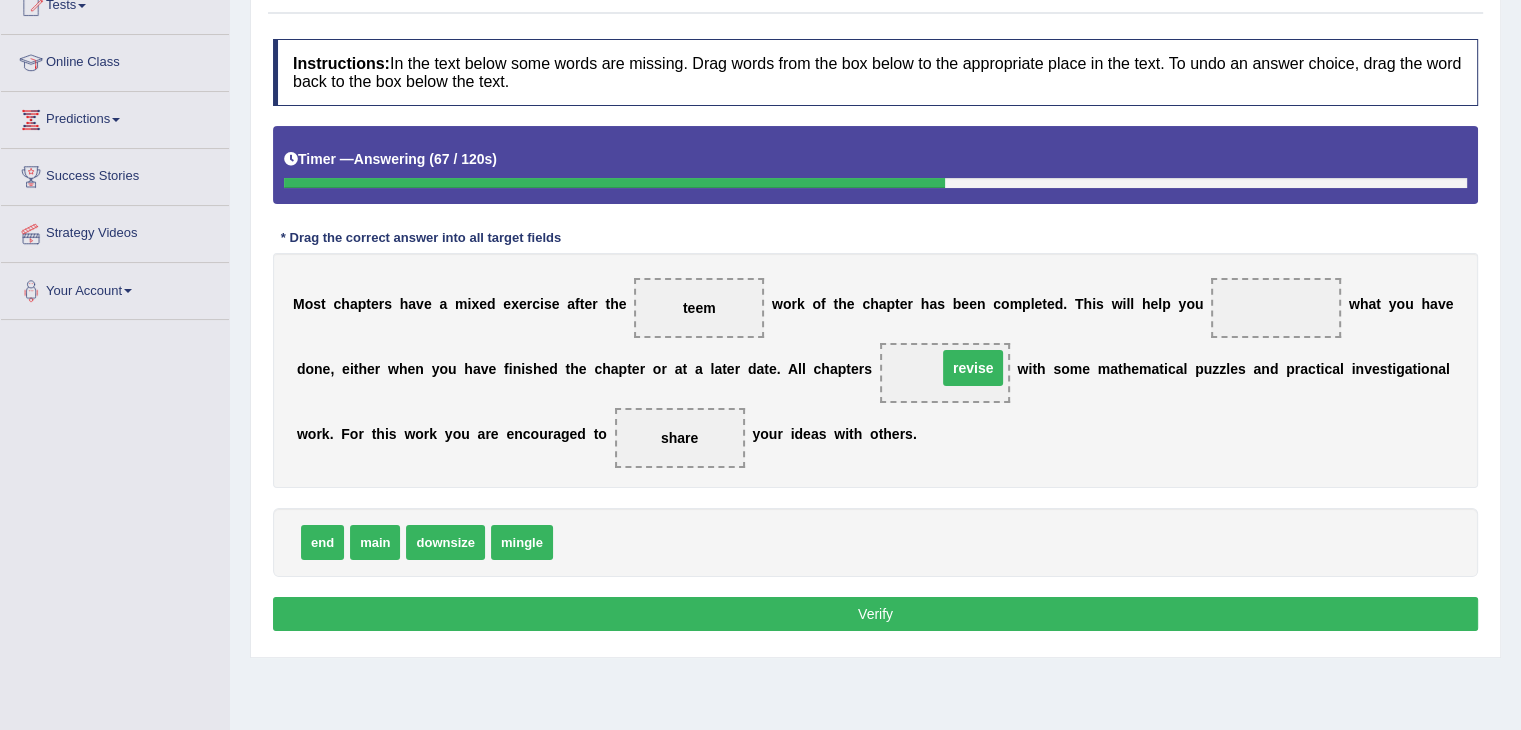 drag, startPoint x: 1272, startPoint y: 296, endPoint x: 968, endPoint y: 356, distance: 309.86447 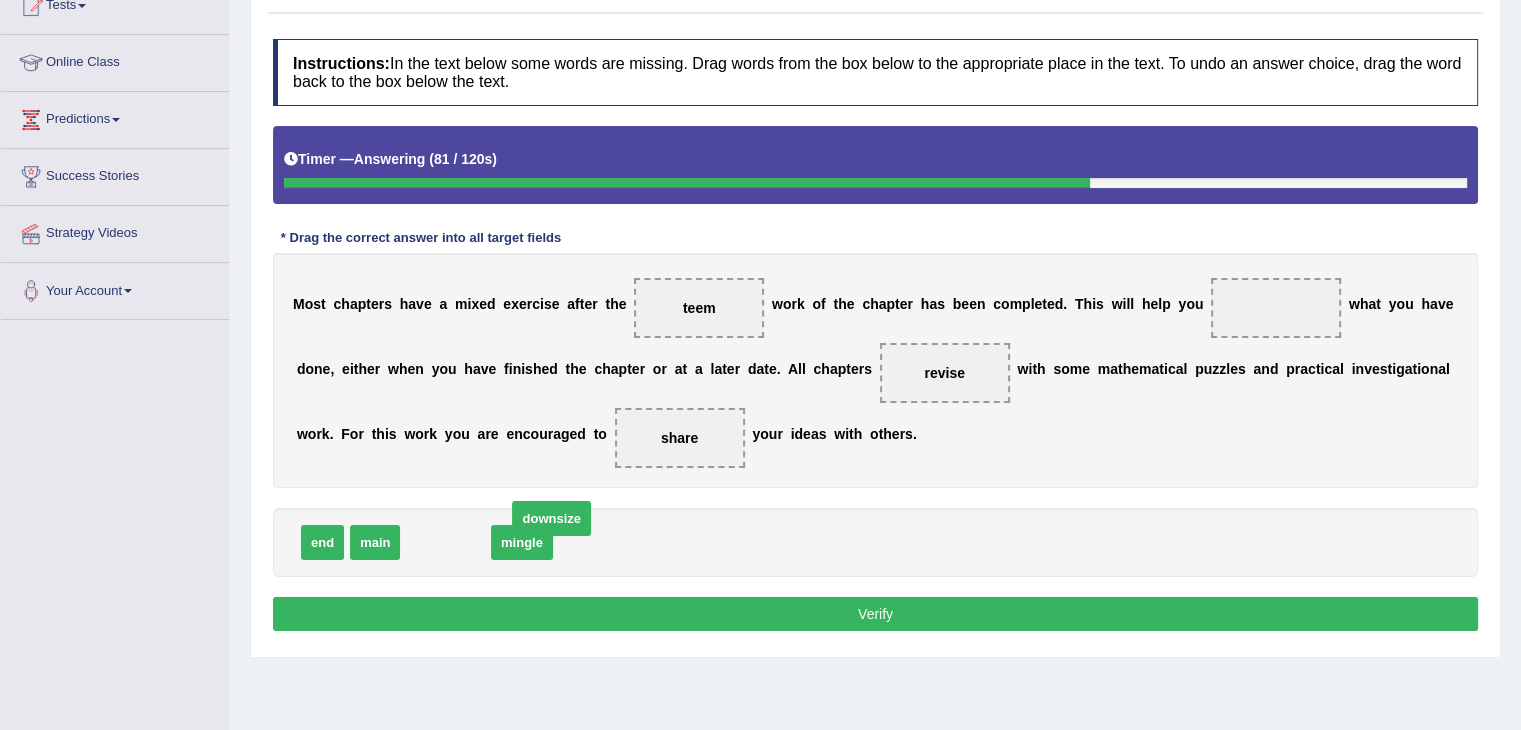 drag, startPoint x: 447, startPoint y: 540, endPoint x: 553, endPoint y: 516, distance: 108.68302 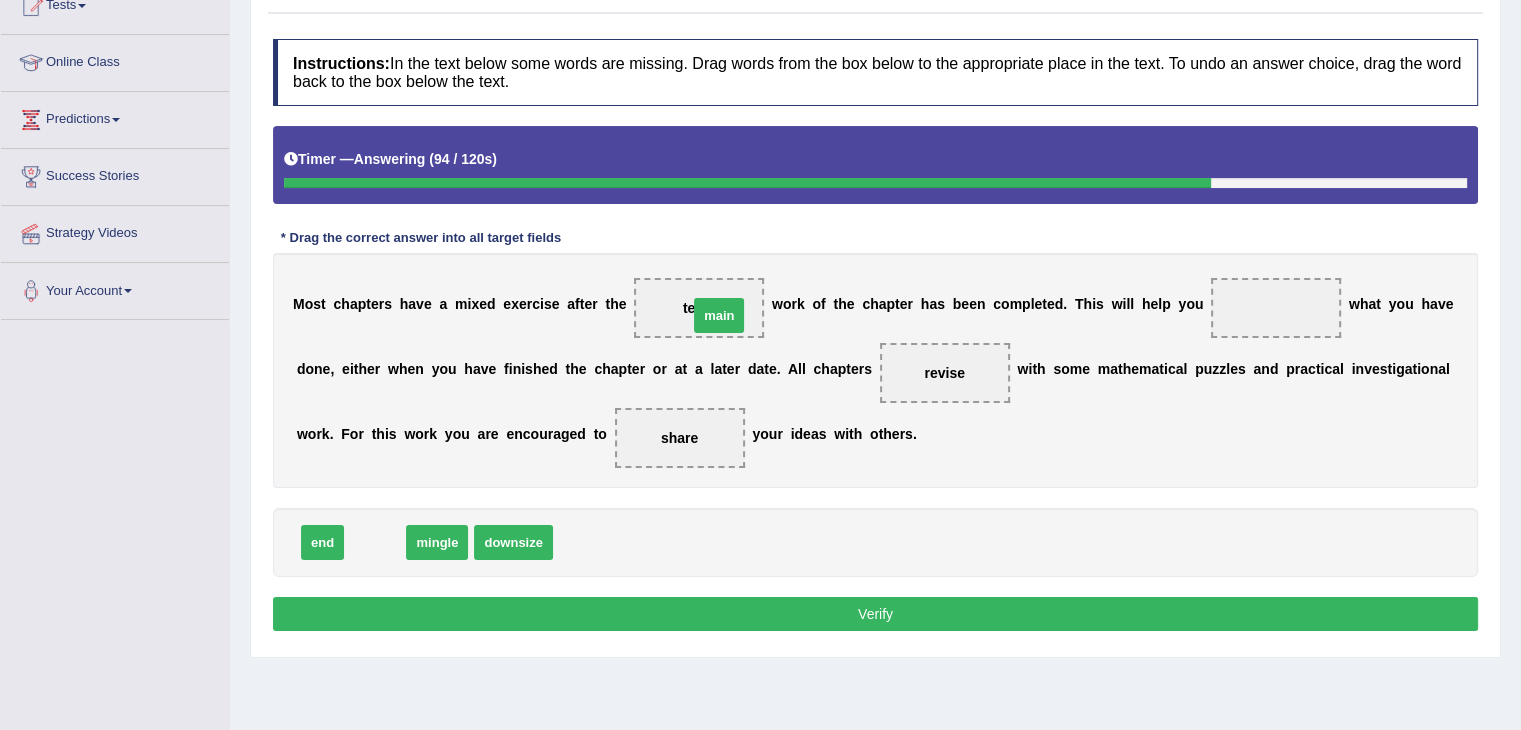 drag, startPoint x: 372, startPoint y: 549, endPoint x: 715, endPoint y: 321, distance: 411.86526 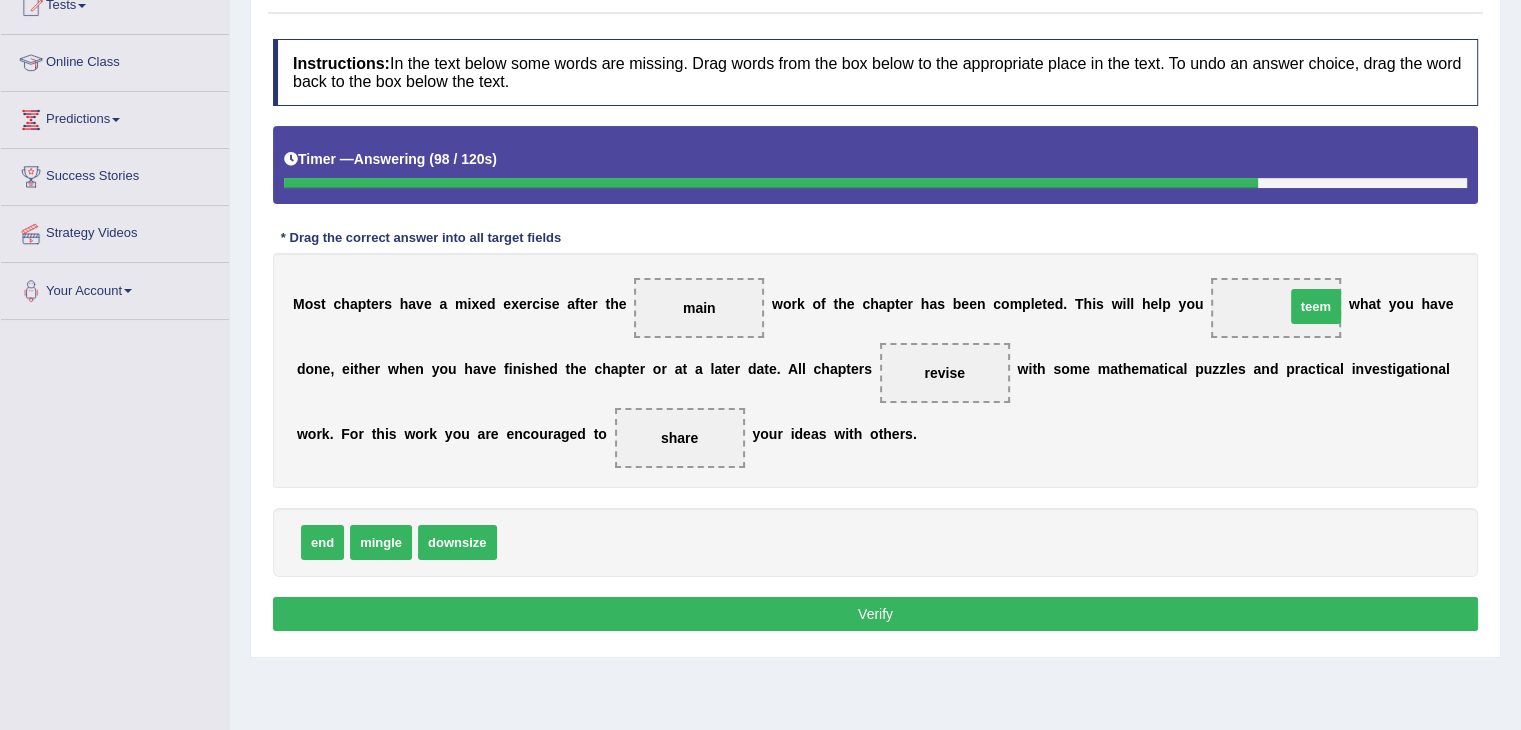 drag, startPoint x: 536, startPoint y: 530, endPoint x: 1326, endPoint y: 294, distance: 824.49744 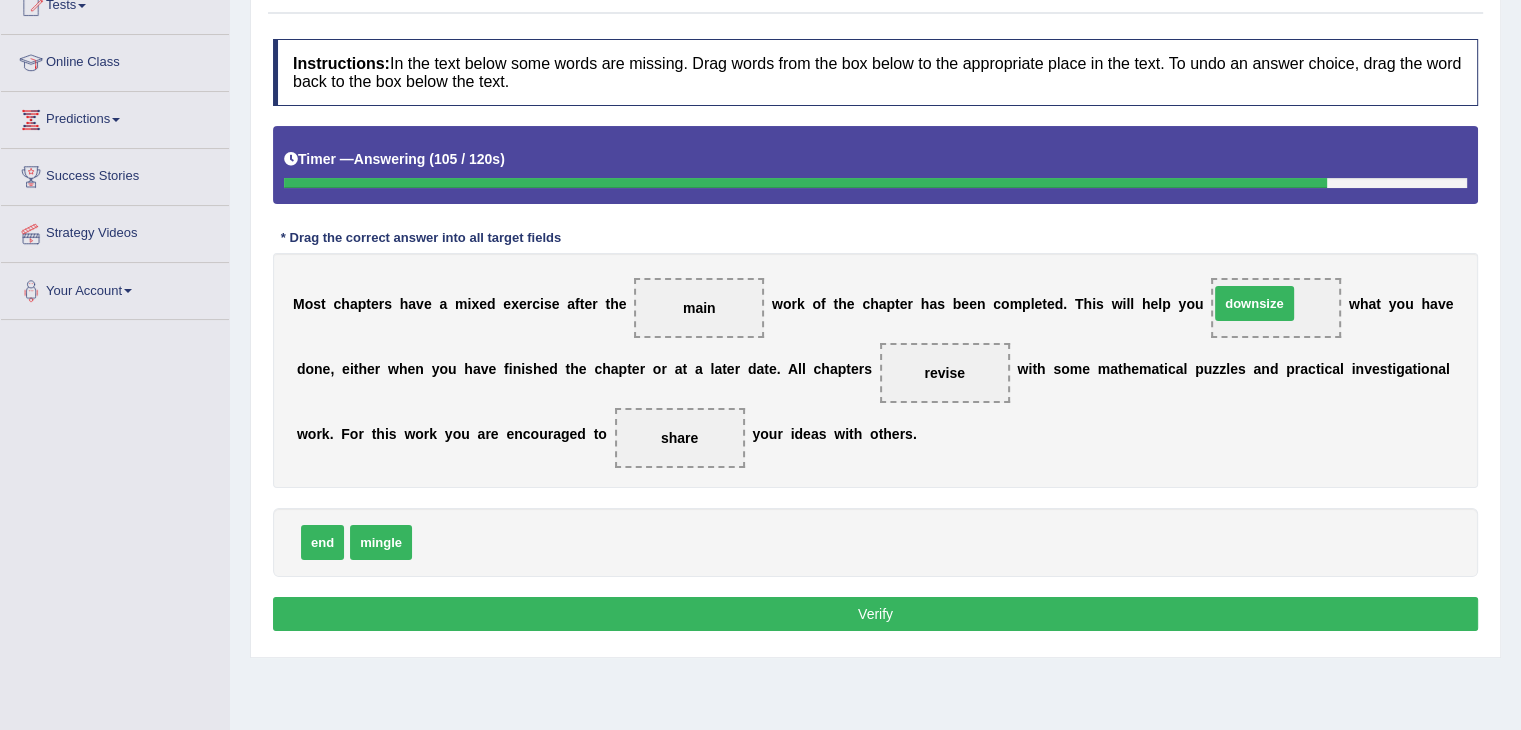 drag, startPoint x: 462, startPoint y: 533, endPoint x: 1259, endPoint y: 294, distance: 832.0637 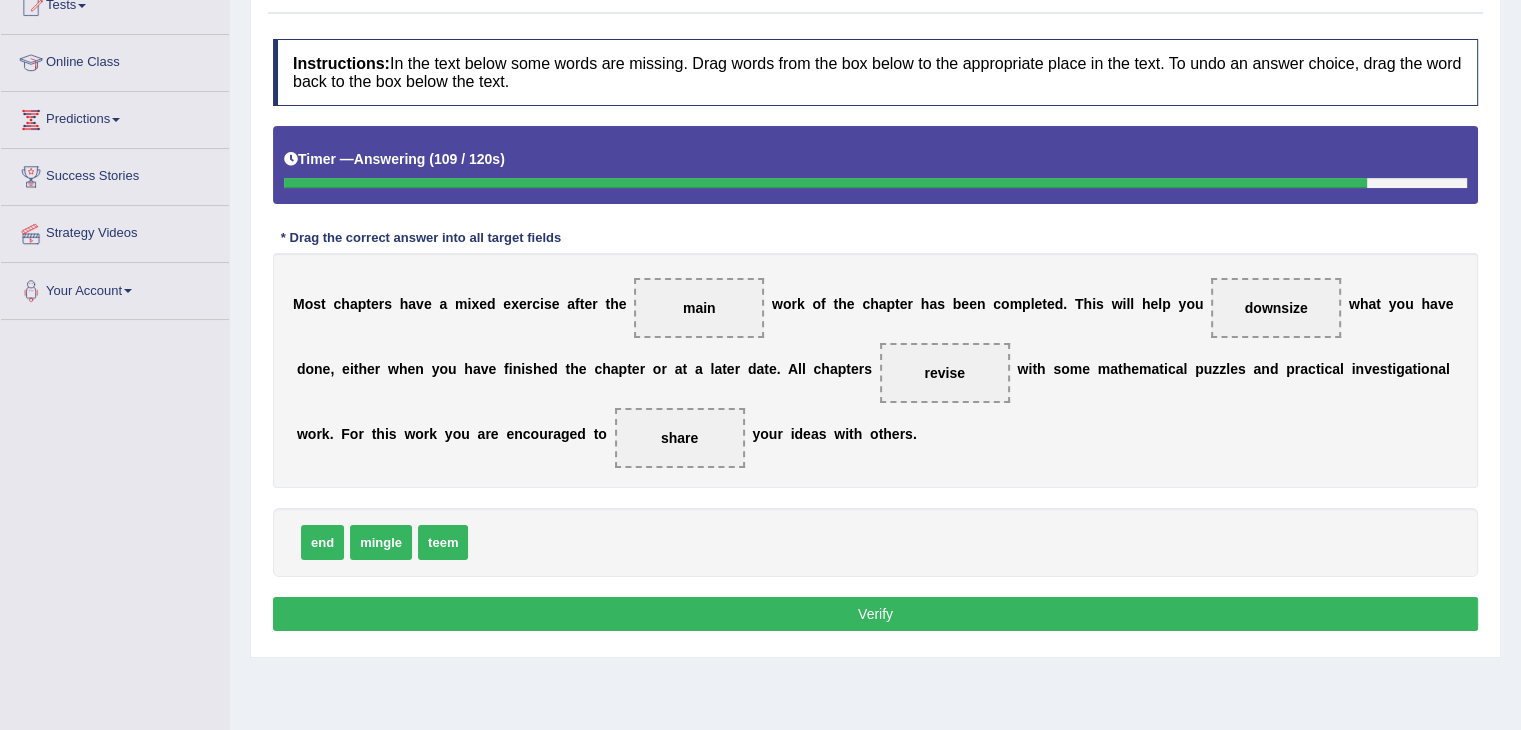 click on "Verify" at bounding box center (875, 614) 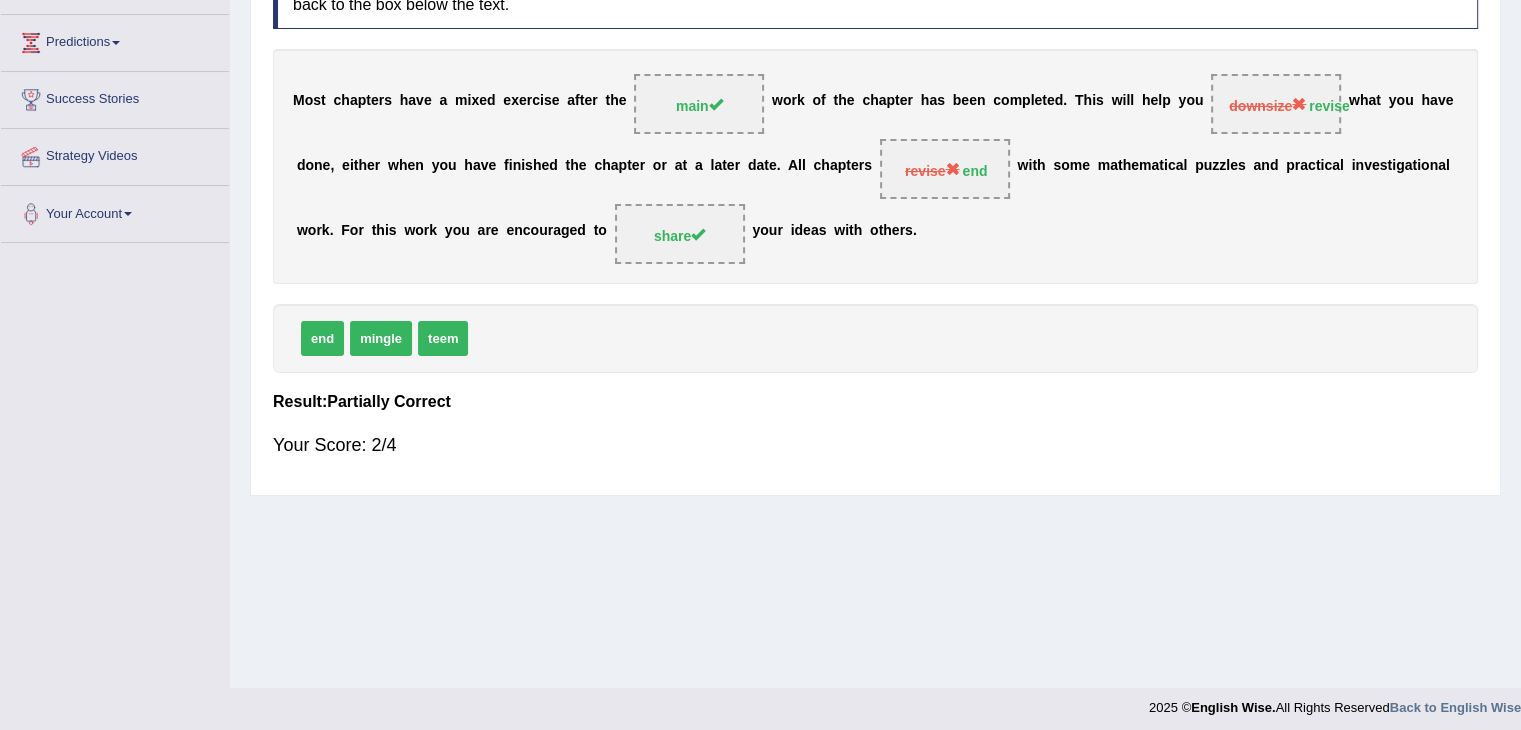 scroll, scrollTop: 320, scrollLeft: 0, axis: vertical 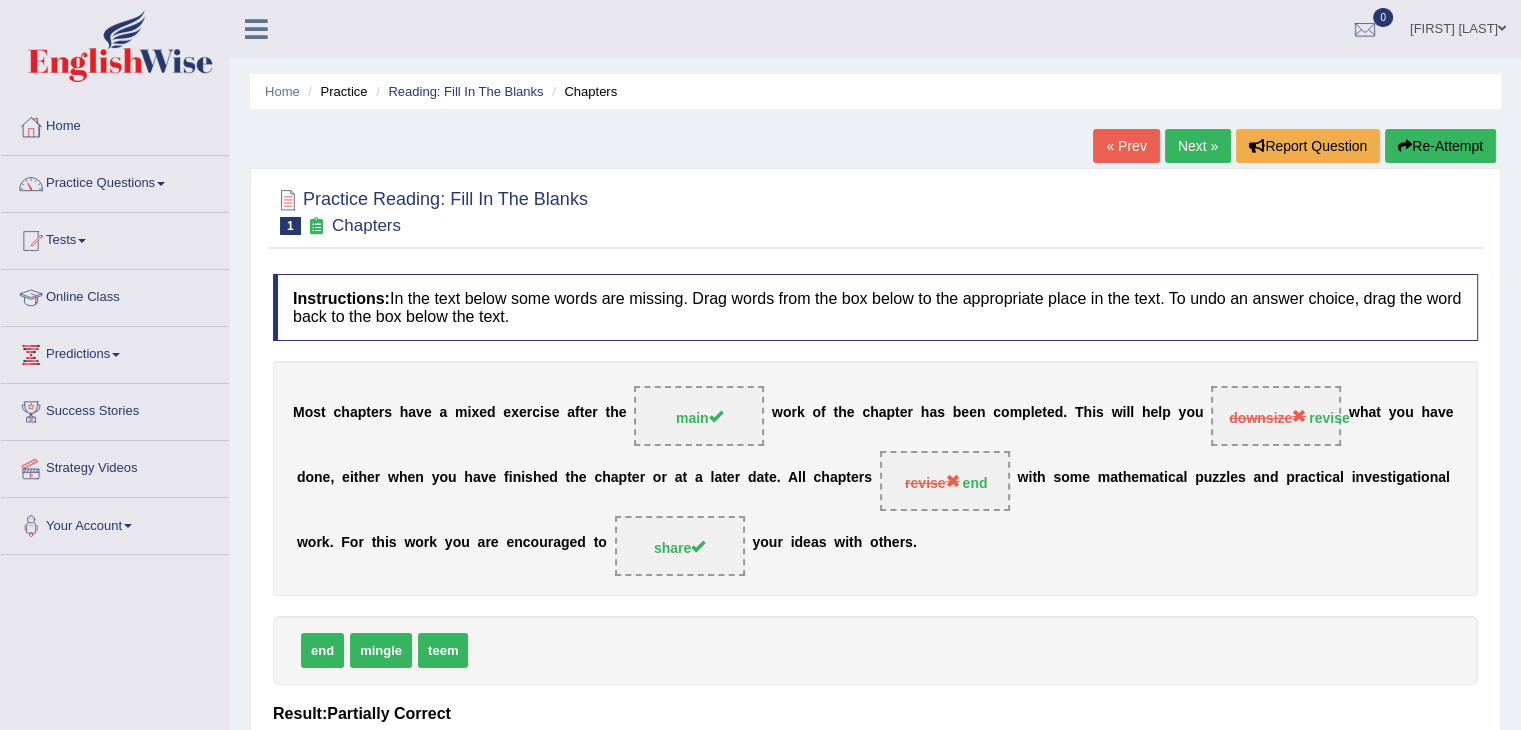 click on "Next »" at bounding box center [1198, 146] 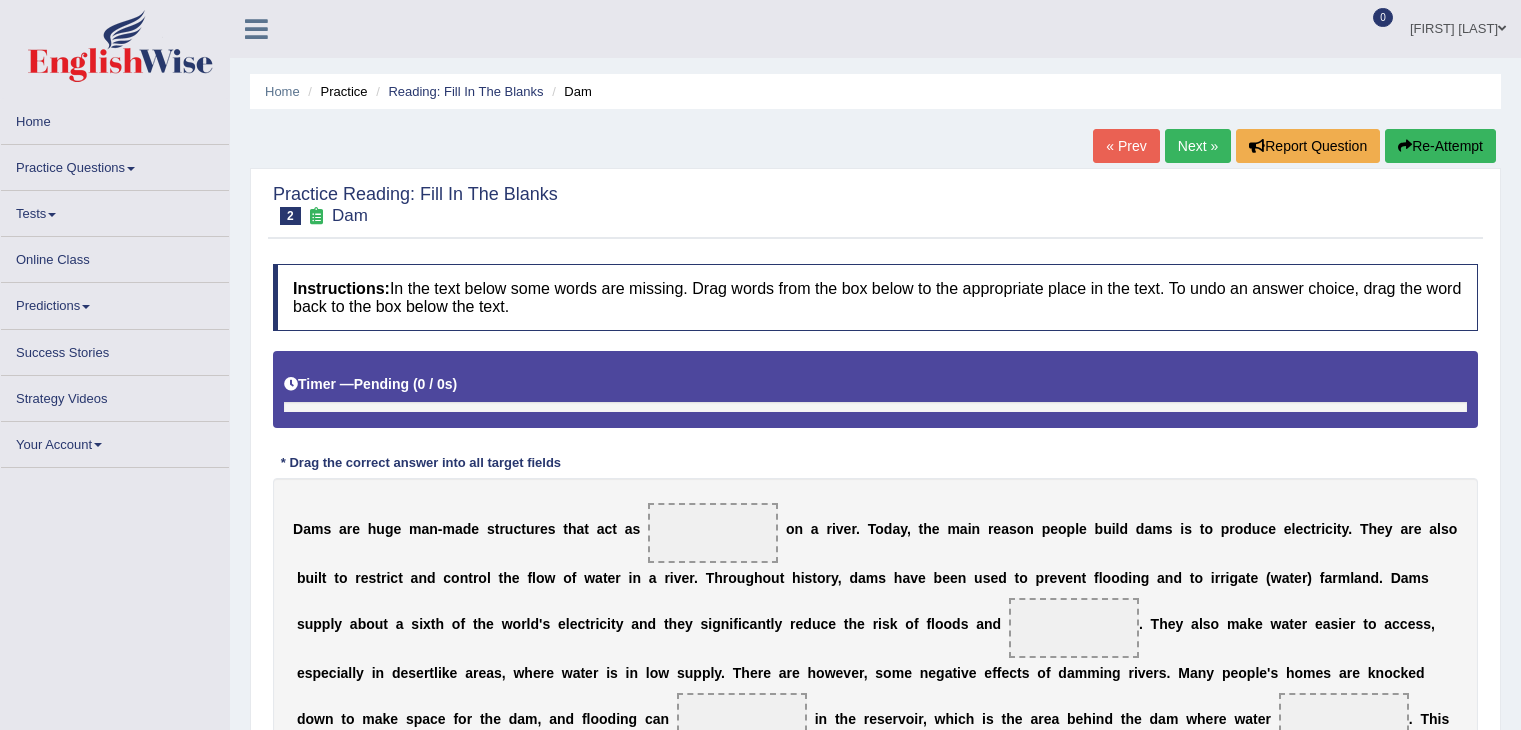 scroll, scrollTop: 0, scrollLeft: 0, axis: both 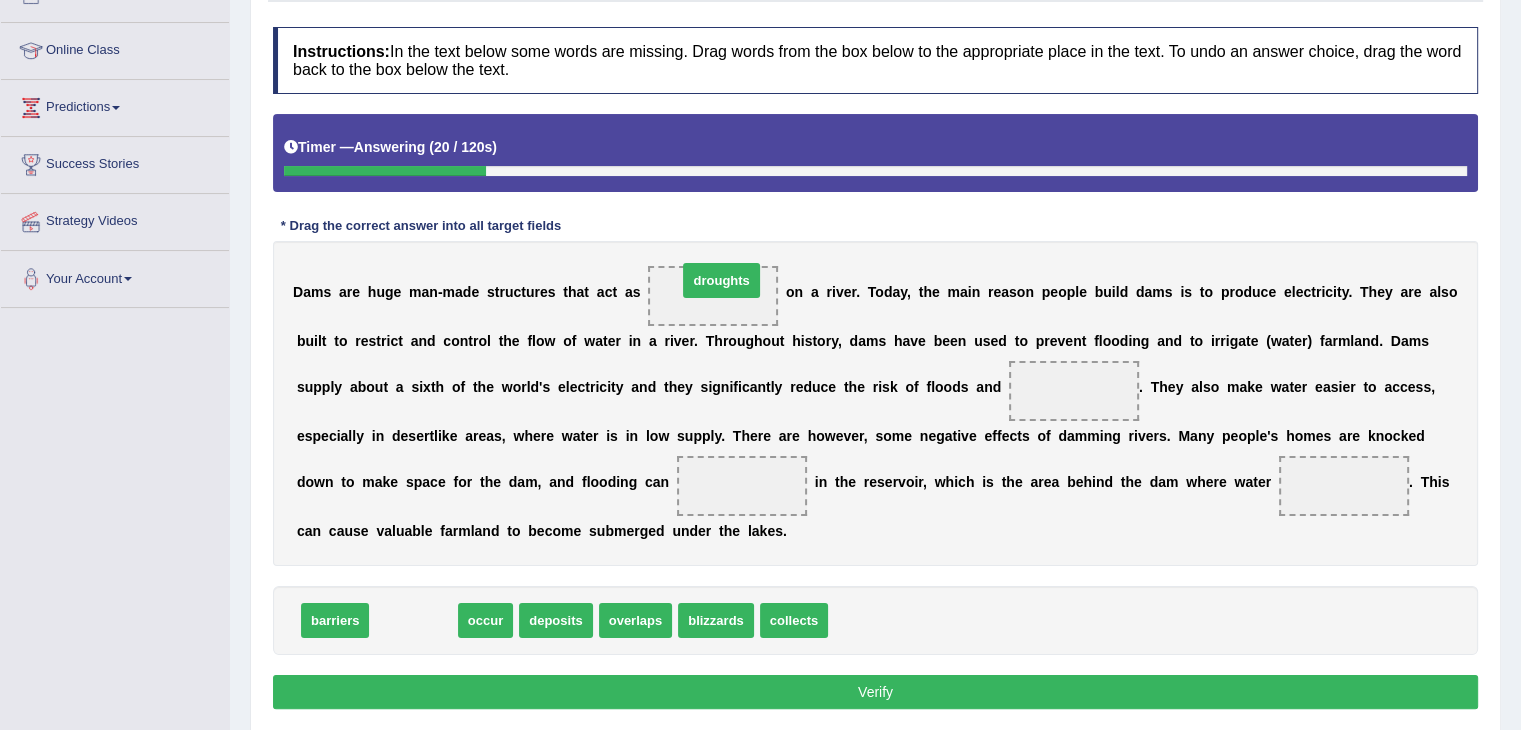 drag, startPoint x: 420, startPoint y: 624, endPoint x: 725, endPoint y: 293, distance: 450.09555 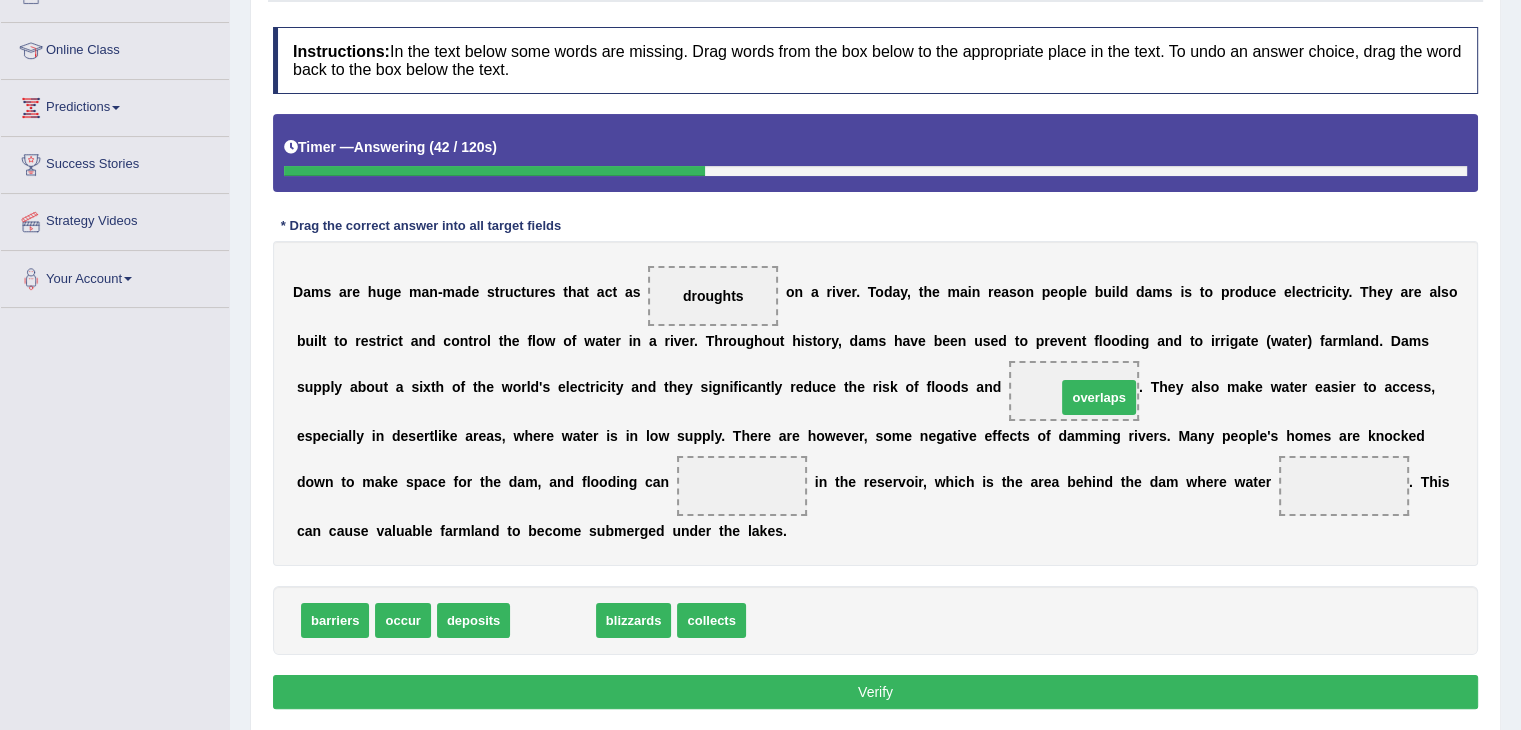 drag, startPoint x: 536, startPoint y: 624, endPoint x: 1082, endPoint y: 399, distance: 590.54297 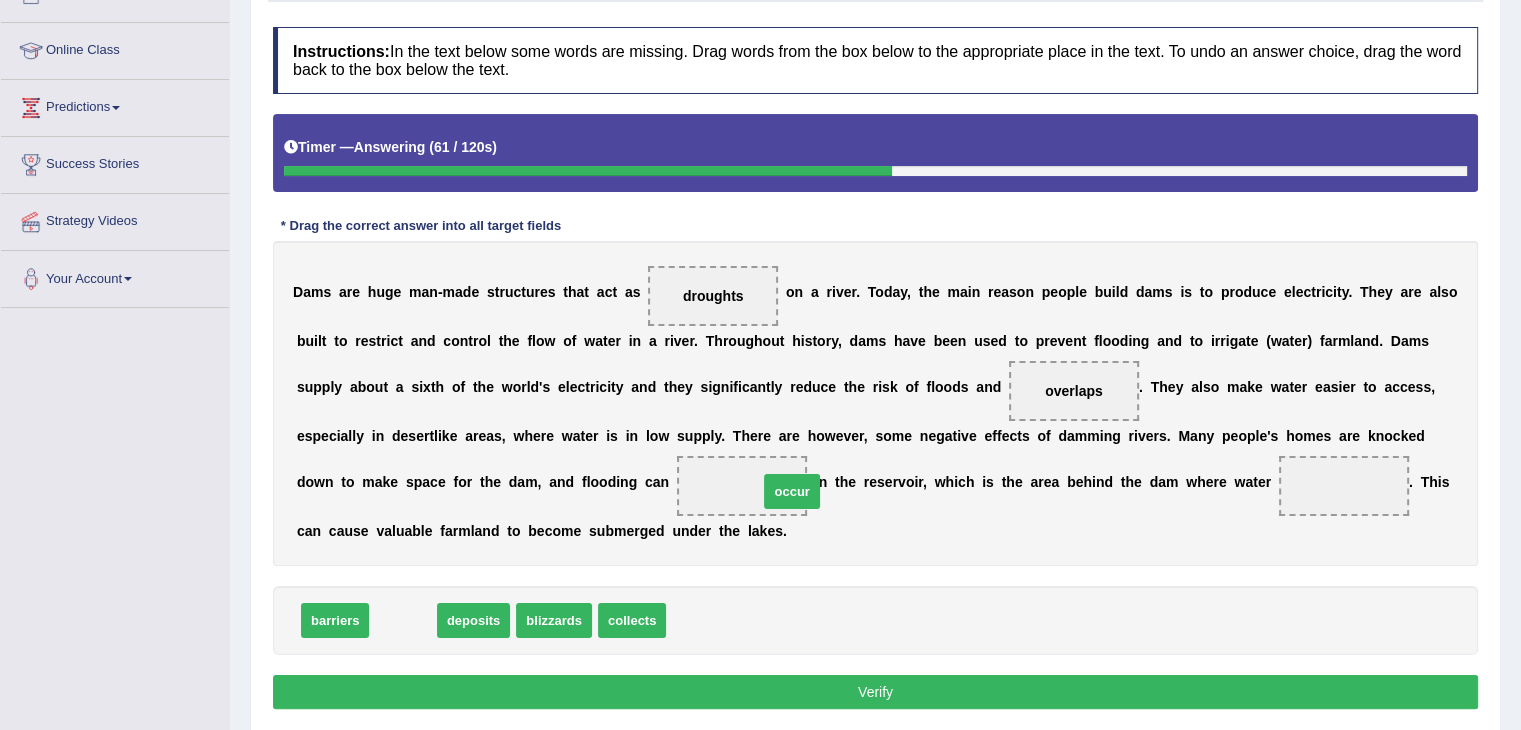 drag, startPoint x: 402, startPoint y: 624, endPoint x: 788, endPoint y: 495, distance: 406.98526 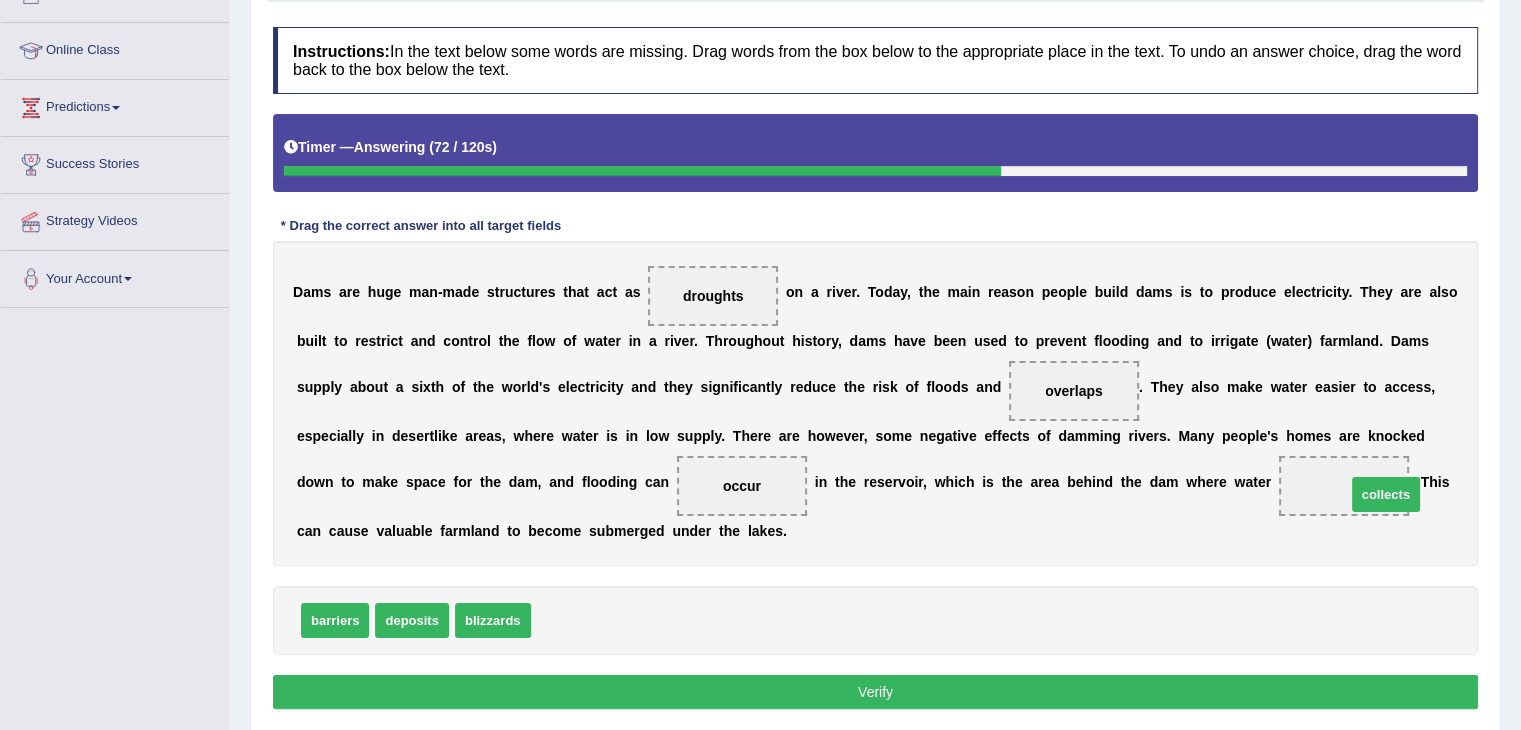 drag, startPoint x: 564, startPoint y: 627, endPoint x: 1379, endPoint y: 501, distance: 824.6824 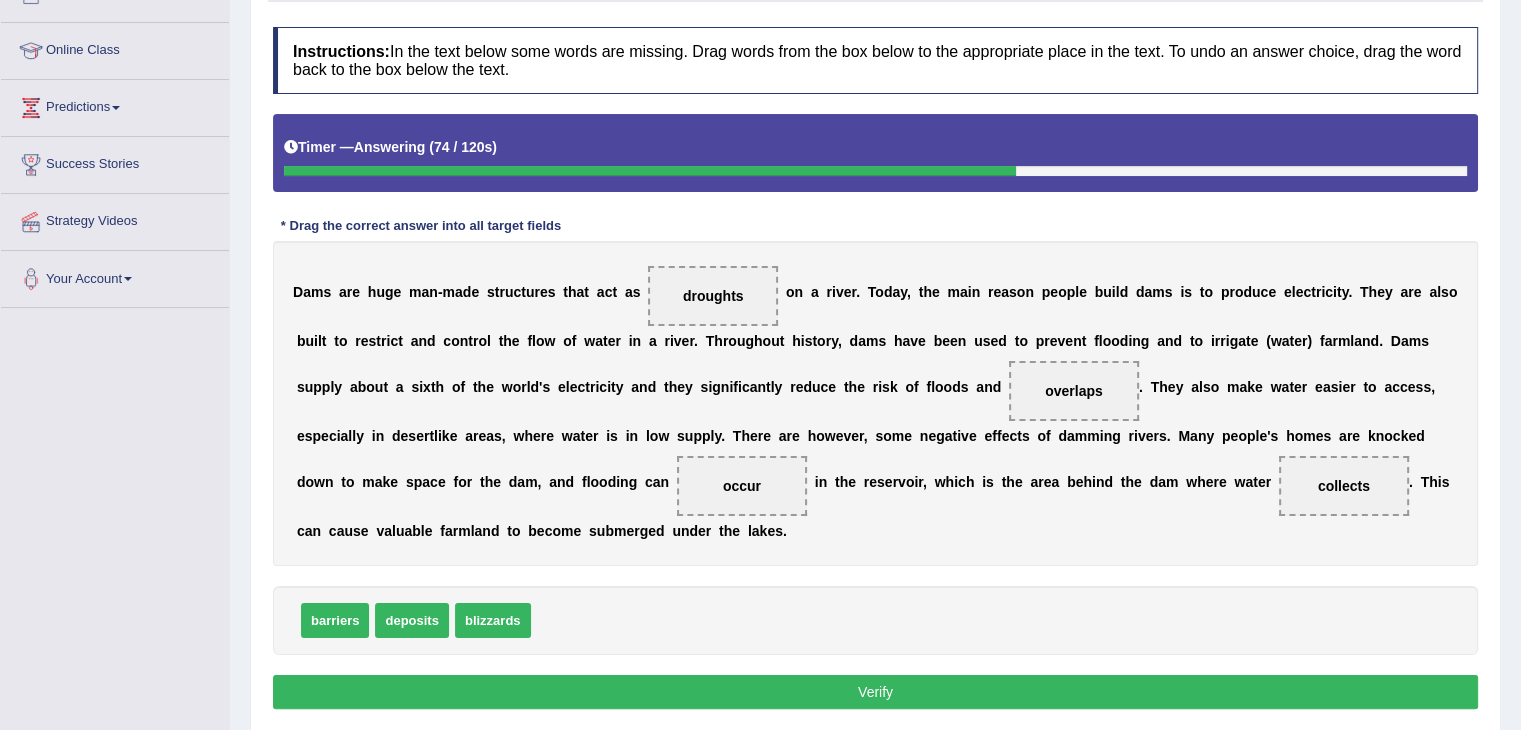 click on "Verify" at bounding box center [875, 692] 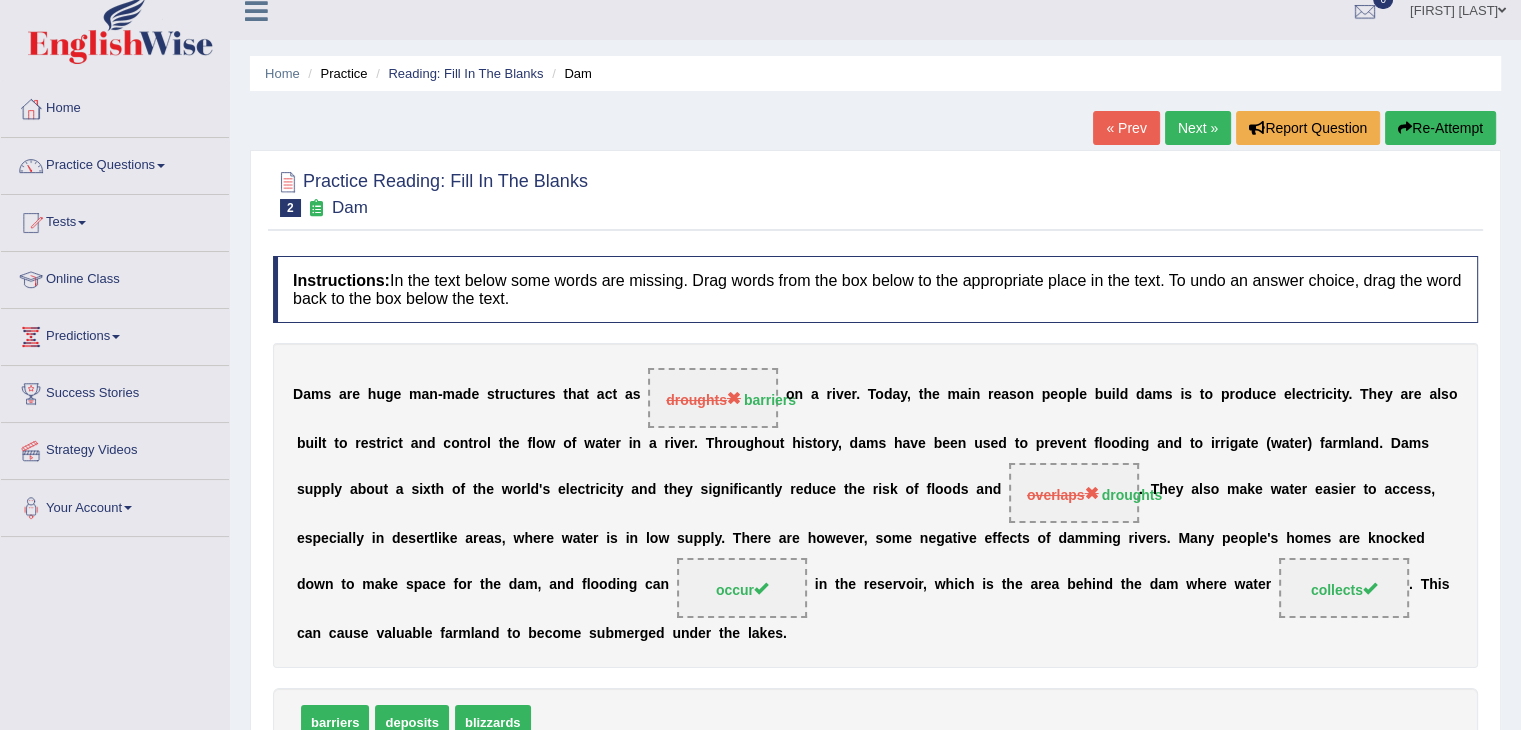 scroll, scrollTop: 0, scrollLeft: 0, axis: both 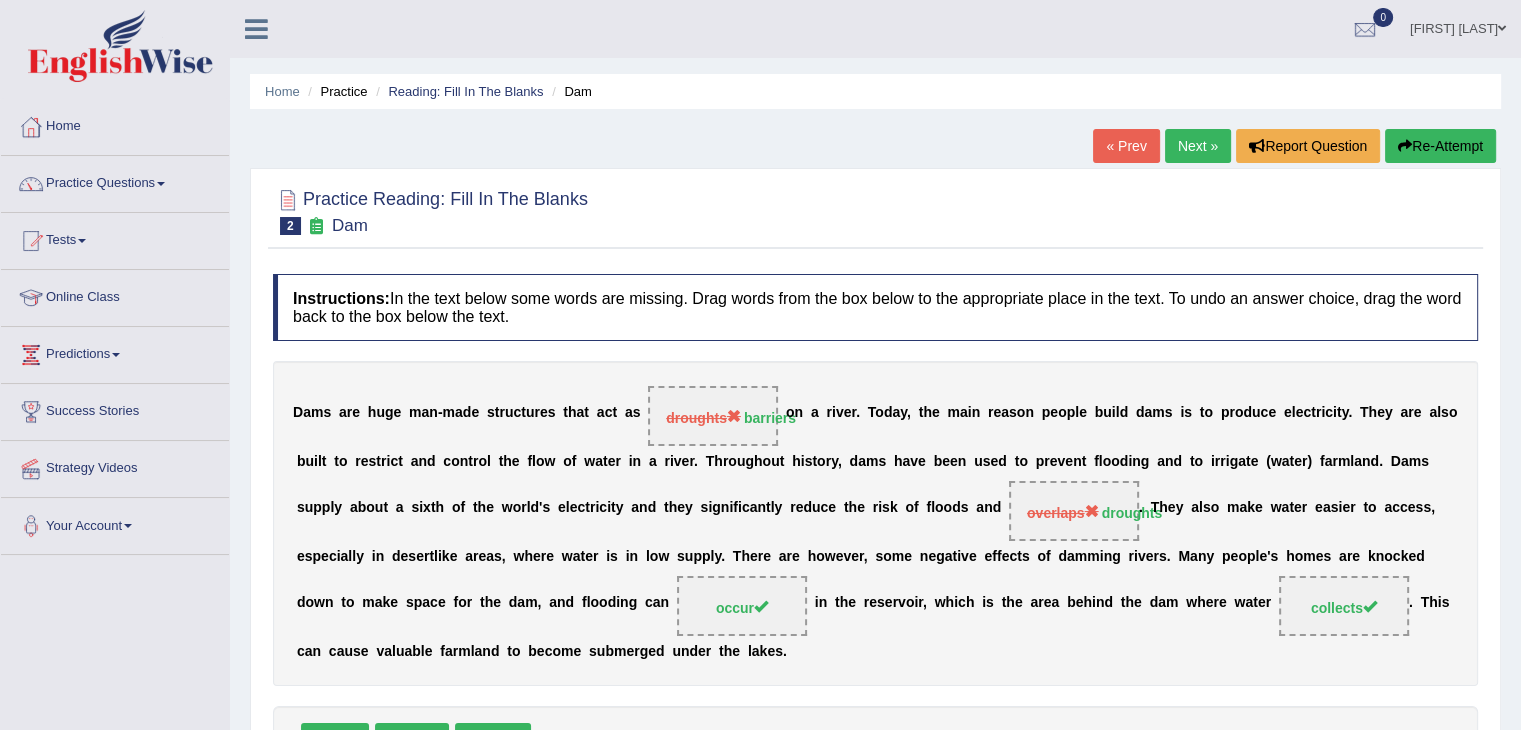 click on "Next »" at bounding box center (1198, 146) 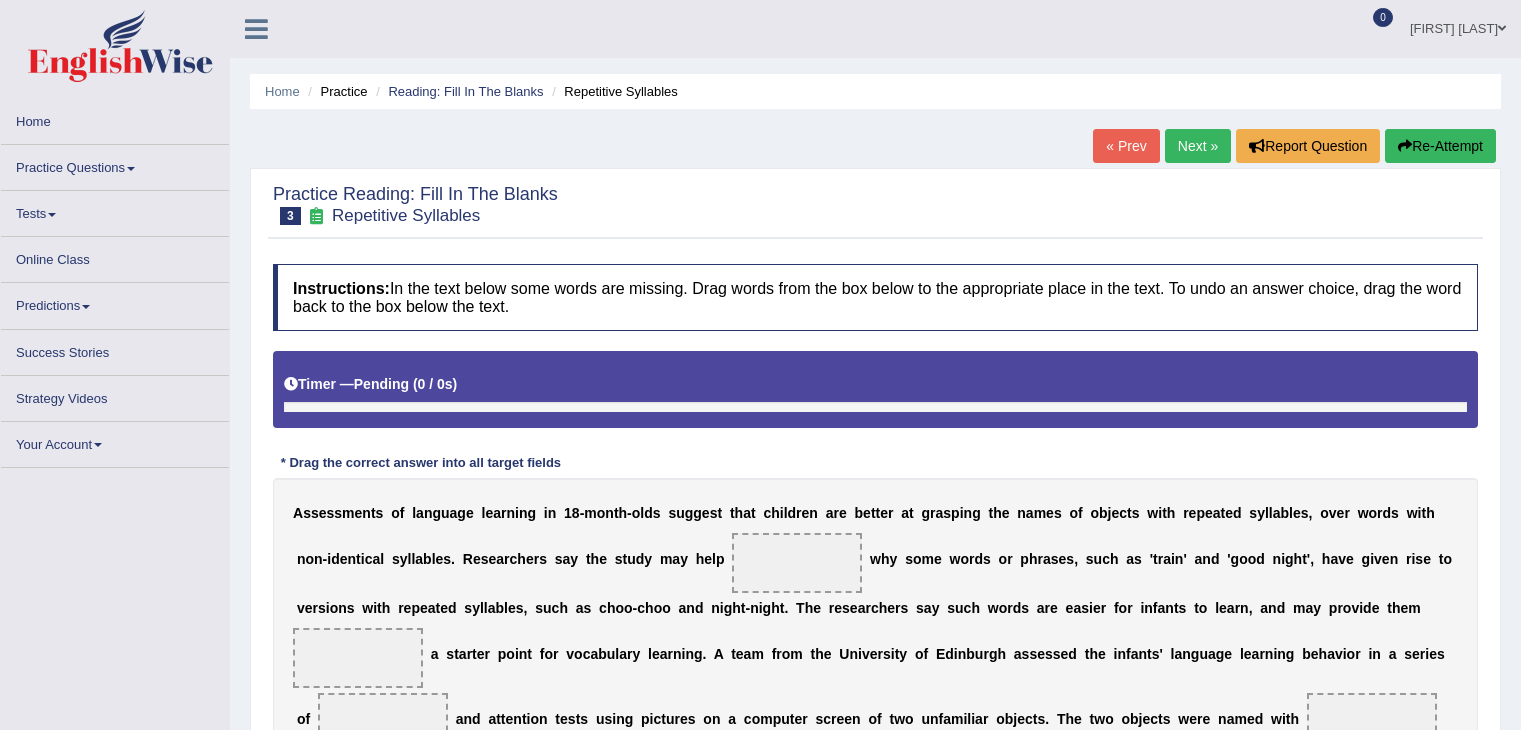 scroll, scrollTop: 0, scrollLeft: 0, axis: both 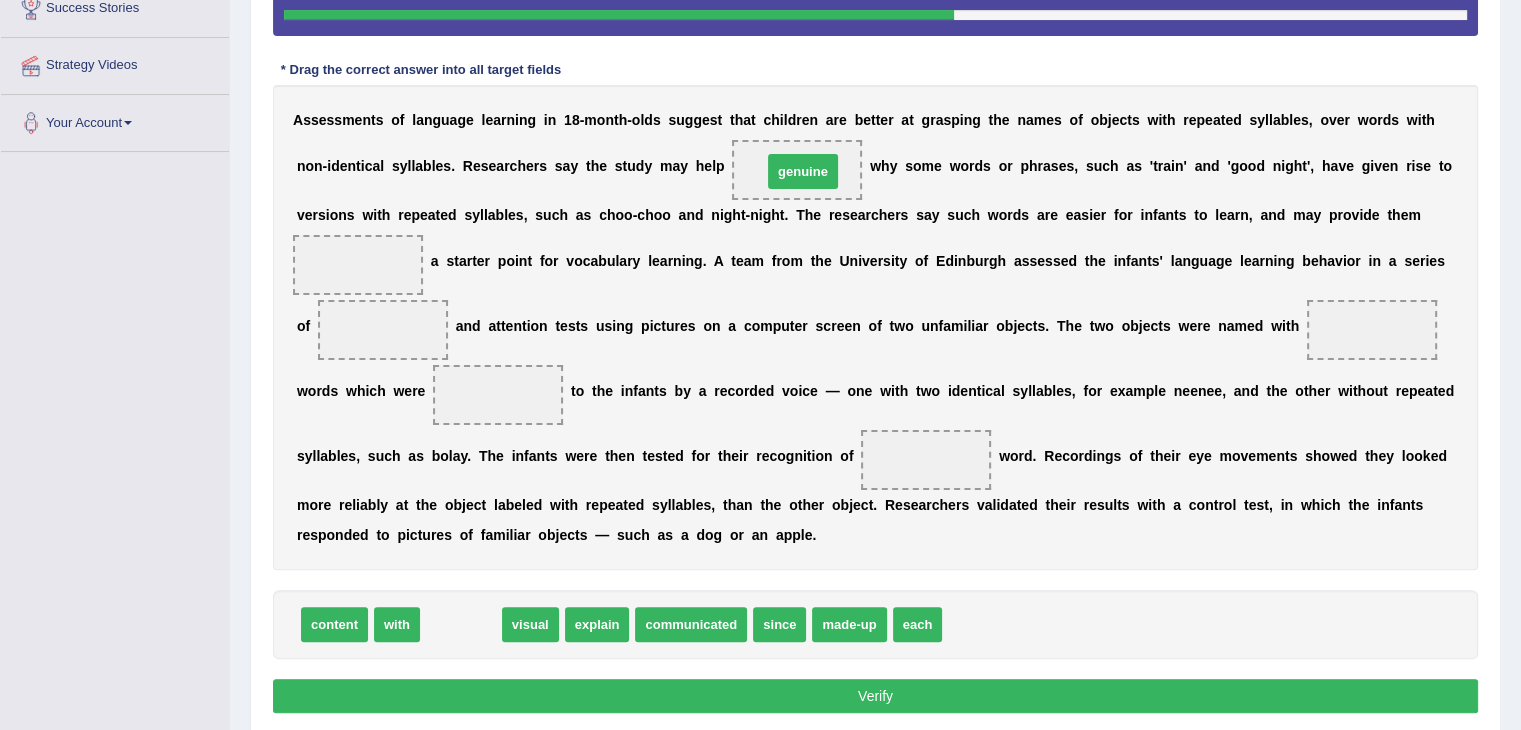 drag, startPoint x: 462, startPoint y: 623, endPoint x: 805, endPoint y: 172, distance: 566.61273 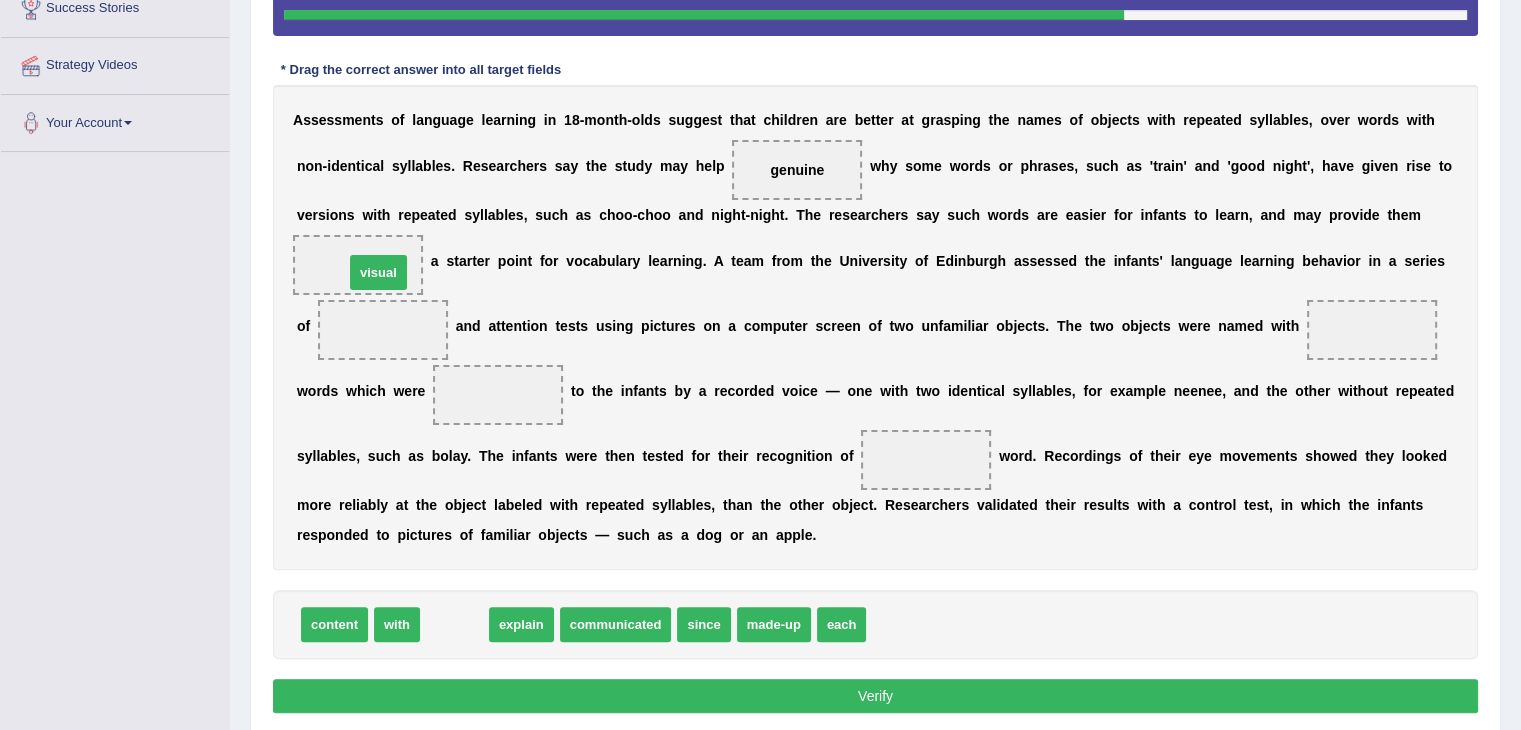 drag, startPoint x: 454, startPoint y: 625, endPoint x: 378, endPoint y: 274, distance: 359.13367 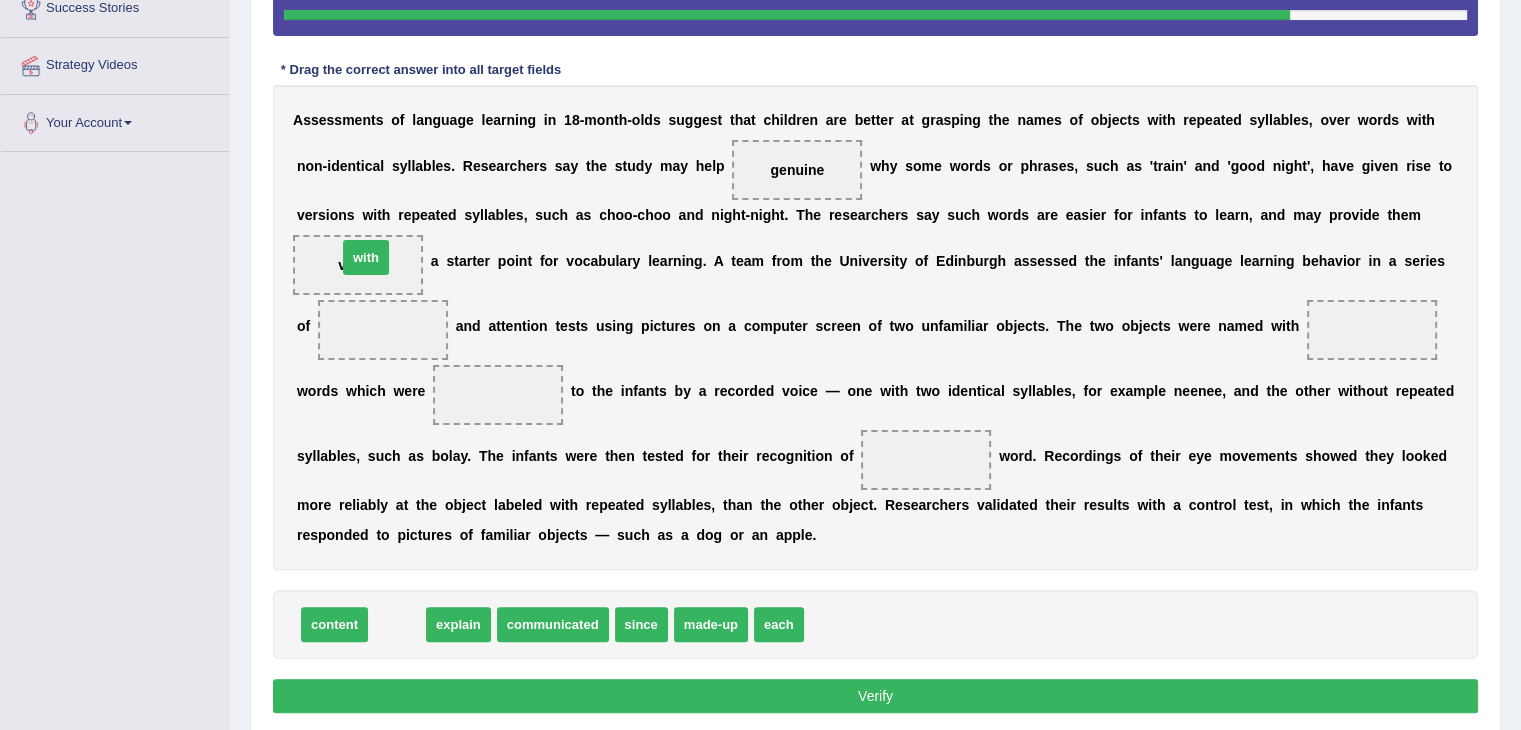drag, startPoint x: 395, startPoint y: 625, endPoint x: 365, endPoint y: 262, distance: 364.23755 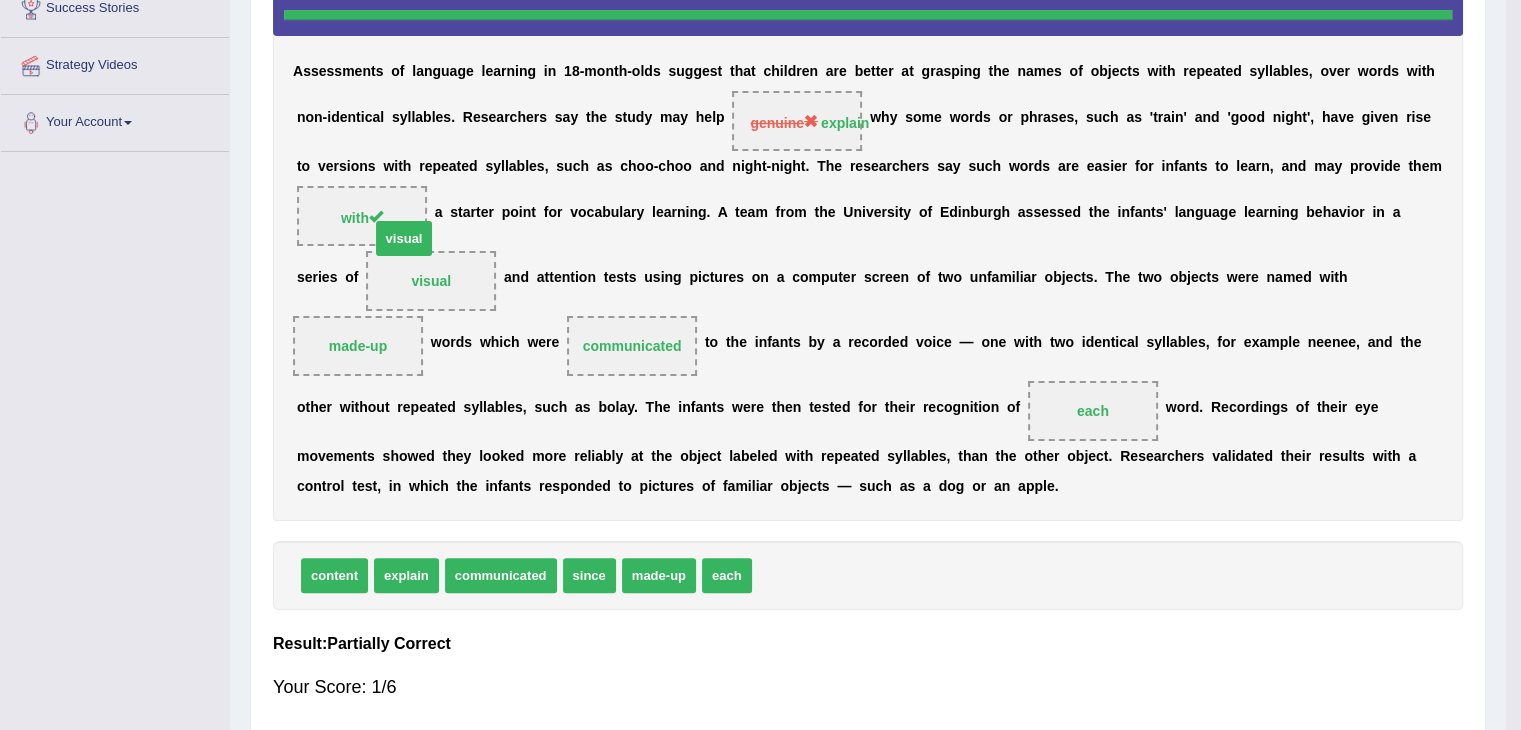 scroll, scrollTop: 392, scrollLeft: 0, axis: vertical 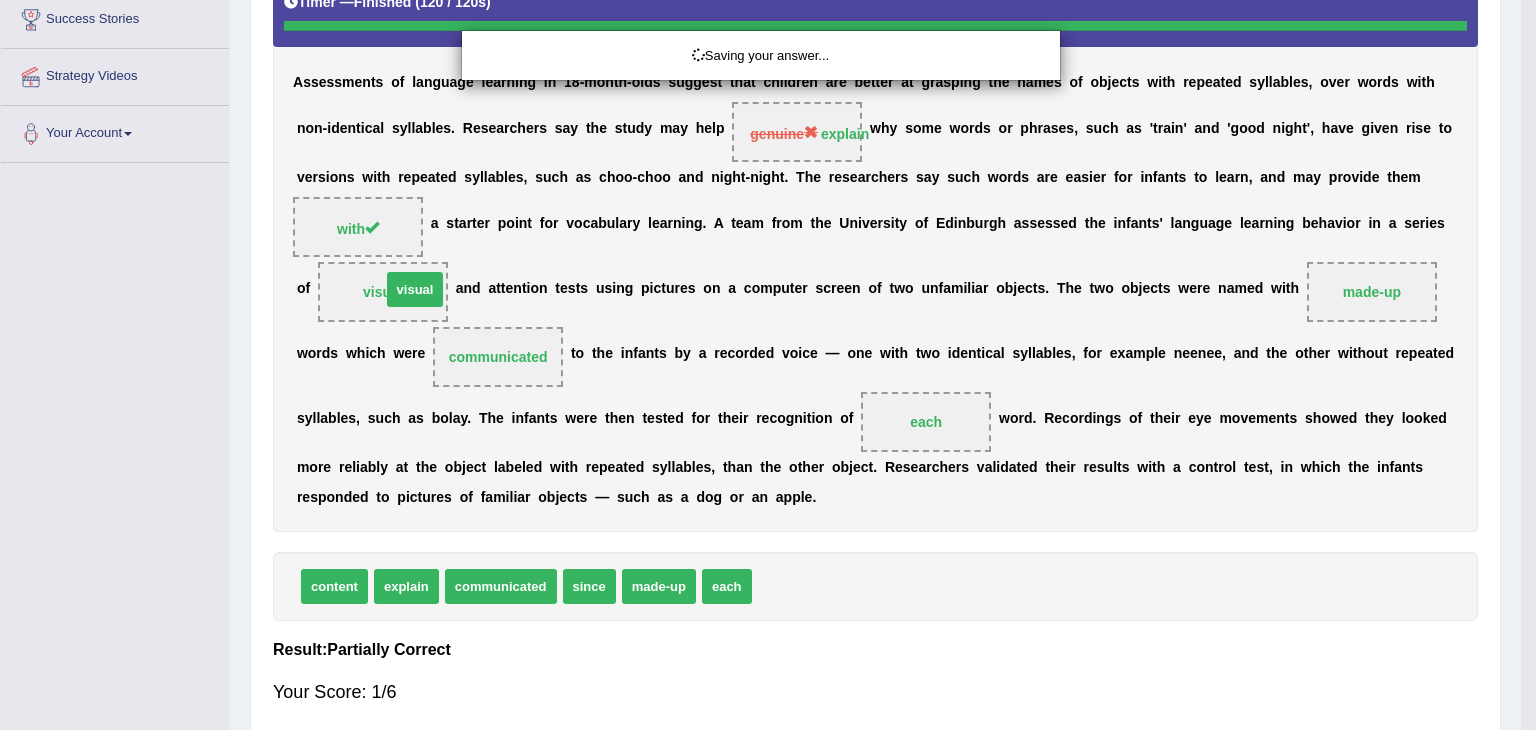 drag, startPoint x: 778, startPoint y: 622, endPoint x: 407, endPoint y: 335, distance: 469.05225 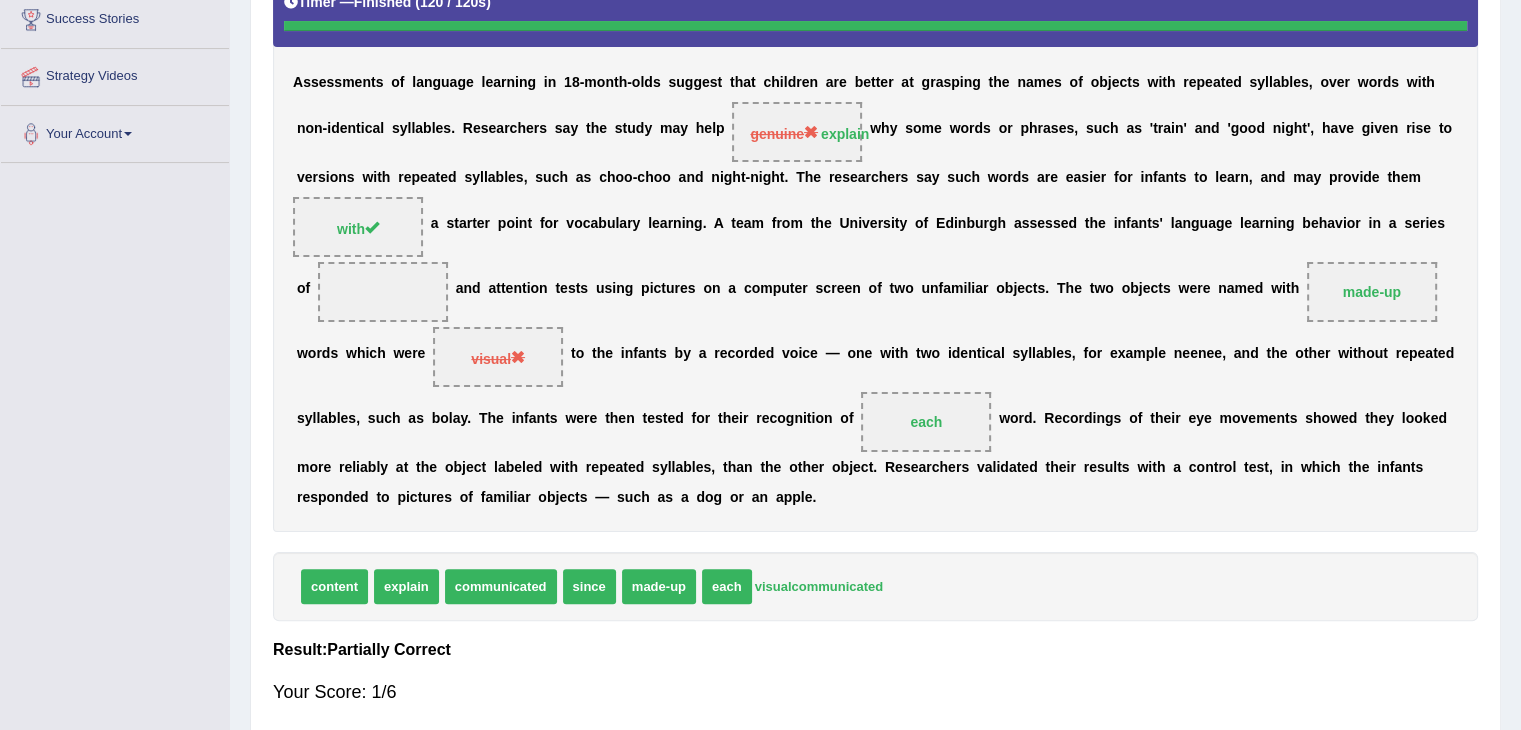drag, startPoint x: 788, startPoint y: 585, endPoint x: 584, endPoint y: 444, distance: 247.98589 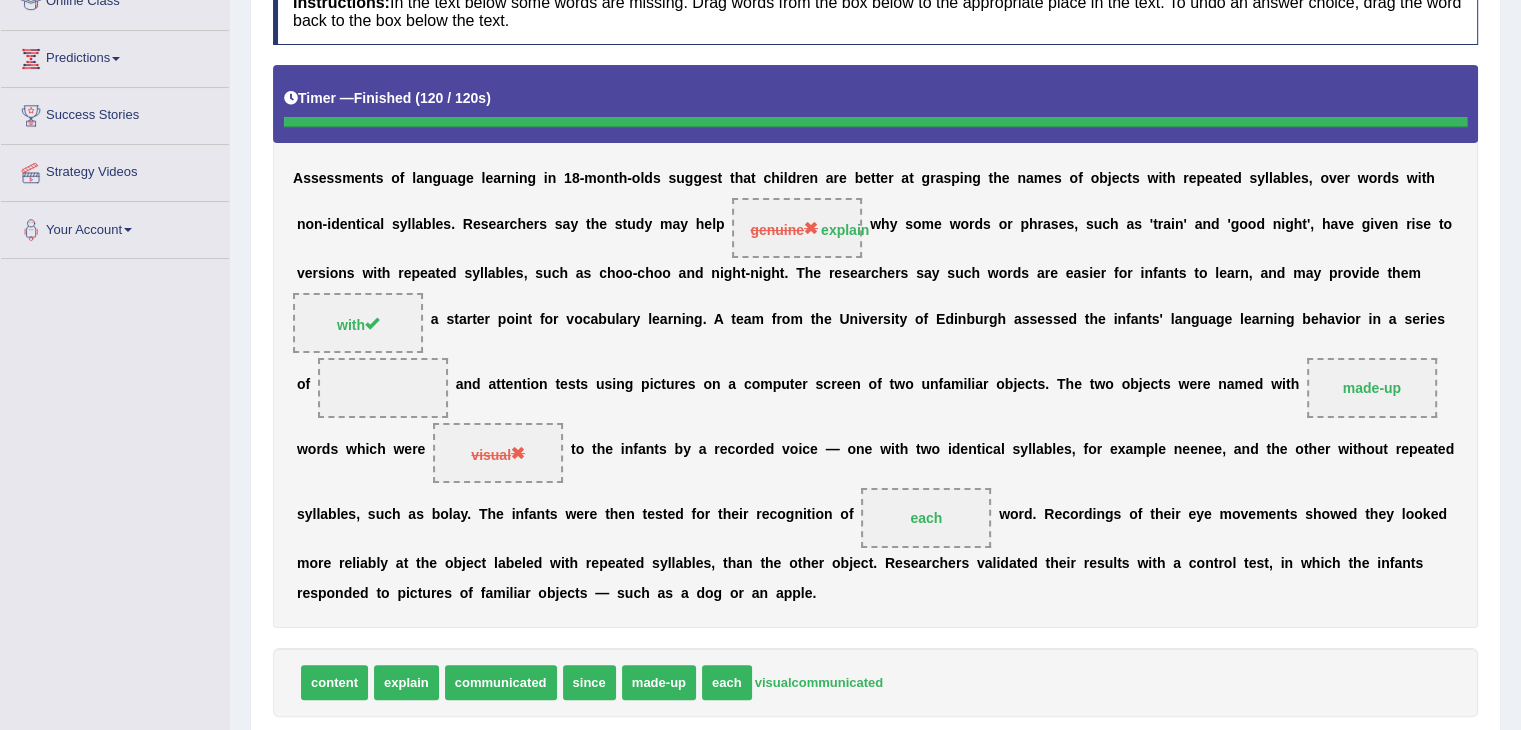 scroll, scrollTop: 295, scrollLeft: 0, axis: vertical 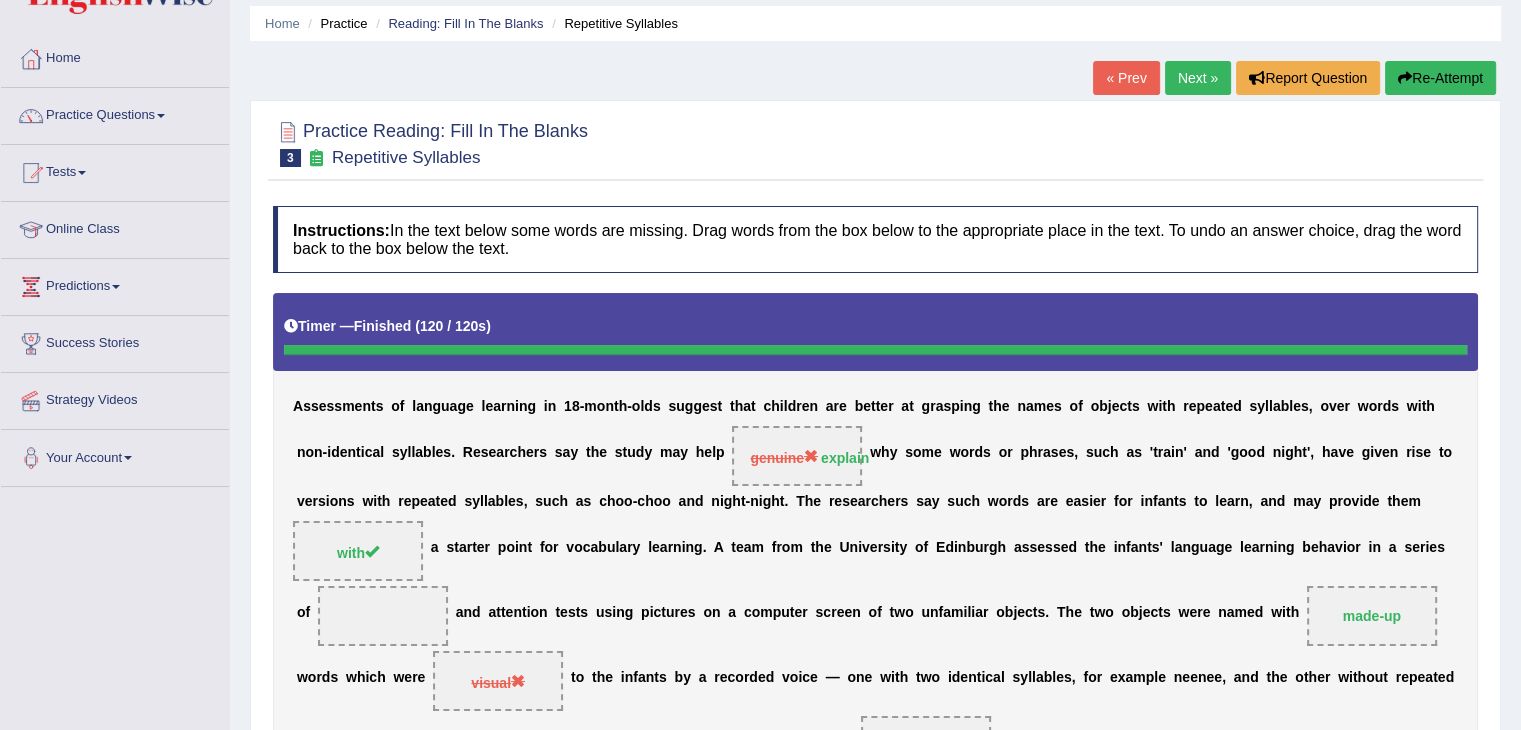 click on "Repetitive Syllables" at bounding box center (612, 23) 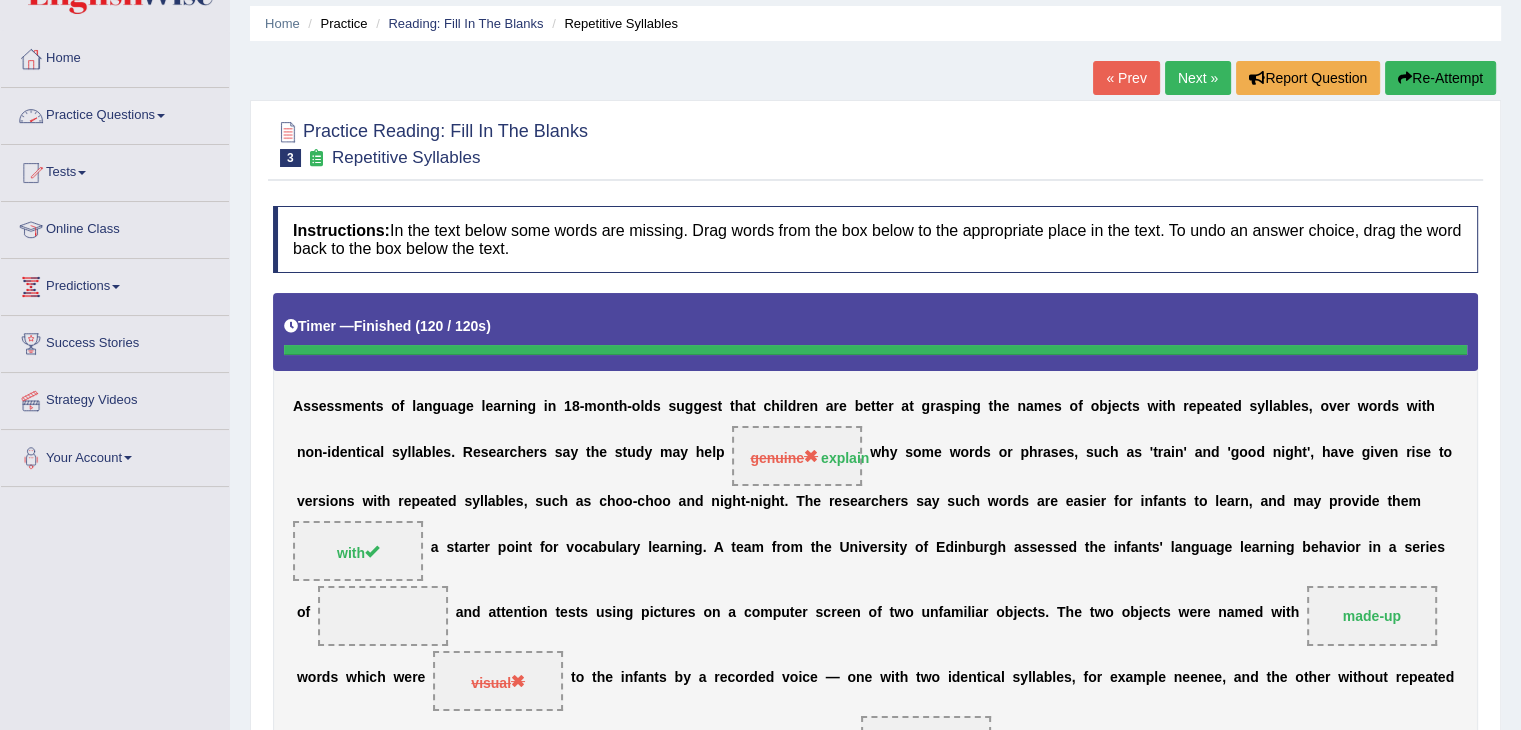 click on "Practice Questions" at bounding box center [115, 113] 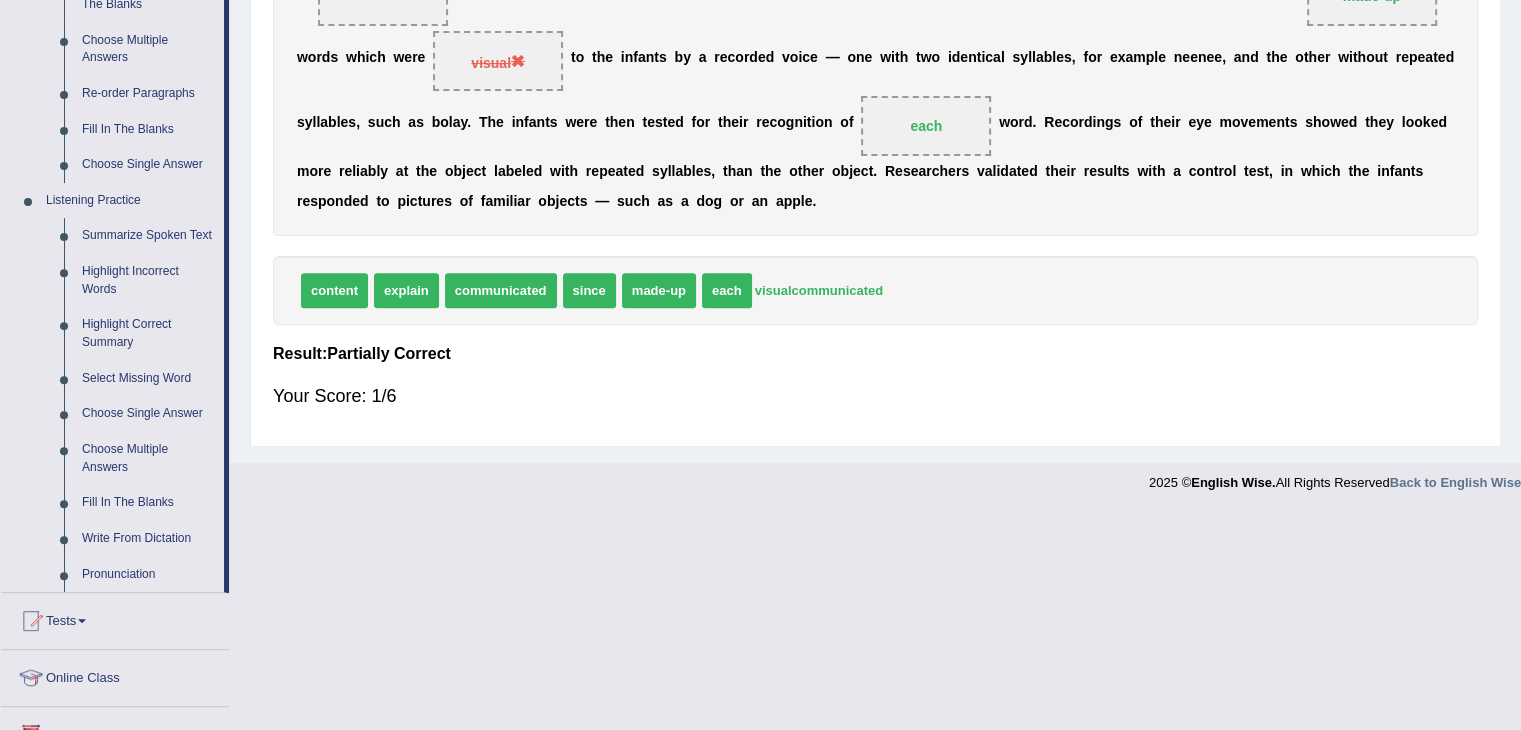 scroll, scrollTop: 691, scrollLeft: 0, axis: vertical 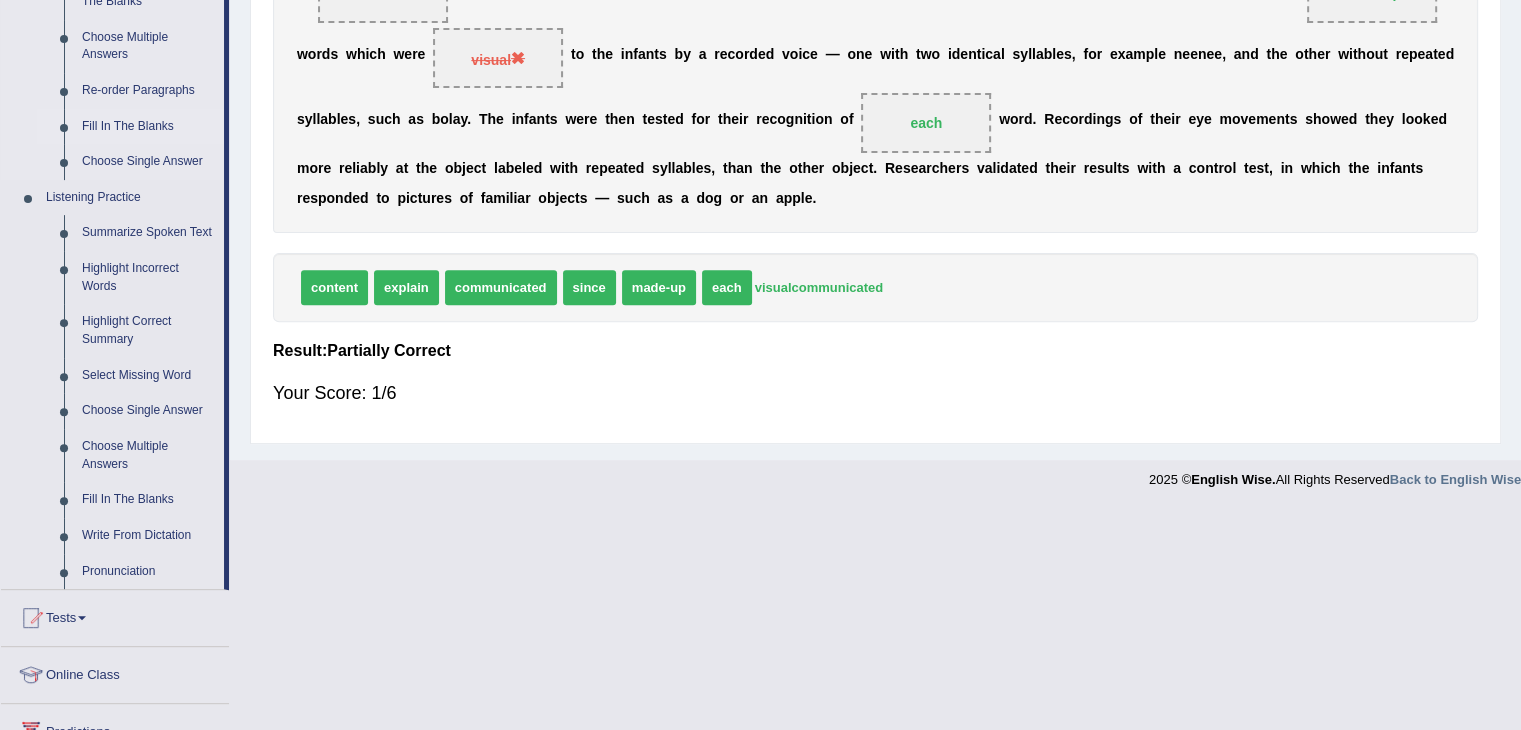 click on "Fill In The Blanks" at bounding box center (148, 127) 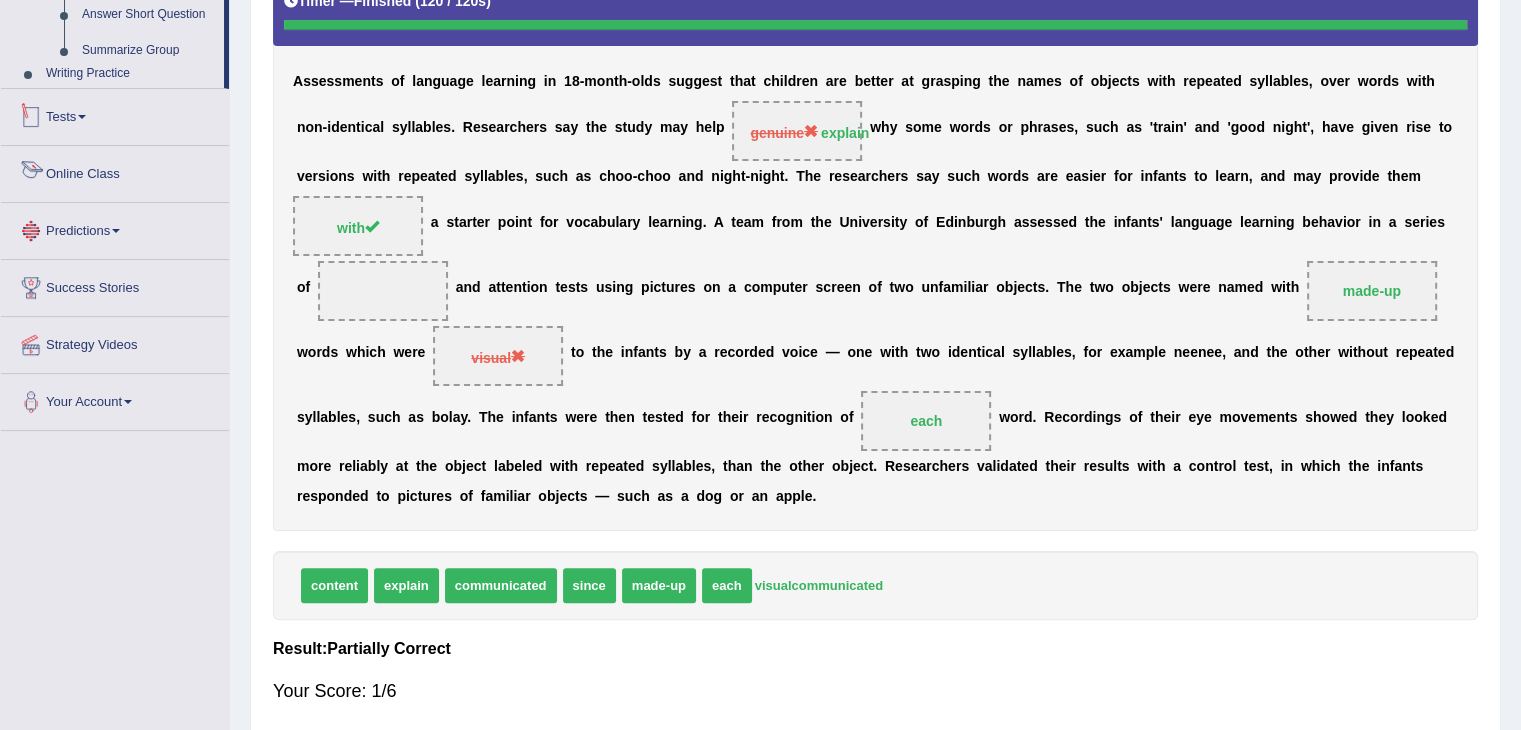 scroll, scrollTop: 468, scrollLeft: 0, axis: vertical 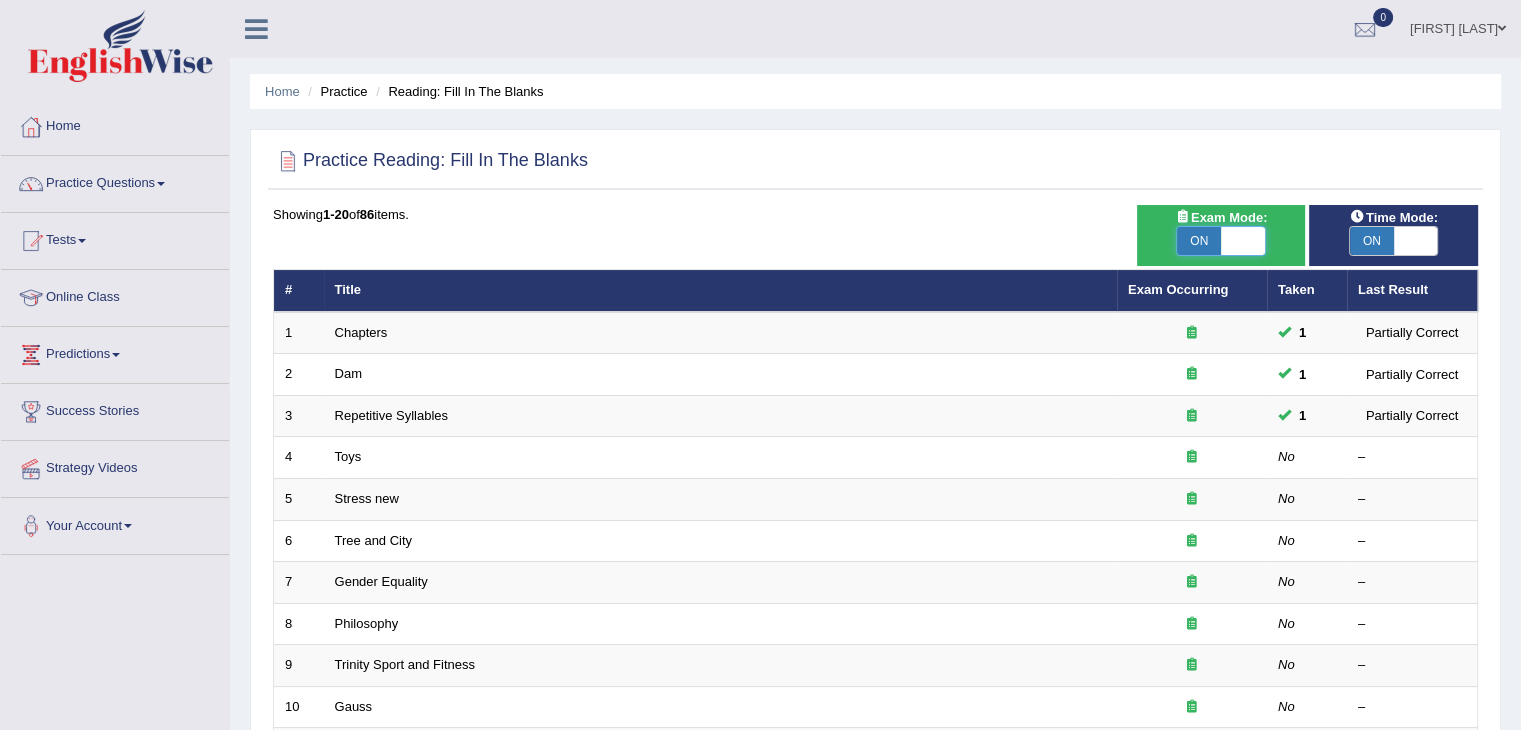 click at bounding box center (1243, 241) 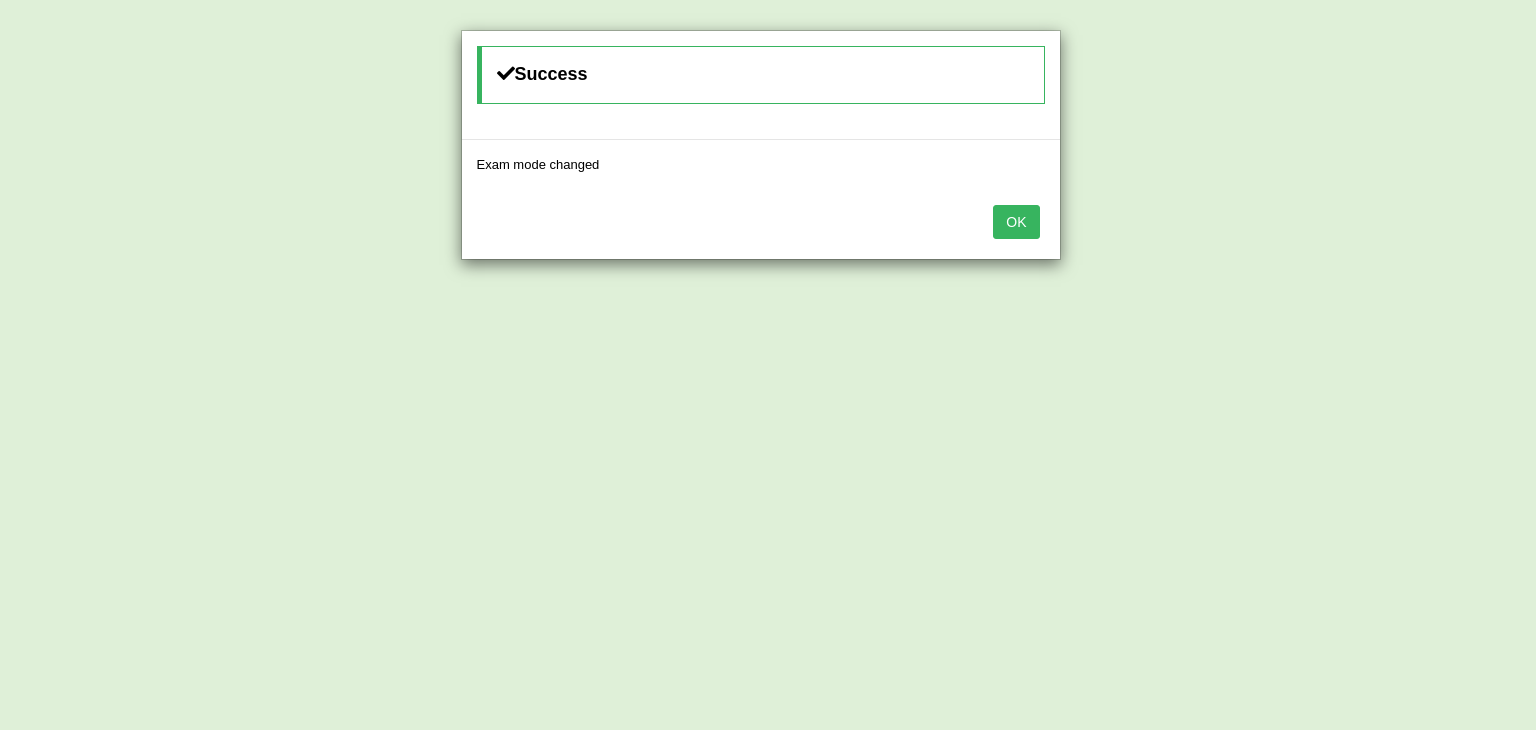 click on "OK" at bounding box center [1016, 222] 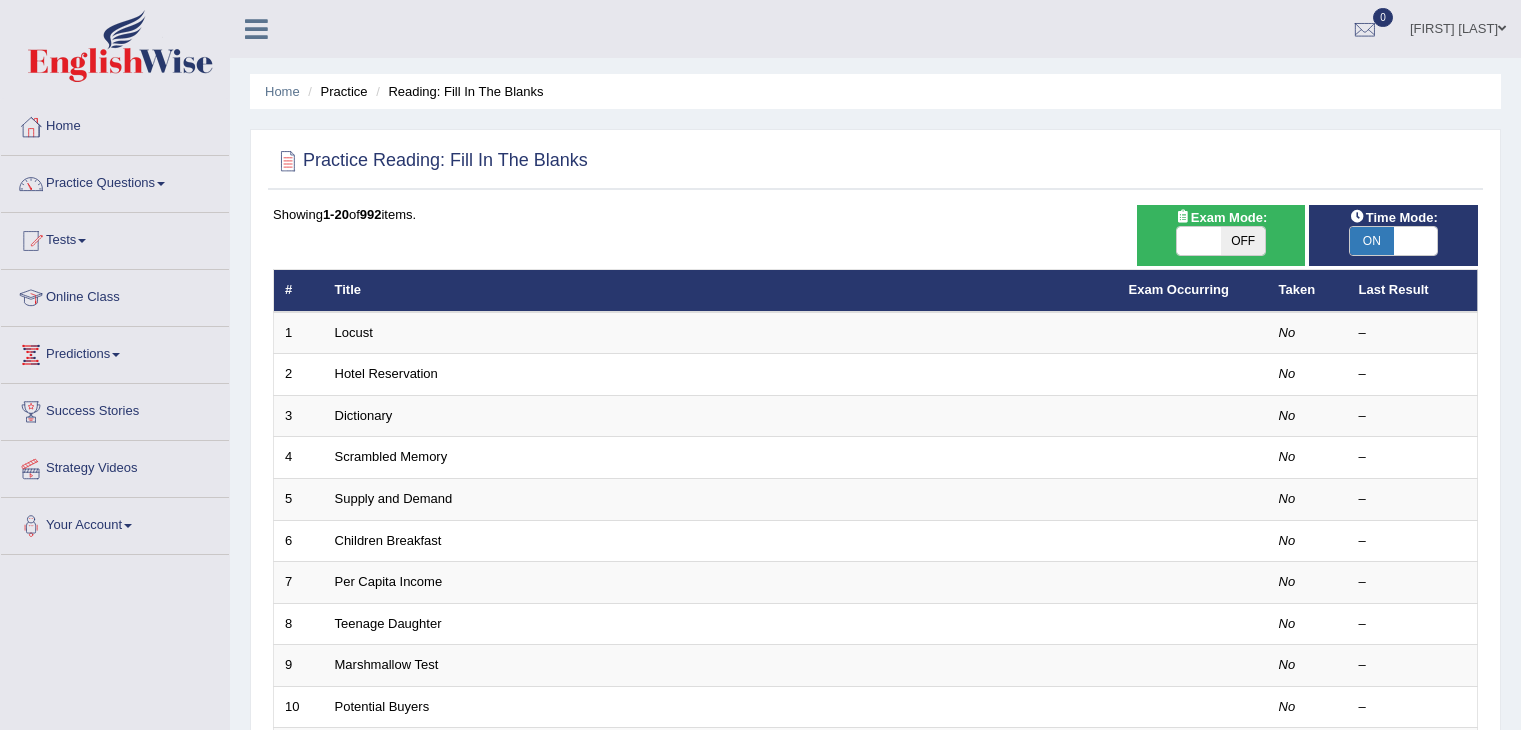 scroll, scrollTop: 0, scrollLeft: 0, axis: both 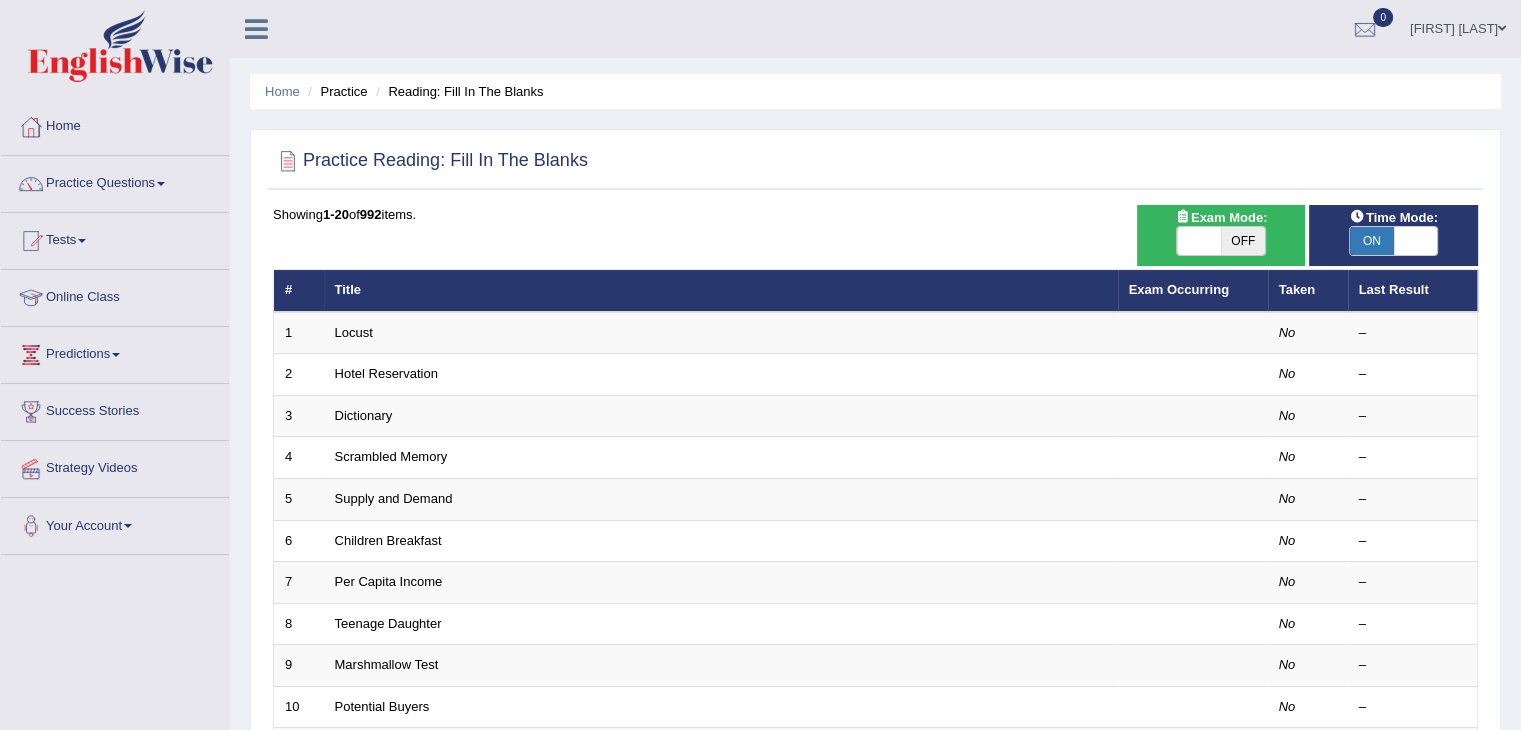 click on "ON" at bounding box center [1372, 241] 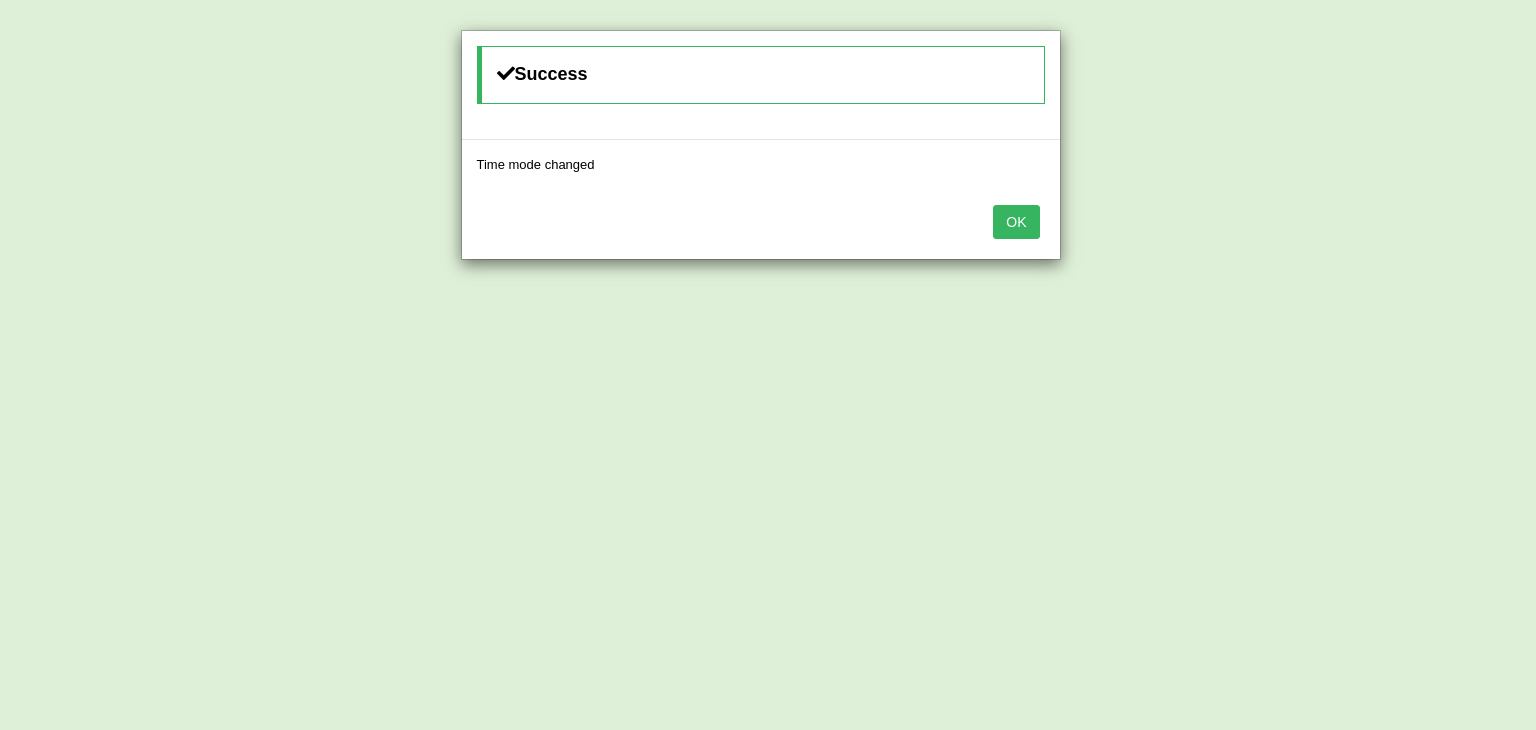 click on "OK" at bounding box center (1016, 222) 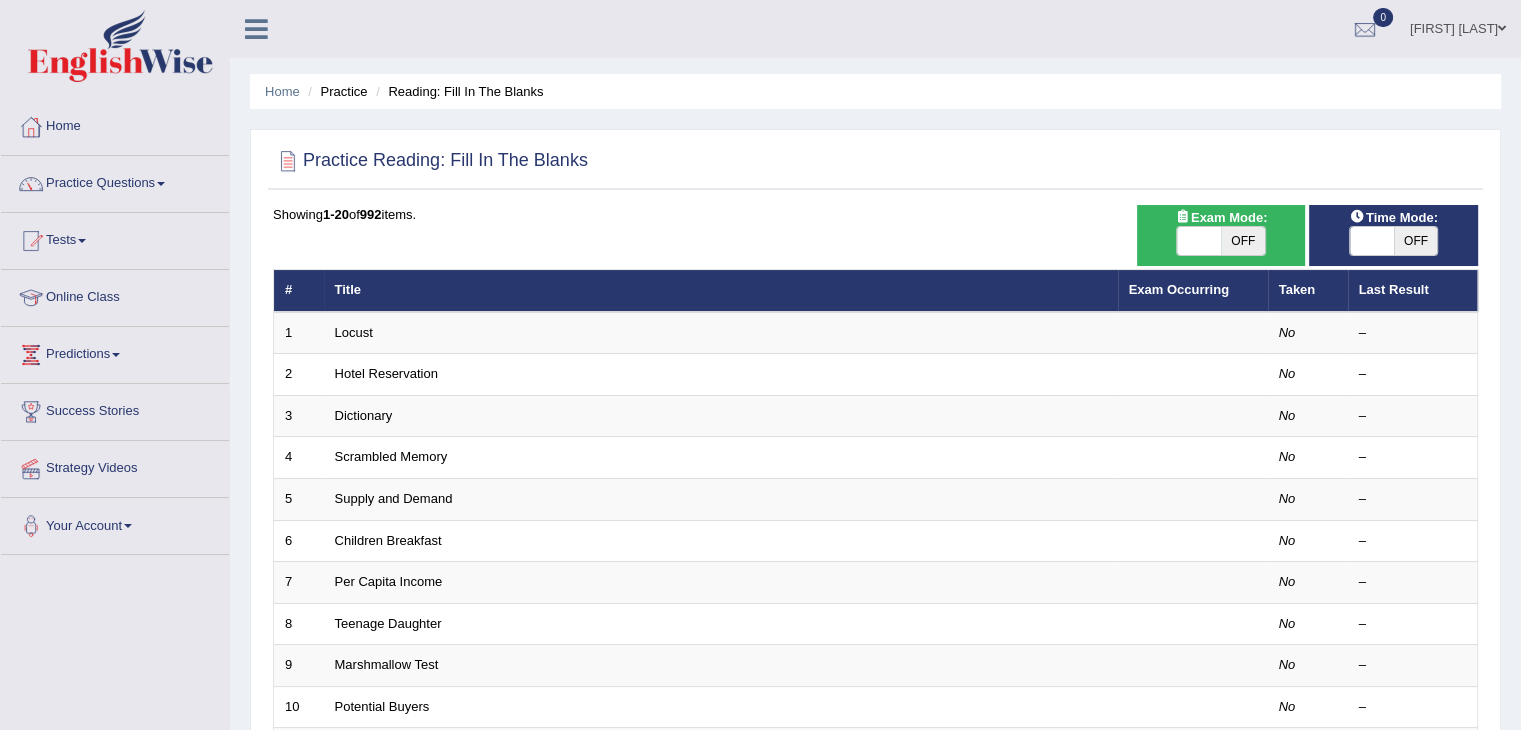 click on "OFF" at bounding box center (1243, 241) 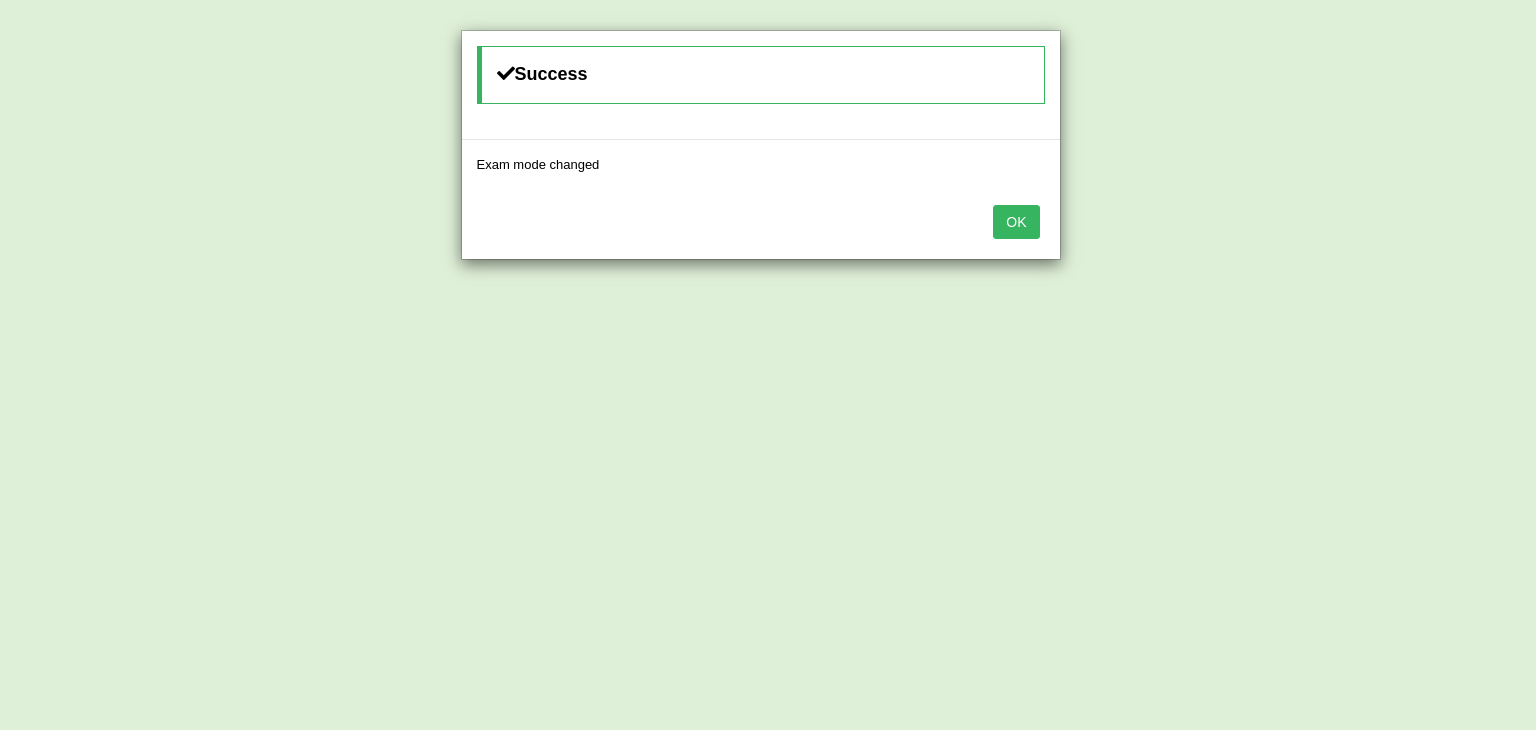click on "OK" at bounding box center [1016, 222] 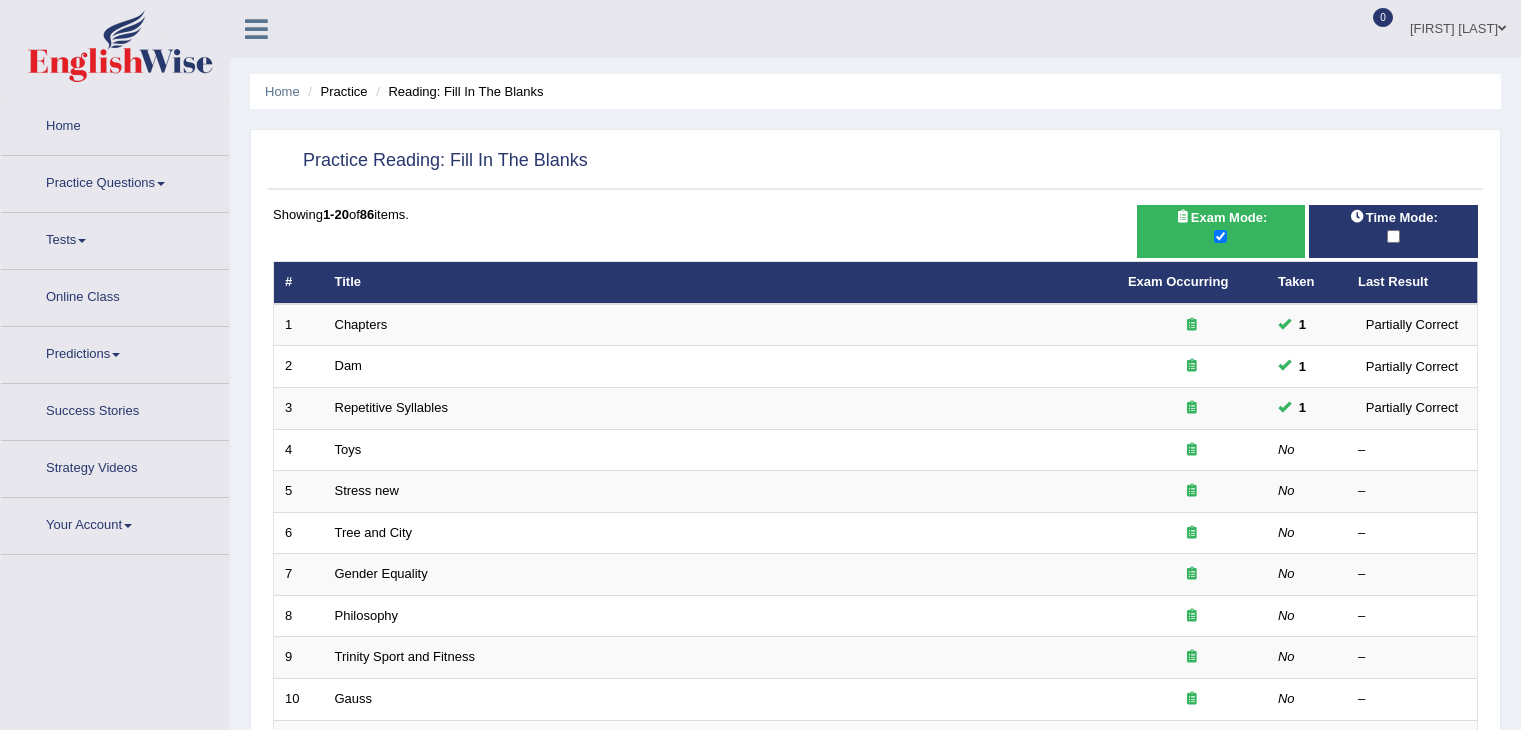 scroll, scrollTop: 0, scrollLeft: 0, axis: both 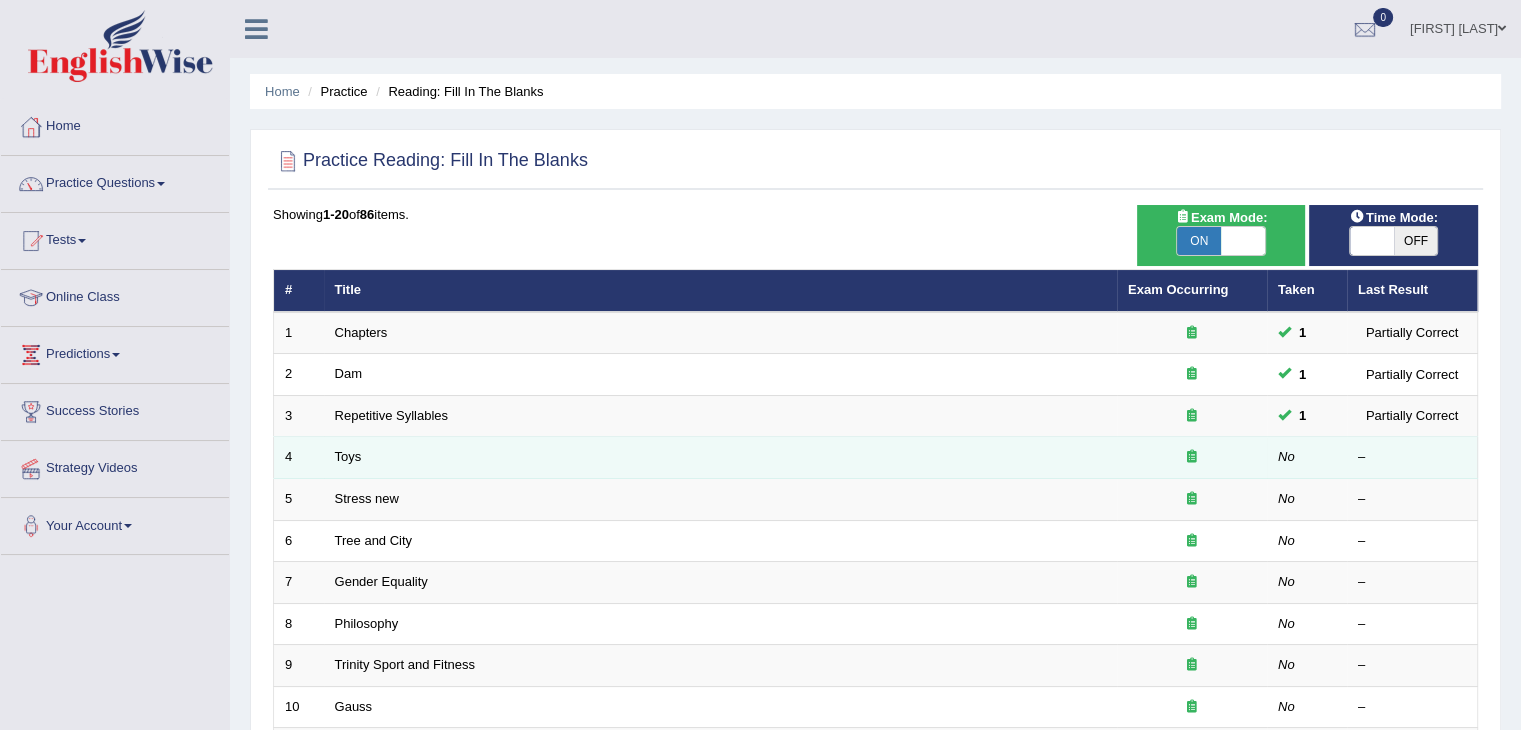 click on "4" at bounding box center (299, 458) 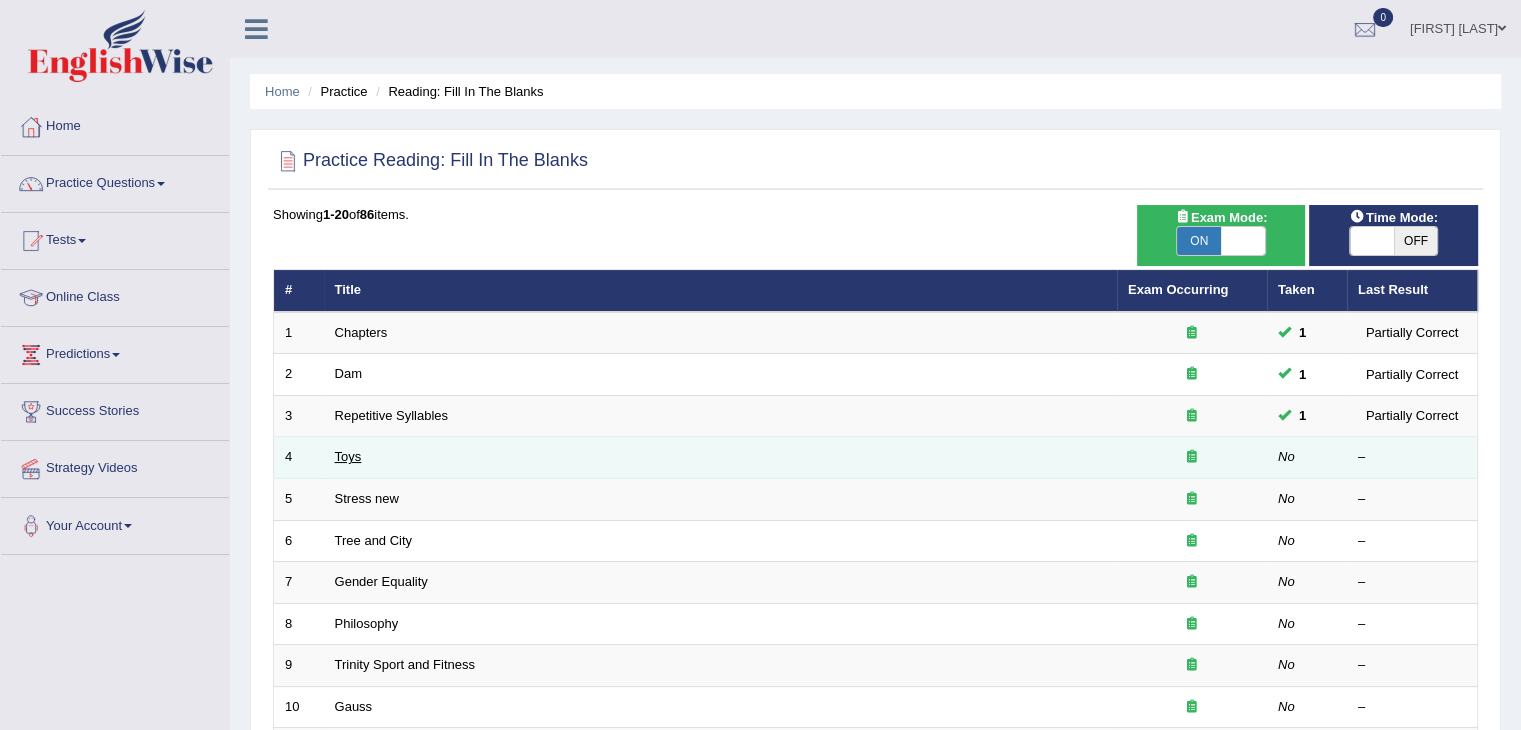 click on "Toys" at bounding box center [348, 456] 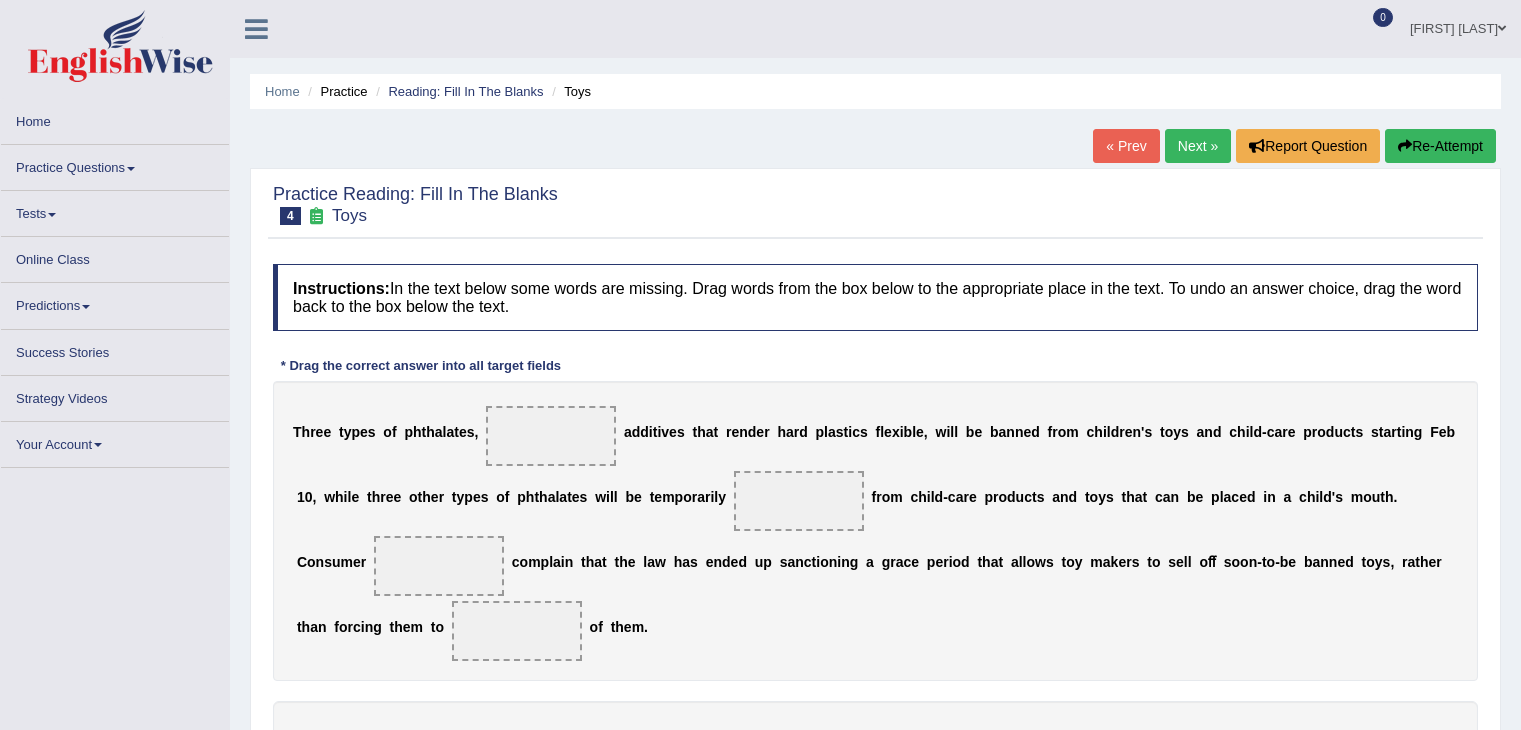 scroll, scrollTop: 0, scrollLeft: 0, axis: both 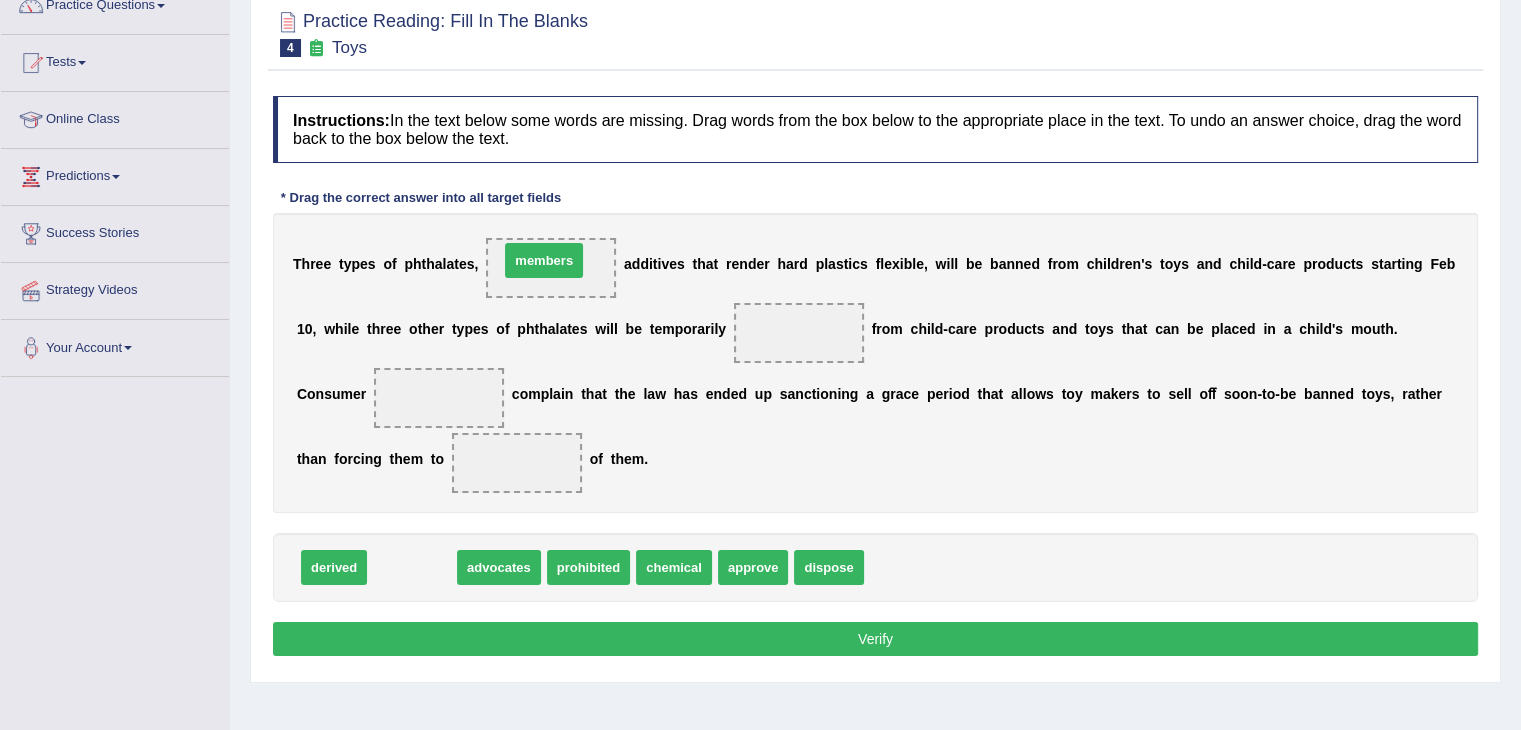 drag, startPoint x: 416, startPoint y: 562, endPoint x: 548, endPoint y: 258, distance: 331.42117 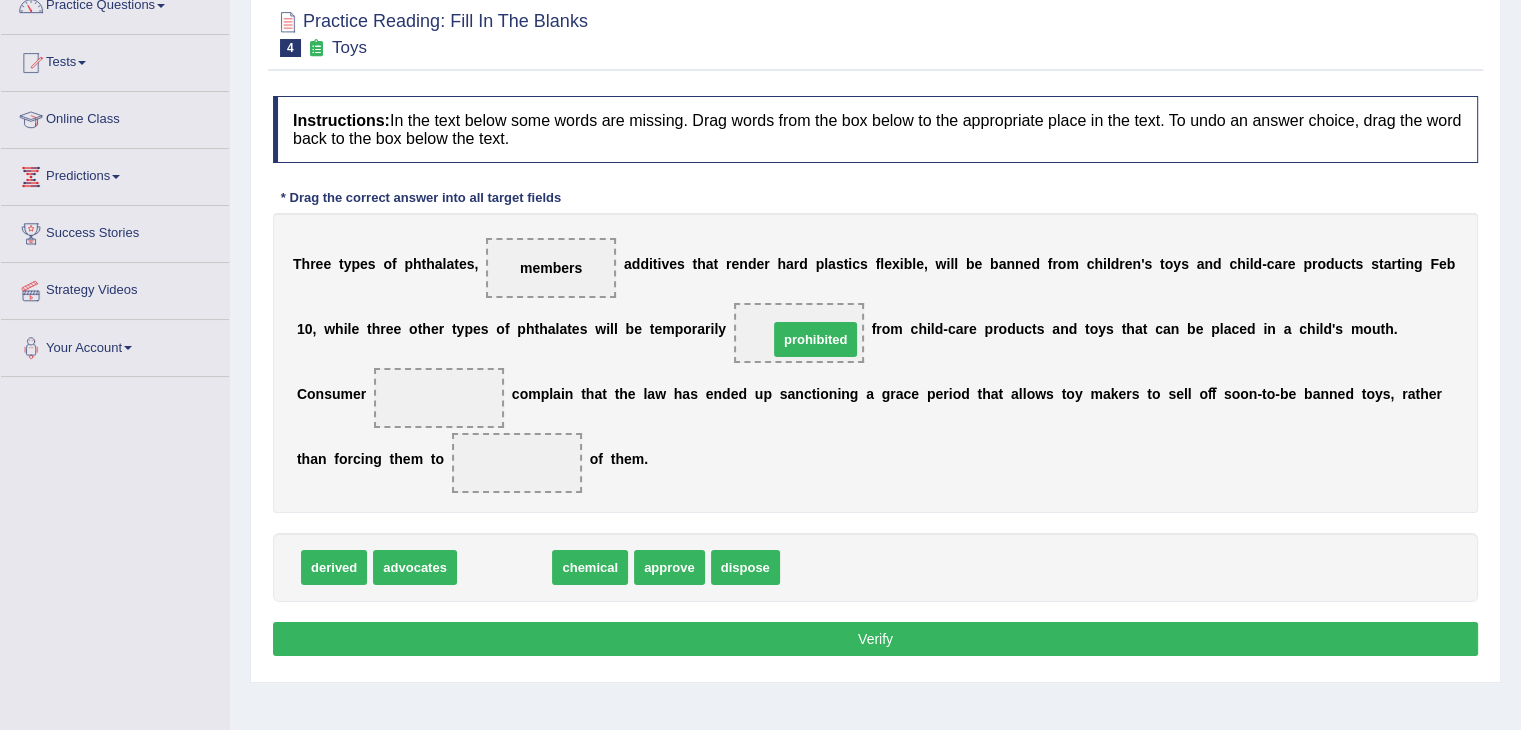 drag, startPoint x: 503, startPoint y: 569, endPoint x: 814, endPoint y: 341, distance: 385.62286 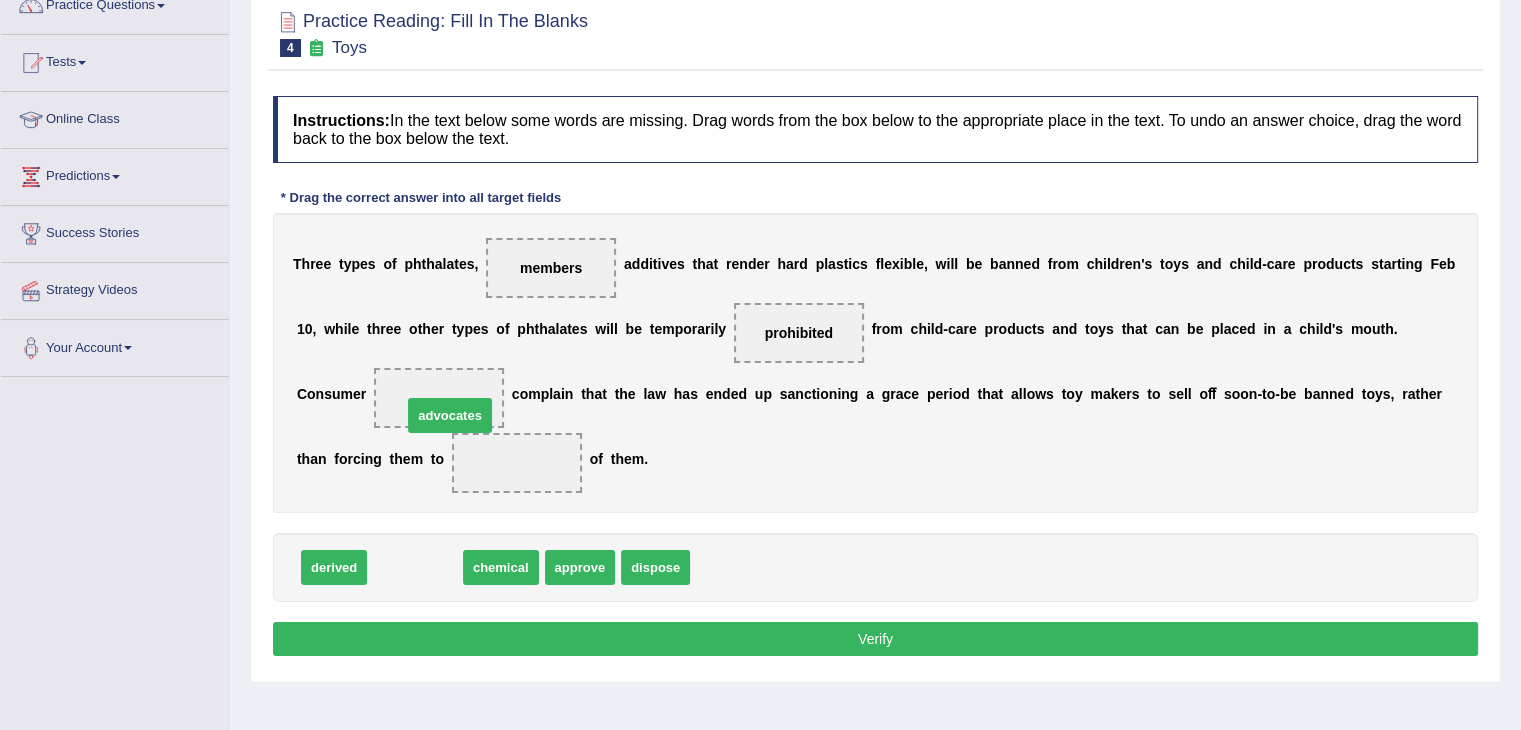 drag, startPoint x: 412, startPoint y: 569, endPoint x: 443, endPoint y: 417, distance: 155.12898 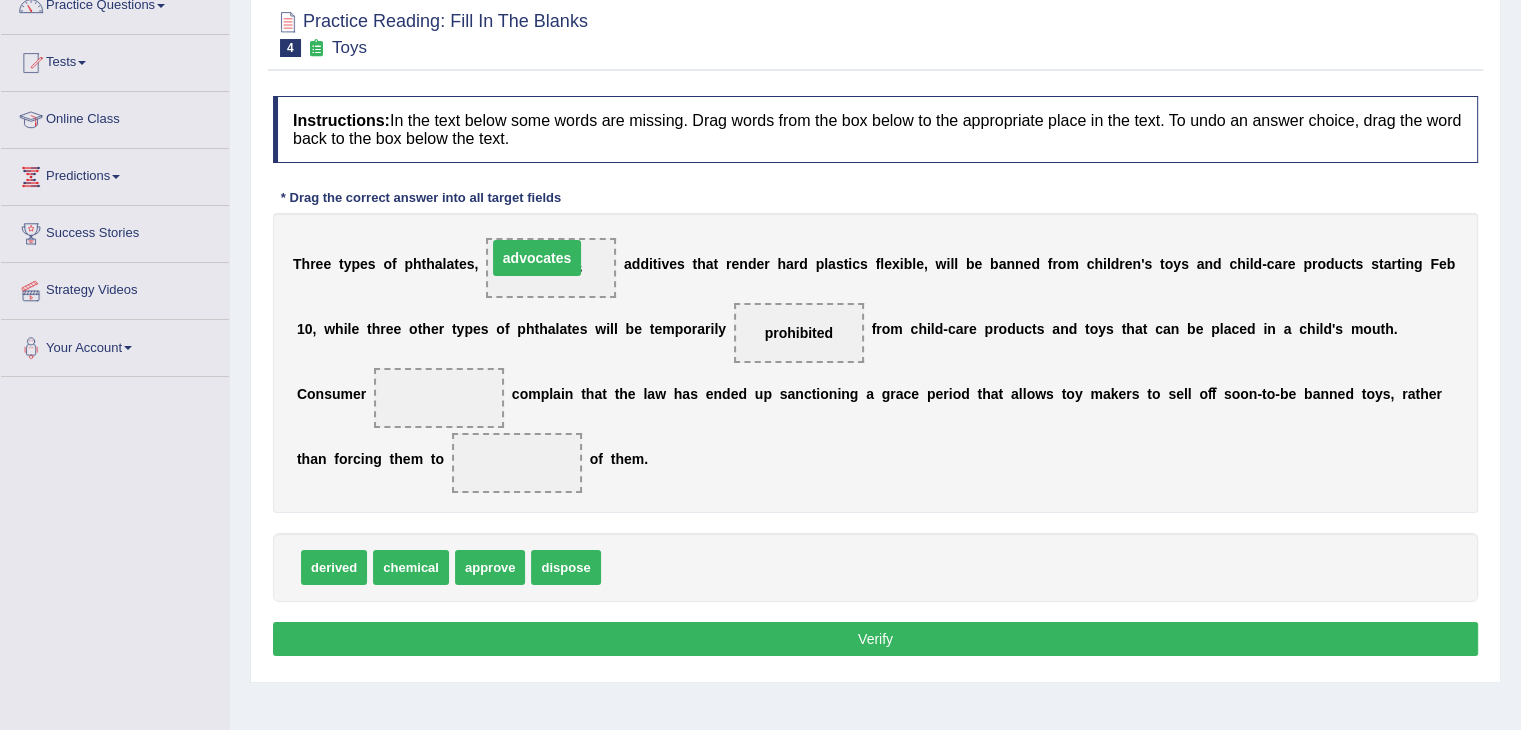 drag, startPoint x: 446, startPoint y: 396, endPoint x: 544, endPoint y: 256, distance: 170.89178 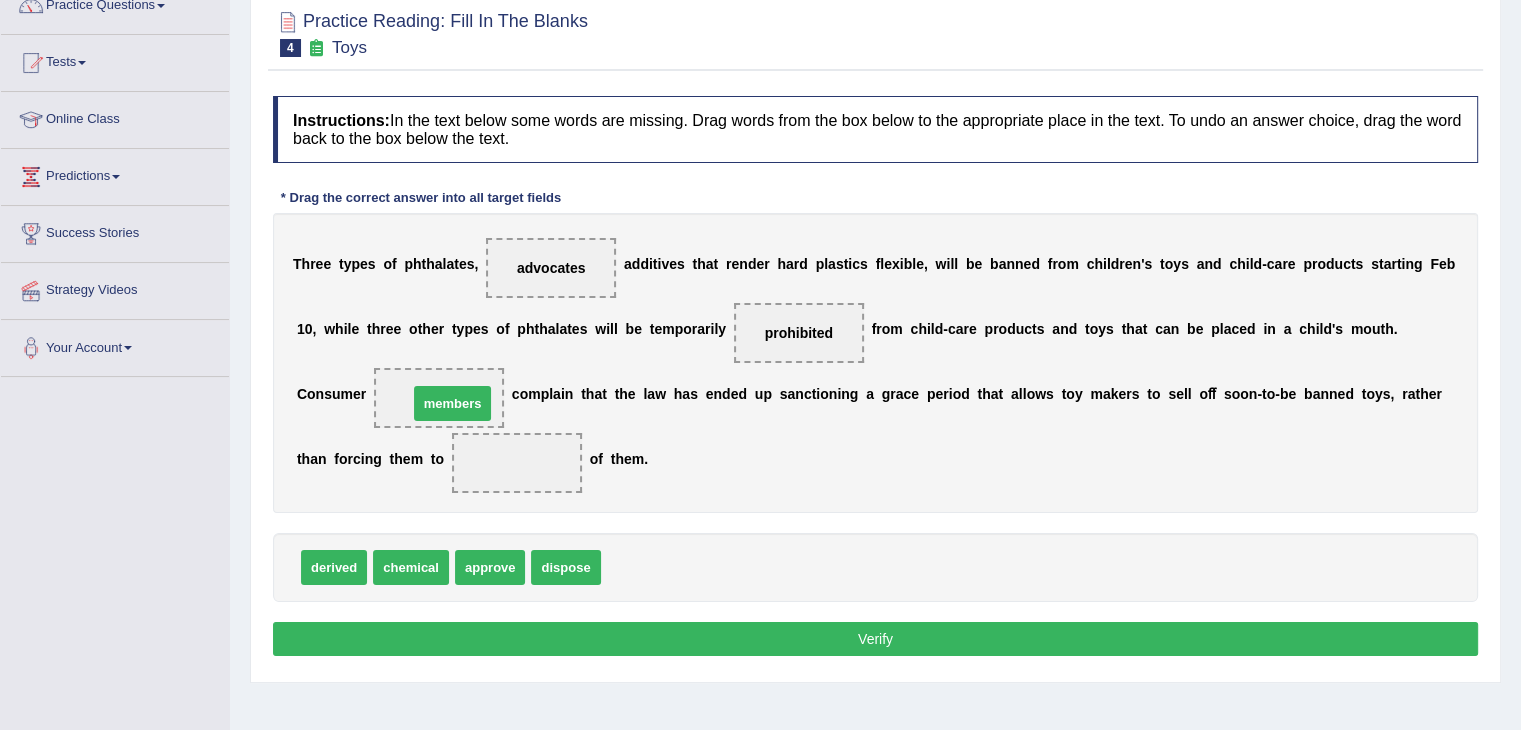 drag, startPoint x: 652, startPoint y: 569, endPoint x: 458, endPoint y: 405, distance: 254.0315 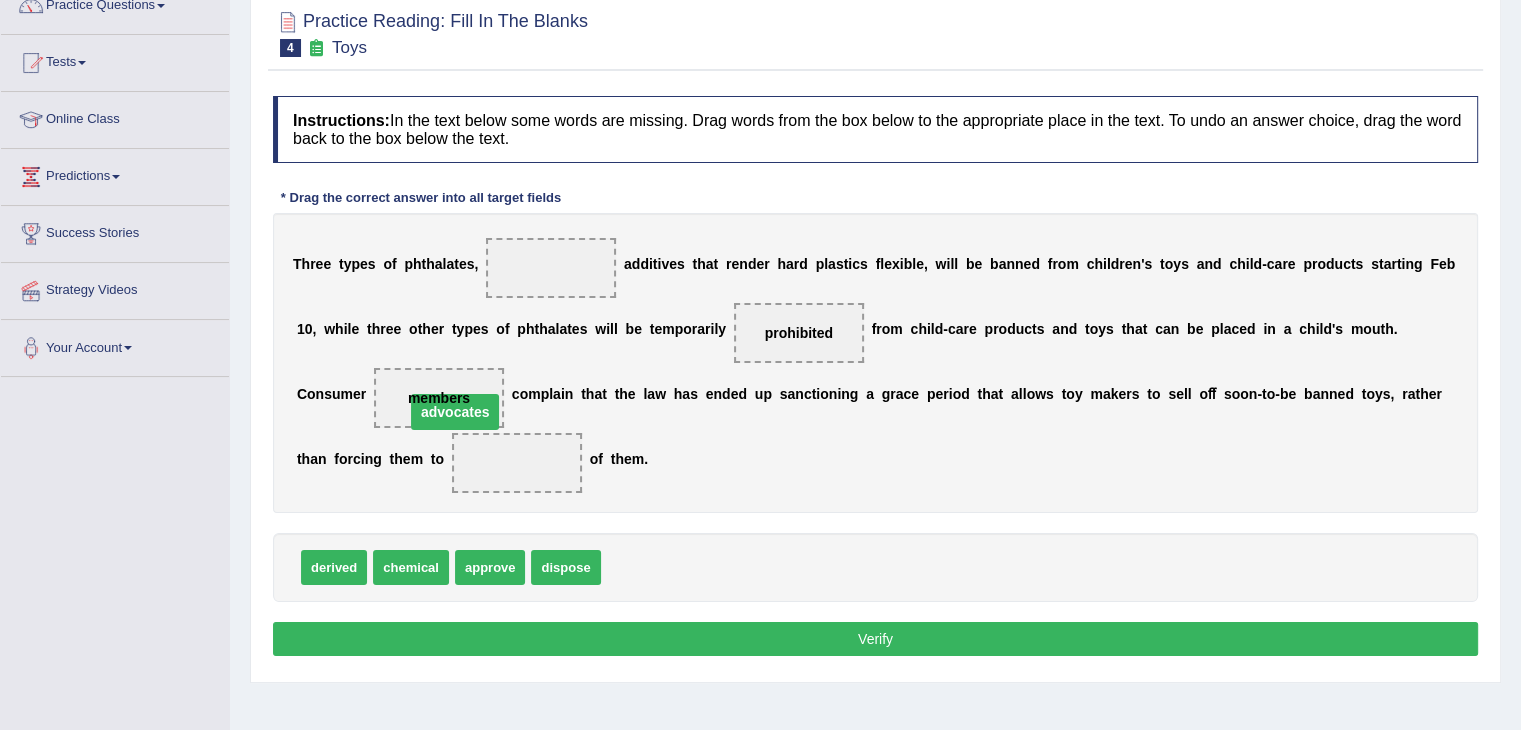 drag, startPoint x: 536, startPoint y: 262, endPoint x: 438, endPoint y: 411, distance: 178.33957 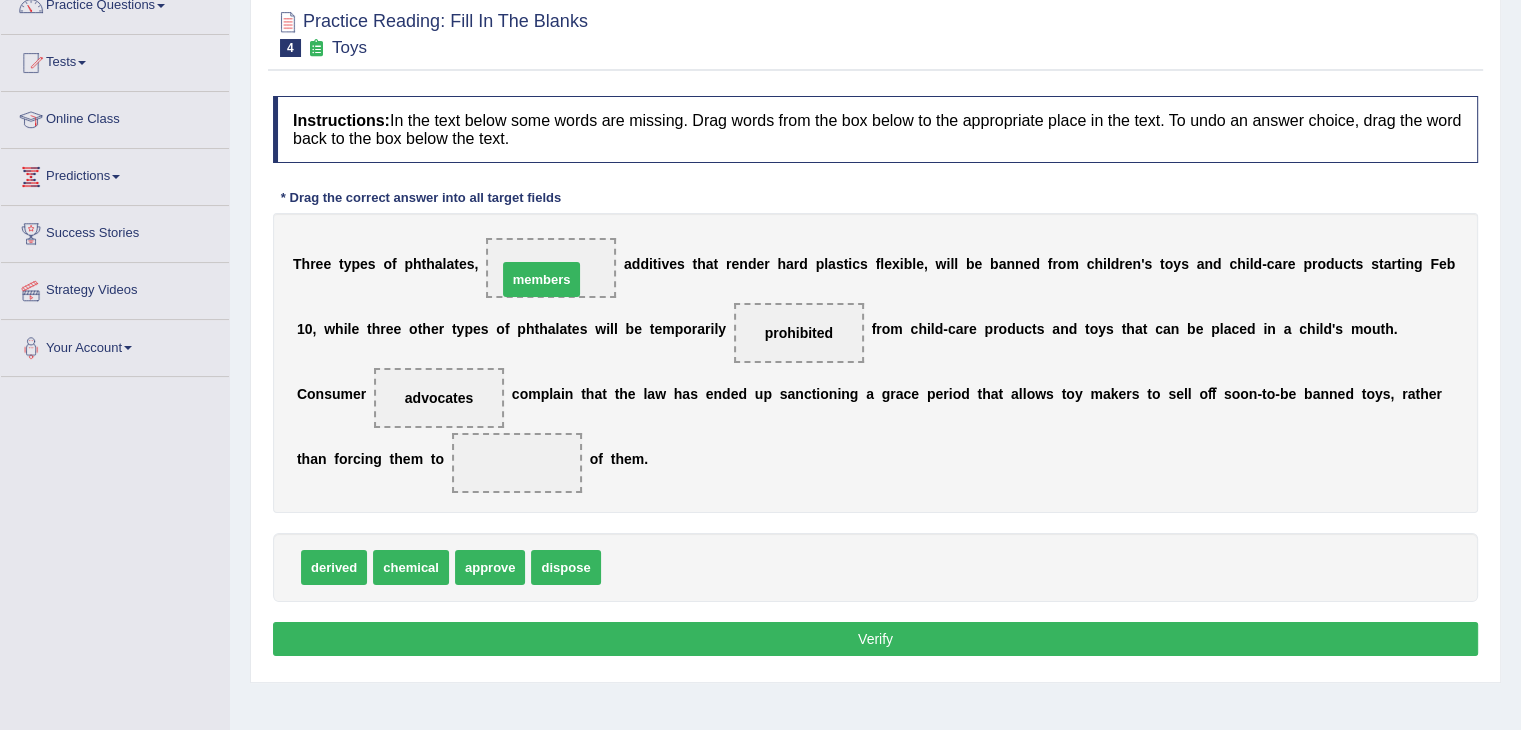 drag, startPoint x: 640, startPoint y: 569, endPoint x: 536, endPoint y: 281, distance: 306.20255 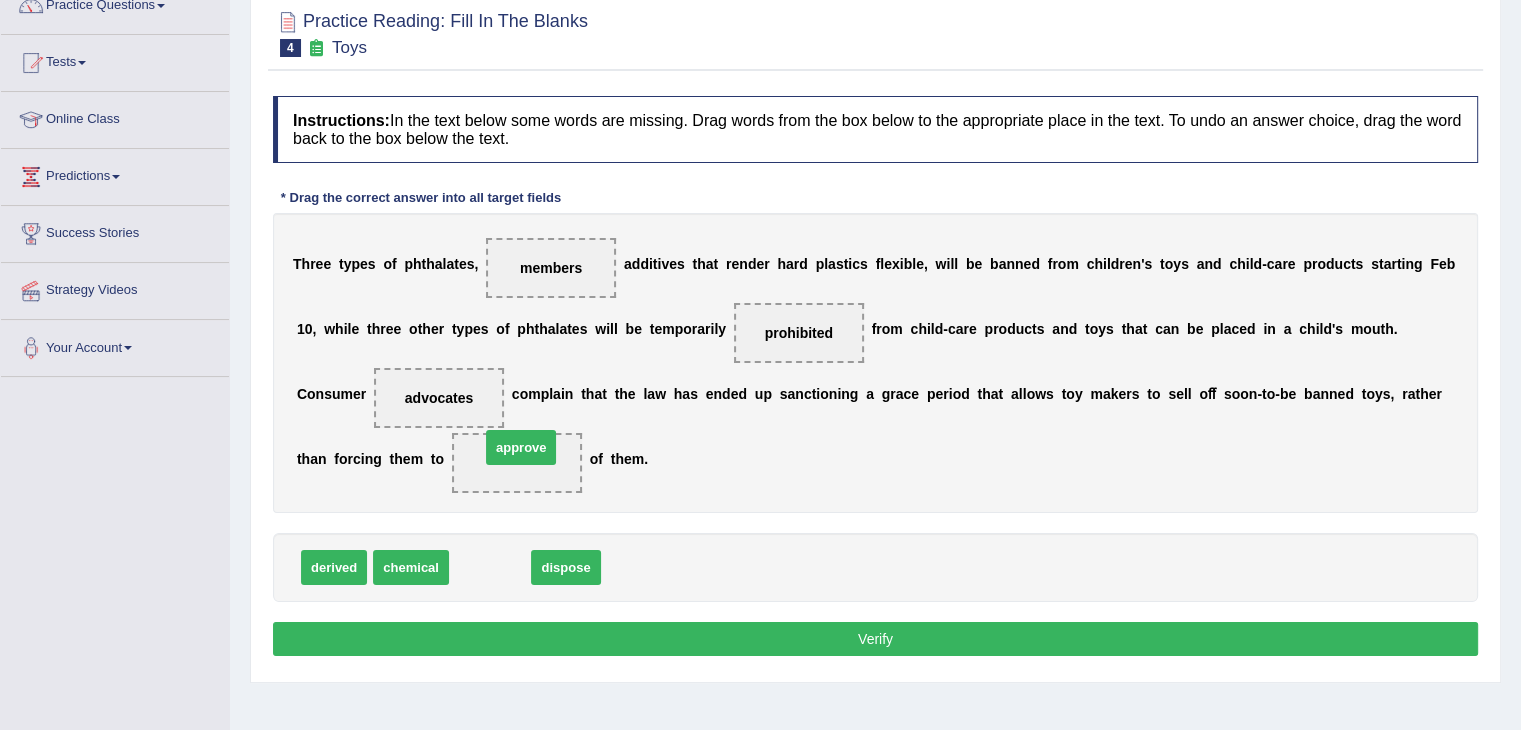 drag, startPoint x: 484, startPoint y: 575, endPoint x: 518, endPoint y: 465, distance: 115.134705 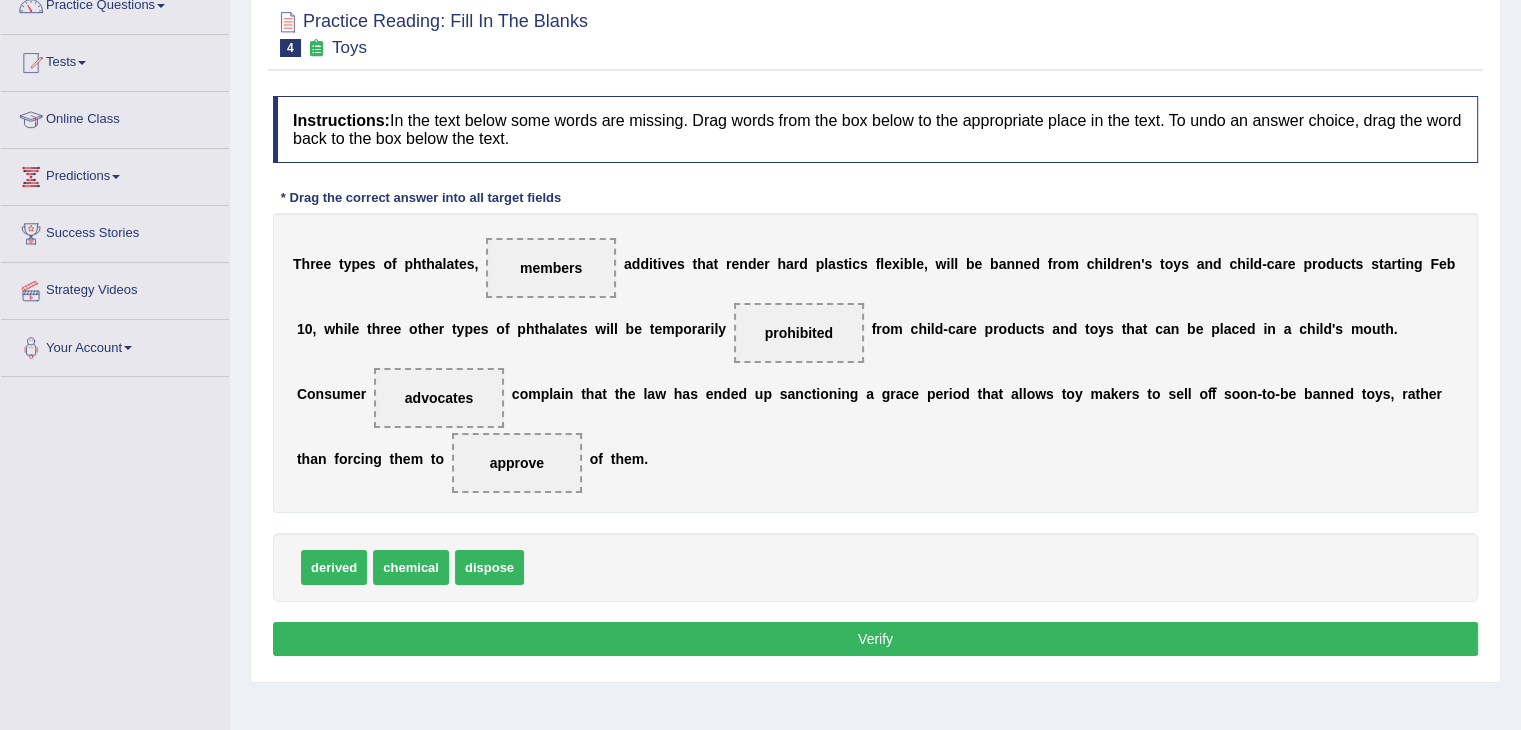 click on "Verify" at bounding box center [875, 639] 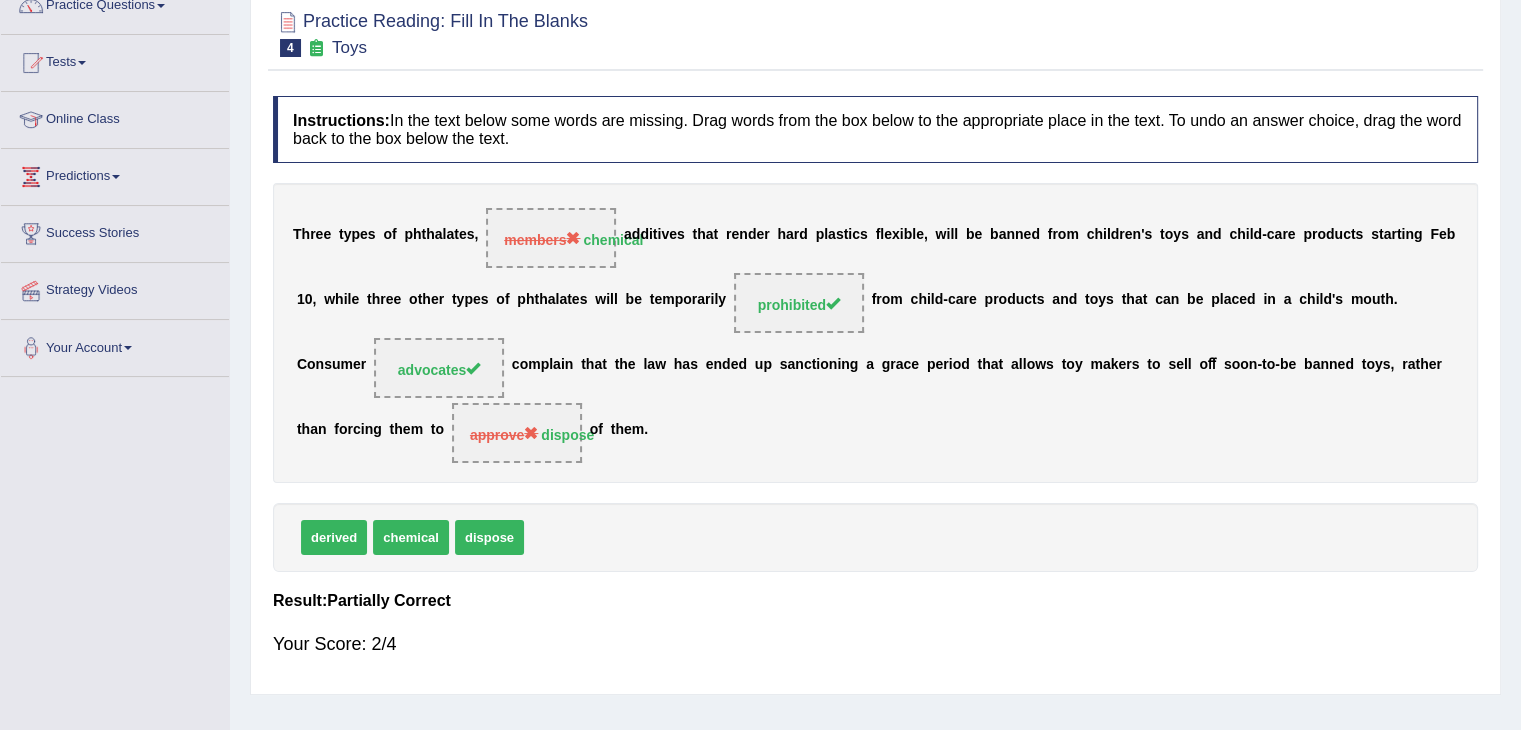 drag, startPoint x: 852, startPoint y: 412, endPoint x: 1151, endPoint y: 199, distance: 367.11035 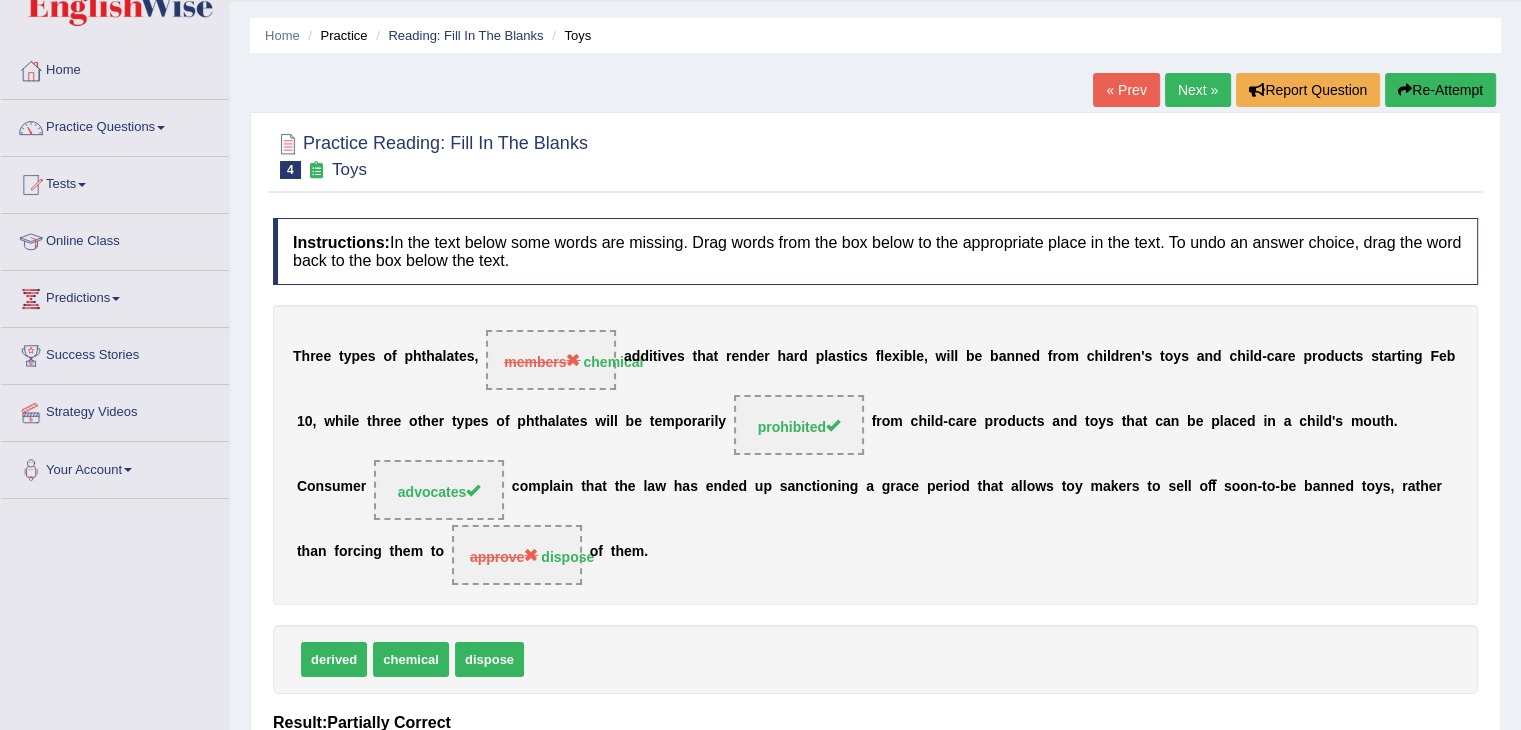 scroll, scrollTop: 0, scrollLeft: 0, axis: both 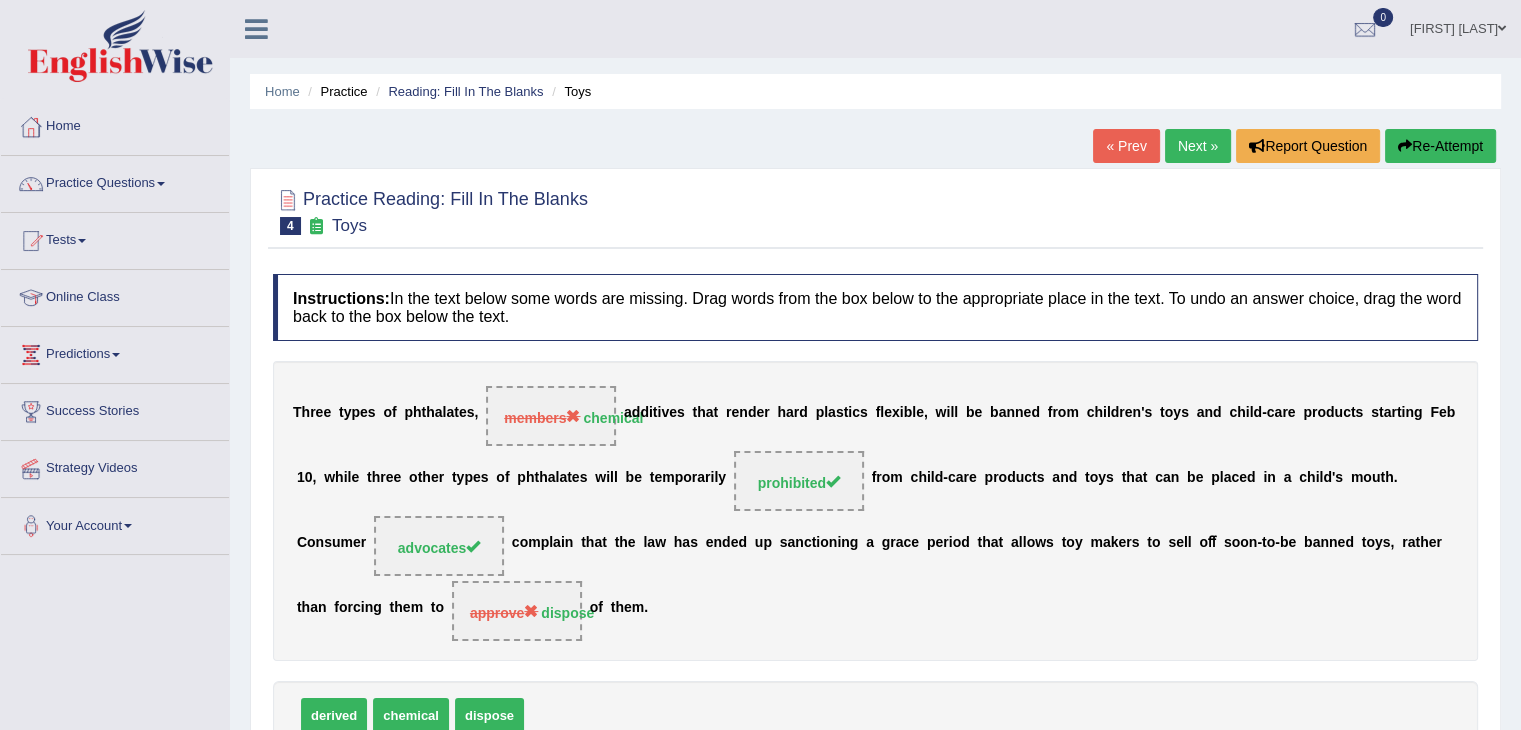 click on "Next »" at bounding box center [1198, 146] 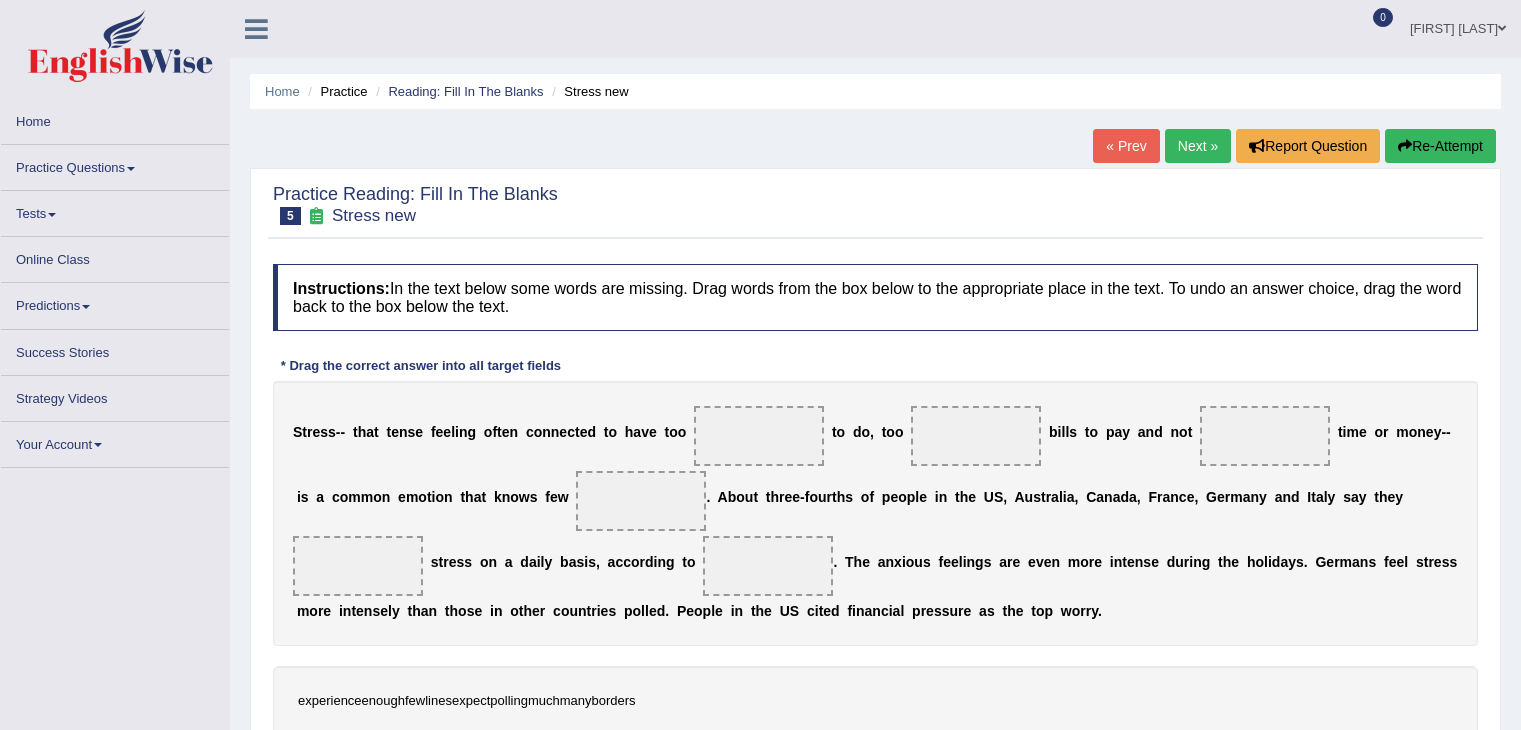 scroll, scrollTop: 0, scrollLeft: 0, axis: both 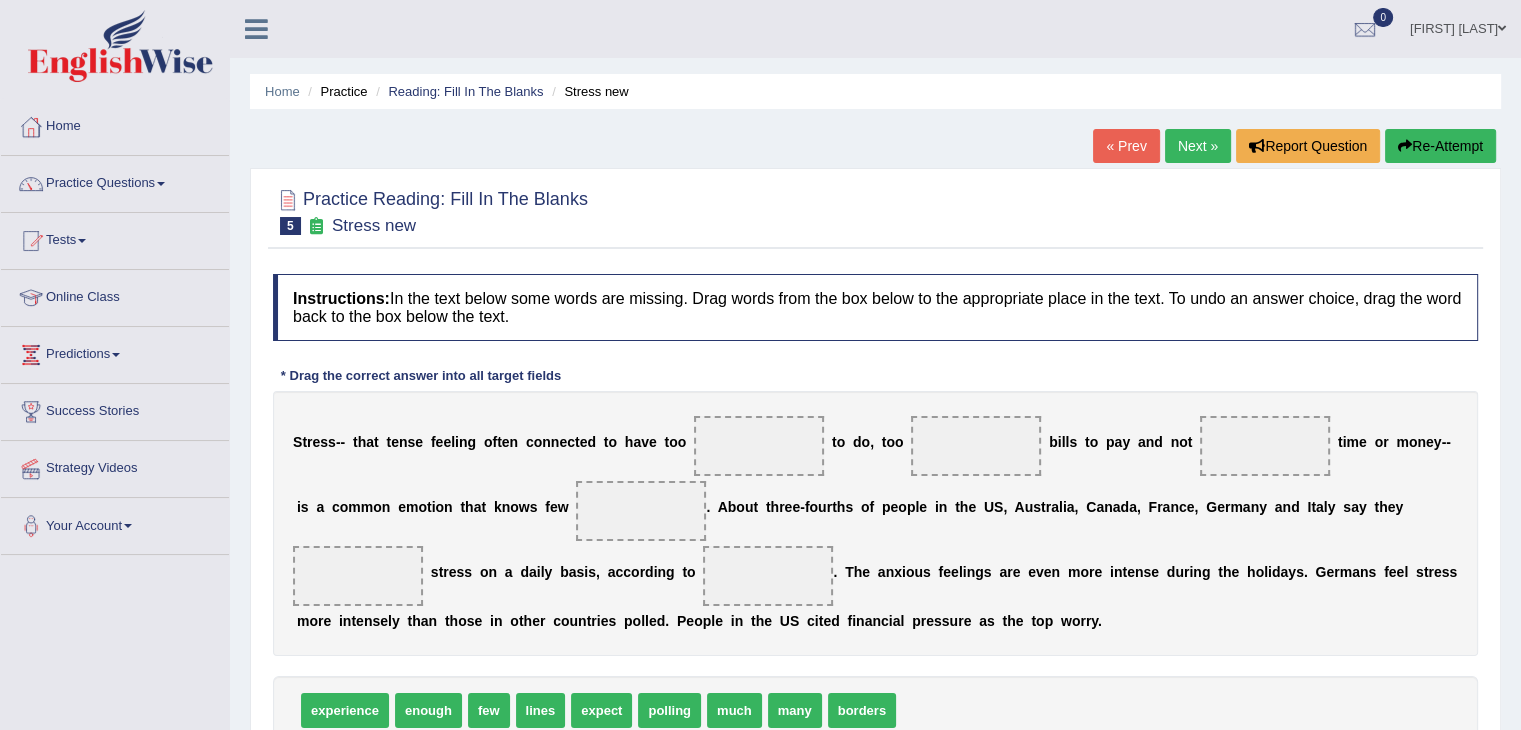 drag, startPoint x: 1519, startPoint y: 368, endPoint x: 1529, endPoint y: 365, distance: 10.440307 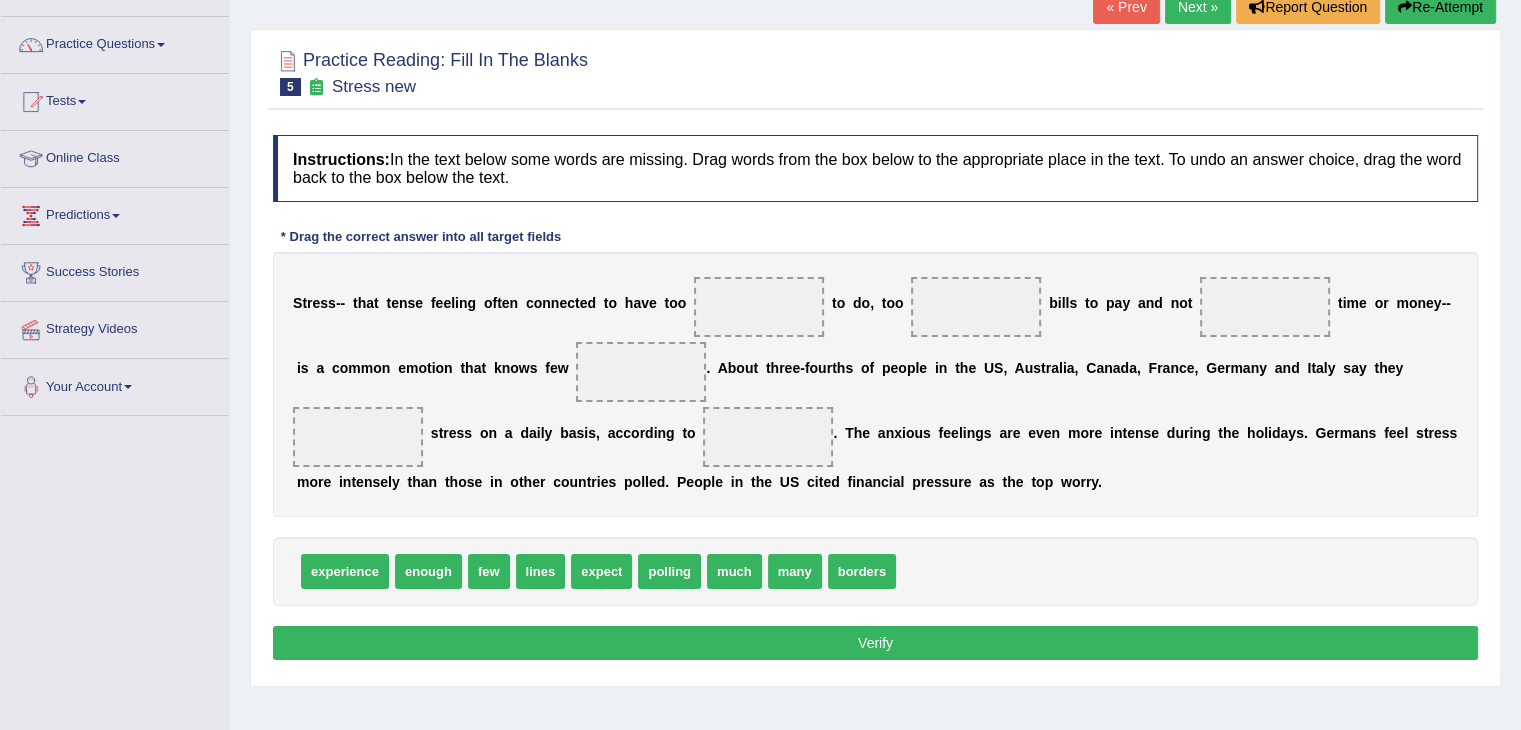scroll, scrollTop: 181, scrollLeft: 0, axis: vertical 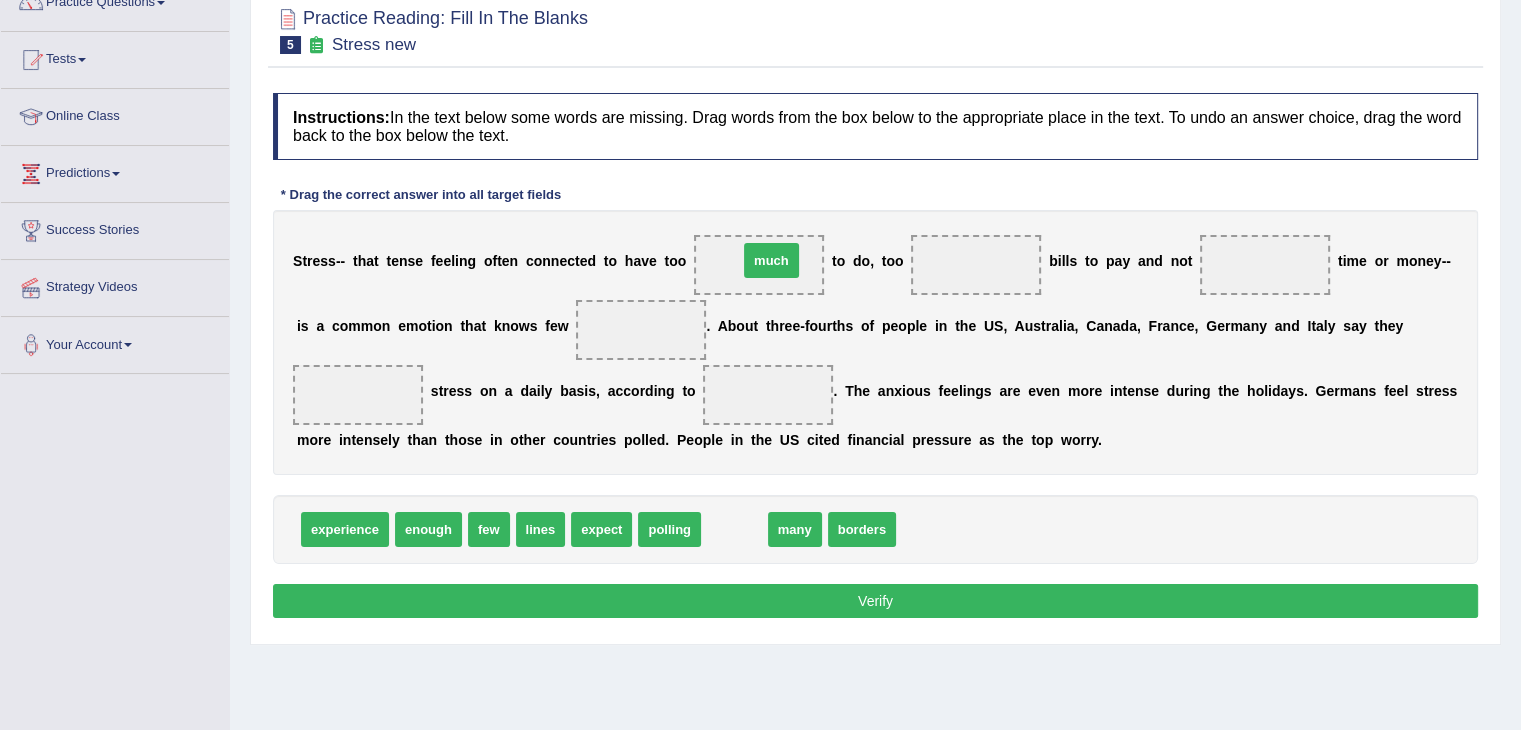 drag, startPoint x: 735, startPoint y: 527, endPoint x: 772, endPoint y: 258, distance: 271.53268 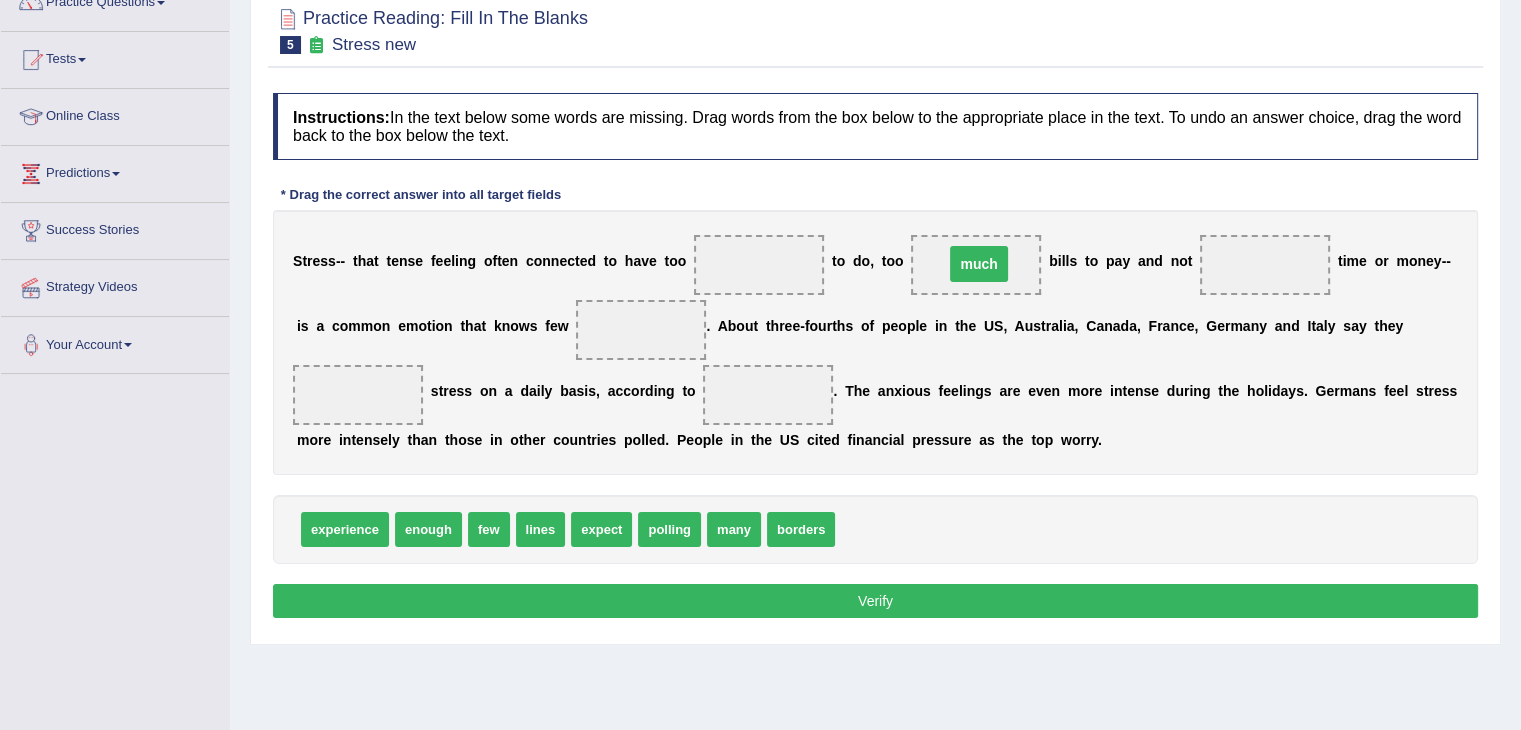 drag, startPoint x: 752, startPoint y: 268, endPoint x: 972, endPoint y: 266, distance: 220.0091 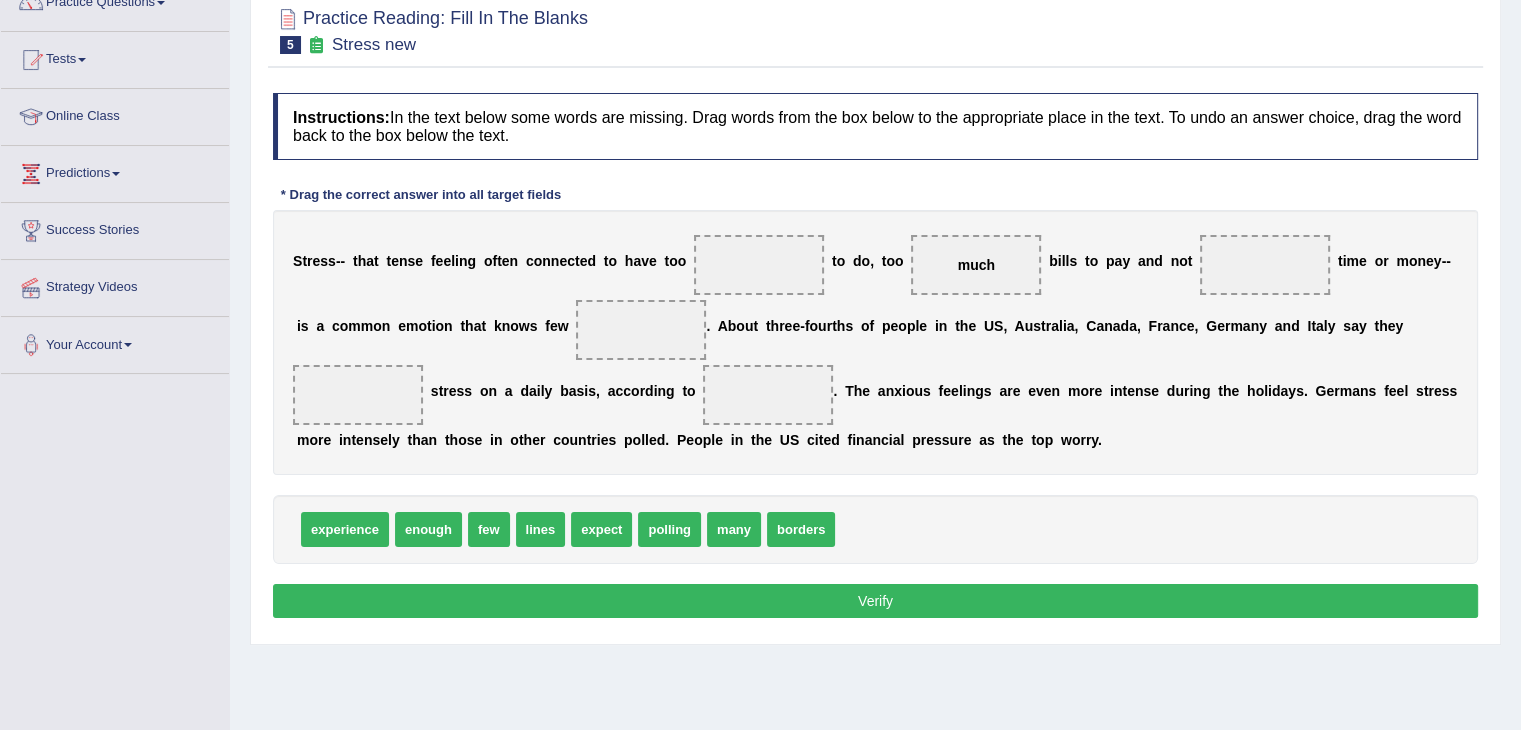 click on "many" at bounding box center [734, 529] 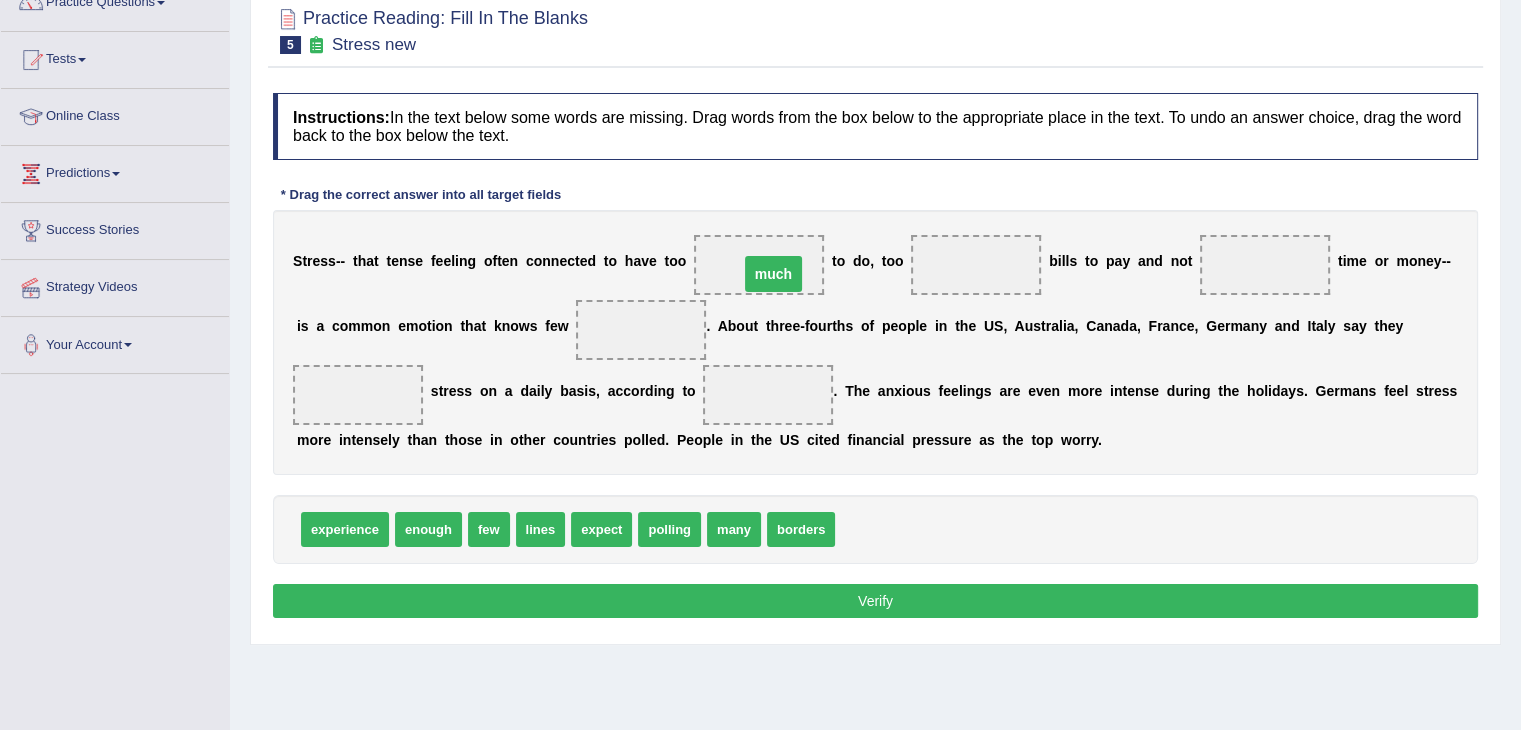 drag, startPoint x: 967, startPoint y: 267, endPoint x: 764, endPoint y: 277, distance: 203.24615 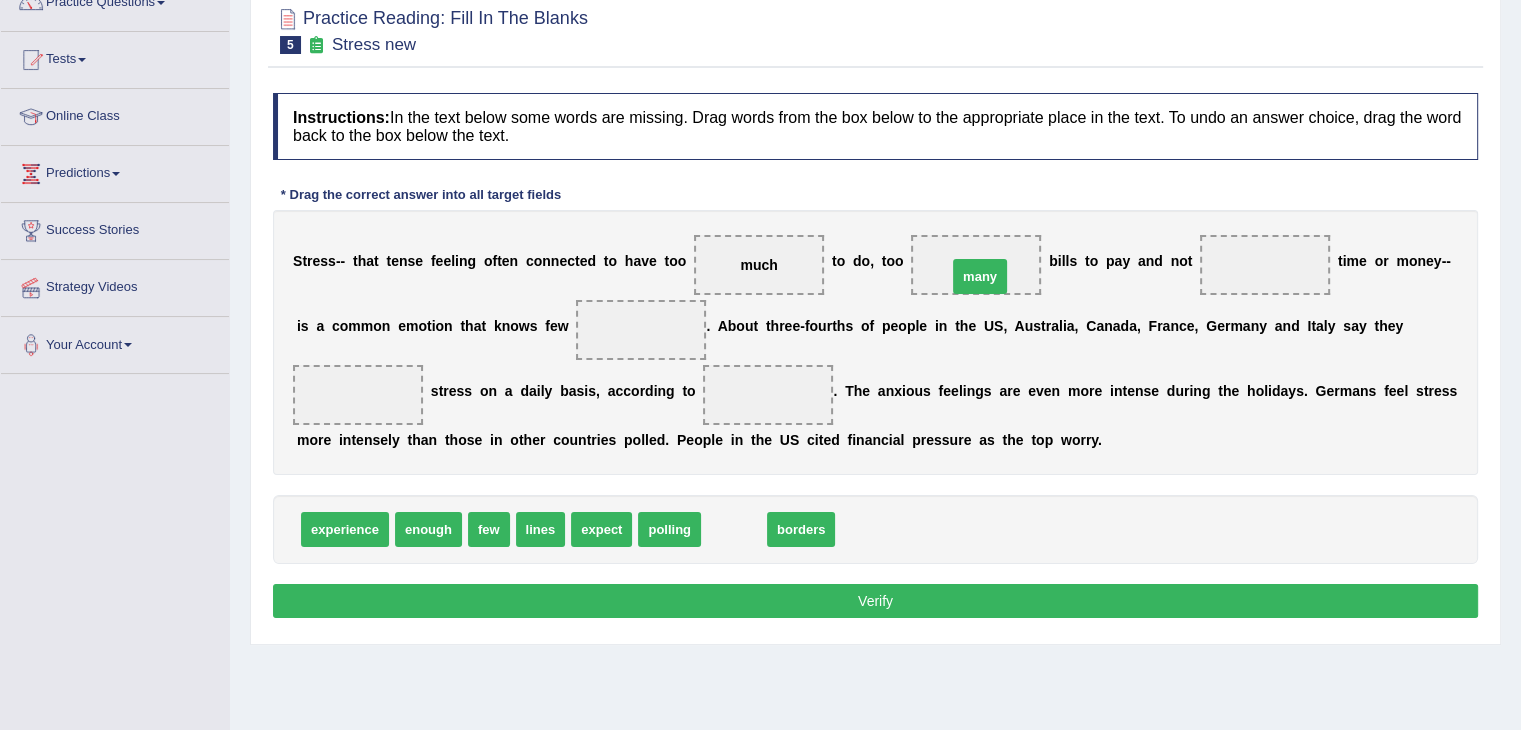 drag, startPoint x: 739, startPoint y: 533, endPoint x: 984, endPoint y: 277, distance: 354.3459 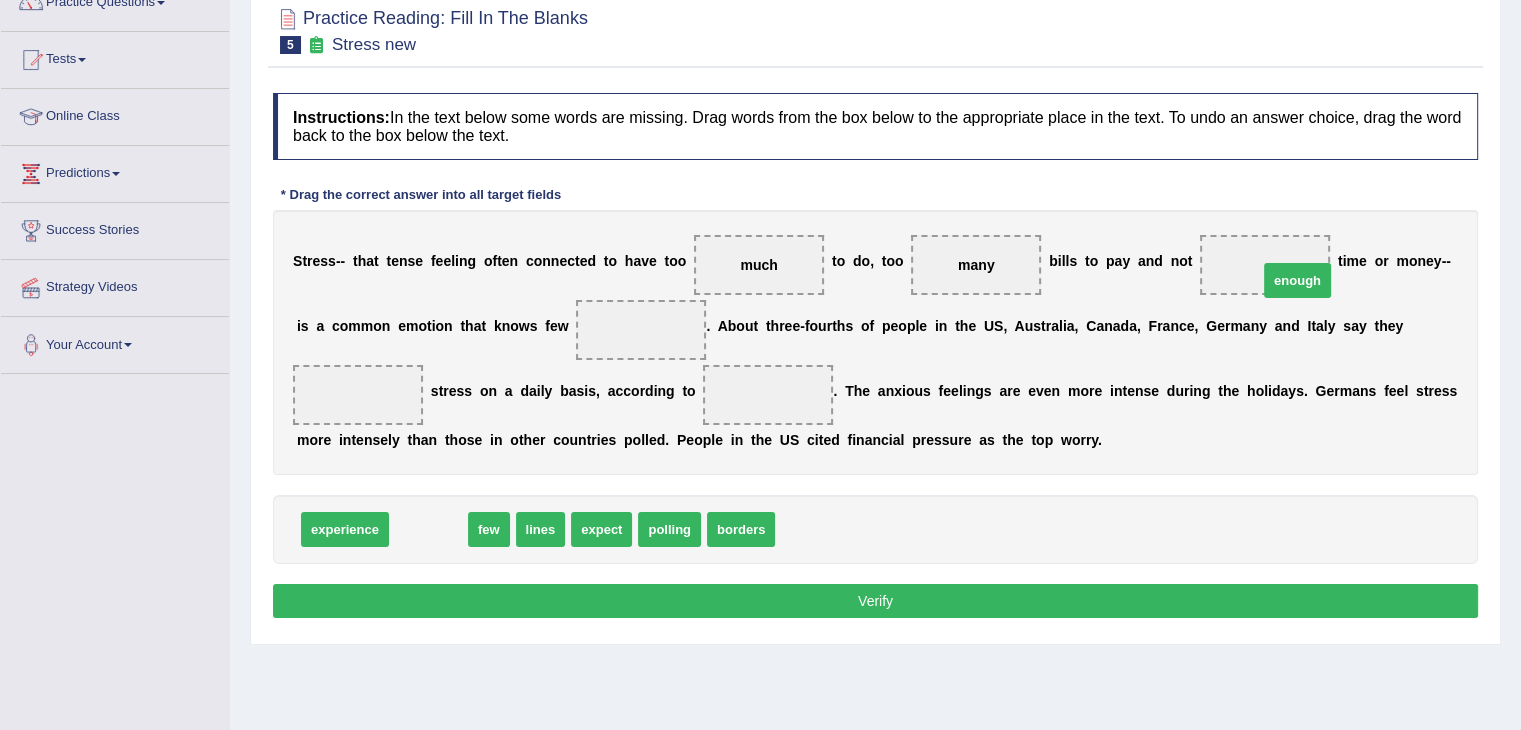 drag, startPoint x: 407, startPoint y: 531, endPoint x: 1265, endPoint y: 274, distance: 895.66345 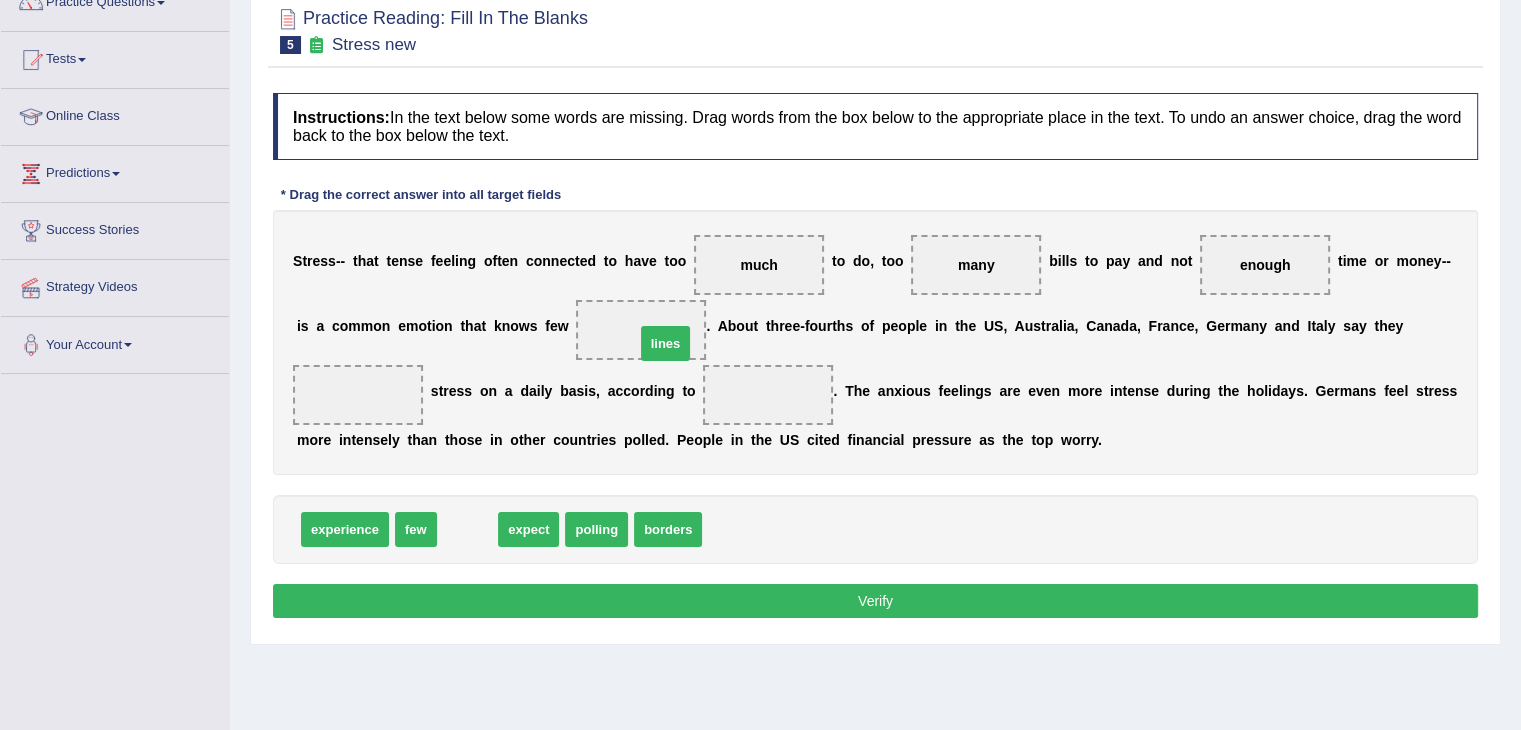 drag, startPoint x: 460, startPoint y: 533, endPoint x: 656, endPoint y: 346, distance: 270.89667 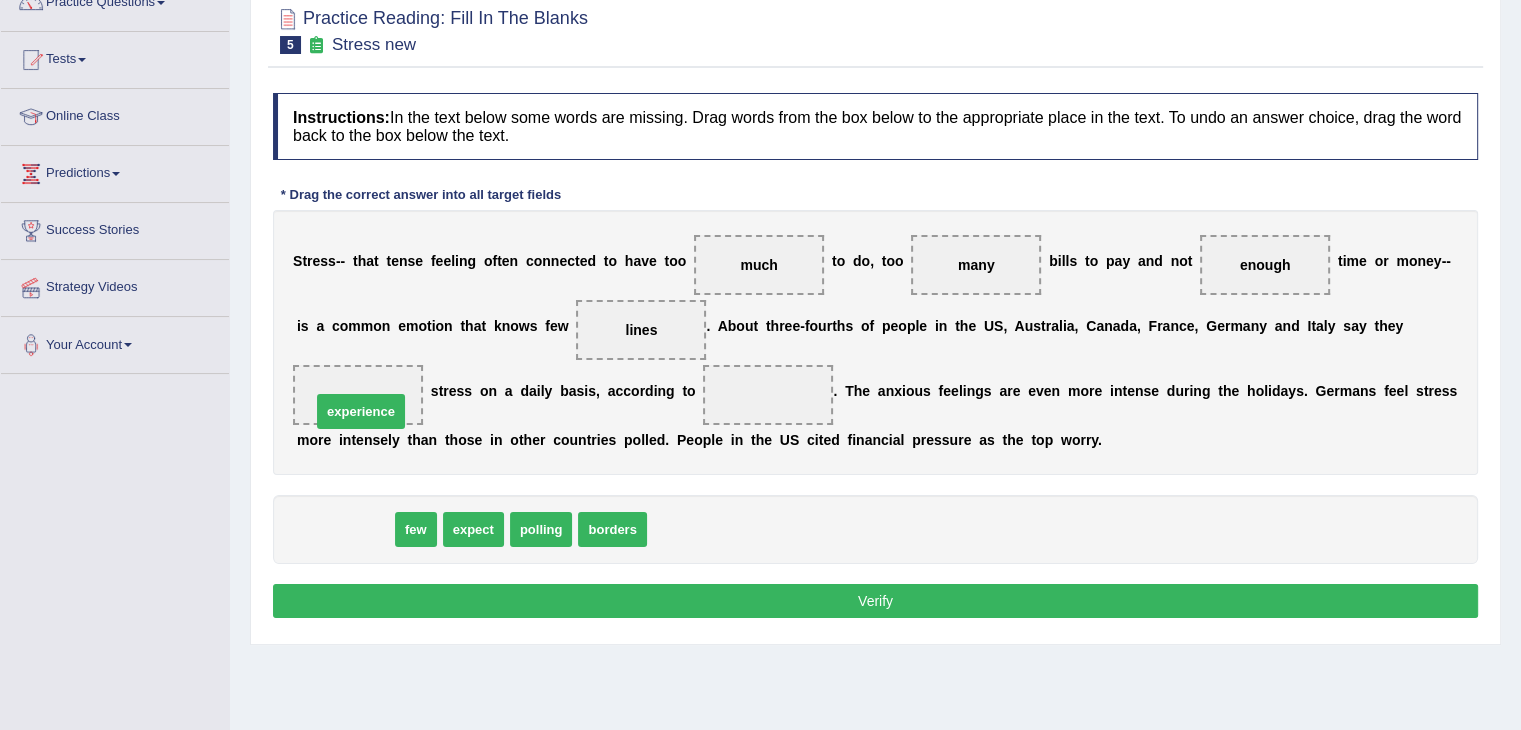 drag, startPoint x: 340, startPoint y: 528, endPoint x: 357, endPoint y: 409, distance: 120.20815 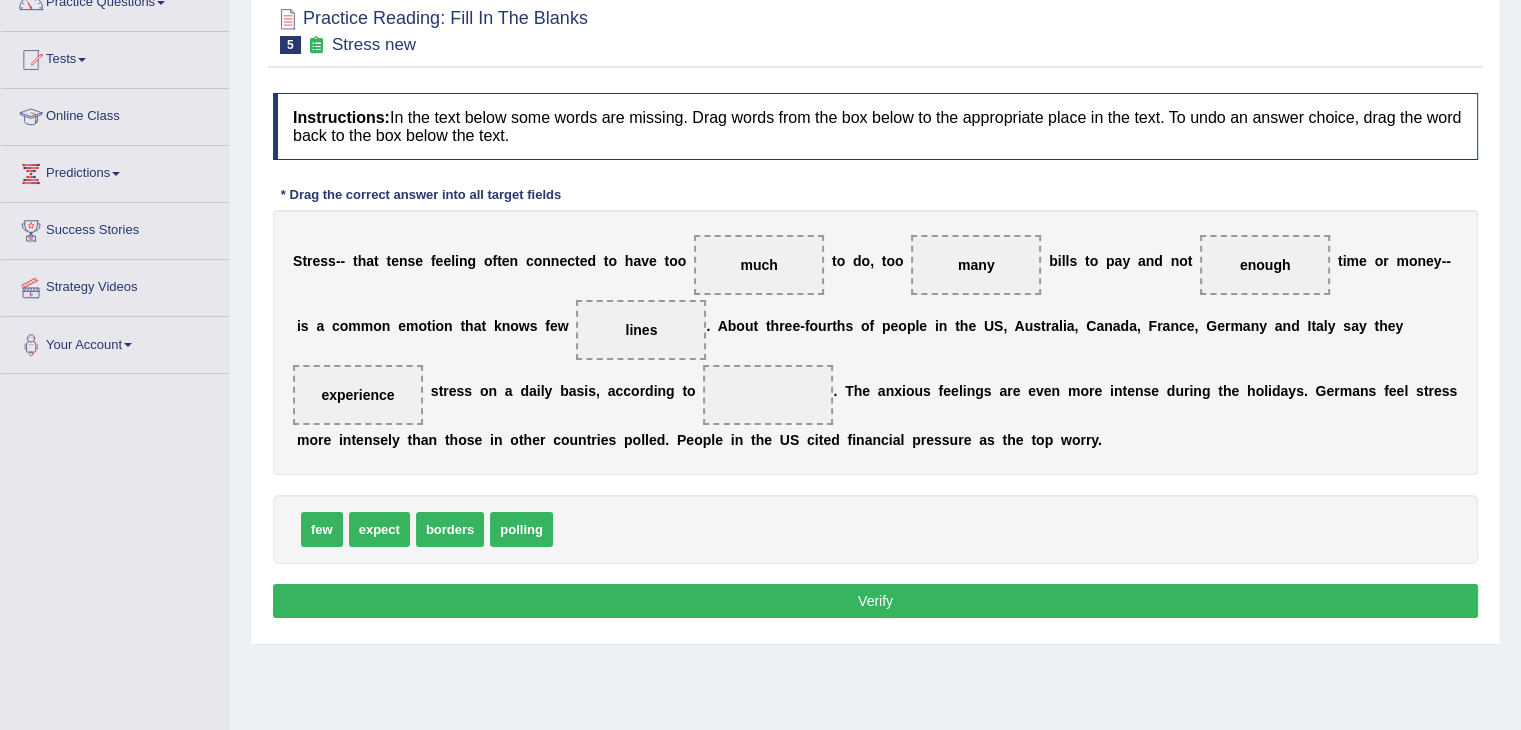 click on "borders" at bounding box center (450, 529) 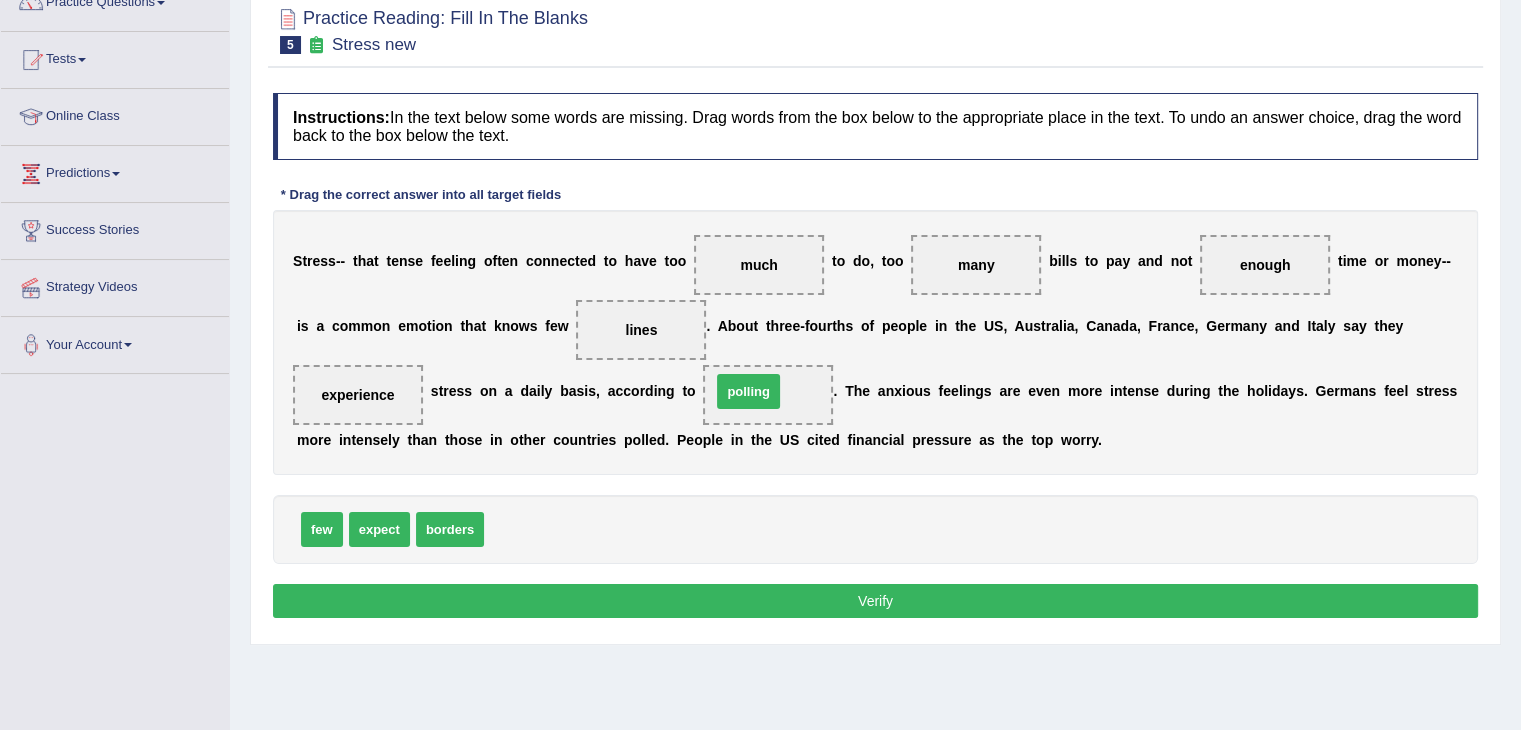 drag, startPoint x: 513, startPoint y: 531, endPoint x: 740, endPoint y: 393, distance: 265.6558 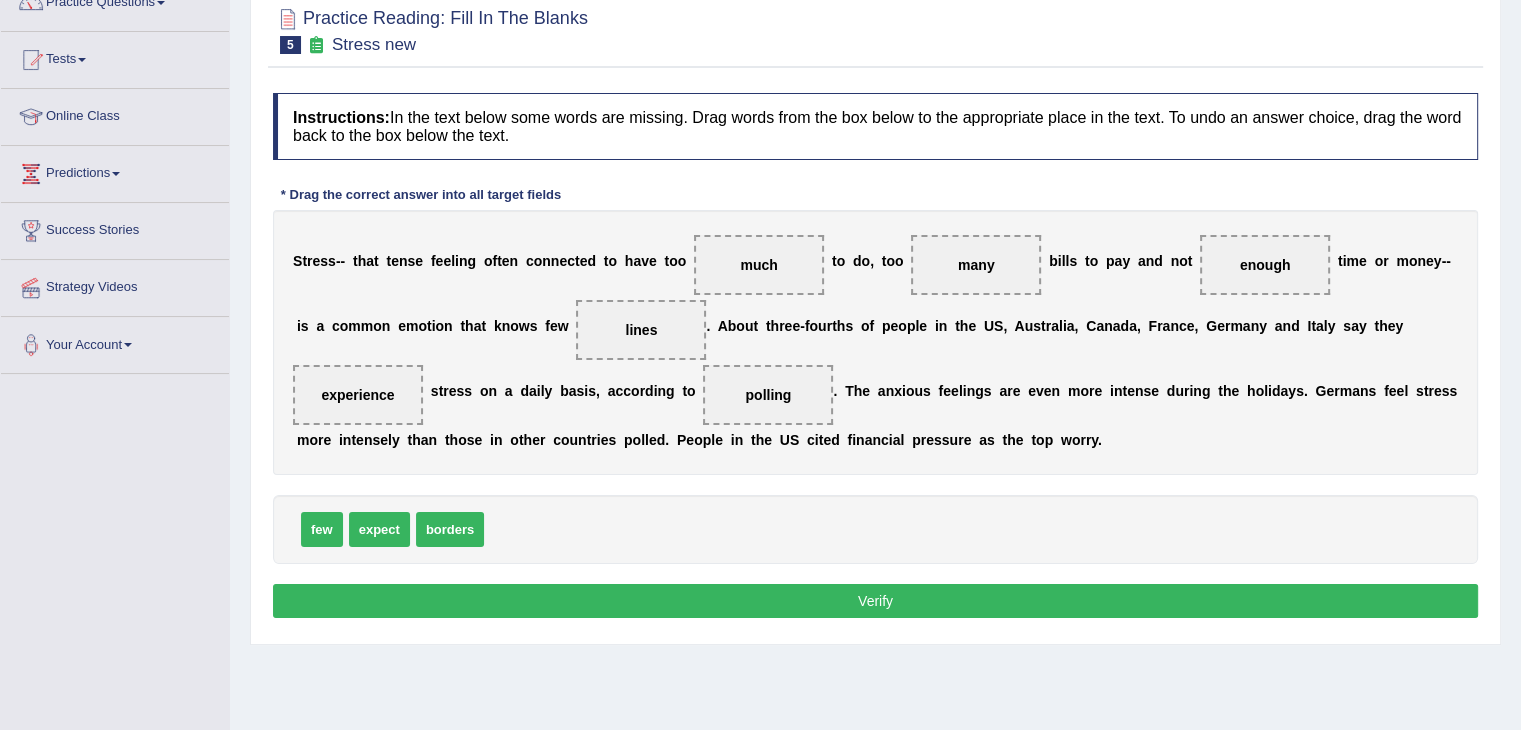 click on "Verify" at bounding box center [875, 601] 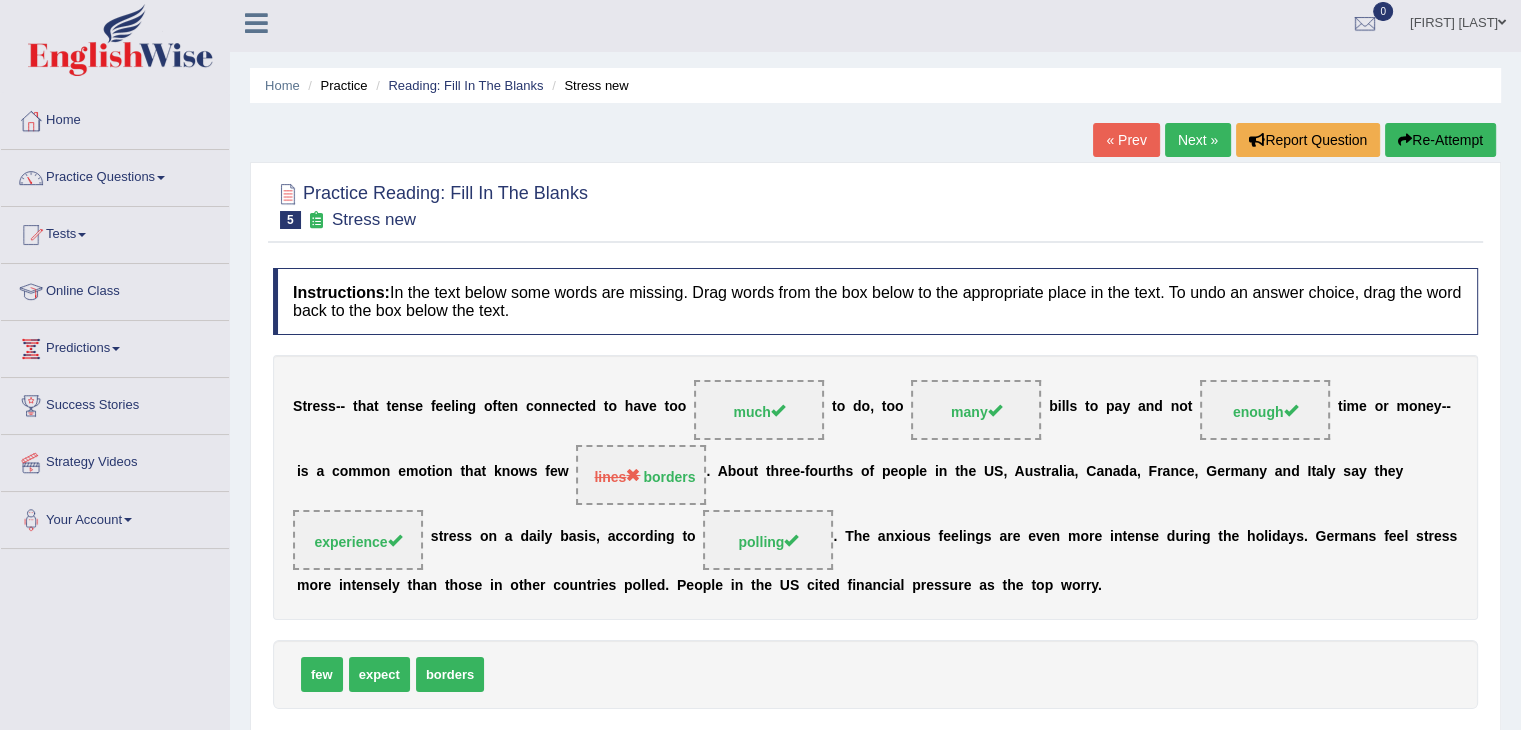 scroll, scrollTop: 0, scrollLeft: 0, axis: both 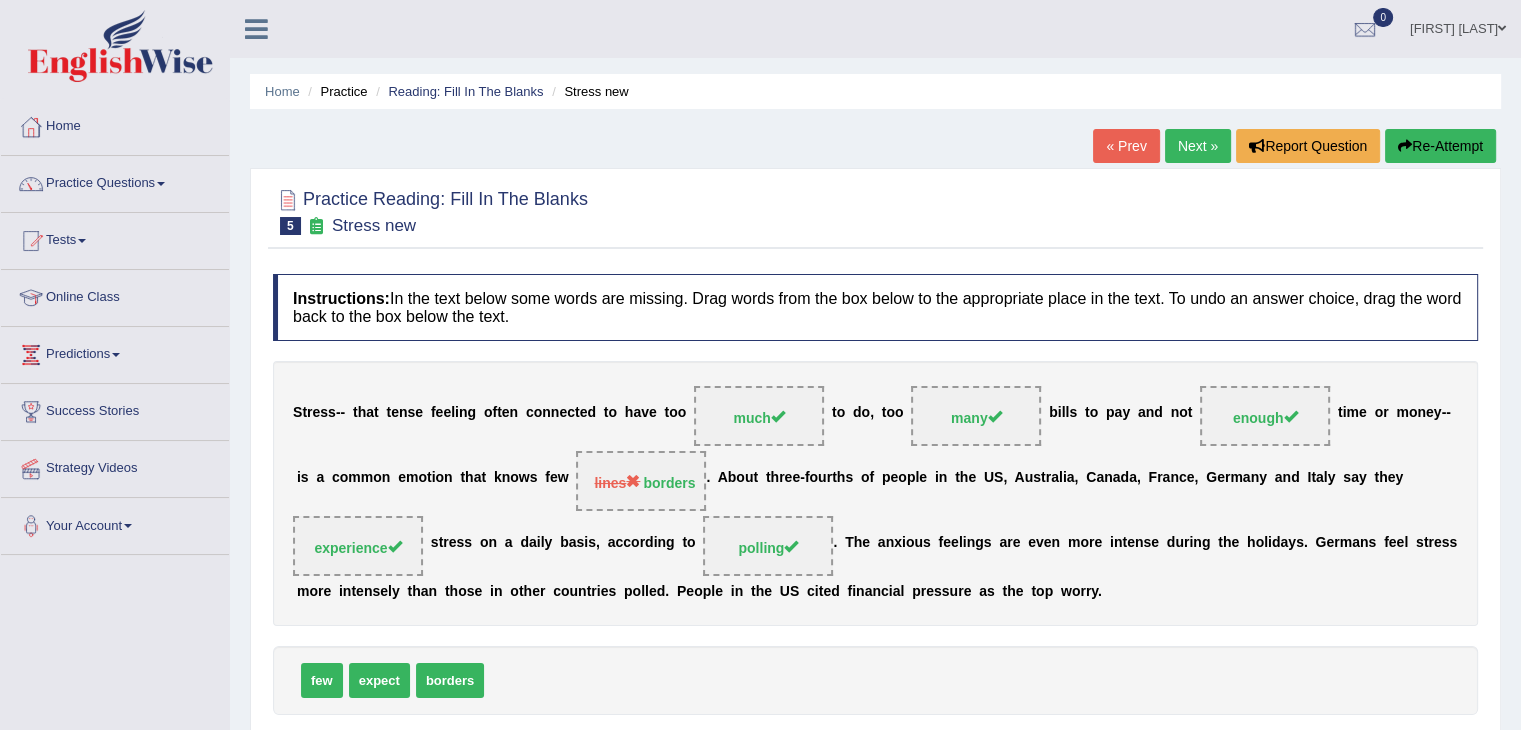 click on "Next »" at bounding box center [1198, 146] 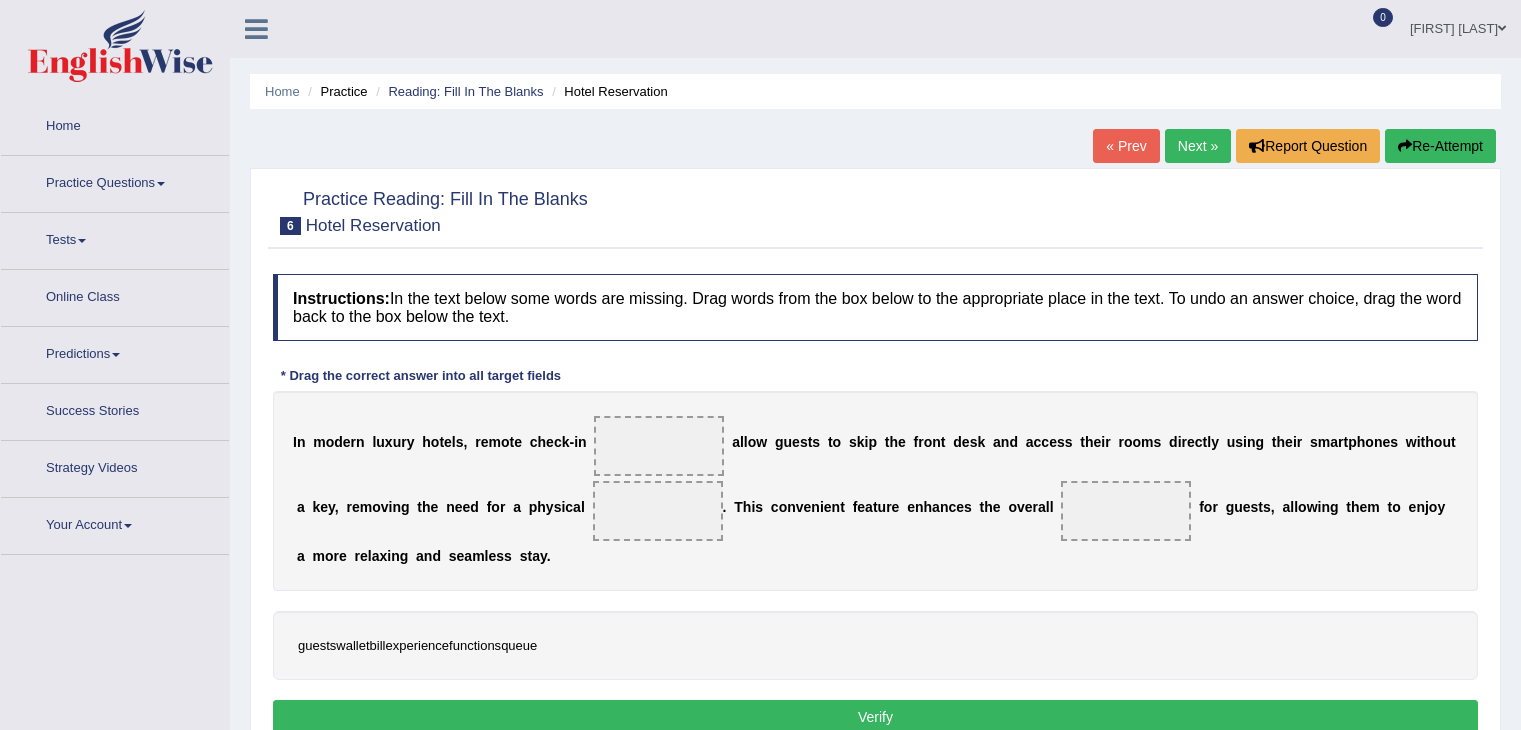 scroll, scrollTop: 0, scrollLeft: 0, axis: both 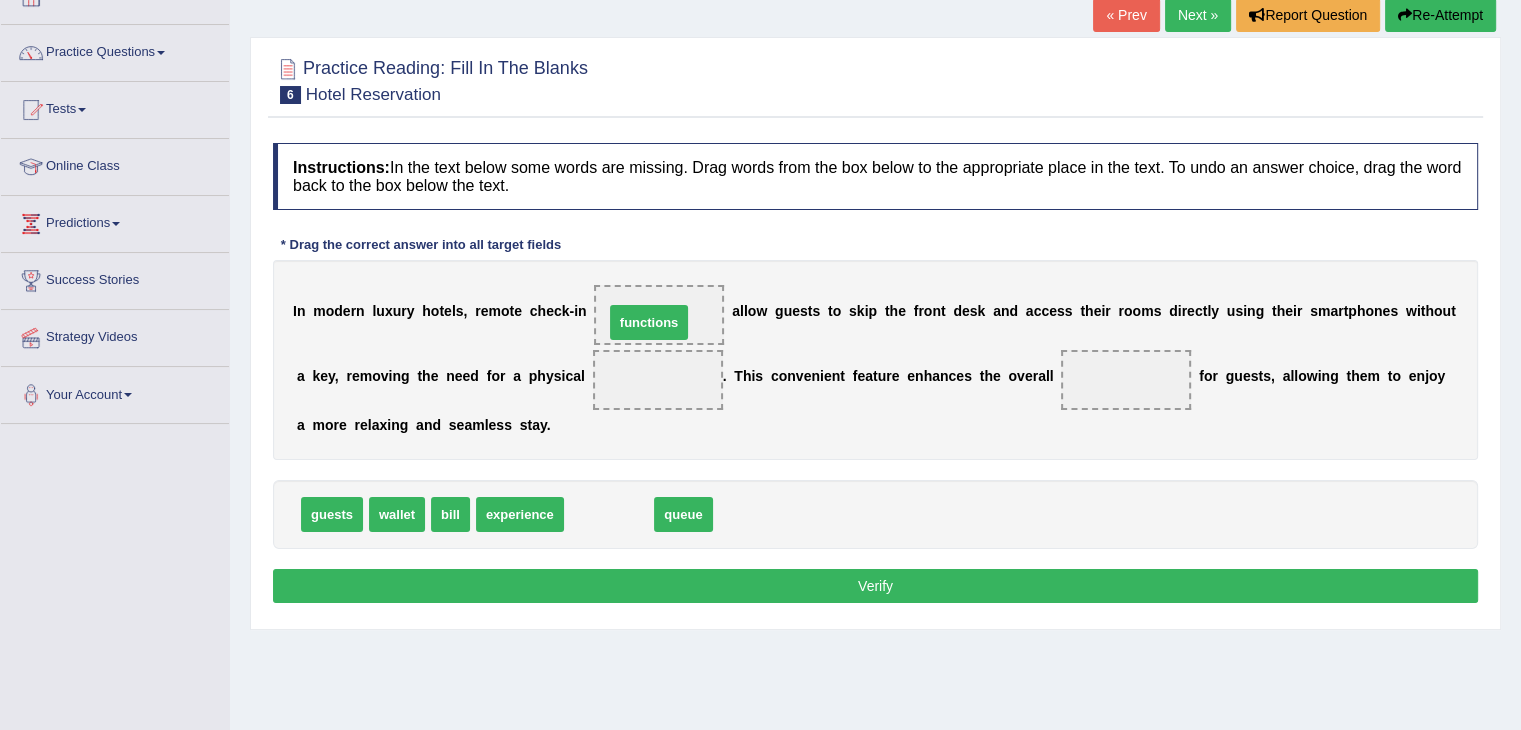 drag, startPoint x: 608, startPoint y: 510, endPoint x: 648, endPoint y: 318, distance: 196.1224 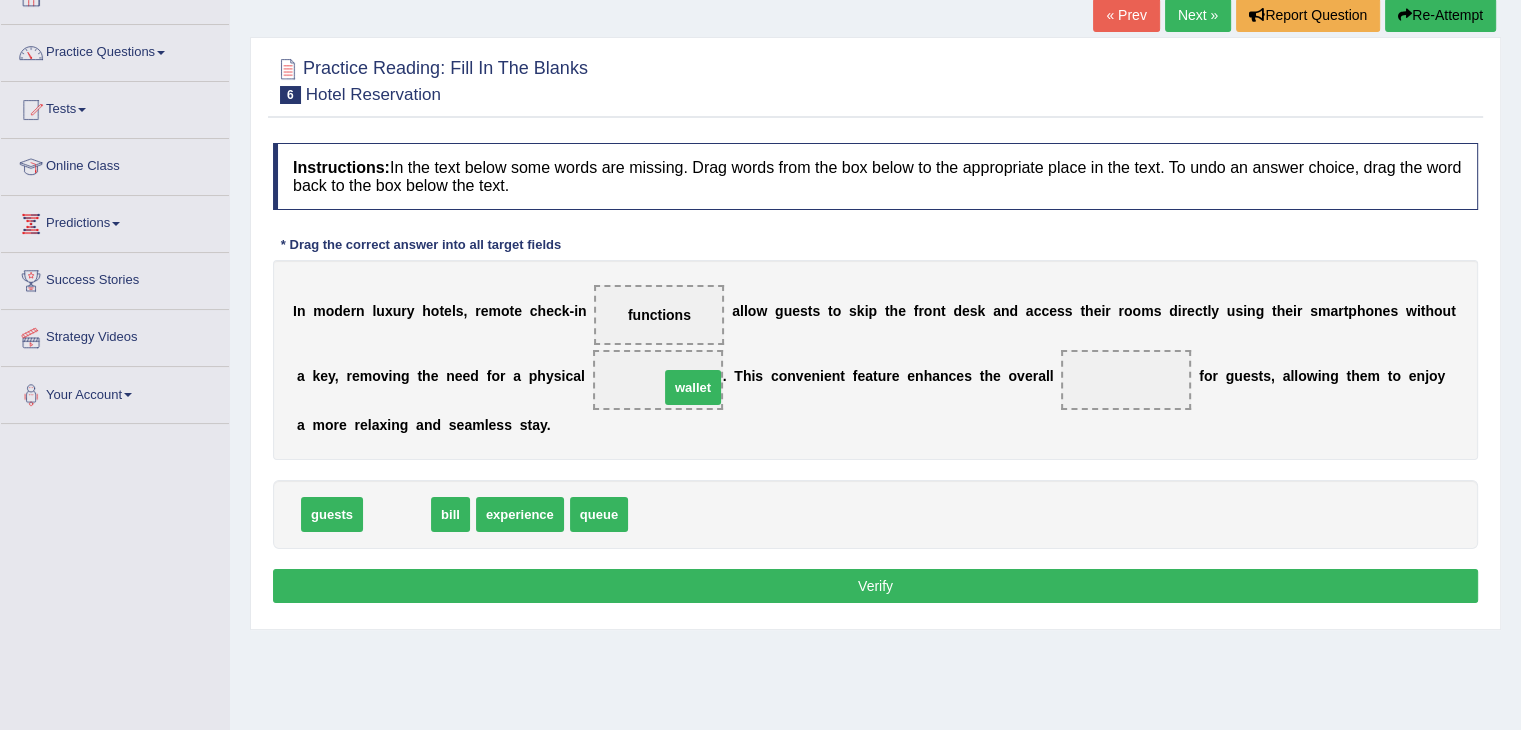 drag, startPoint x: 398, startPoint y: 515, endPoint x: 694, endPoint y: 388, distance: 322.0947 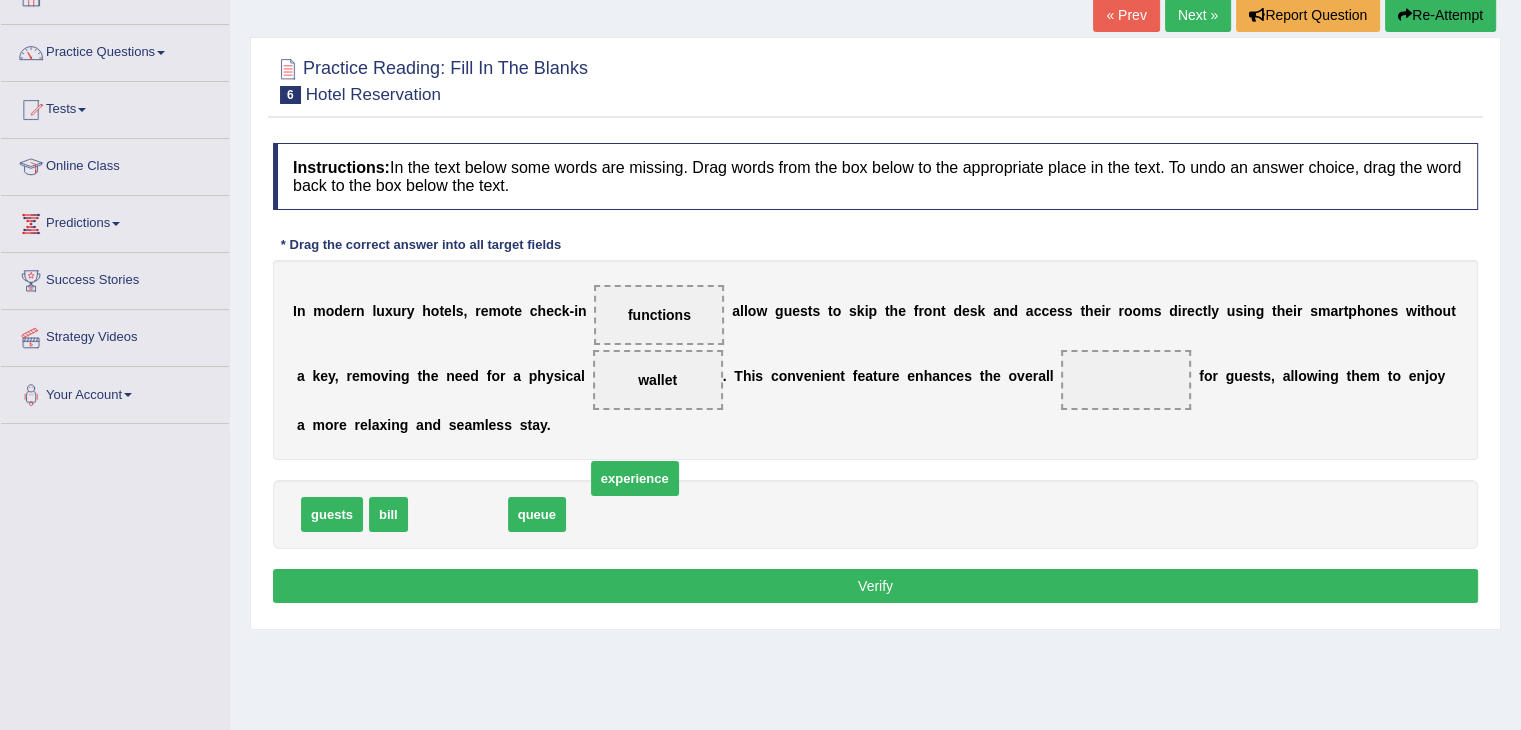 drag, startPoint x: 465, startPoint y: 508, endPoint x: 871, endPoint y: 440, distance: 411.65518 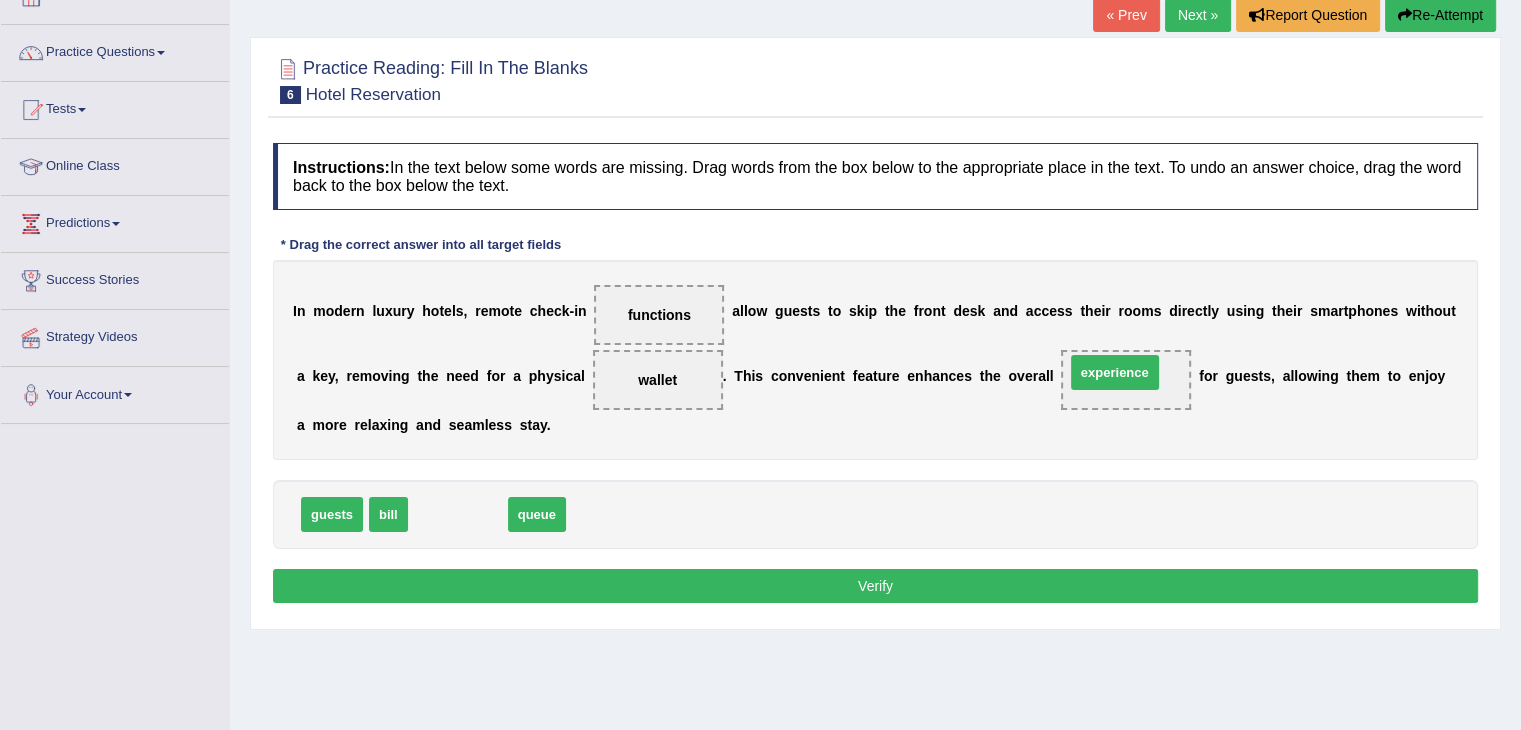 drag, startPoint x: 464, startPoint y: 515, endPoint x: 1139, endPoint y: 377, distance: 688.9623 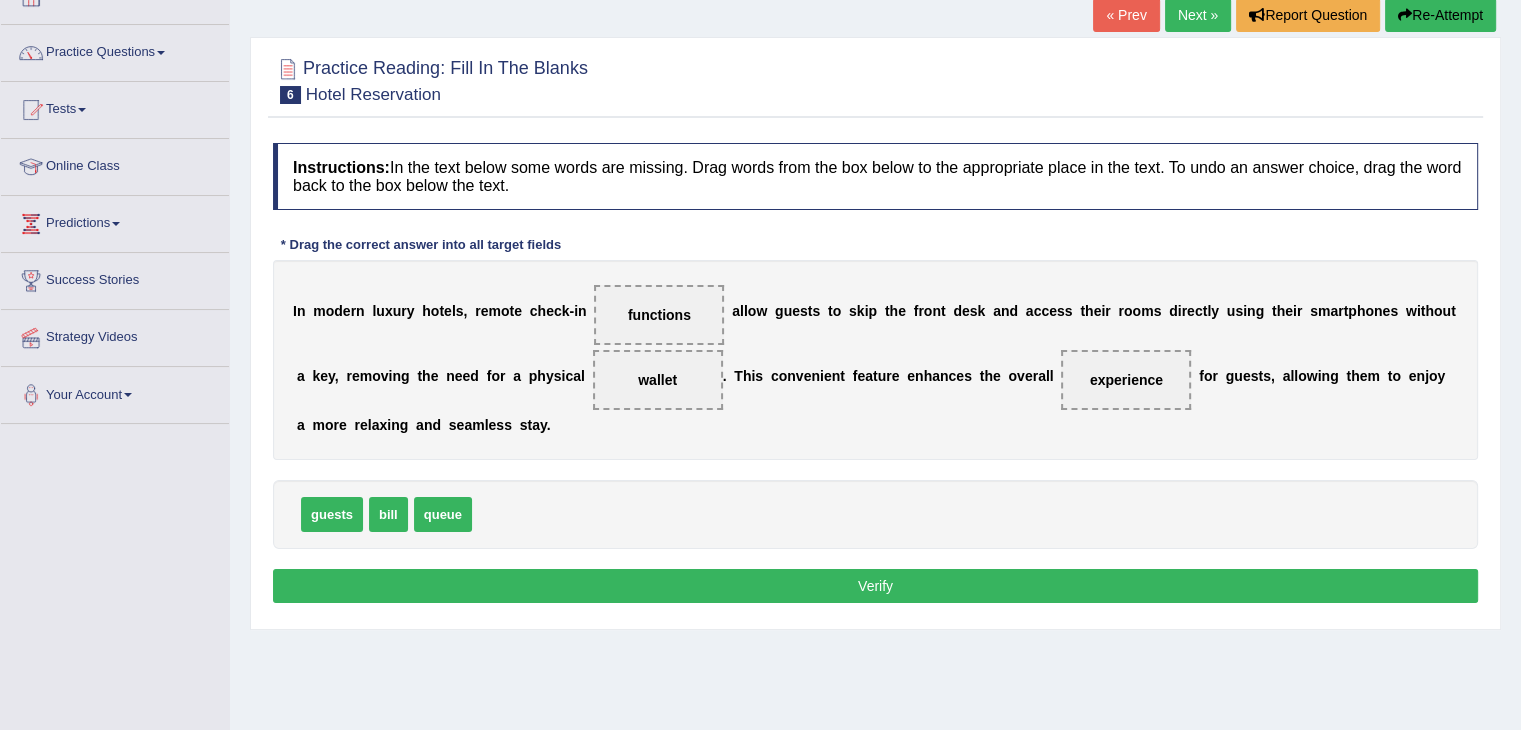 click on "Verify" at bounding box center [875, 586] 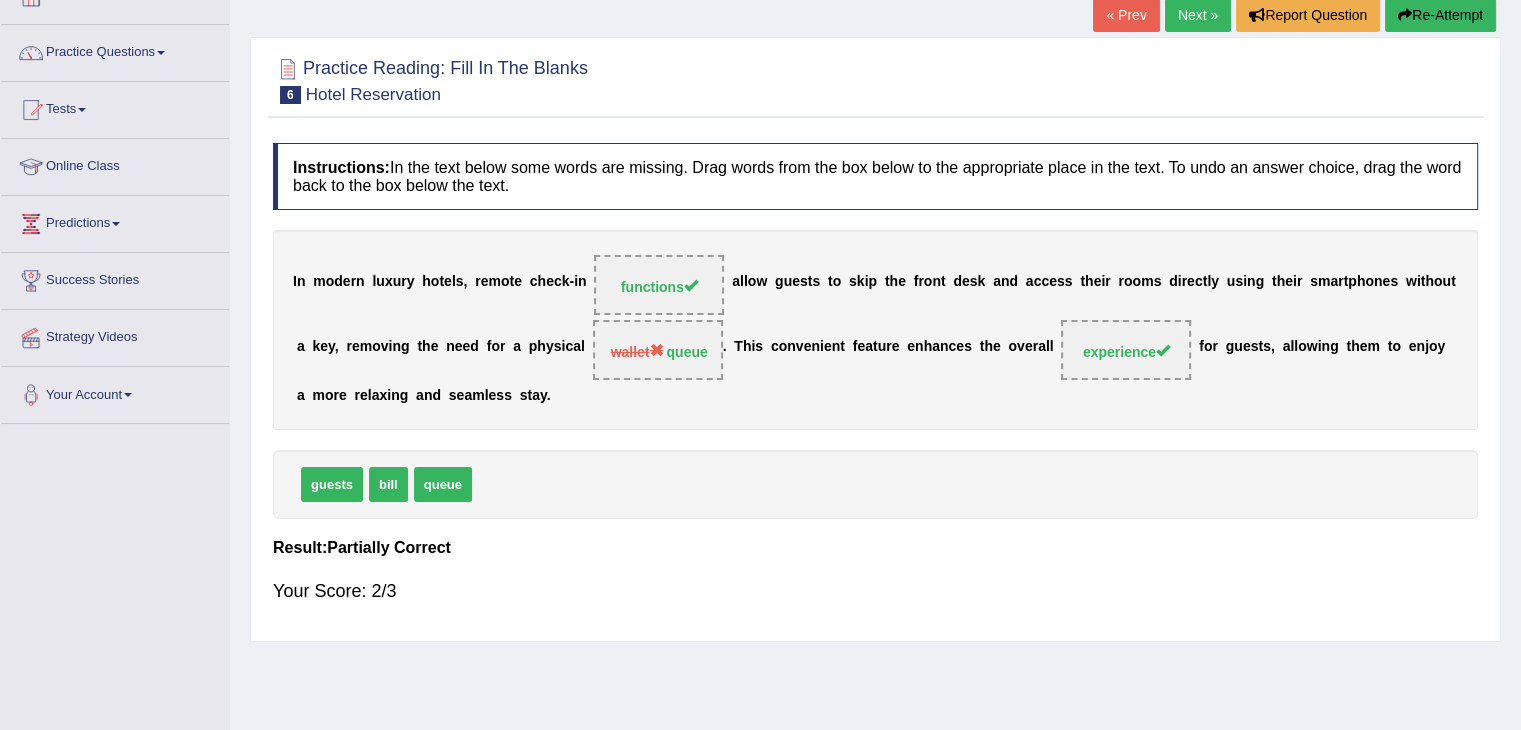 click on "Next »" at bounding box center [1198, 15] 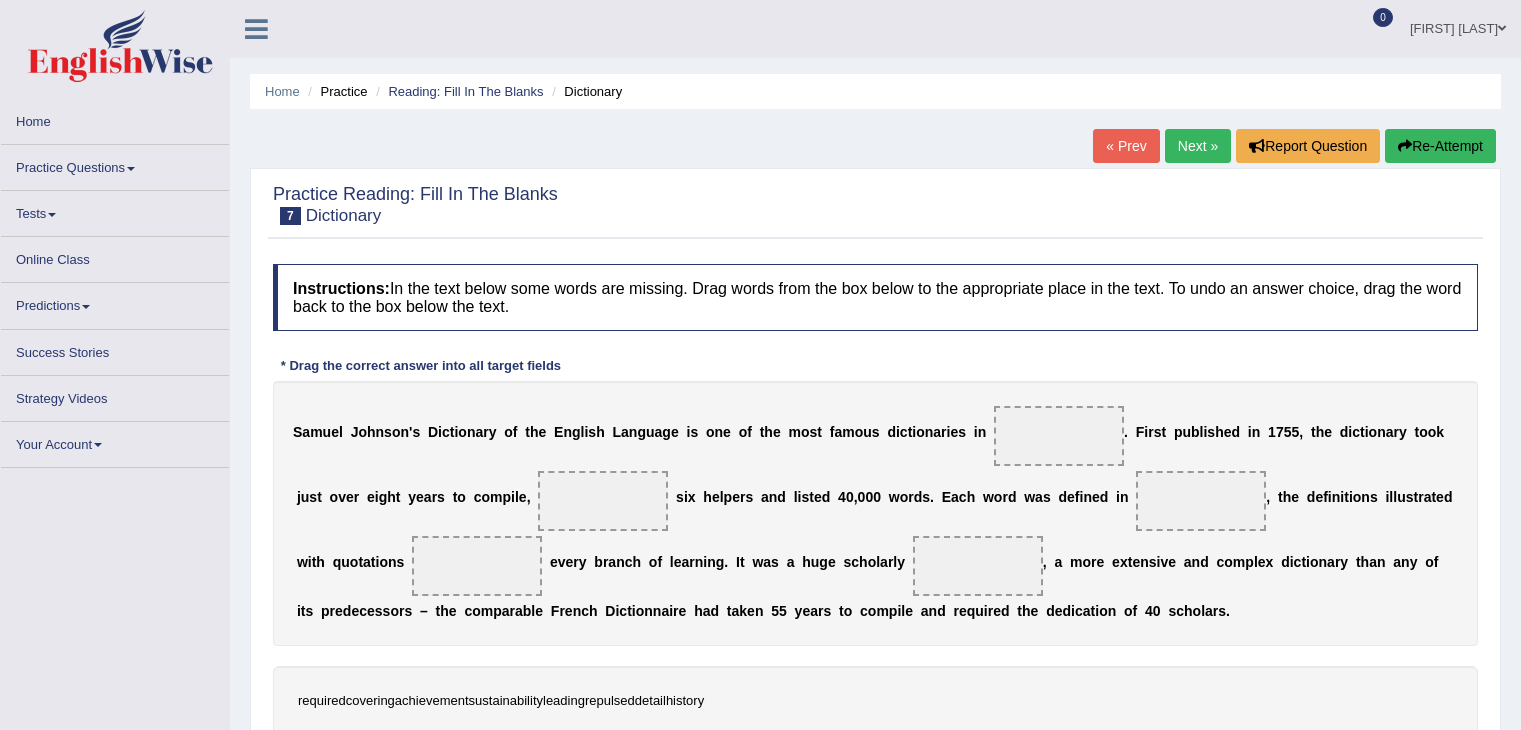 scroll, scrollTop: 0, scrollLeft: 0, axis: both 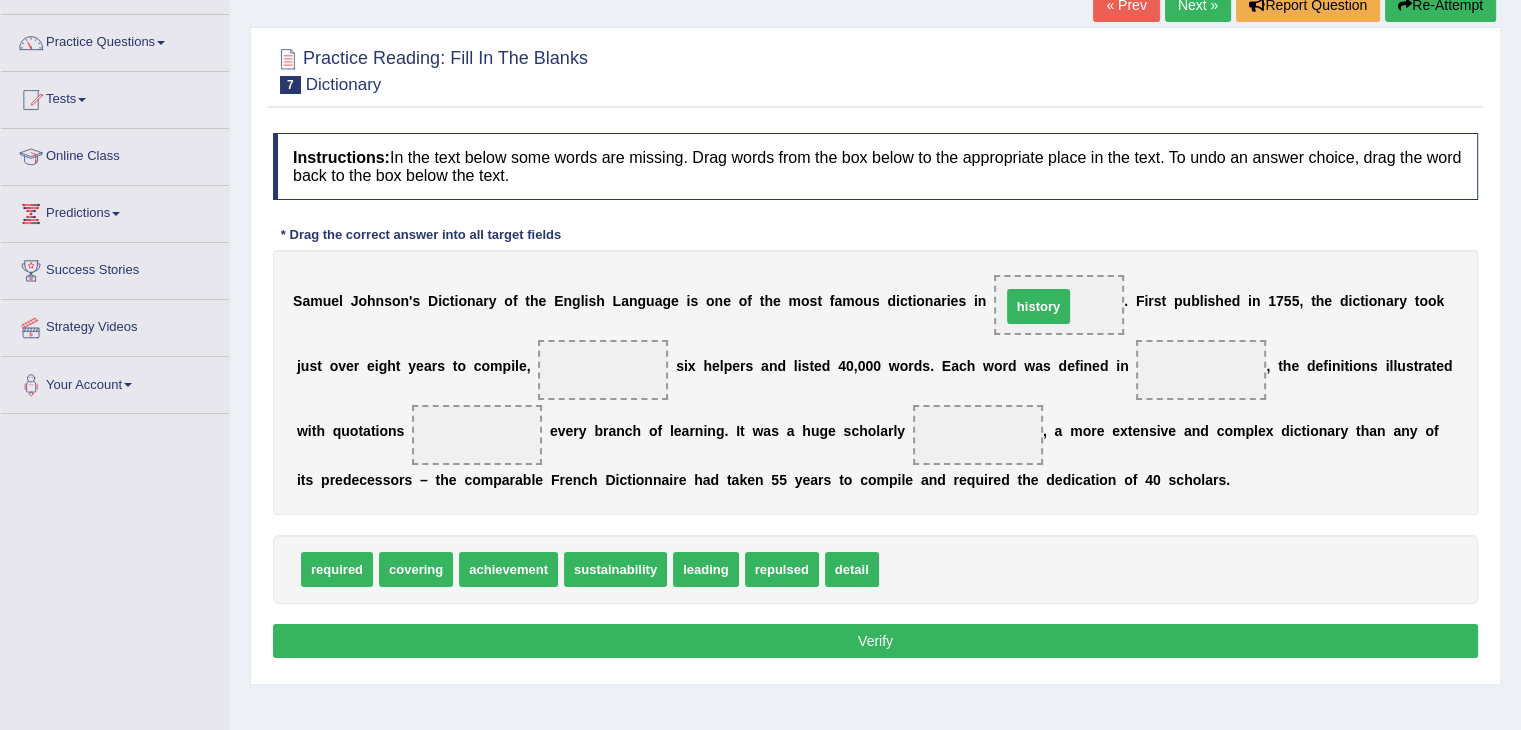 drag, startPoint x: 924, startPoint y: 572, endPoint x: 1046, endPoint y: 309, distance: 289.91895 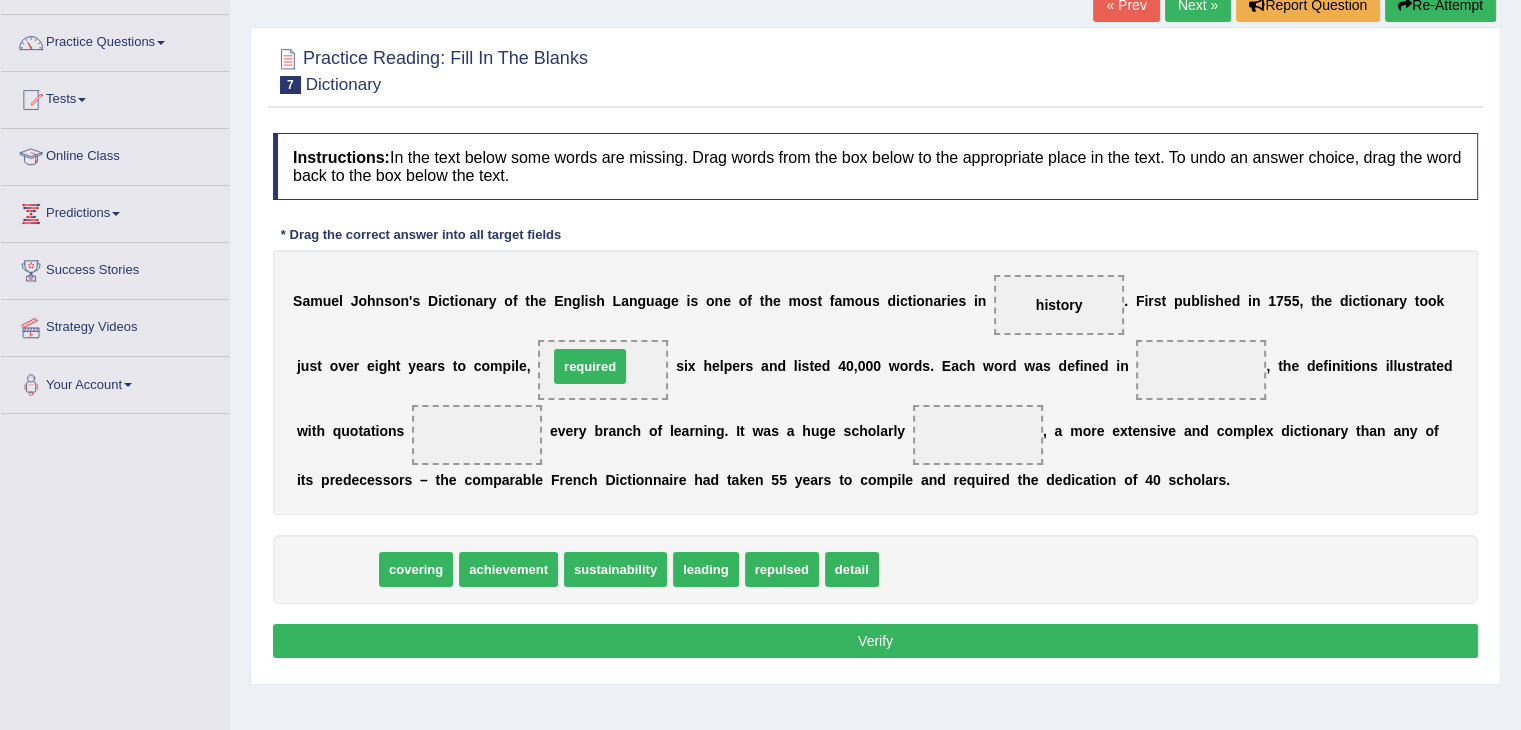 drag, startPoint x: 336, startPoint y: 574, endPoint x: 594, endPoint y: 372, distance: 327.67056 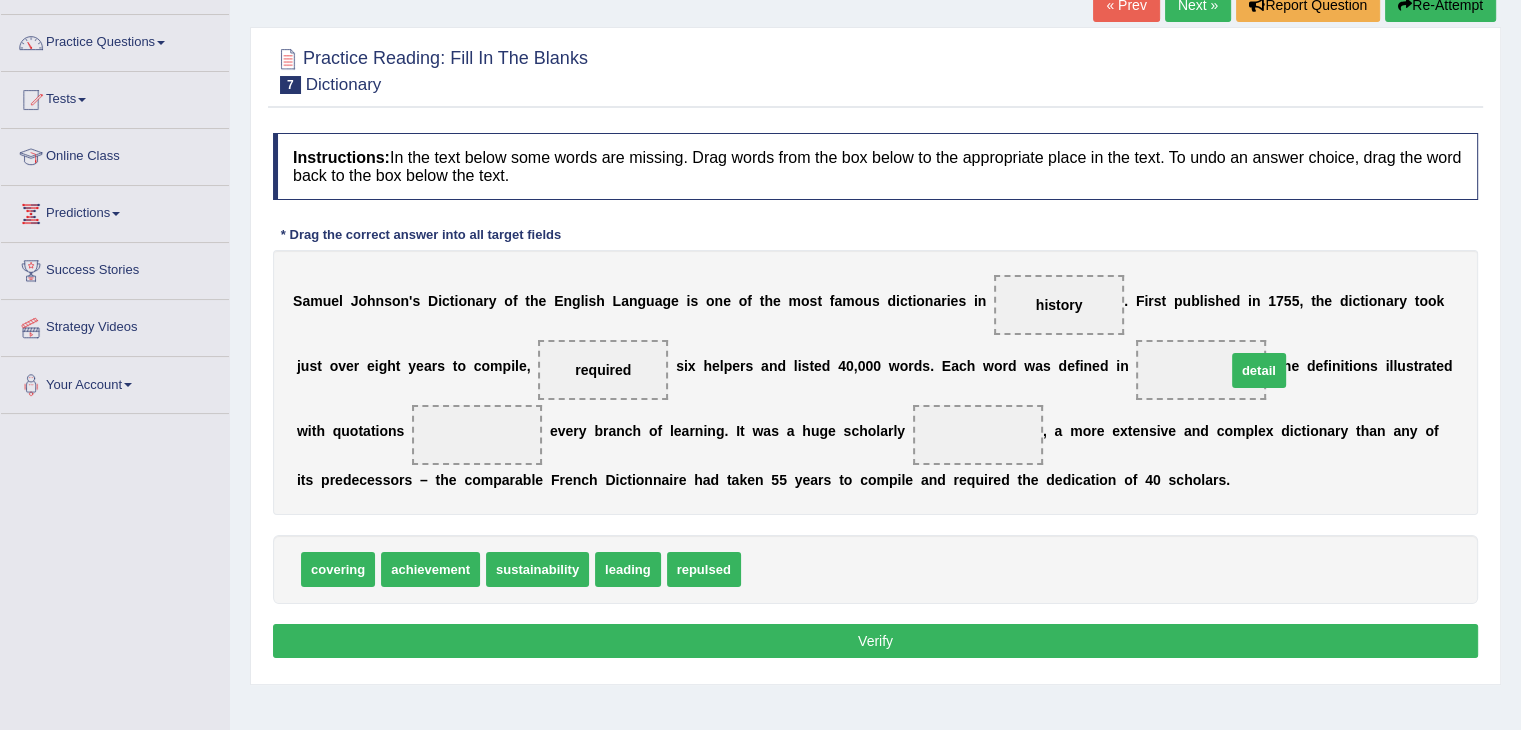 drag, startPoint x: 772, startPoint y: 573, endPoint x: 1272, endPoint y: 376, distance: 537.40955 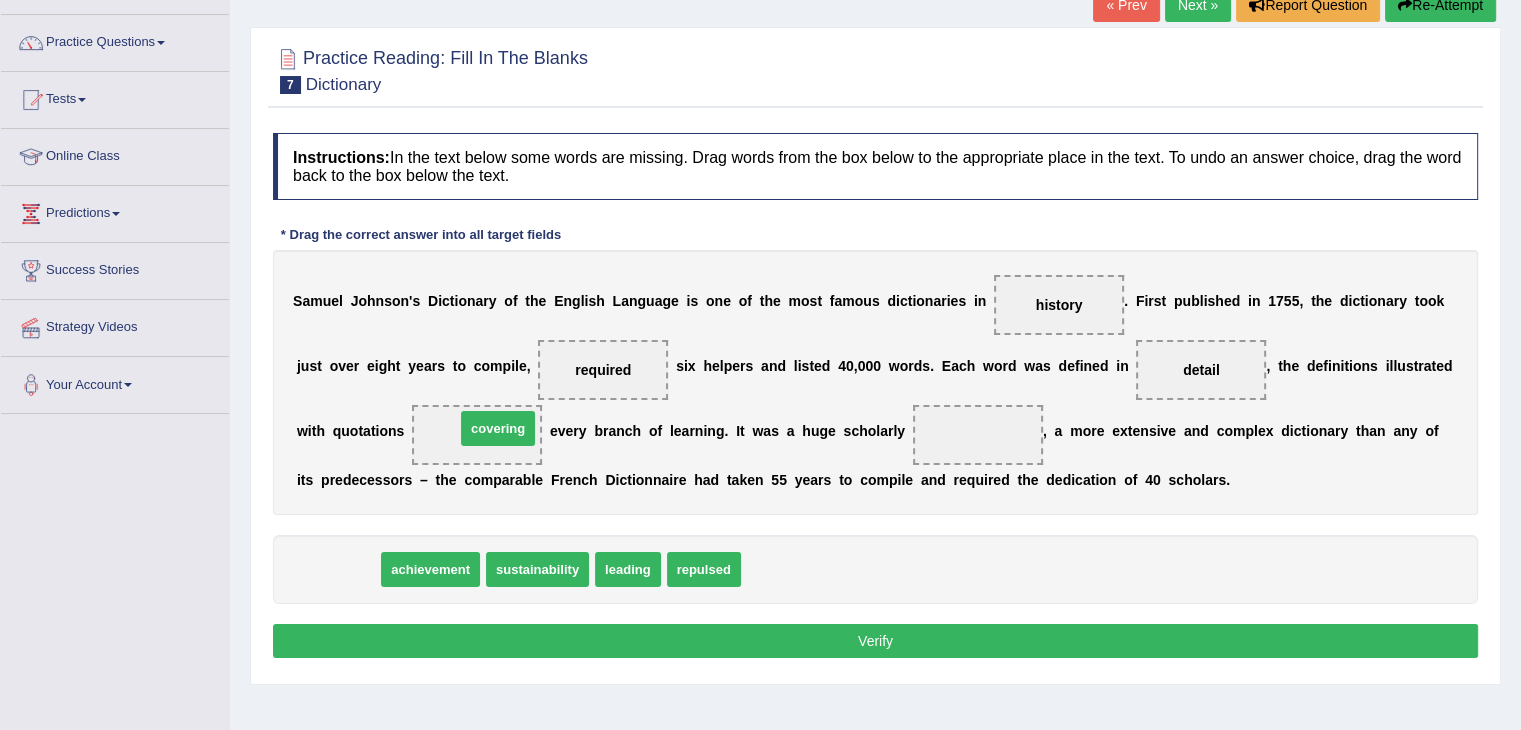 drag, startPoint x: 342, startPoint y: 573, endPoint x: 491, endPoint y: 439, distance: 200.39212 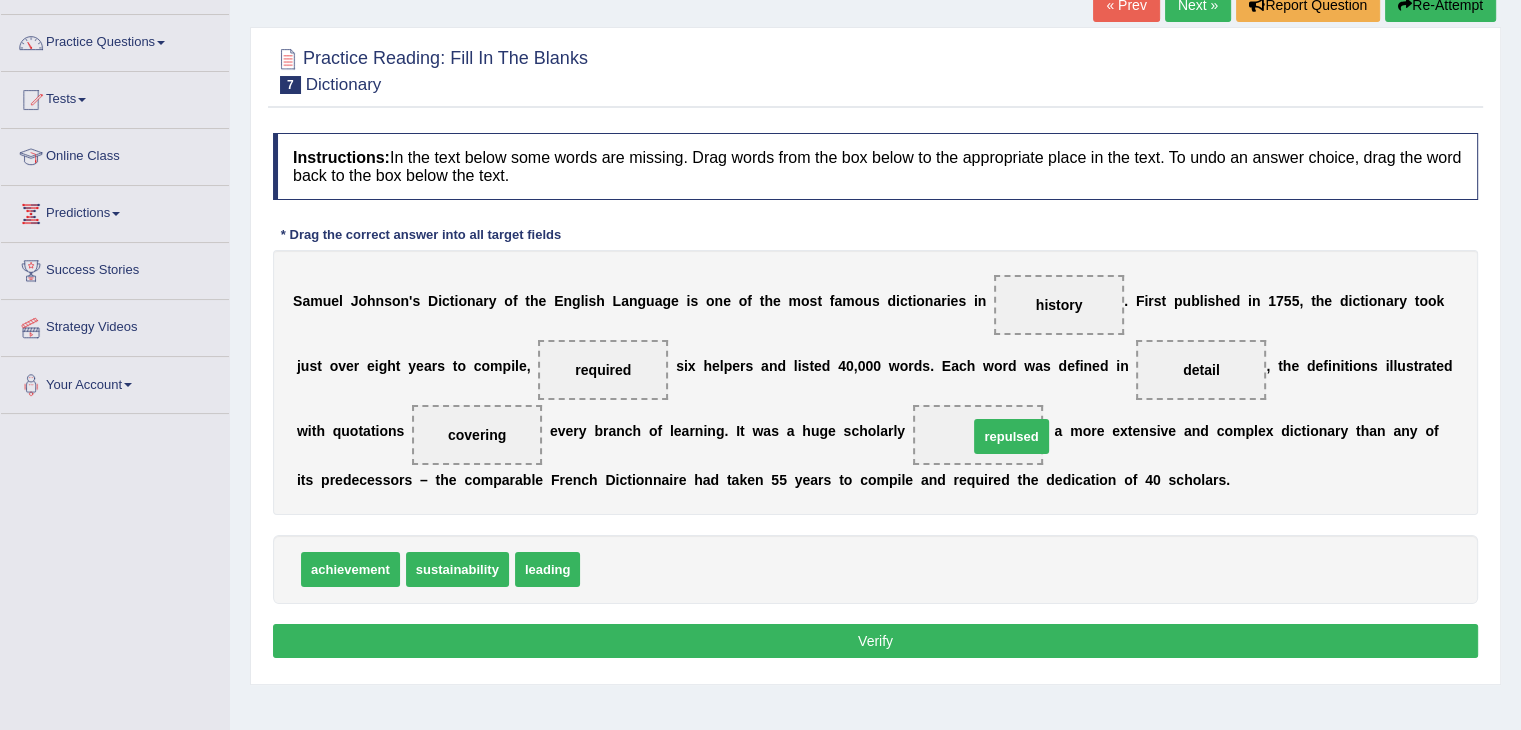 drag, startPoint x: 640, startPoint y: 571, endPoint x: 1022, endPoint y: 440, distance: 403.83783 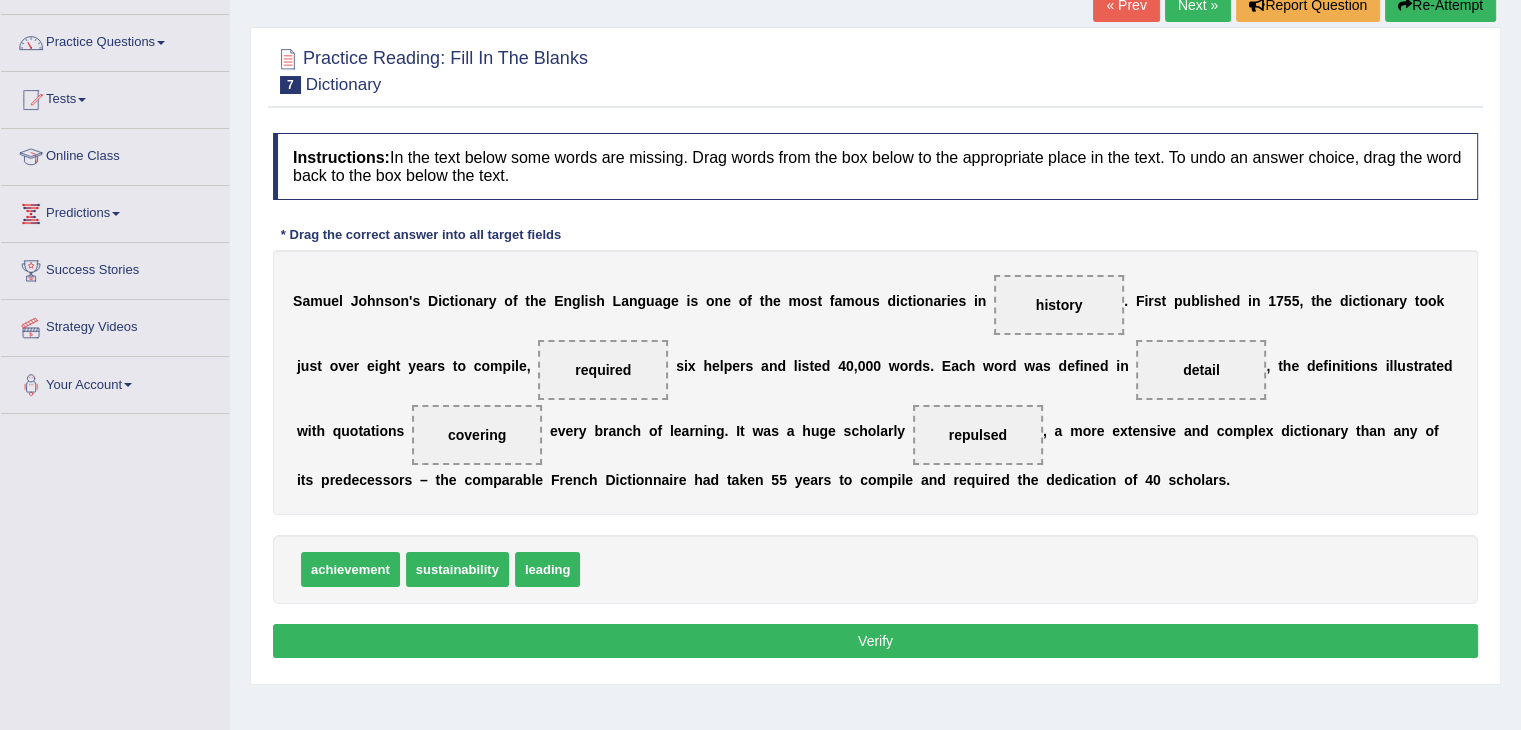 click on "Verify" at bounding box center [875, 641] 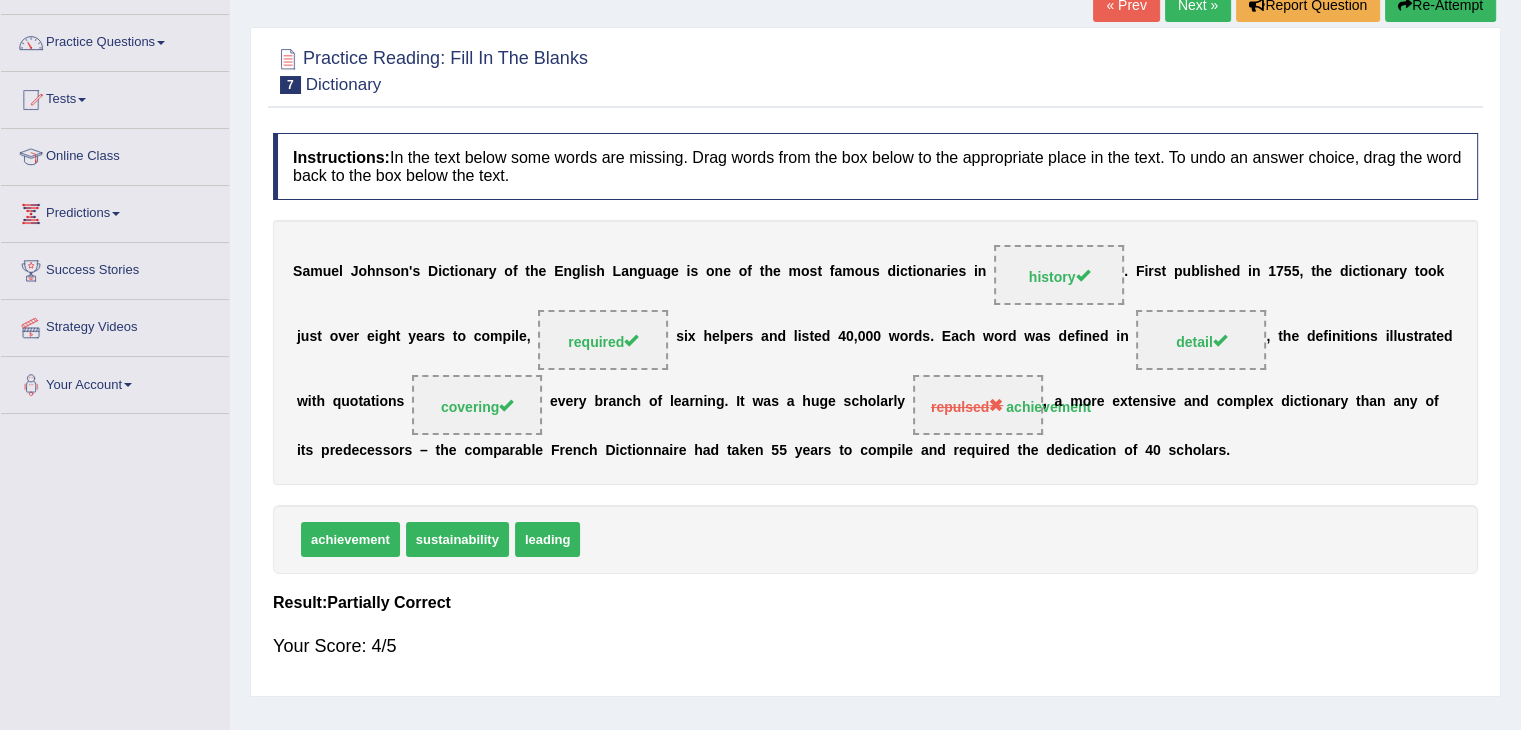 click on "Next »" at bounding box center [1198, 5] 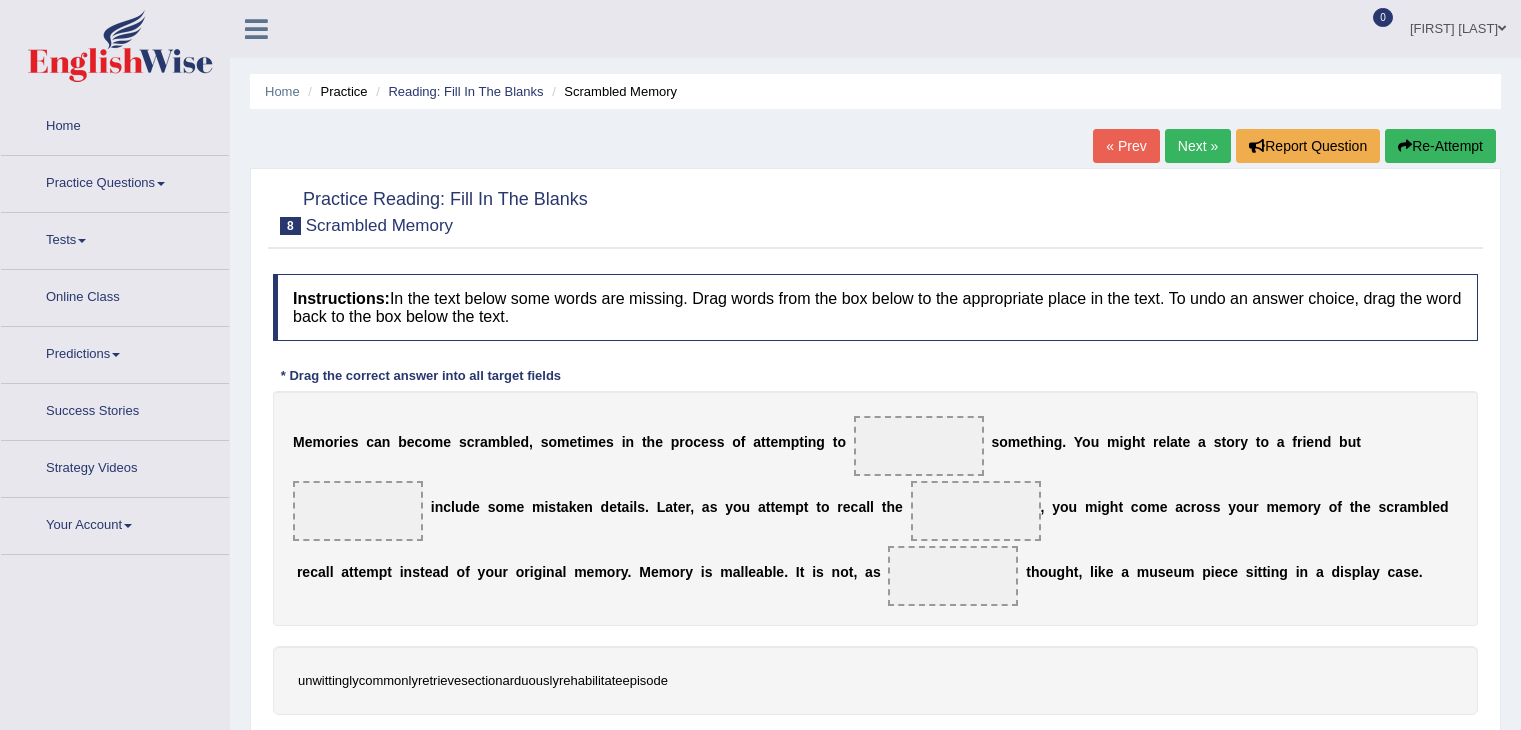 scroll, scrollTop: 0, scrollLeft: 0, axis: both 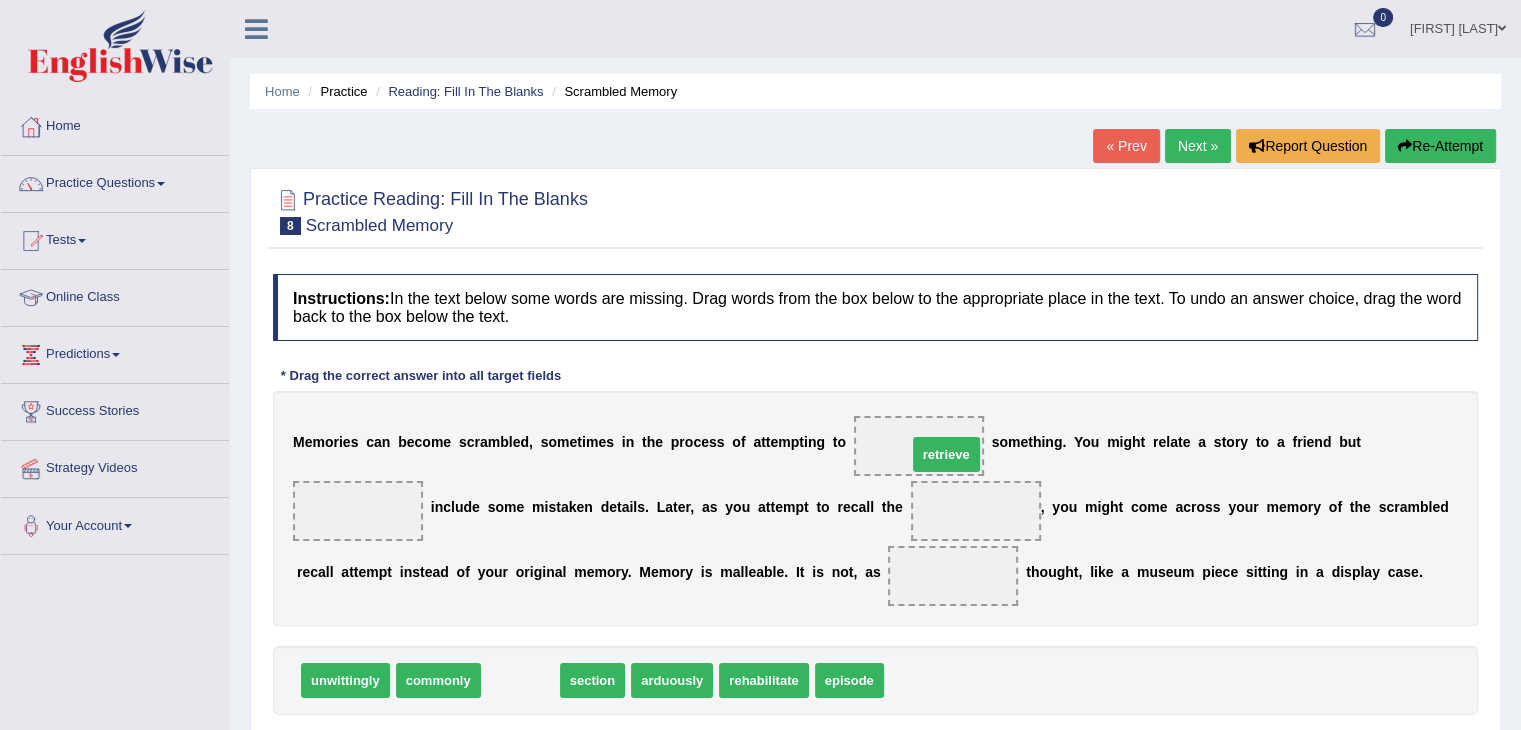 drag, startPoint x: 513, startPoint y: 688, endPoint x: 939, endPoint y: 459, distance: 483.64966 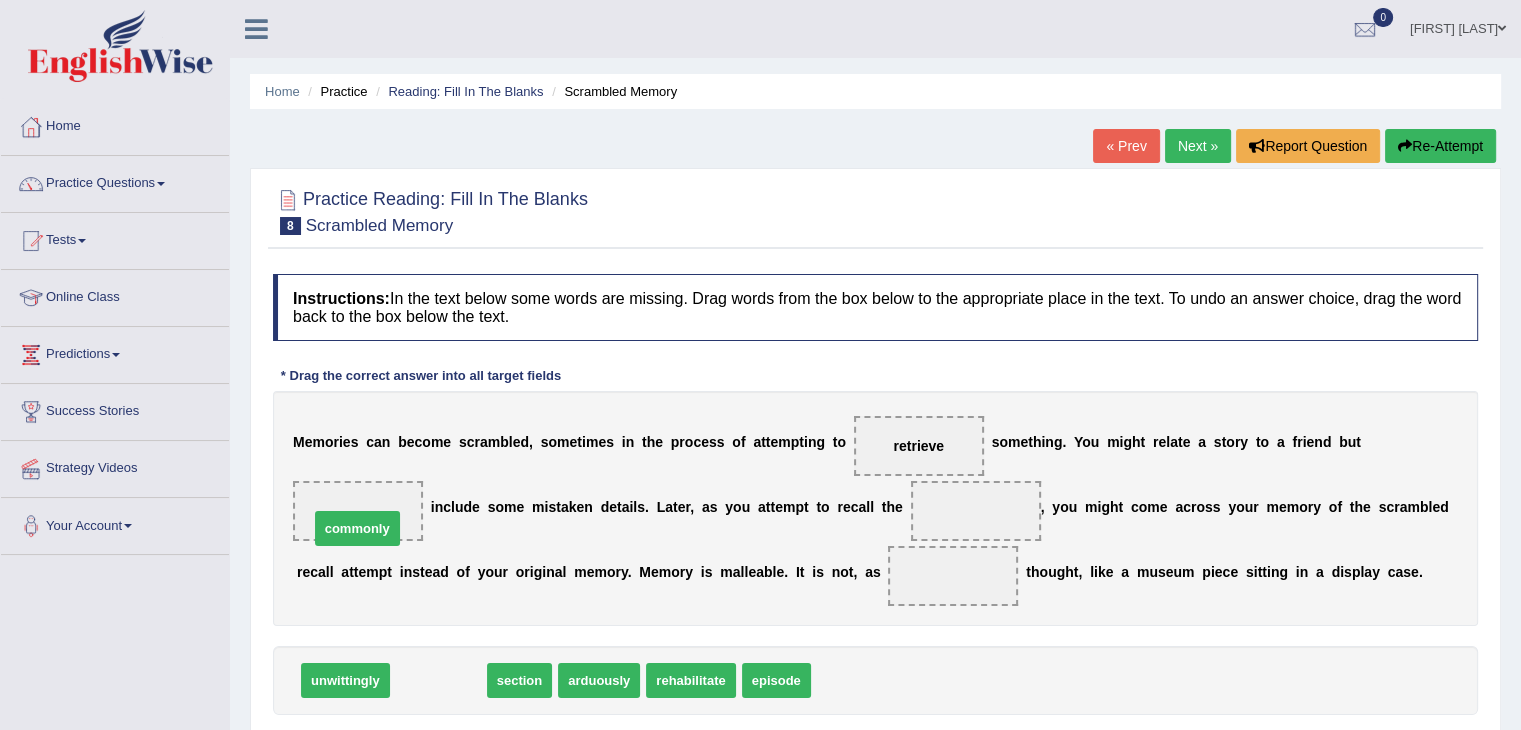 drag, startPoint x: 441, startPoint y: 691, endPoint x: 358, endPoint y: 538, distance: 174.0632 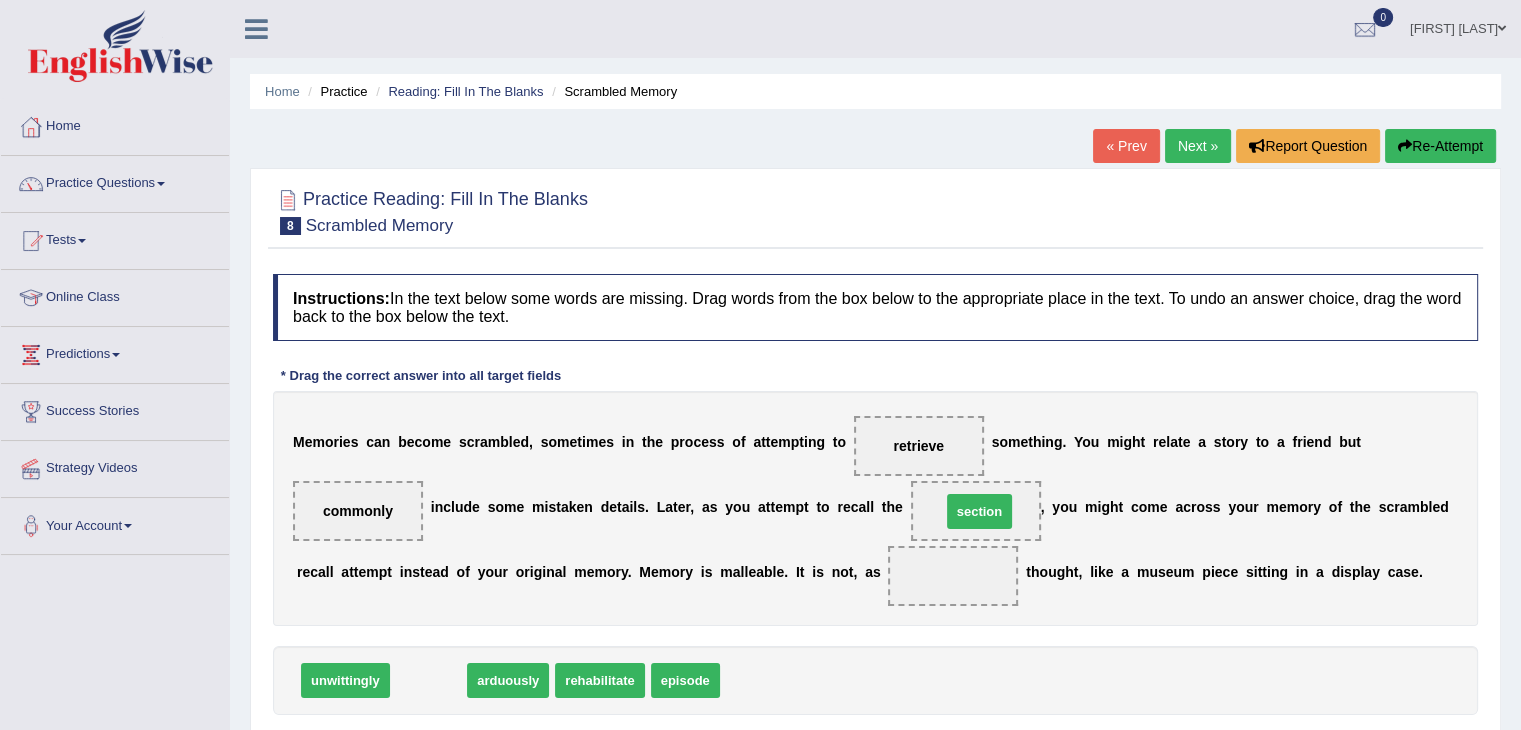 drag, startPoint x: 413, startPoint y: 686, endPoint x: 964, endPoint y: 517, distance: 576.33496 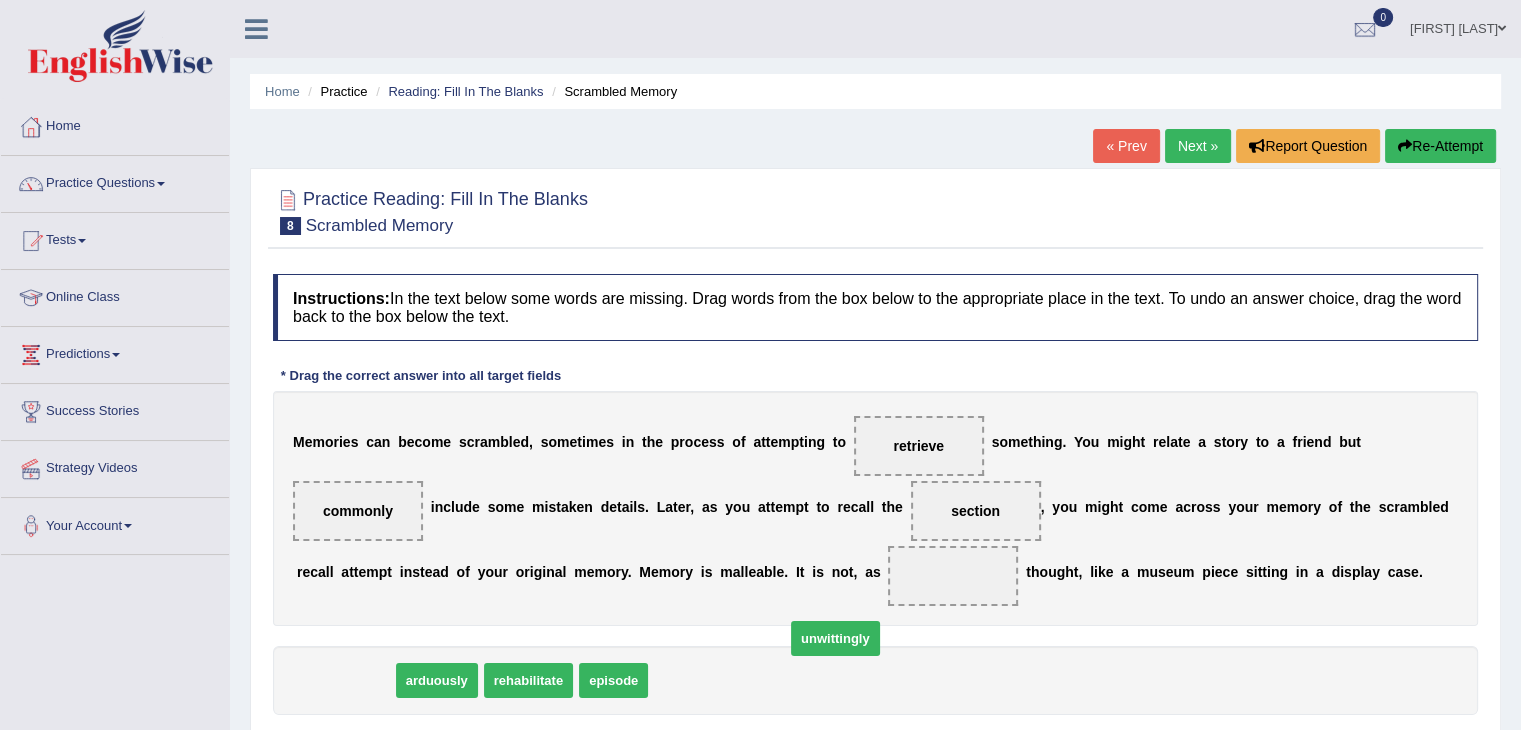 drag, startPoint x: 352, startPoint y: 685, endPoint x: 845, endPoint y: 643, distance: 494.7858 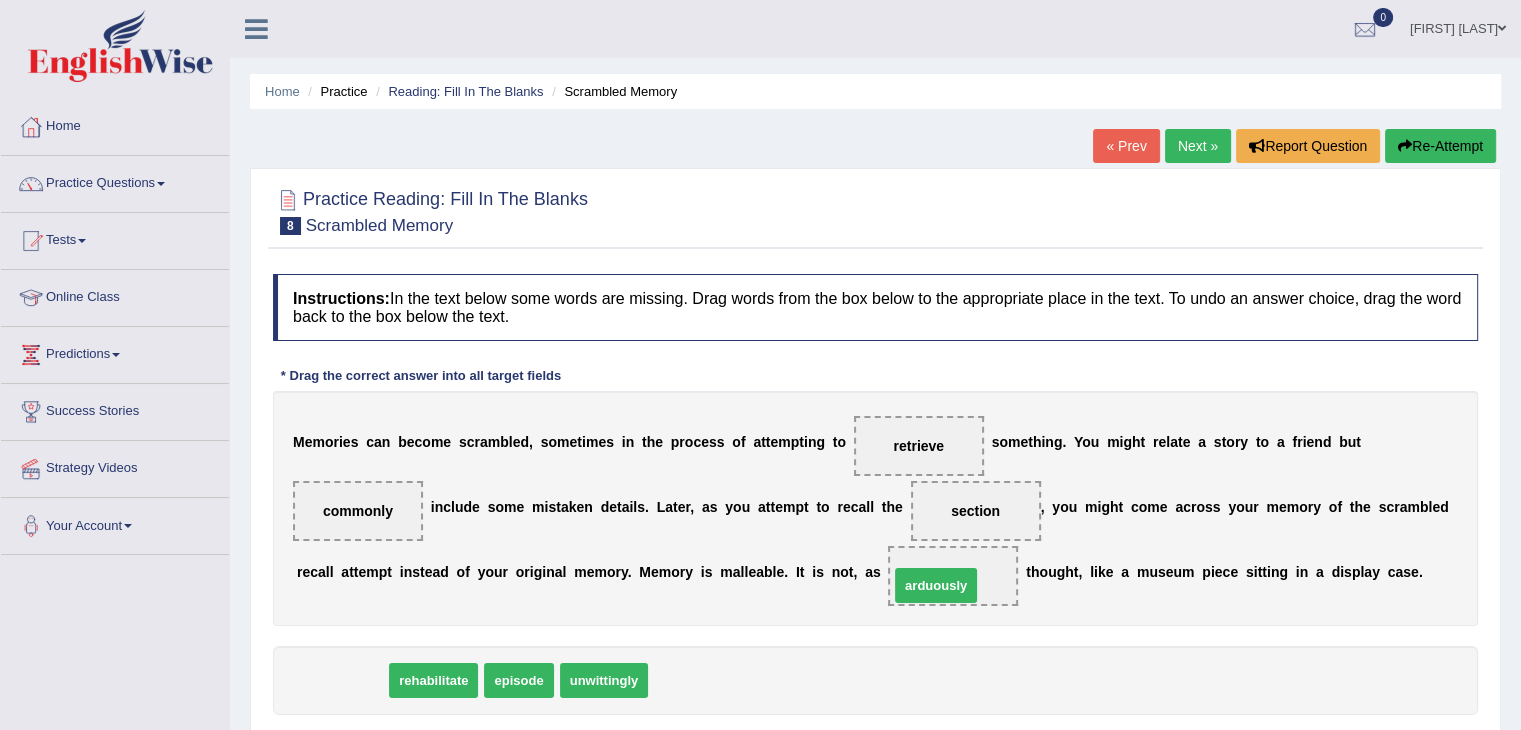 drag, startPoint x: 354, startPoint y: 687, endPoint x: 947, endPoint y: 591, distance: 600.7204 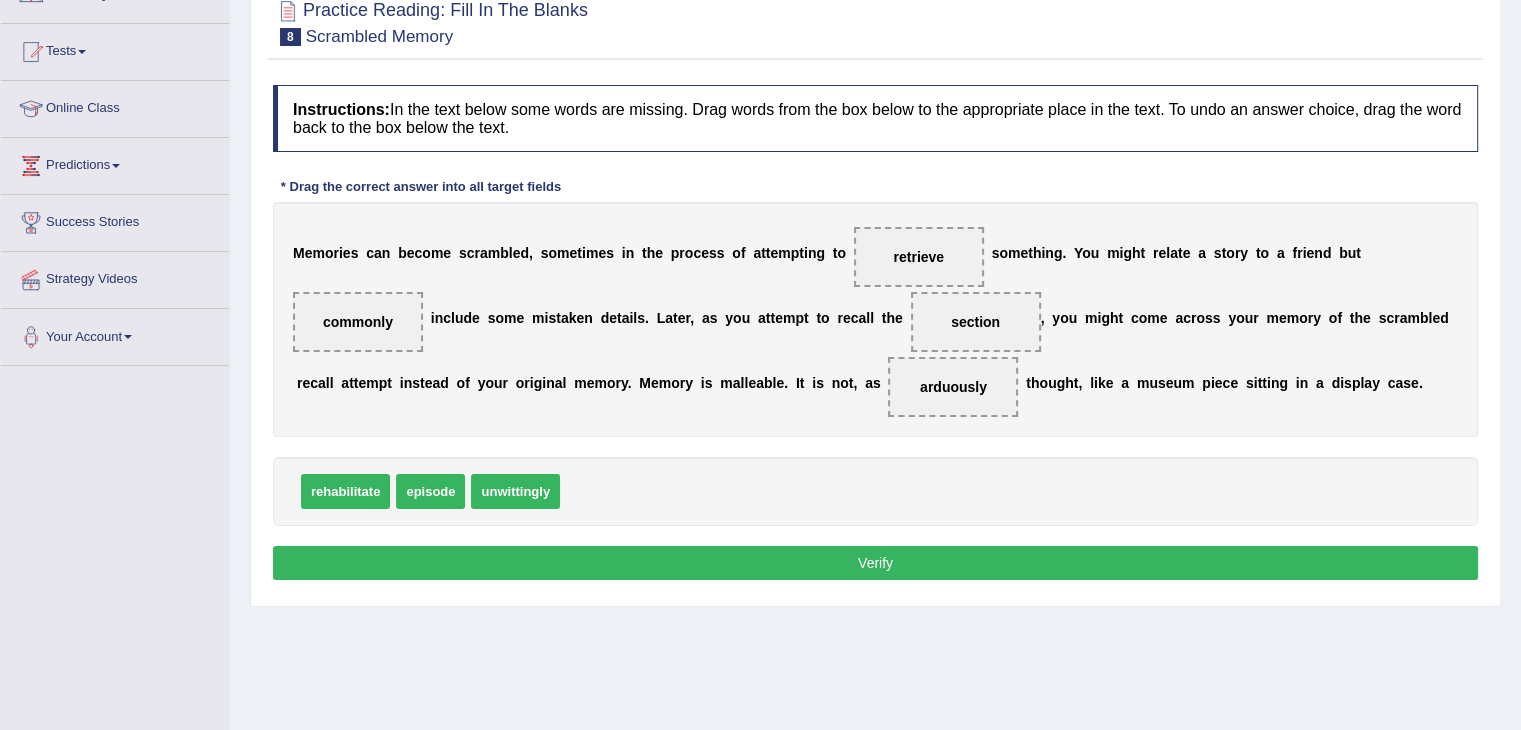 scroll, scrollTop: 220, scrollLeft: 0, axis: vertical 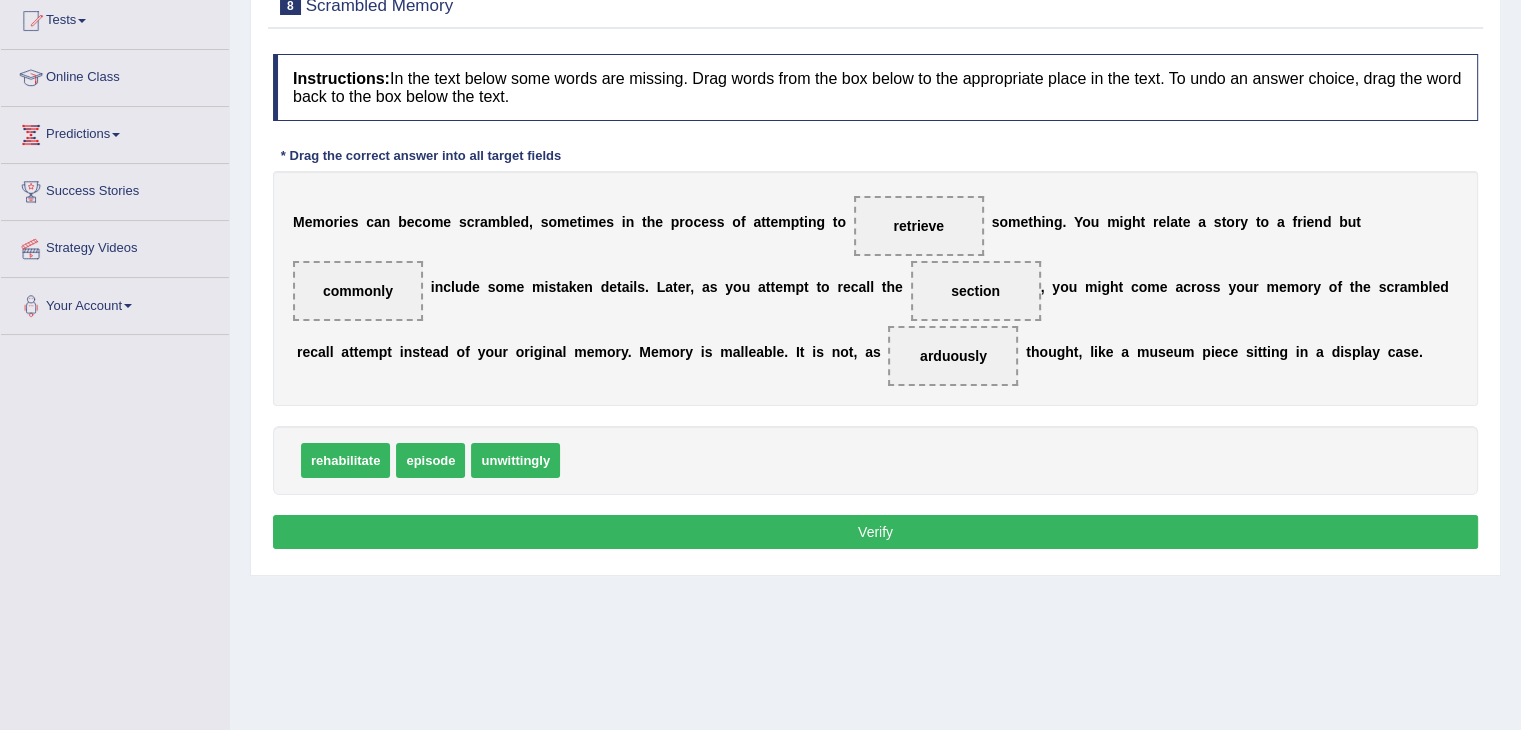 click on "Verify" at bounding box center (875, 532) 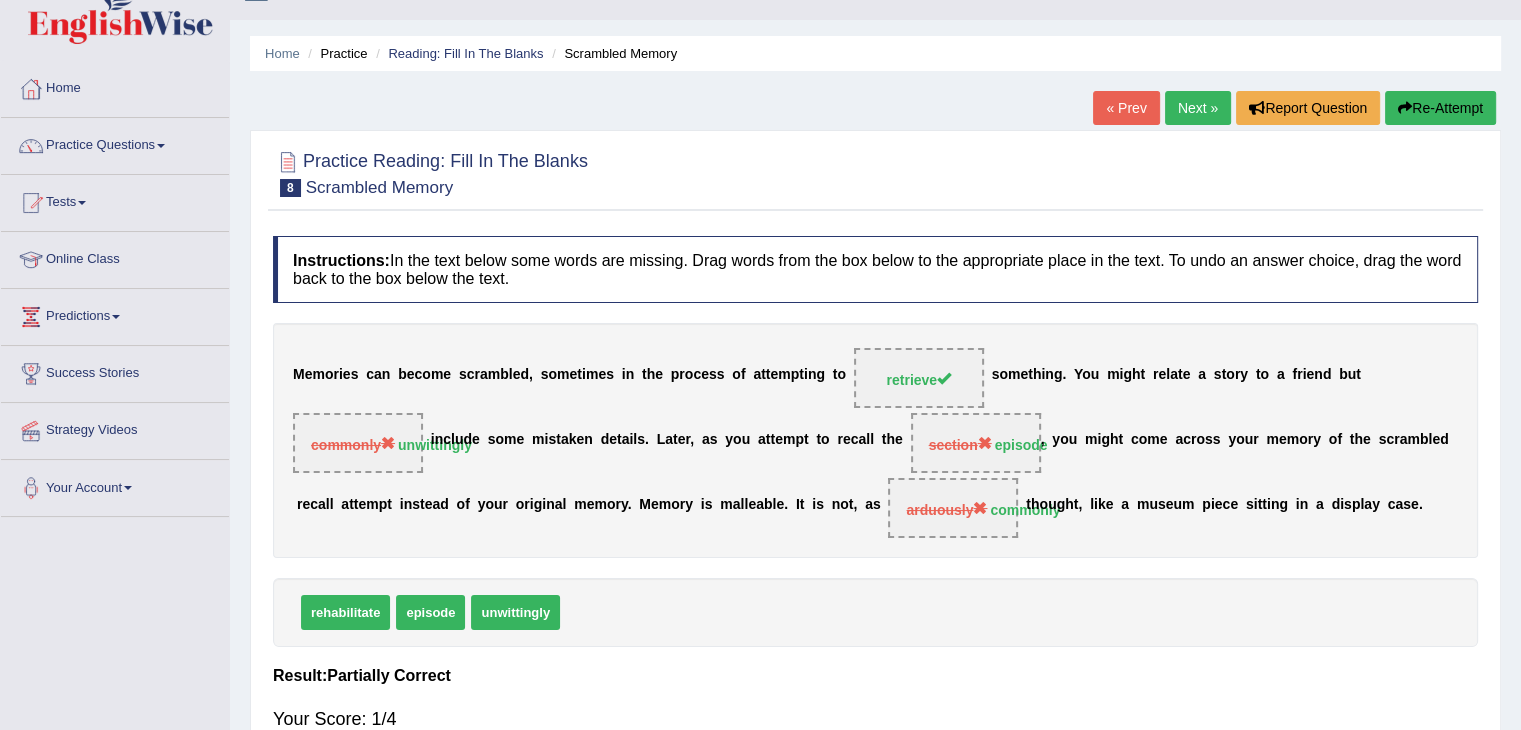 scroll, scrollTop: 0, scrollLeft: 0, axis: both 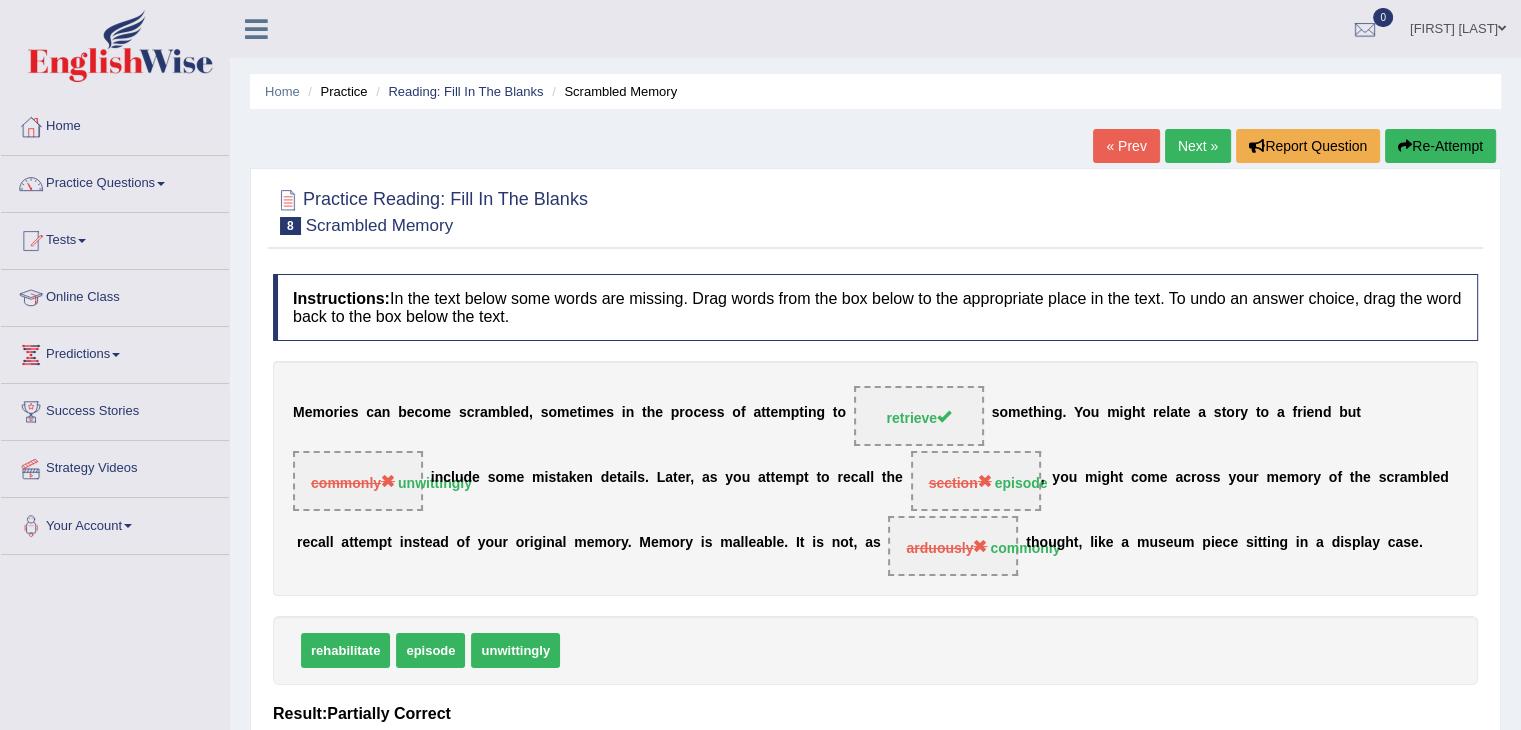 click on "Next »" at bounding box center [1198, 146] 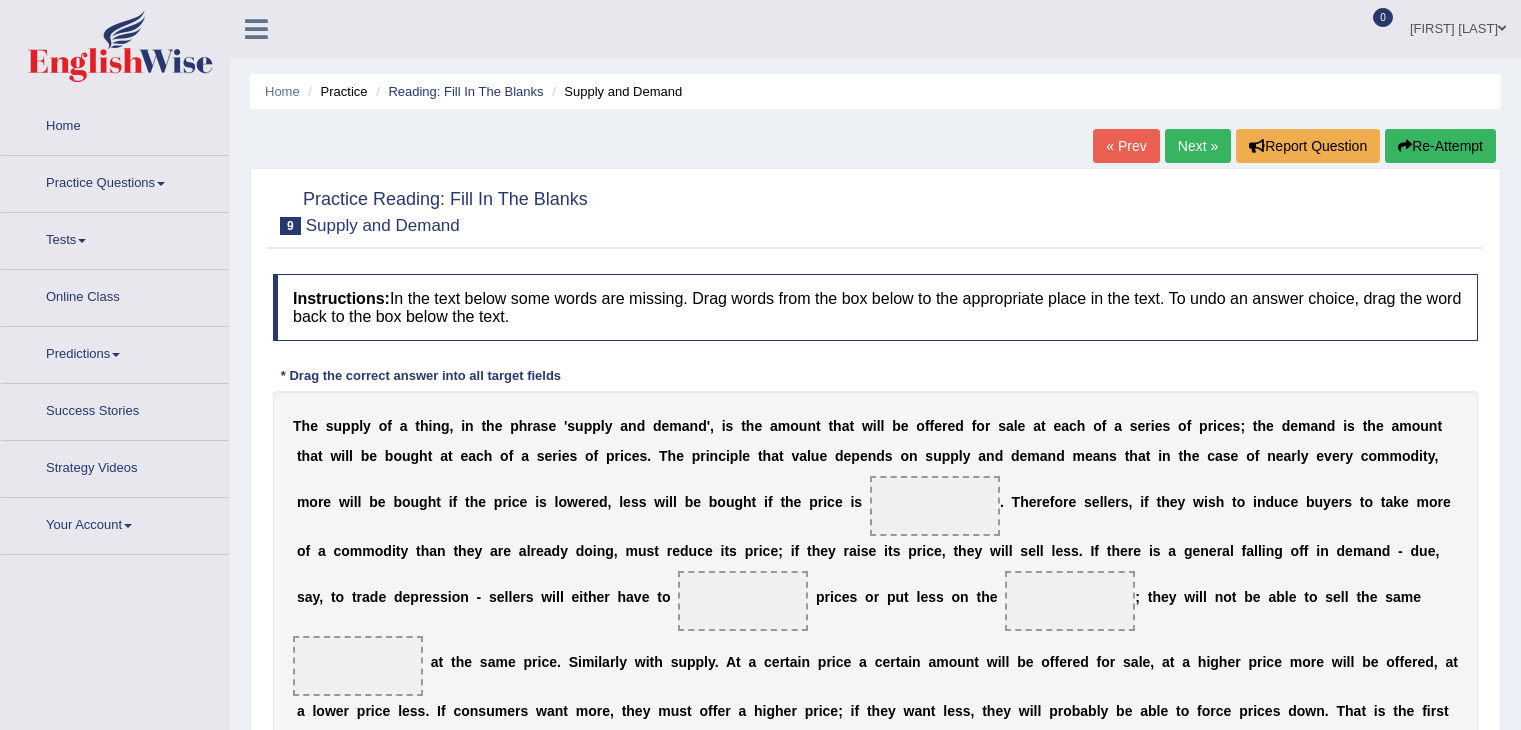 scroll, scrollTop: 0, scrollLeft: 0, axis: both 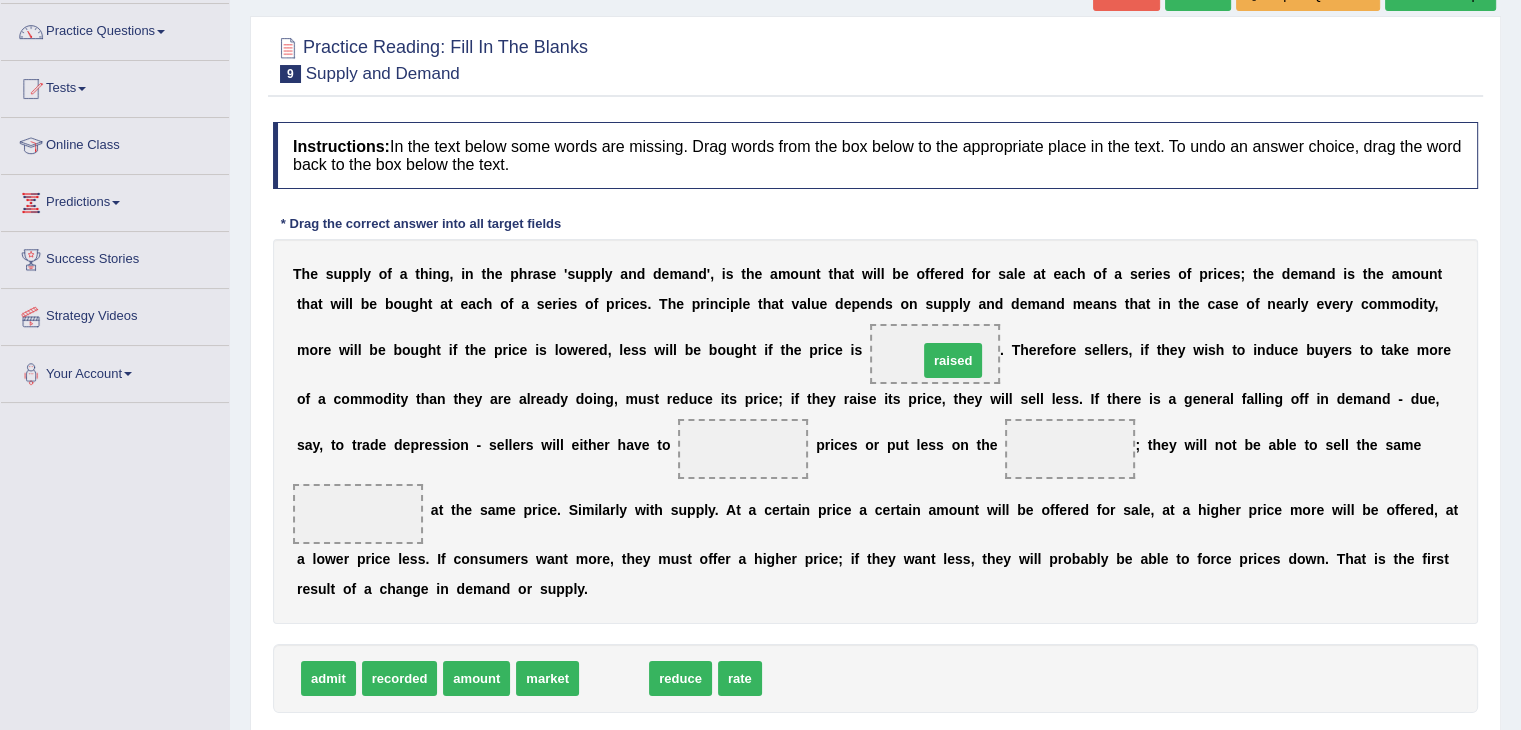 drag, startPoint x: 609, startPoint y: 682, endPoint x: 945, endPoint y: 364, distance: 462.62296 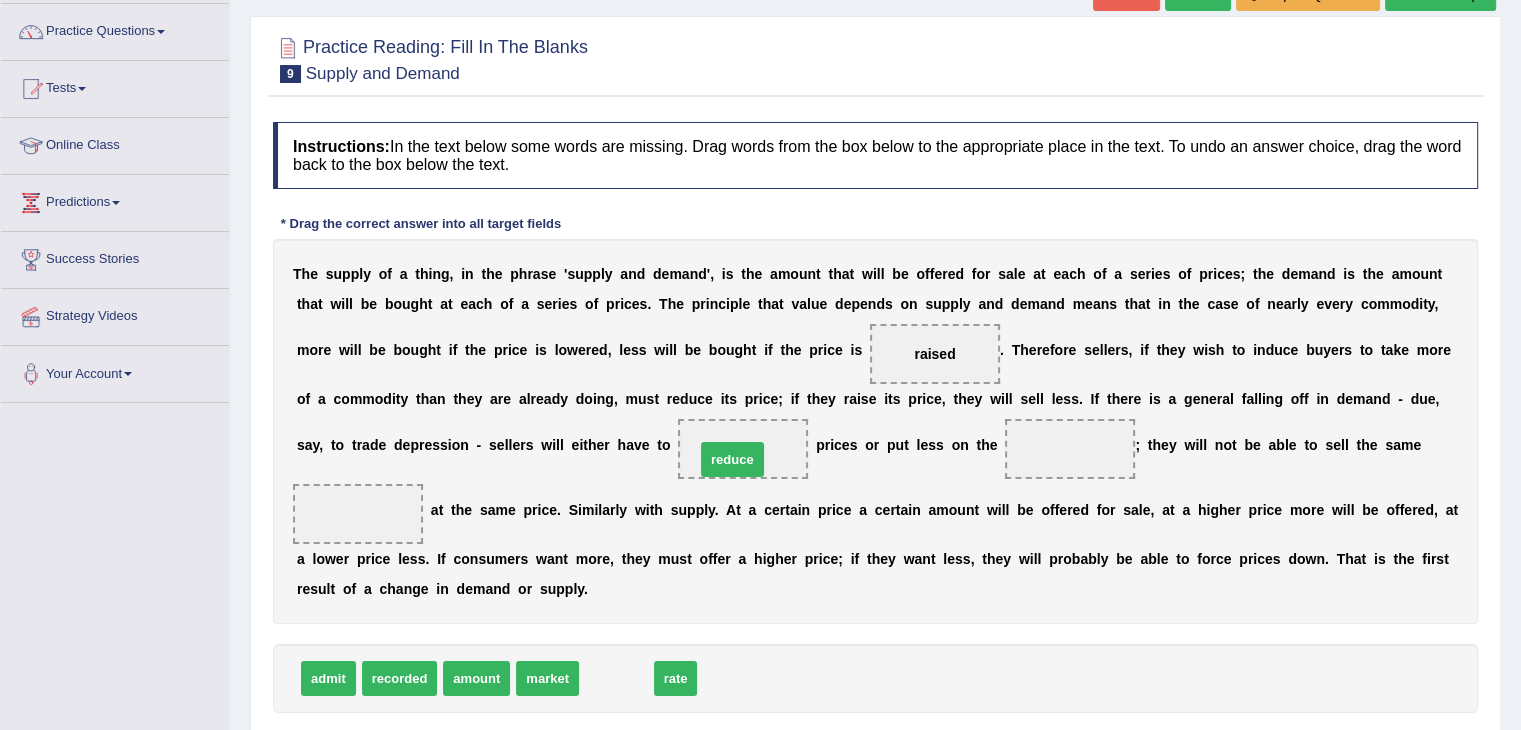 drag, startPoint x: 608, startPoint y: 673, endPoint x: 724, endPoint y: 454, distance: 247.82454 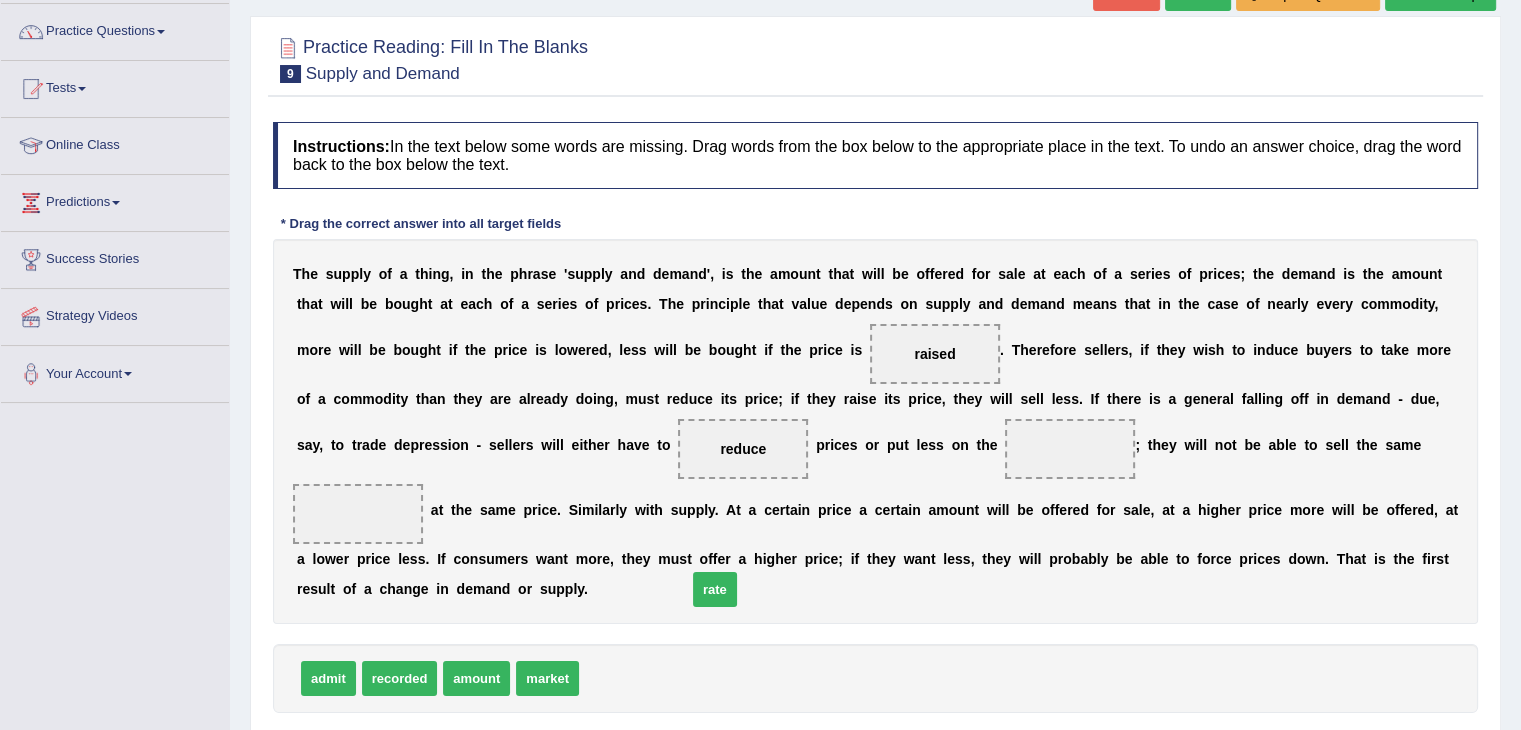 drag, startPoint x: 612, startPoint y: 678, endPoint x: 654, endPoint y: 644, distance: 54.037025 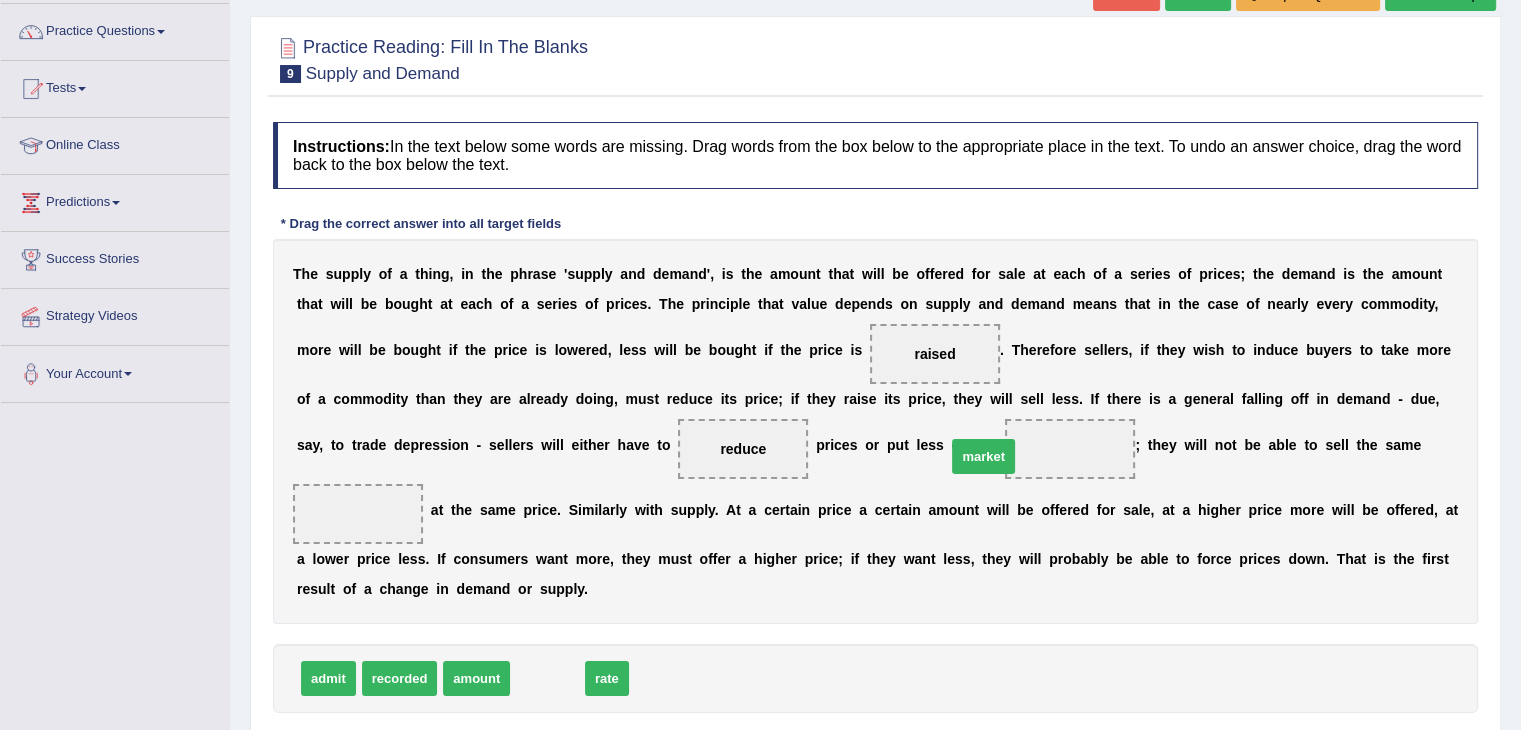 drag, startPoint x: 553, startPoint y: 672, endPoint x: 1064, endPoint y: 437, distance: 562.4465 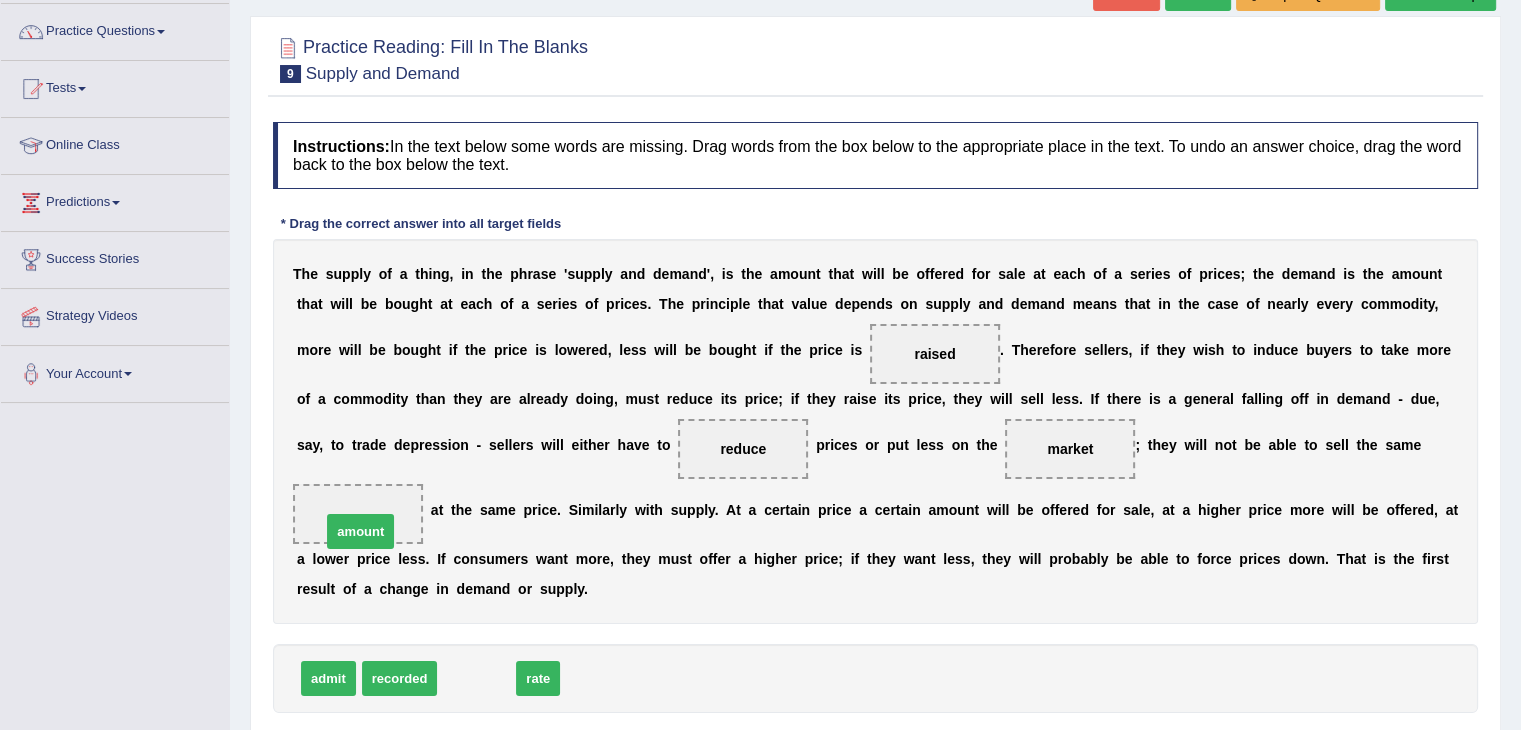 drag, startPoint x: 476, startPoint y: 677, endPoint x: 361, endPoint y: 529, distance: 187.42732 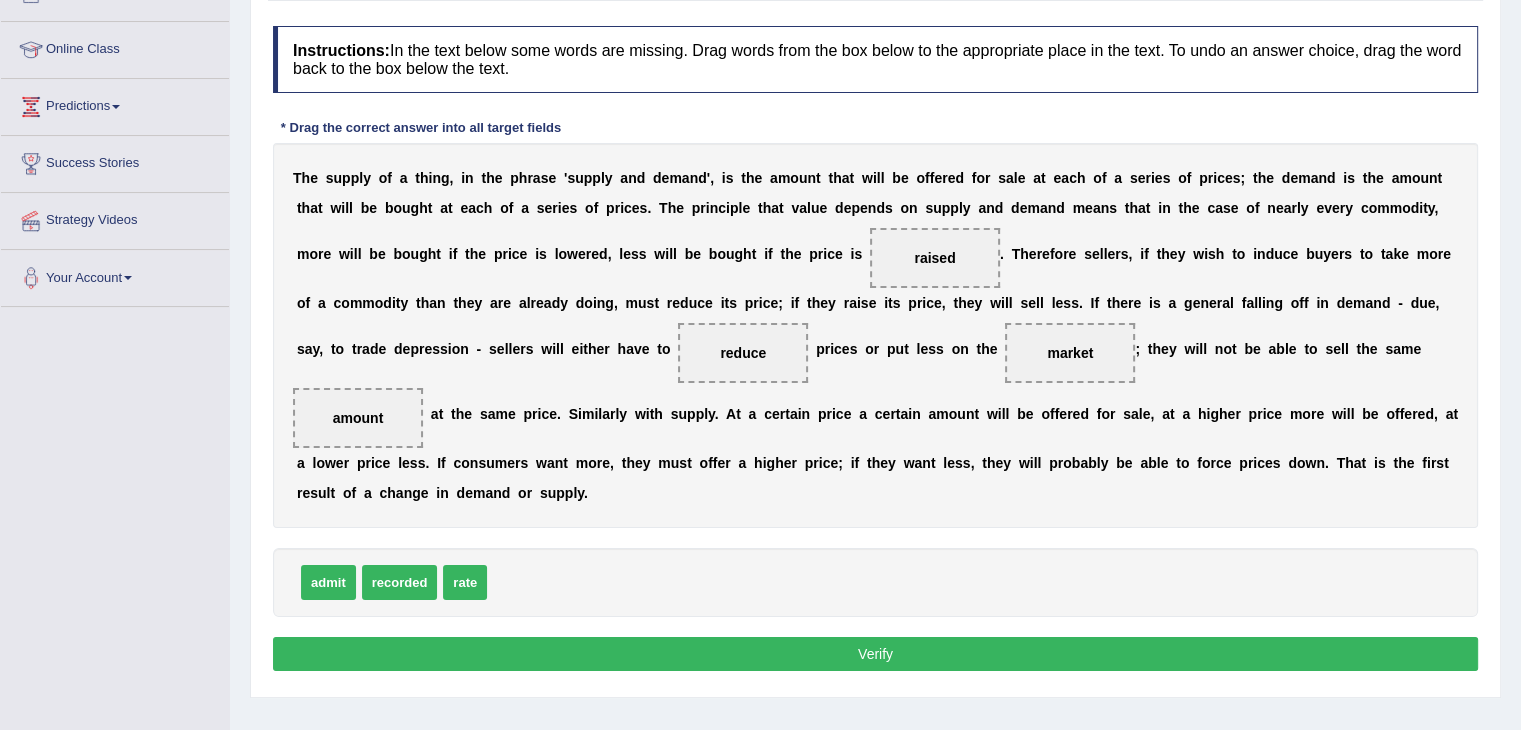 scroll, scrollTop: 258, scrollLeft: 0, axis: vertical 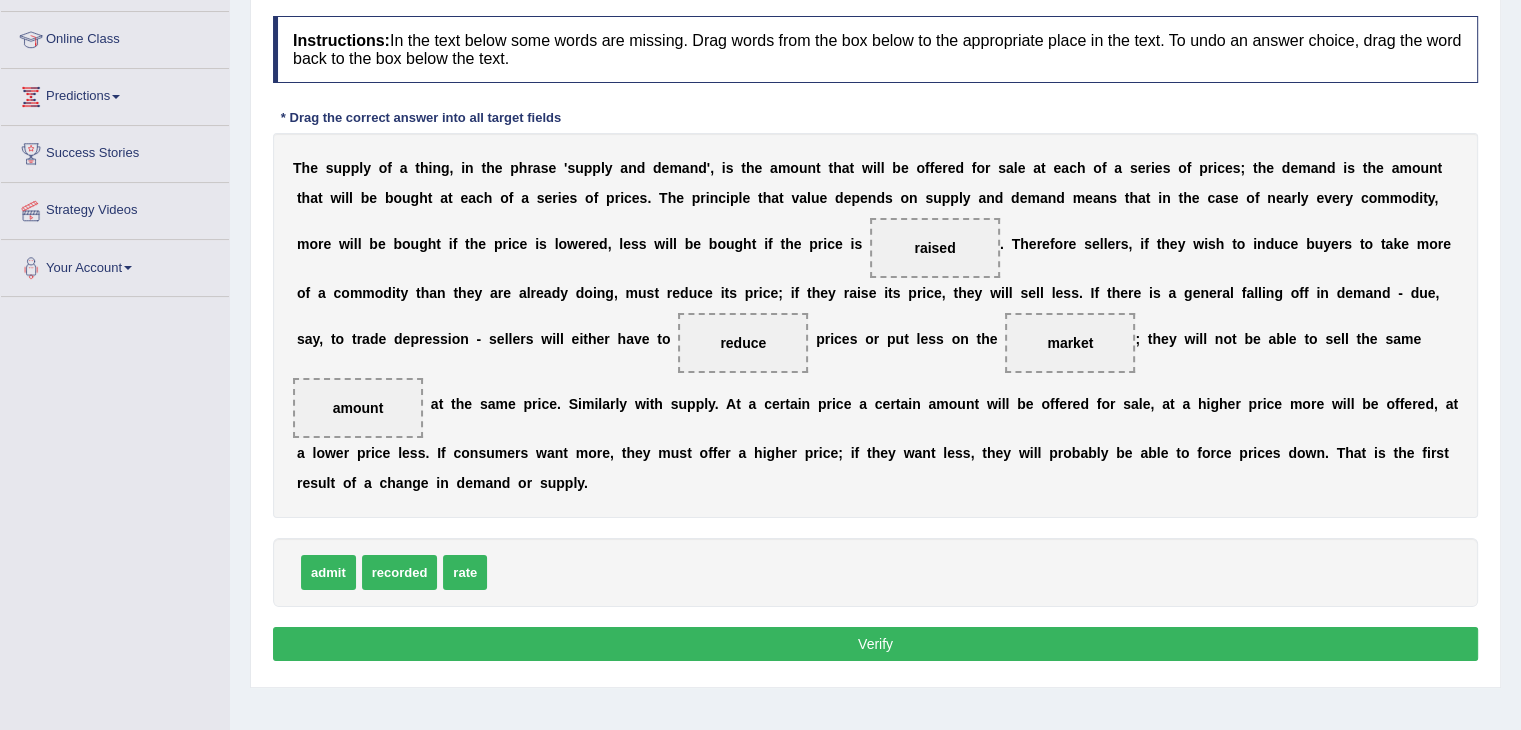 click on "Verify" at bounding box center (875, 644) 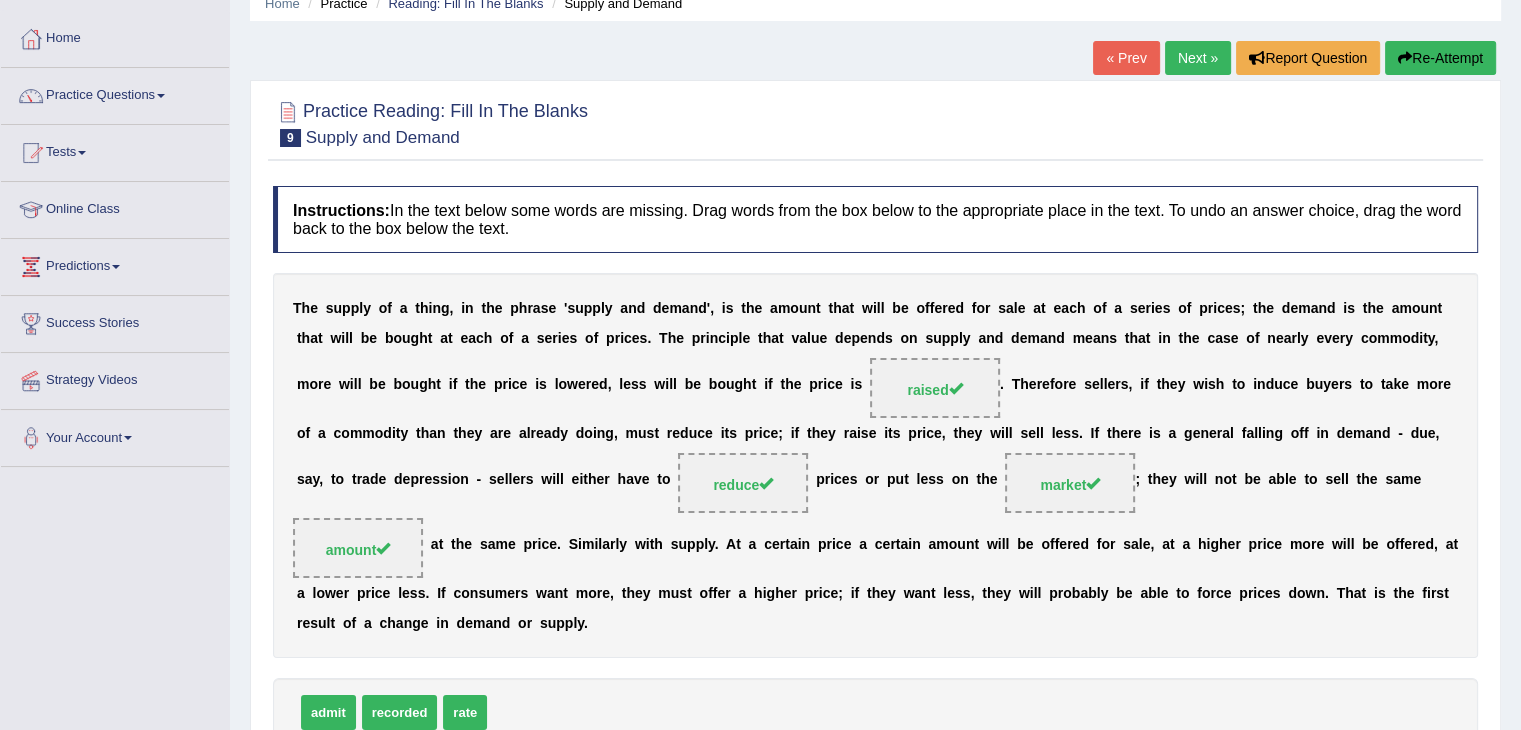scroll, scrollTop: 0, scrollLeft: 0, axis: both 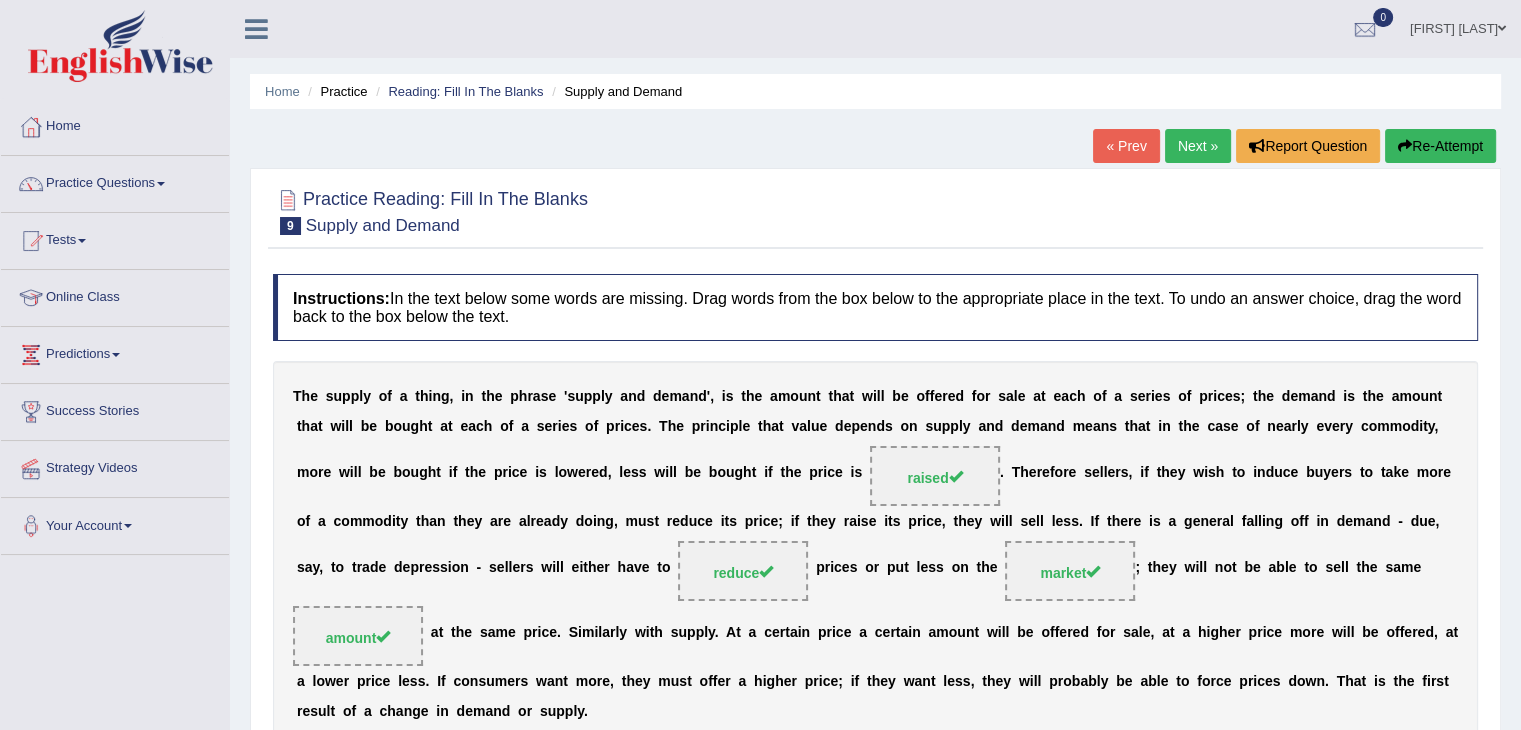 click on "Next »" at bounding box center (1198, 146) 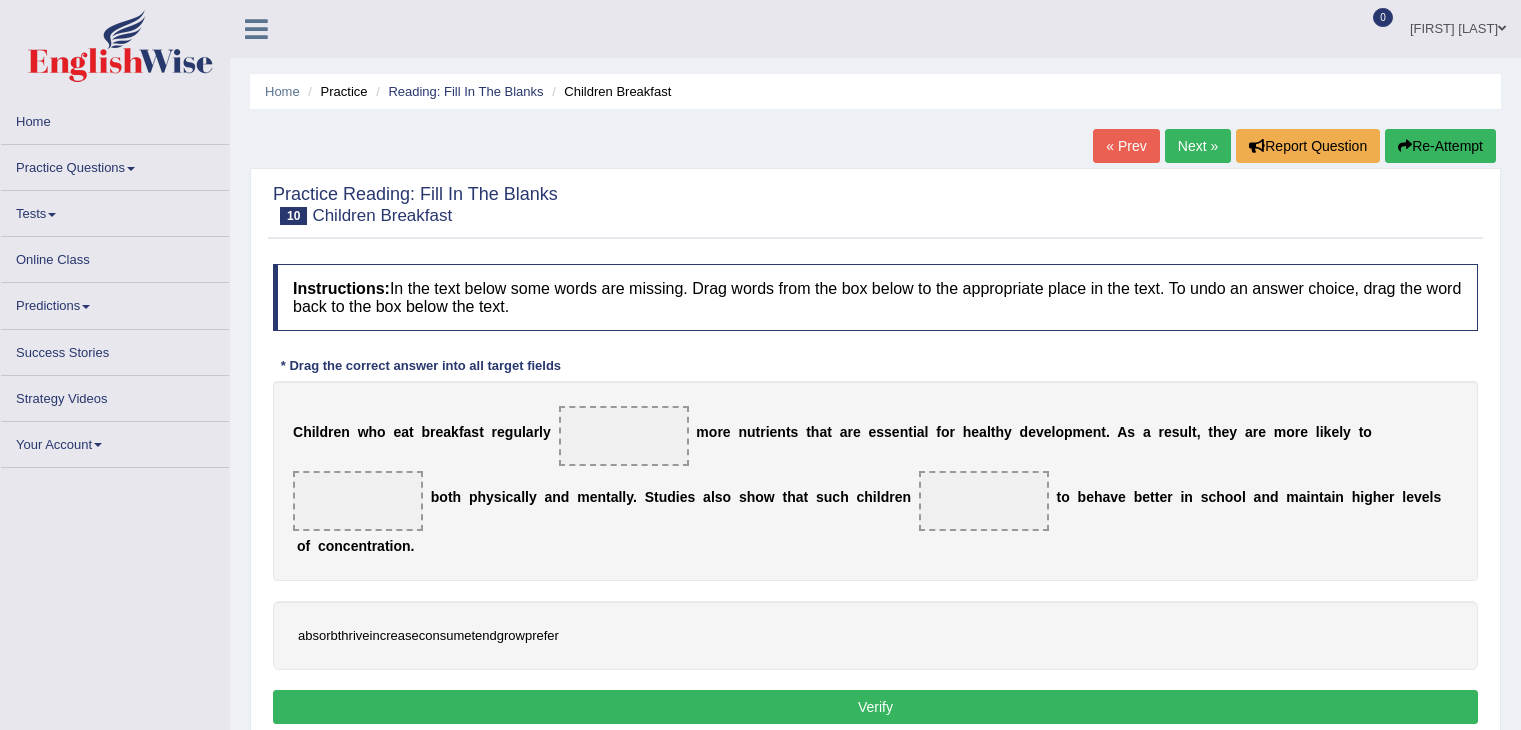 scroll, scrollTop: 0, scrollLeft: 0, axis: both 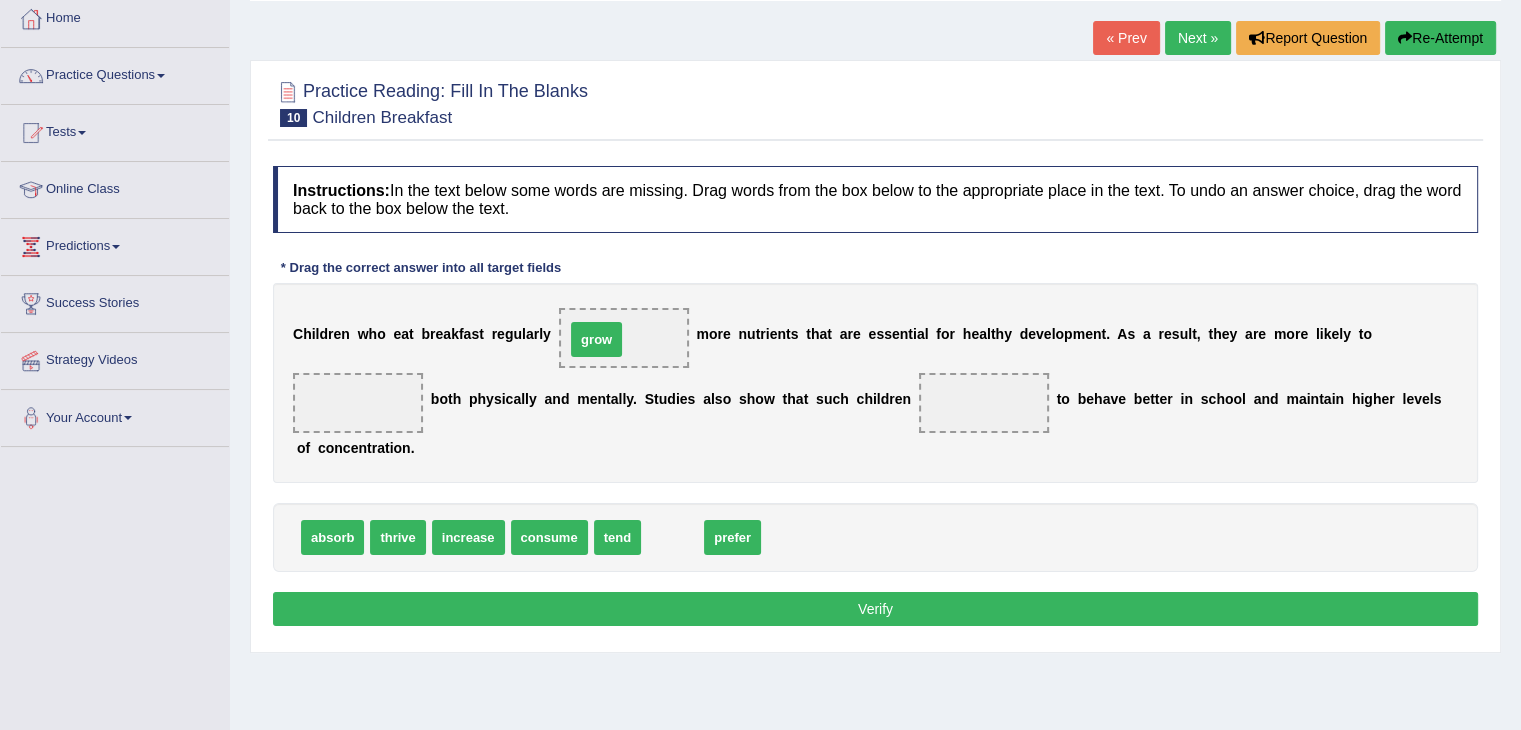 drag, startPoint x: 676, startPoint y: 537, endPoint x: 600, endPoint y: 339, distance: 212.08488 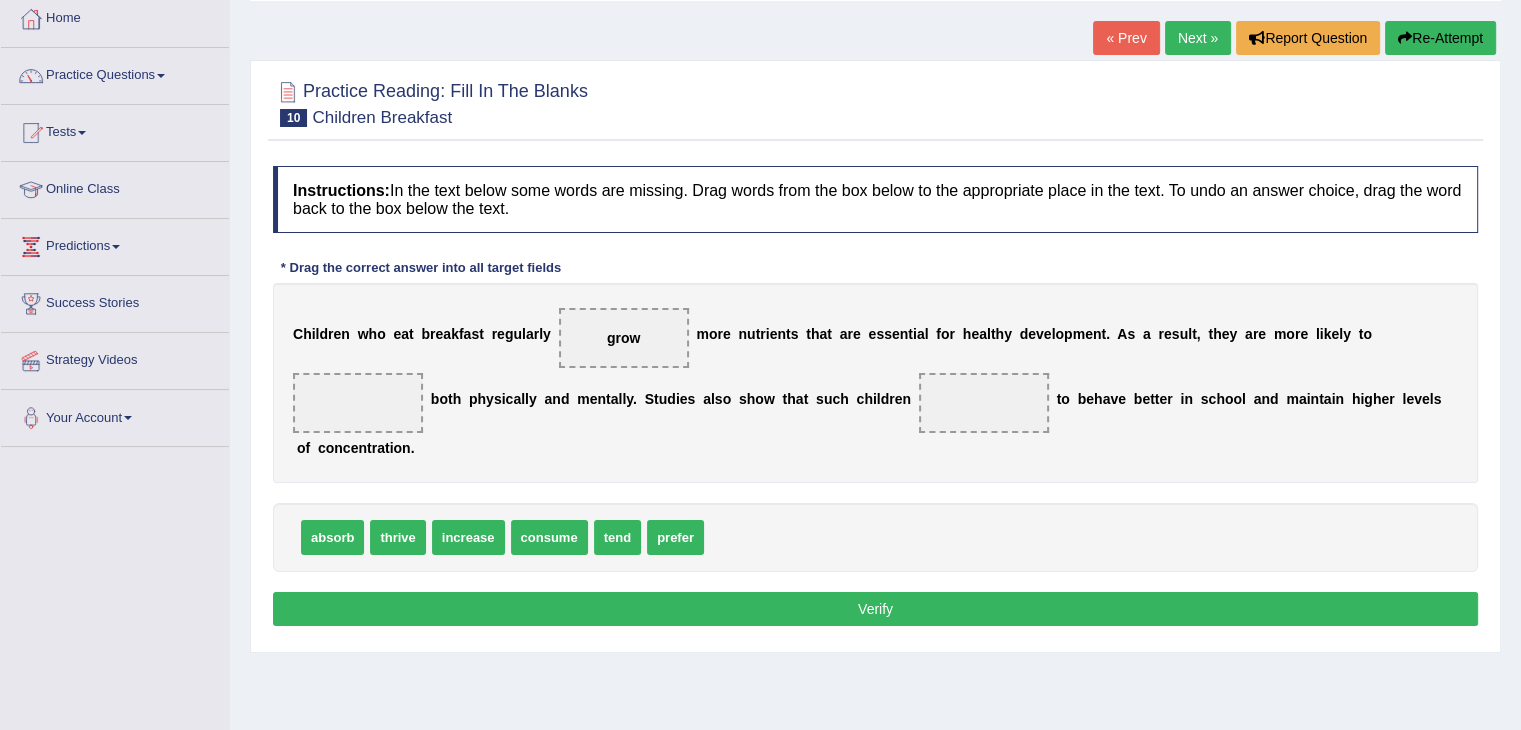 drag, startPoint x: 622, startPoint y: 323, endPoint x: 611, endPoint y: 339, distance: 19.416489 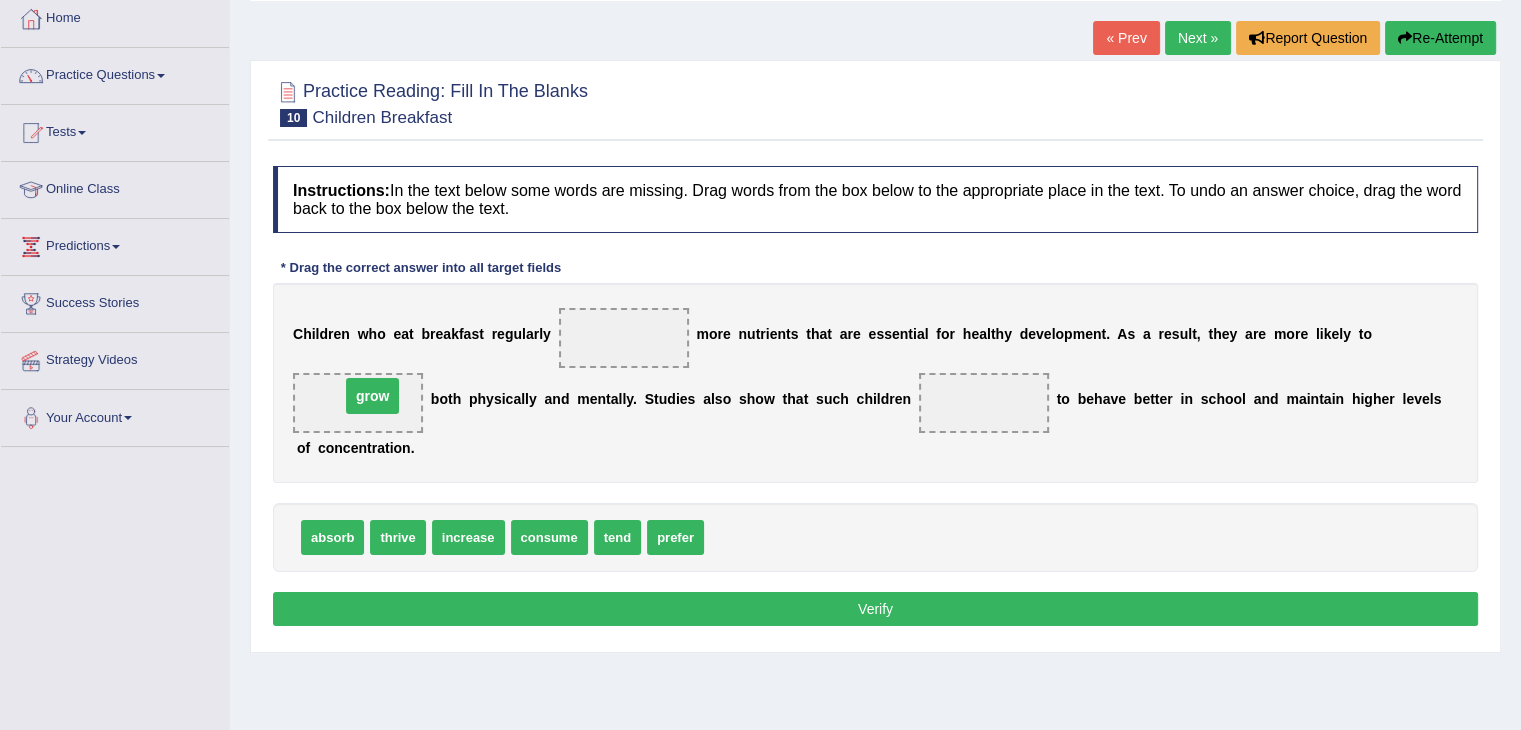 drag, startPoint x: 611, startPoint y: 339, endPoint x: 353, endPoint y: 401, distance: 265.34506 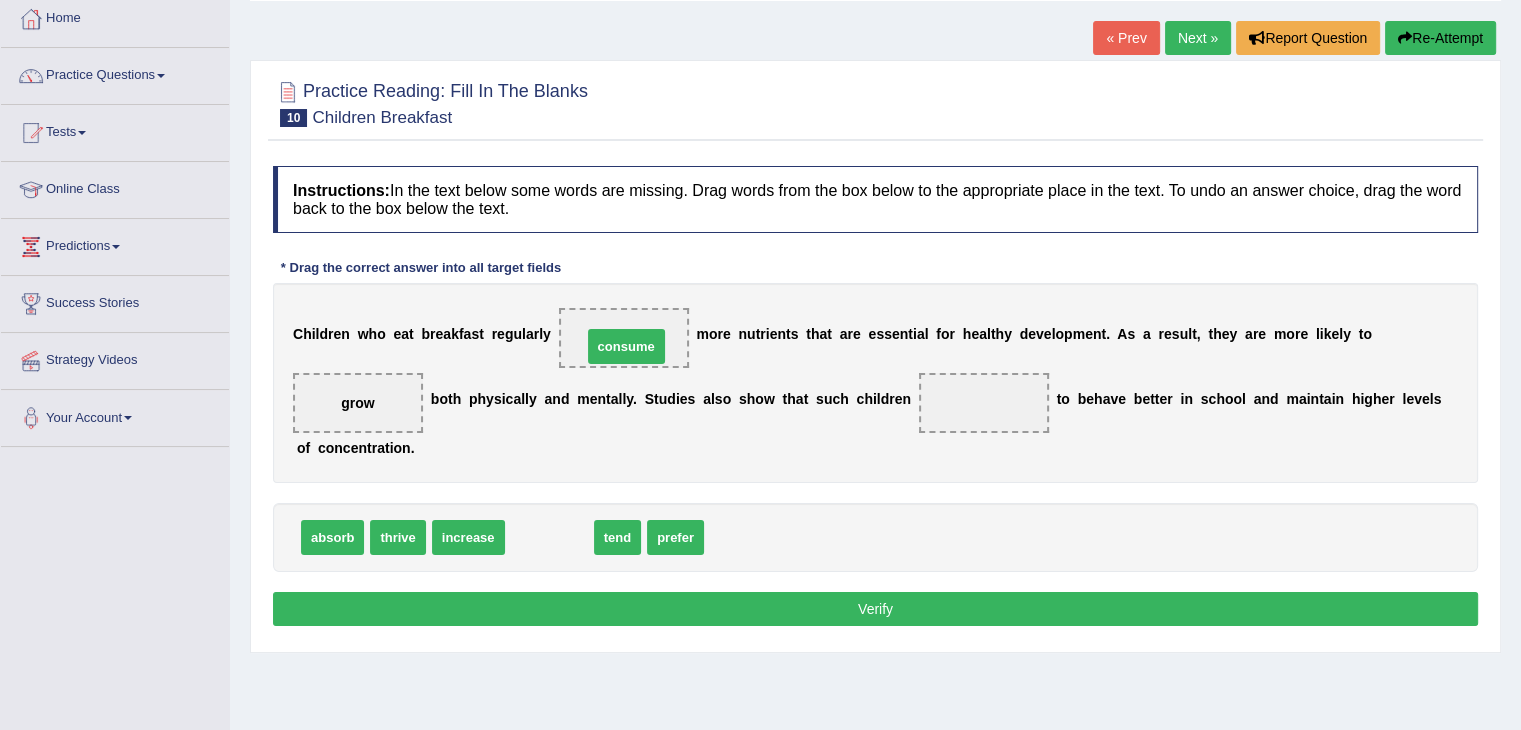 drag, startPoint x: 548, startPoint y: 539, endPoint x: 625, endPoint y: 348, distance: 205.93689 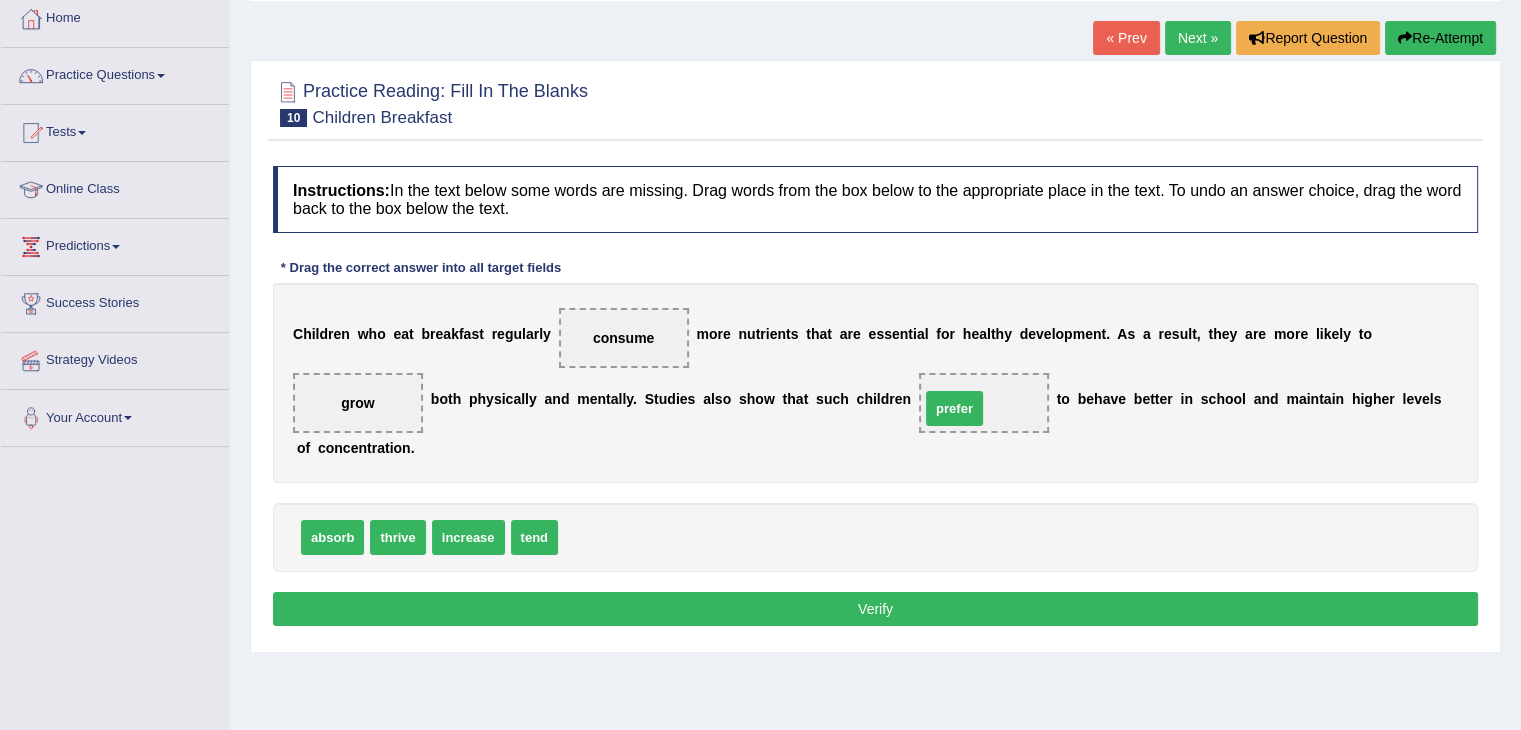 drag, startPoint x: 585, startPoint y: 533, endPoint x: 951, endPoint y: 404, distance: 388.0683 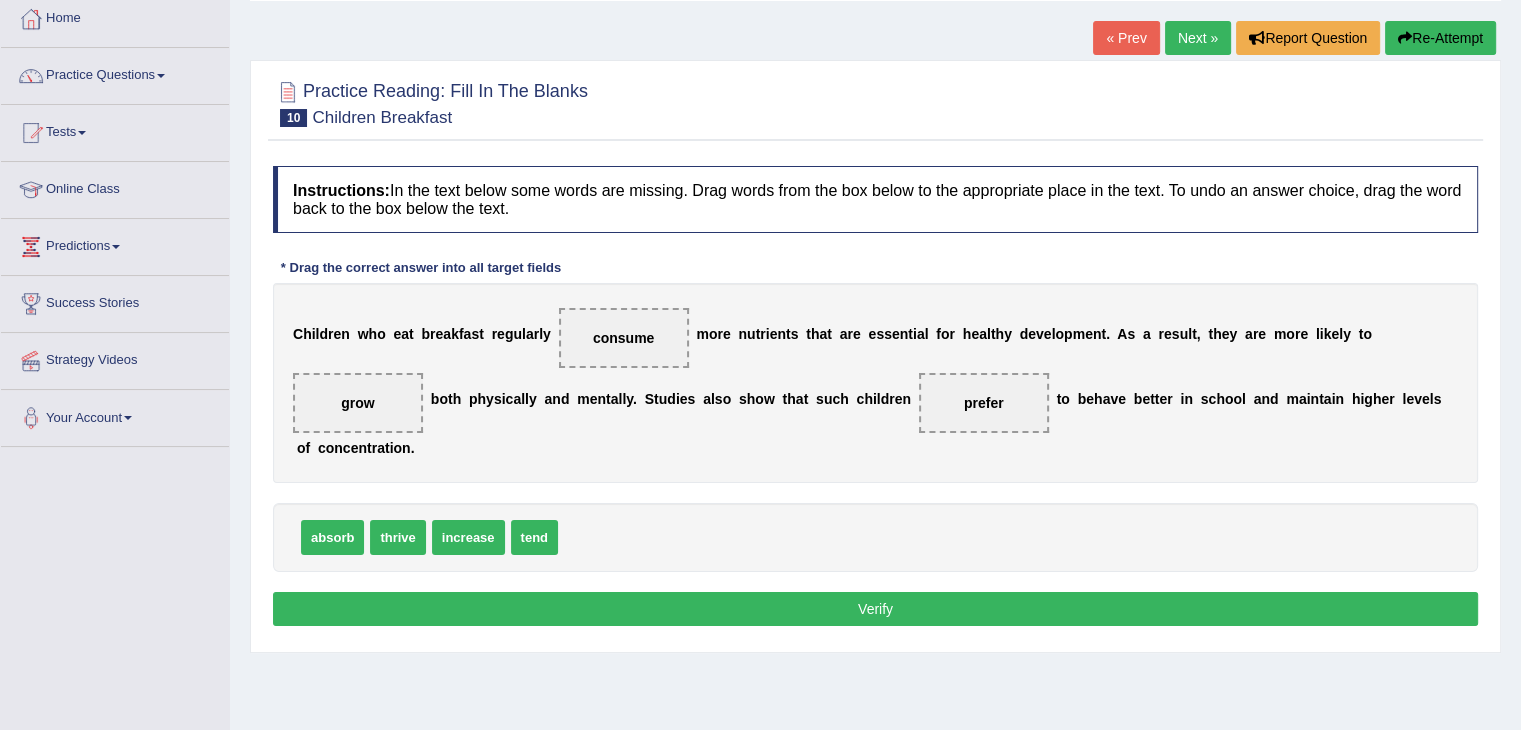 click on "Verify" at bounding box center [875, 609] 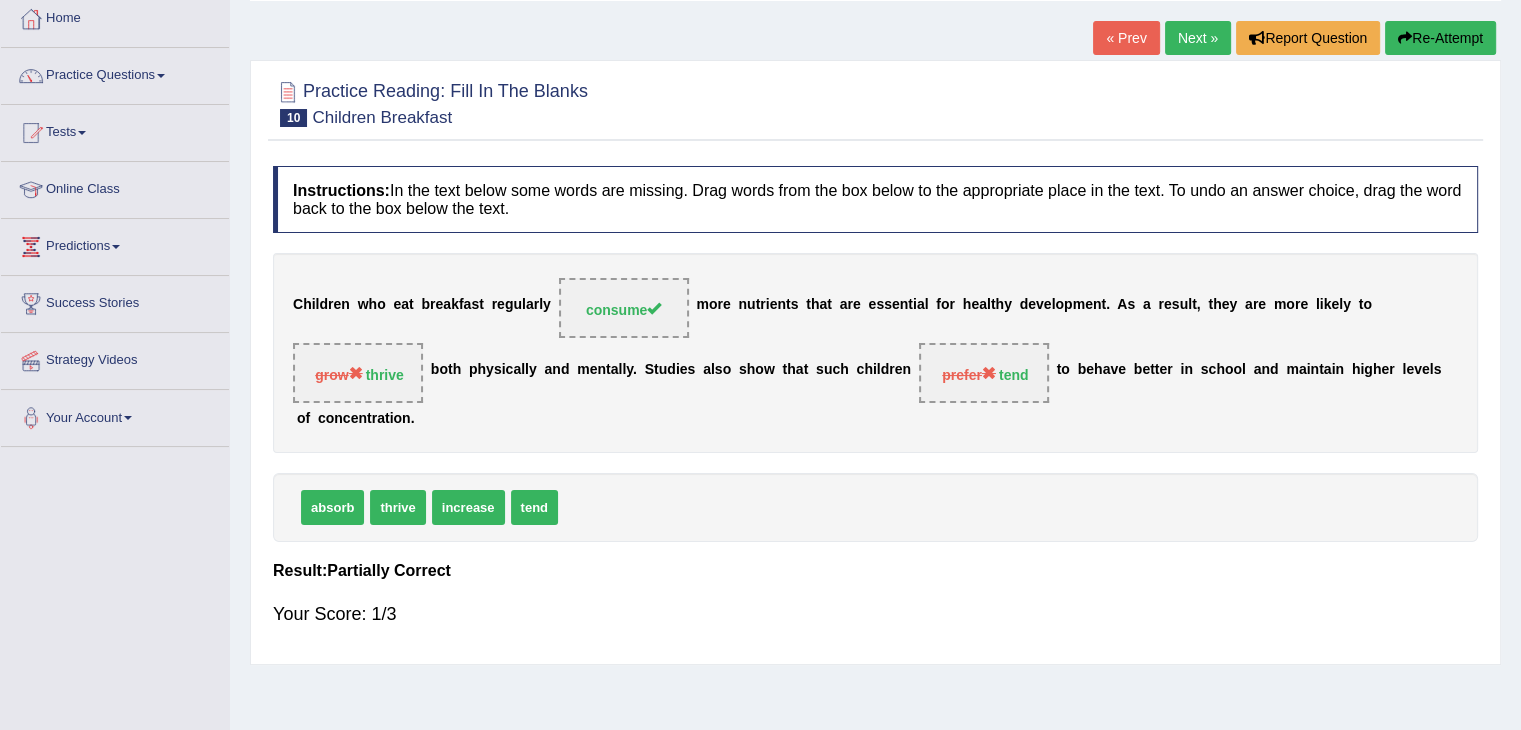 click on "Next »" at bounding box center (1198, 38) 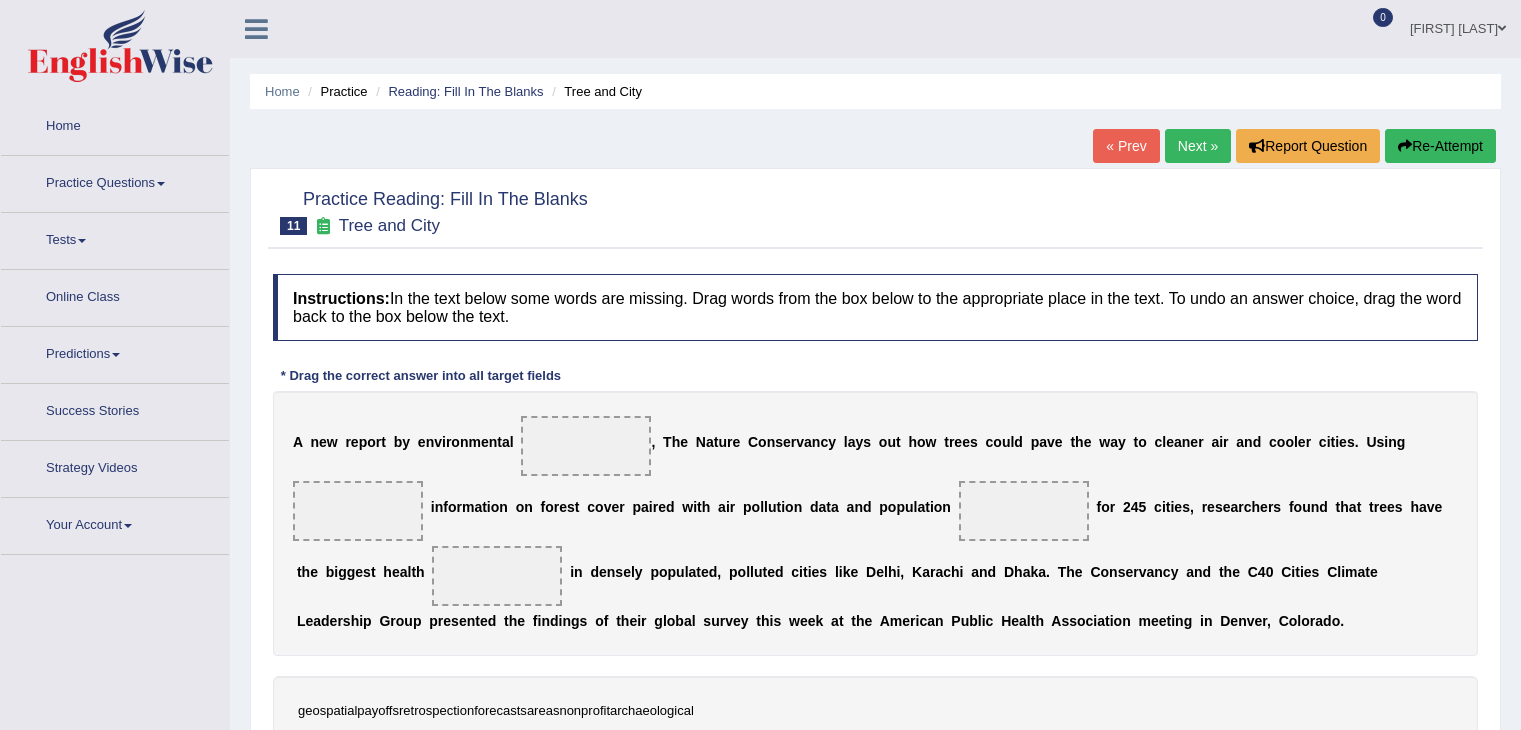 scroll, scrollTop: 0, scrollLeft: 0, axis: both 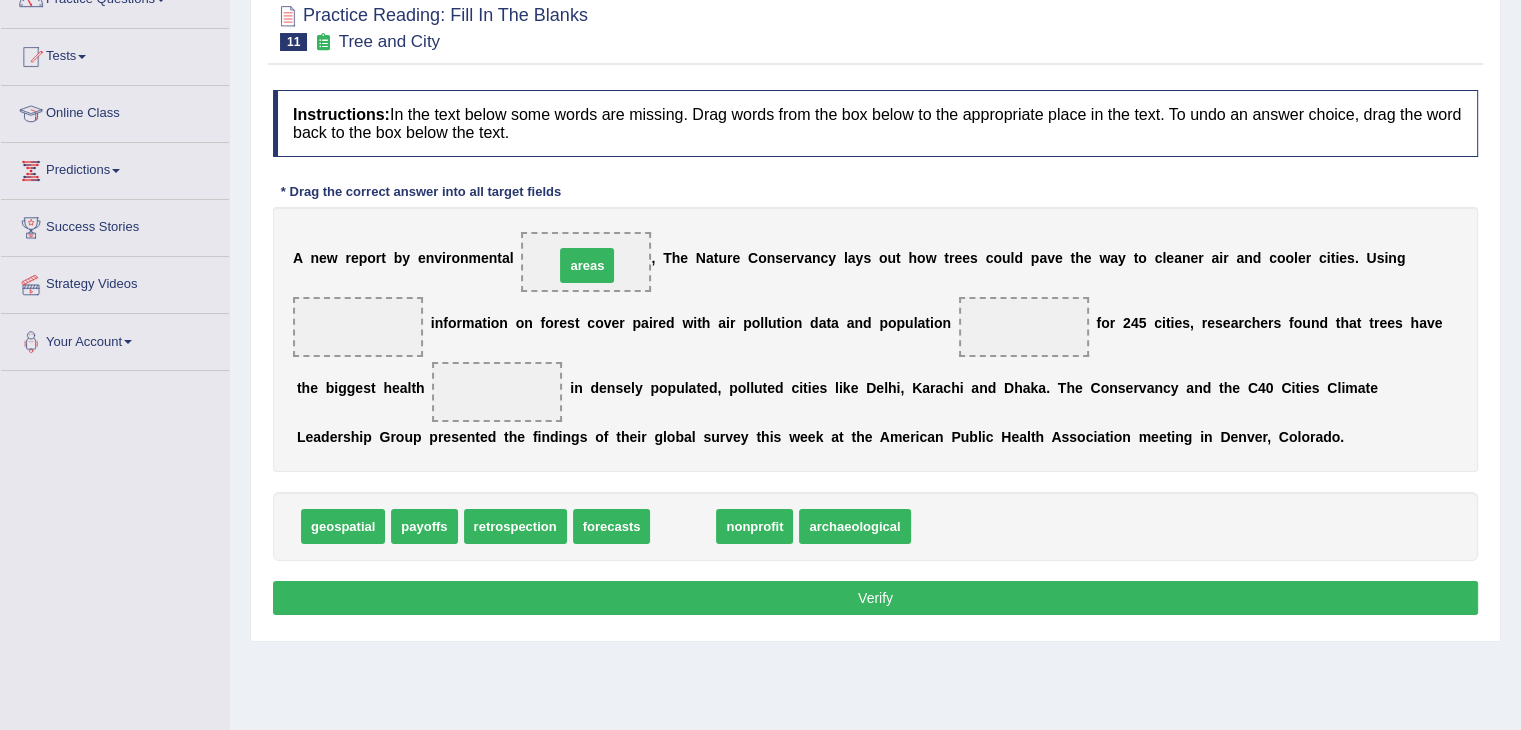 drag, startPoint x: 680, startPoint y: 522, endPoint x: 584, endPoint y: 261, distance: 278.0953 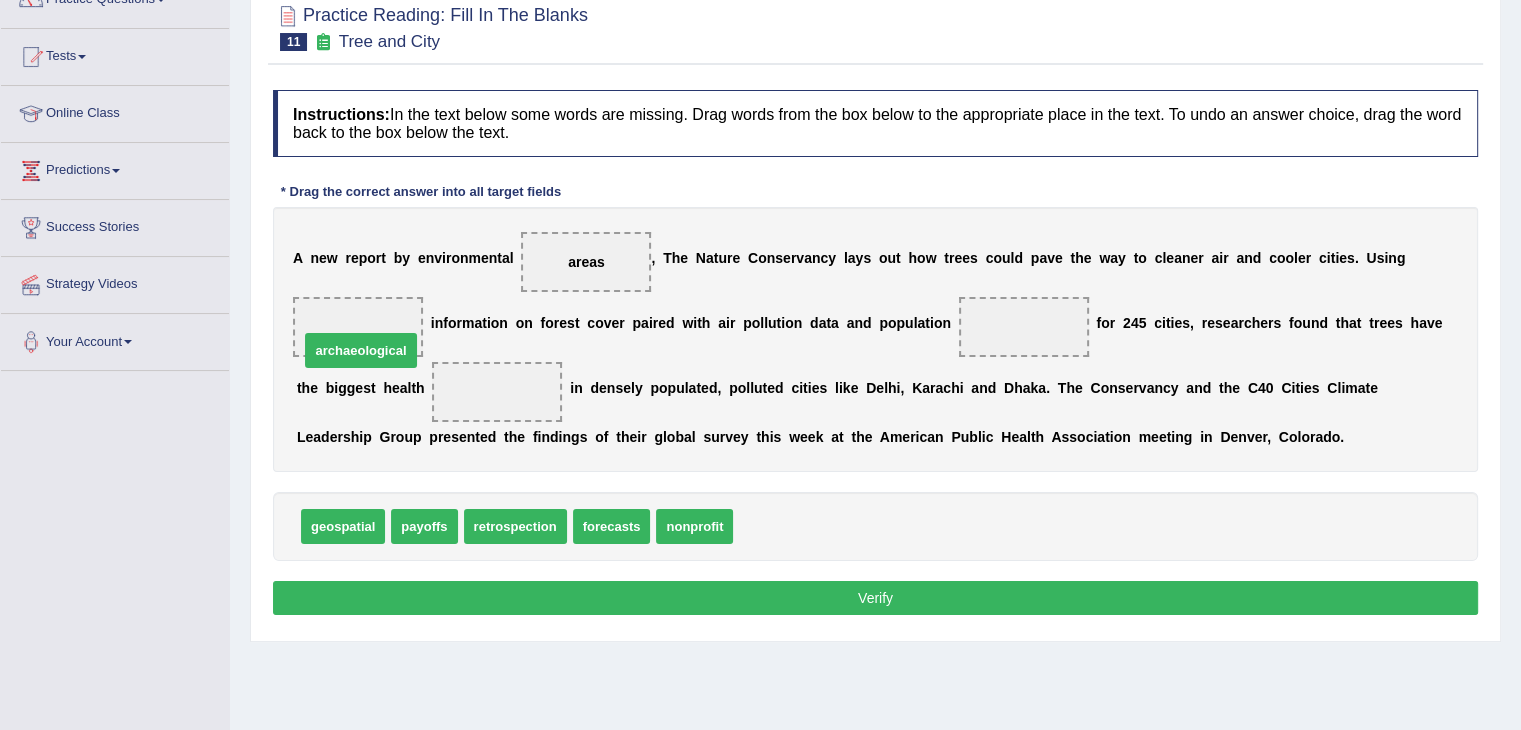 drag, startPoint x: 799, startPoint y: 521, endPoint x: 365, endPoint y: 345, distance: 468.32895 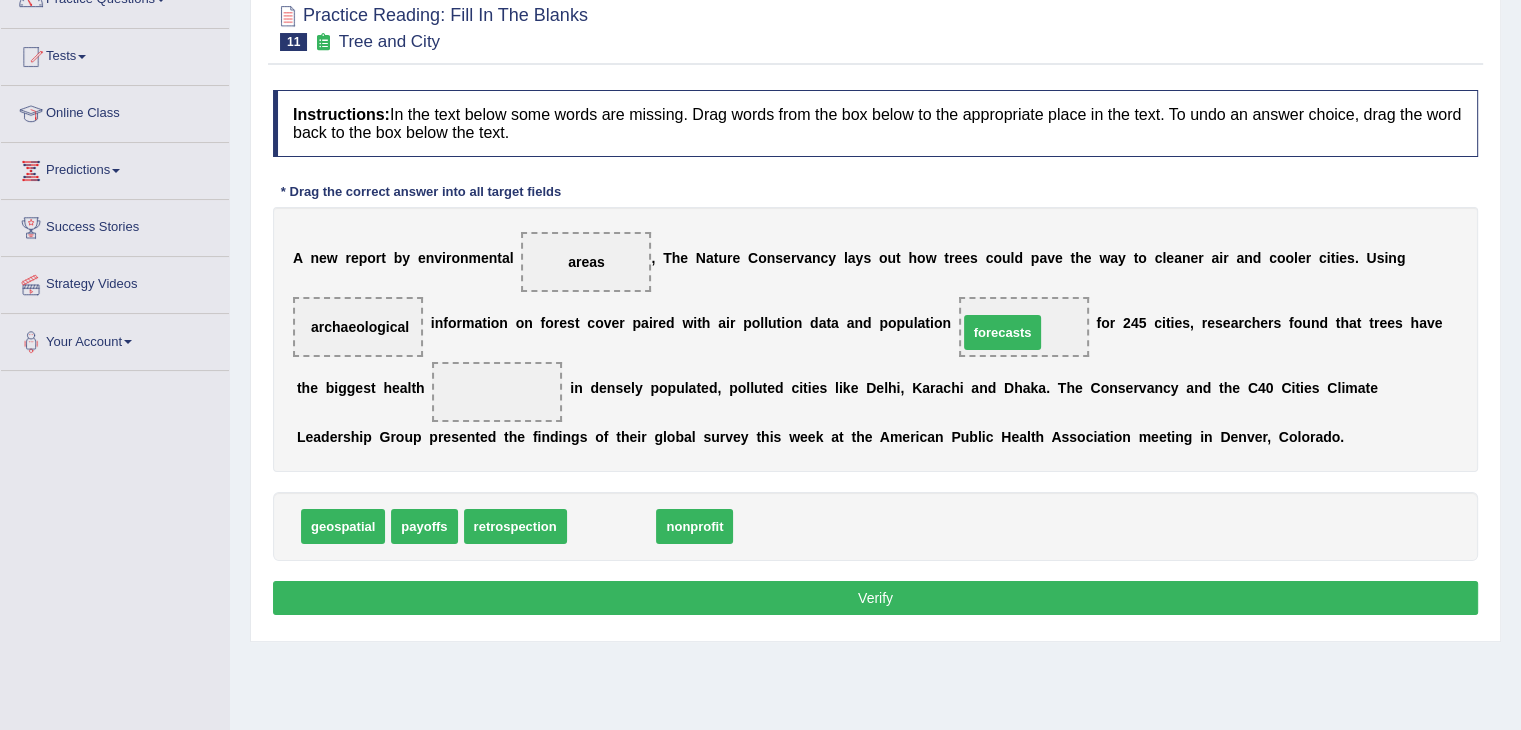 drag, startPoint x: 613, startPoint y: 528, endPoint x: 1004, endPoint y: 334, distance: 436.48254 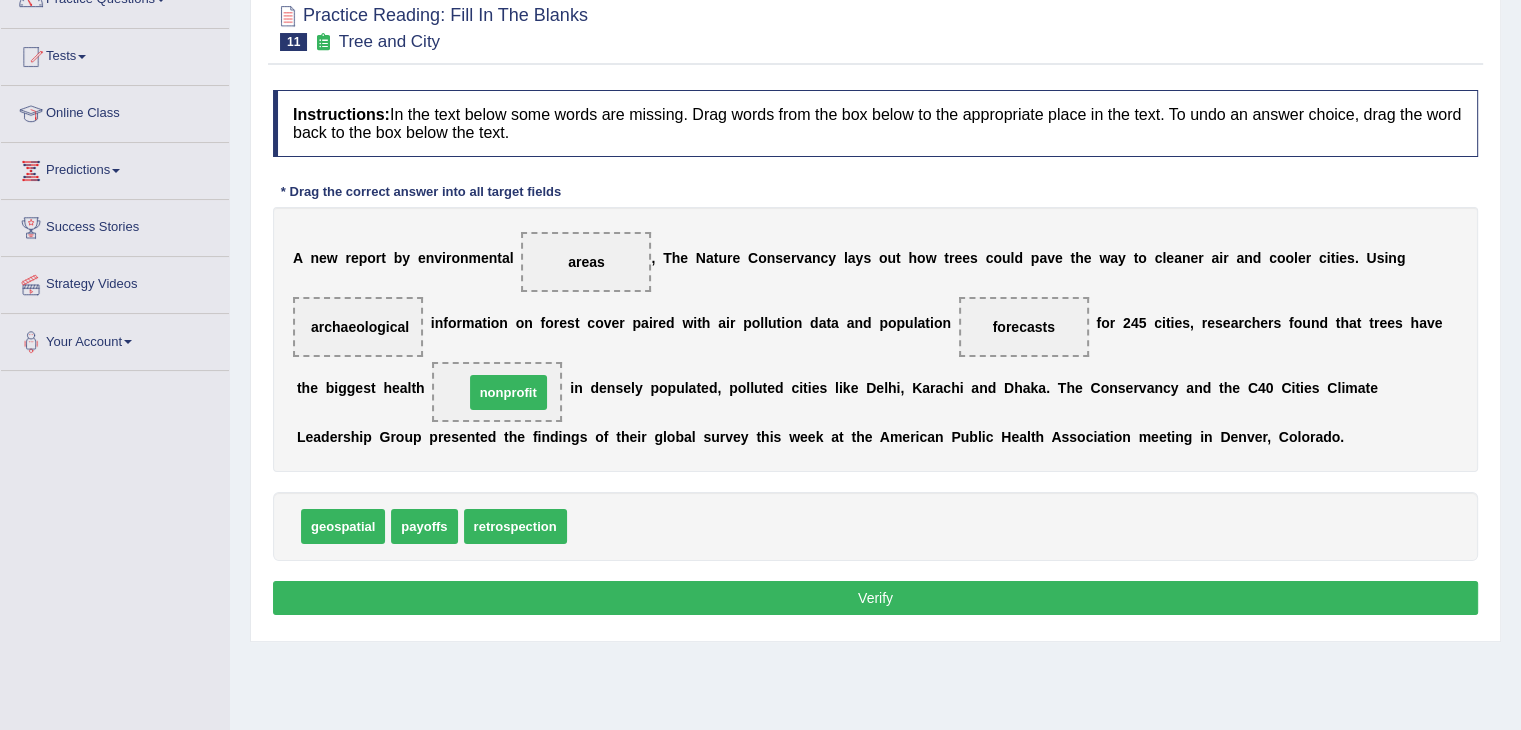 drag, startPoint x: 600, startPoint y: 527, endPoint x: 497, endPoint y: 393, distance: 169.01184 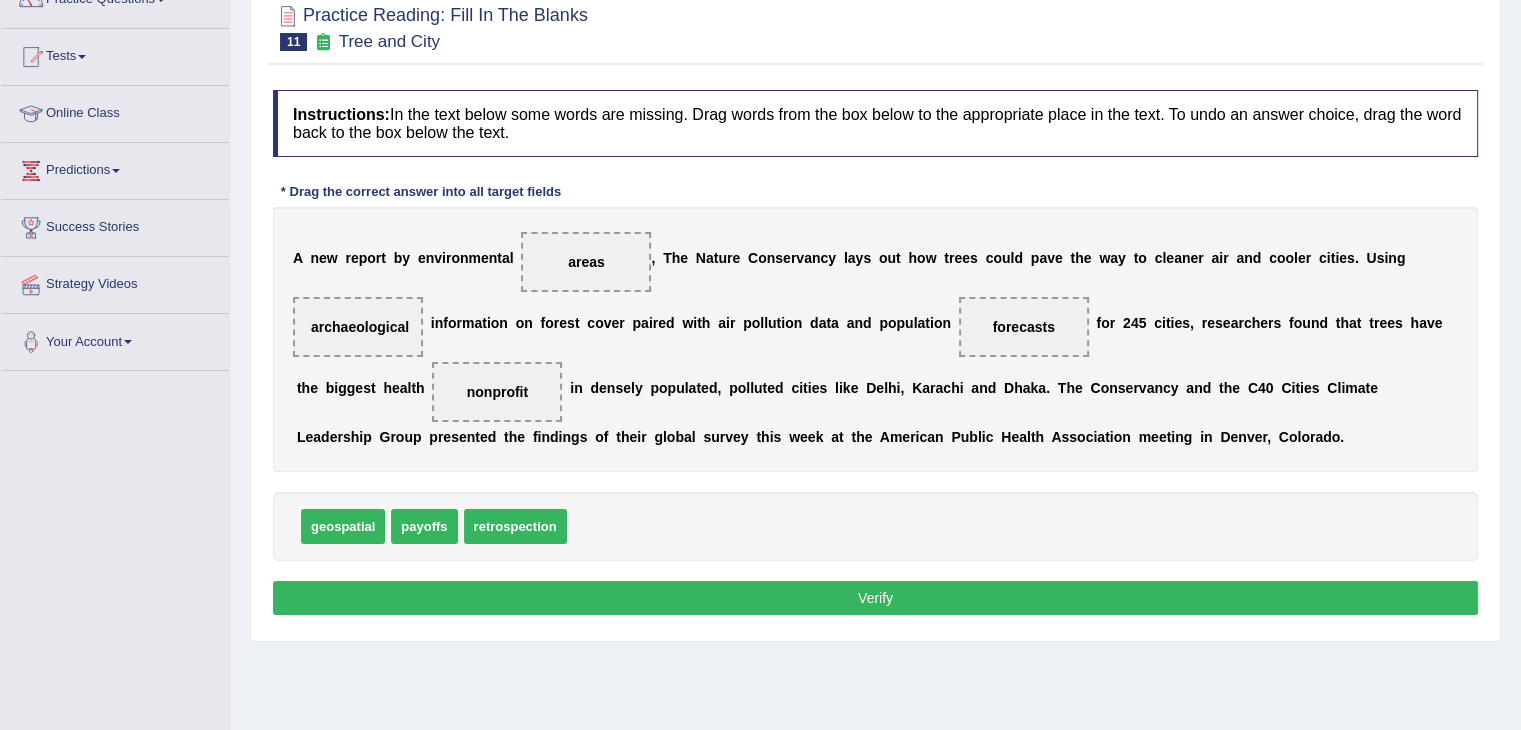 click on "Verify" at bounding box center (875, 598) 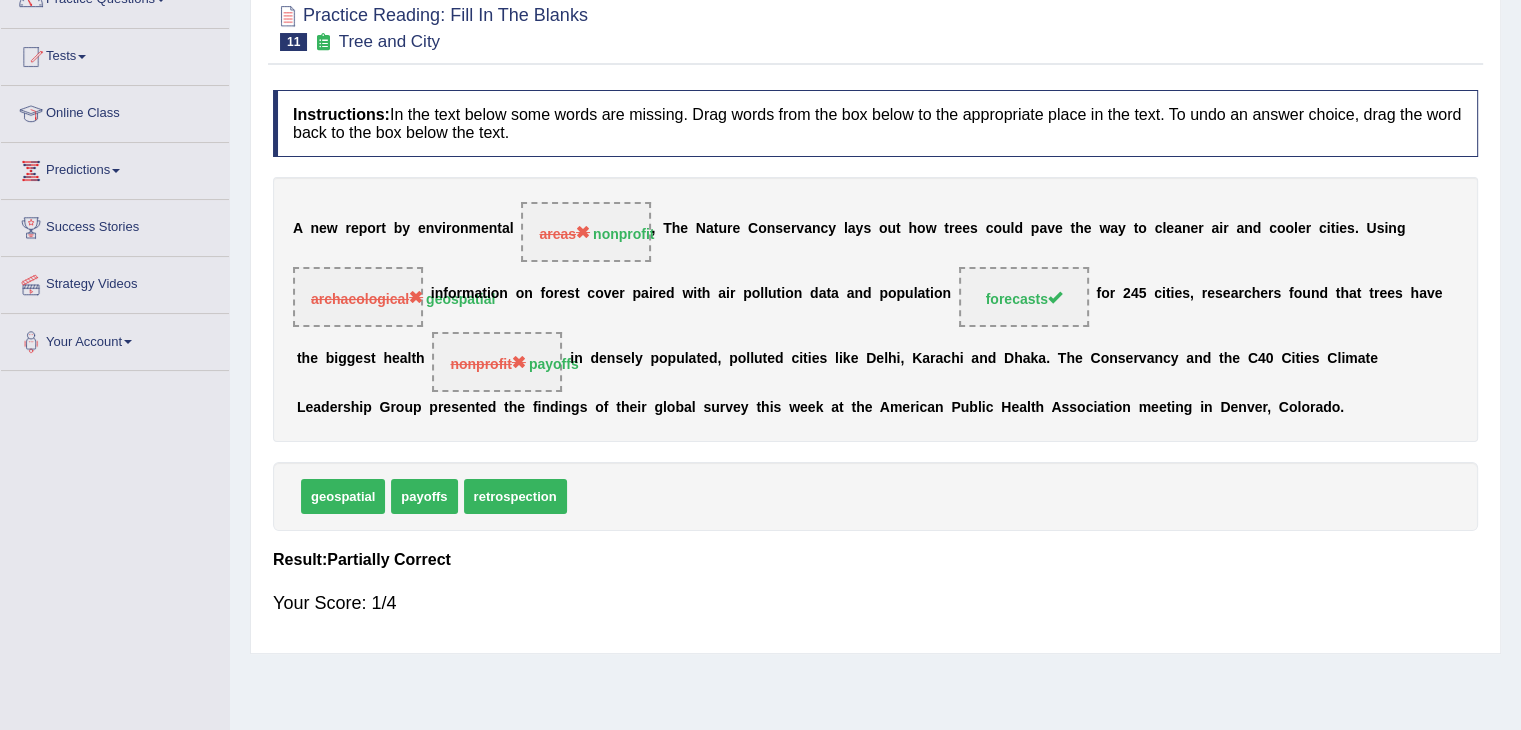 click on "Practice Questions" at bounding box center [115, -3] 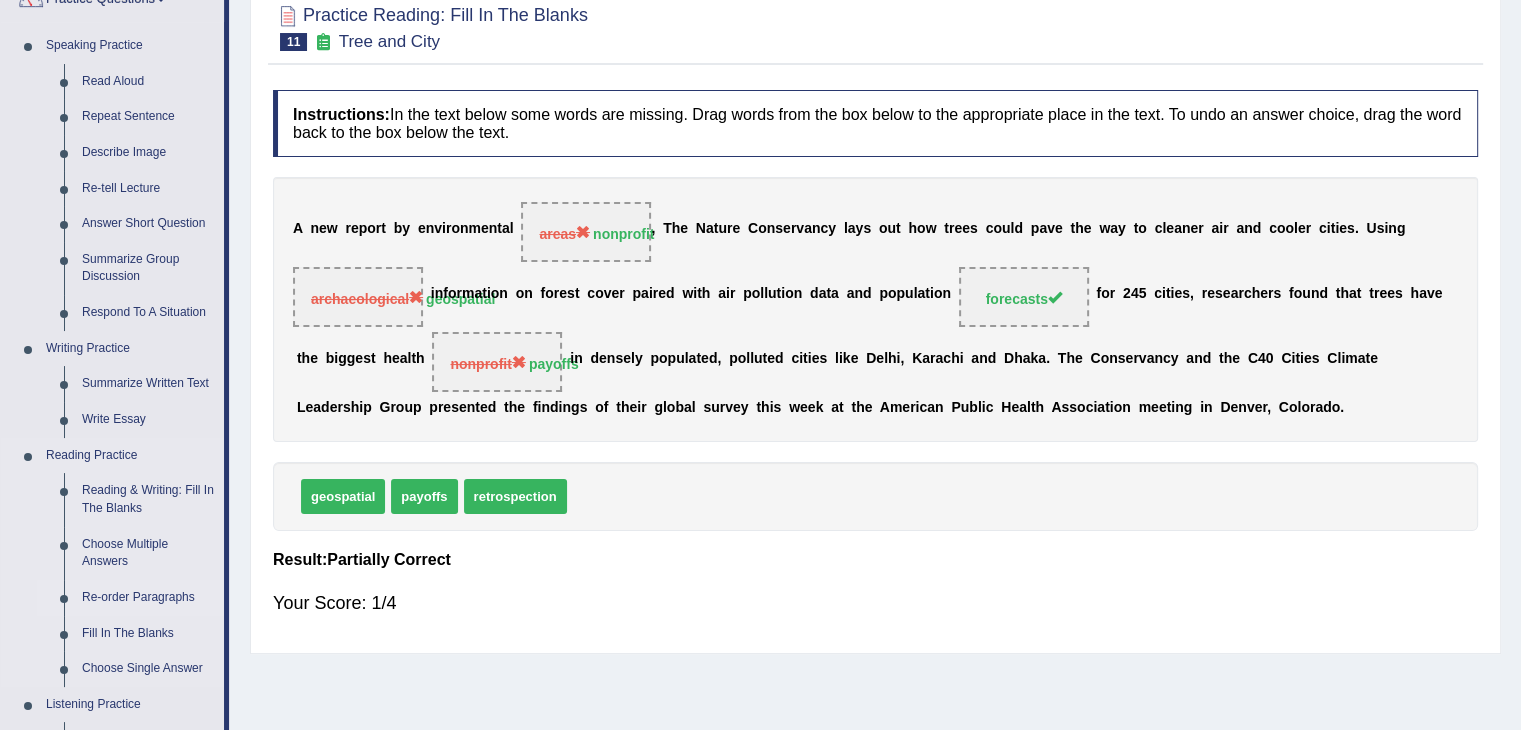 click on "Re-order Paragraphs" at bounding box center [148, 598] 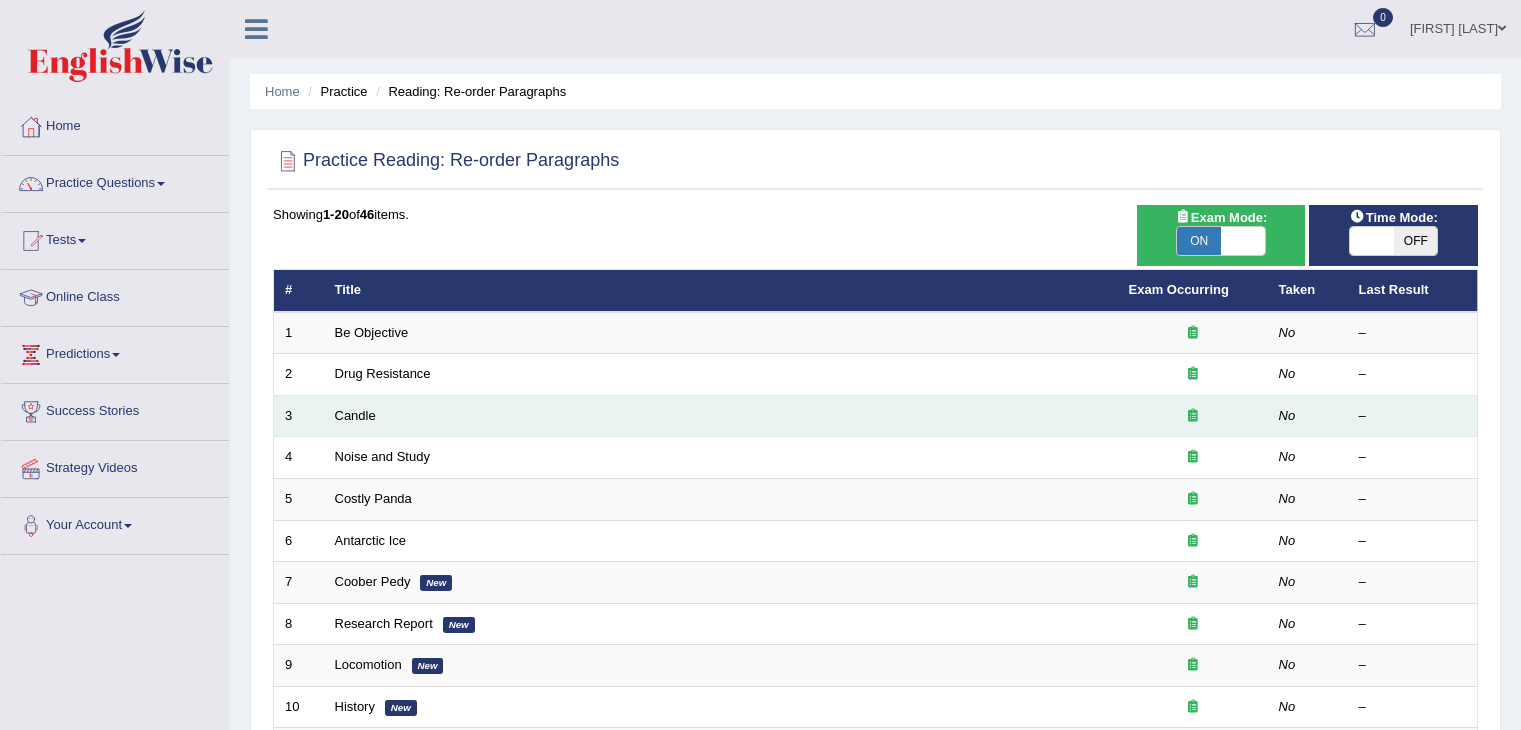 scroll, scrollTop: 0, scrollLeft: 0, axis: both 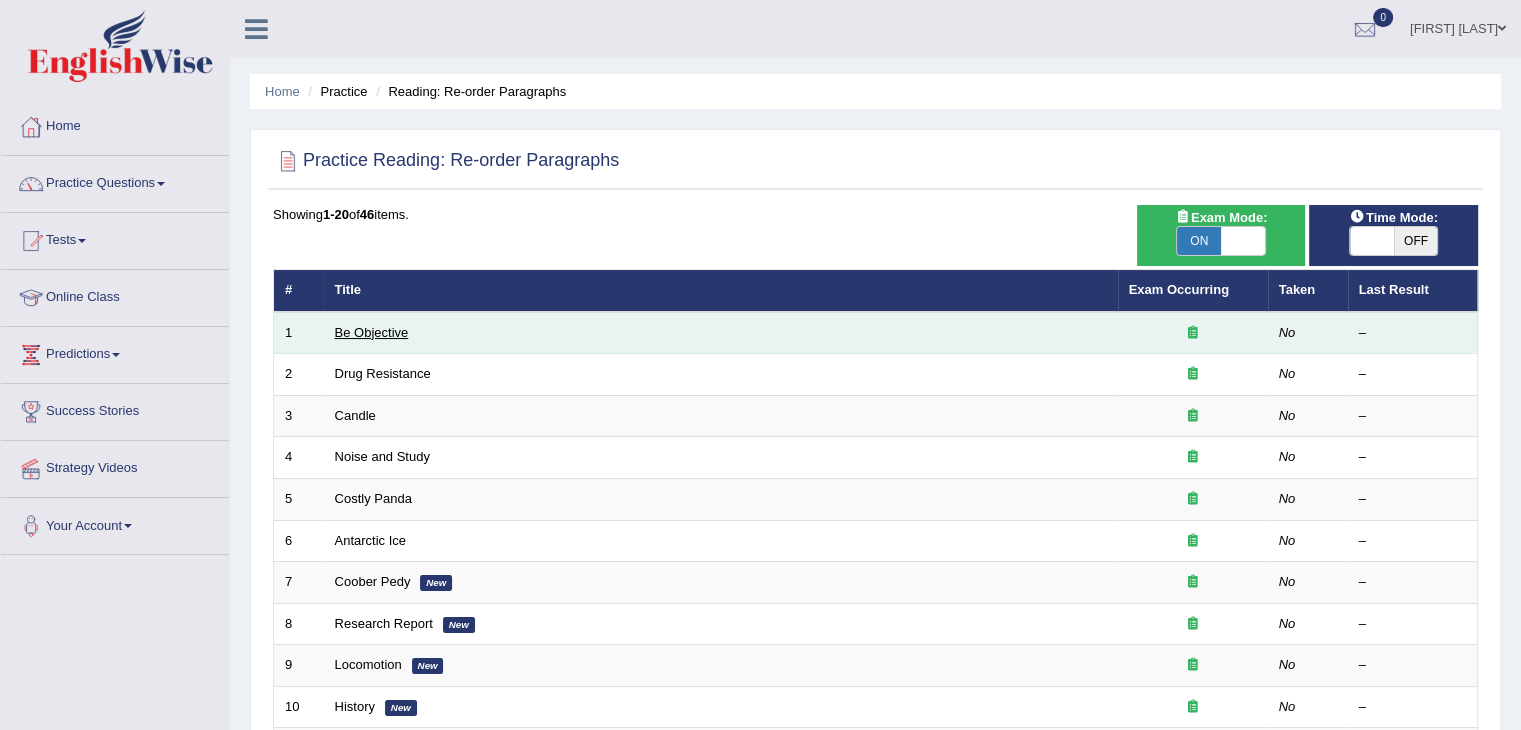 click on "Be Objective" at bounding box center (372, 332) 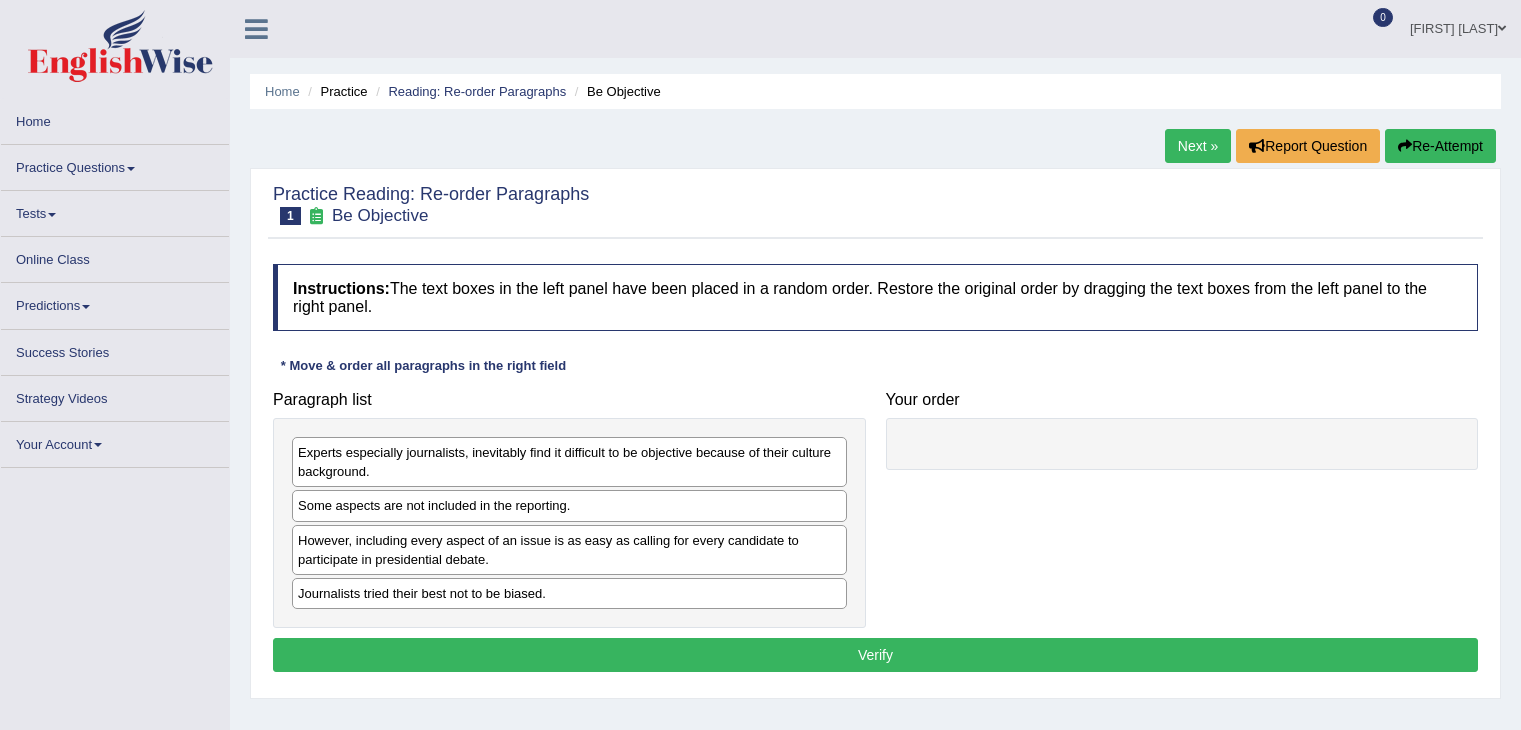 scroll, scrollTop: 0, scrollLeft: 0, axis: both 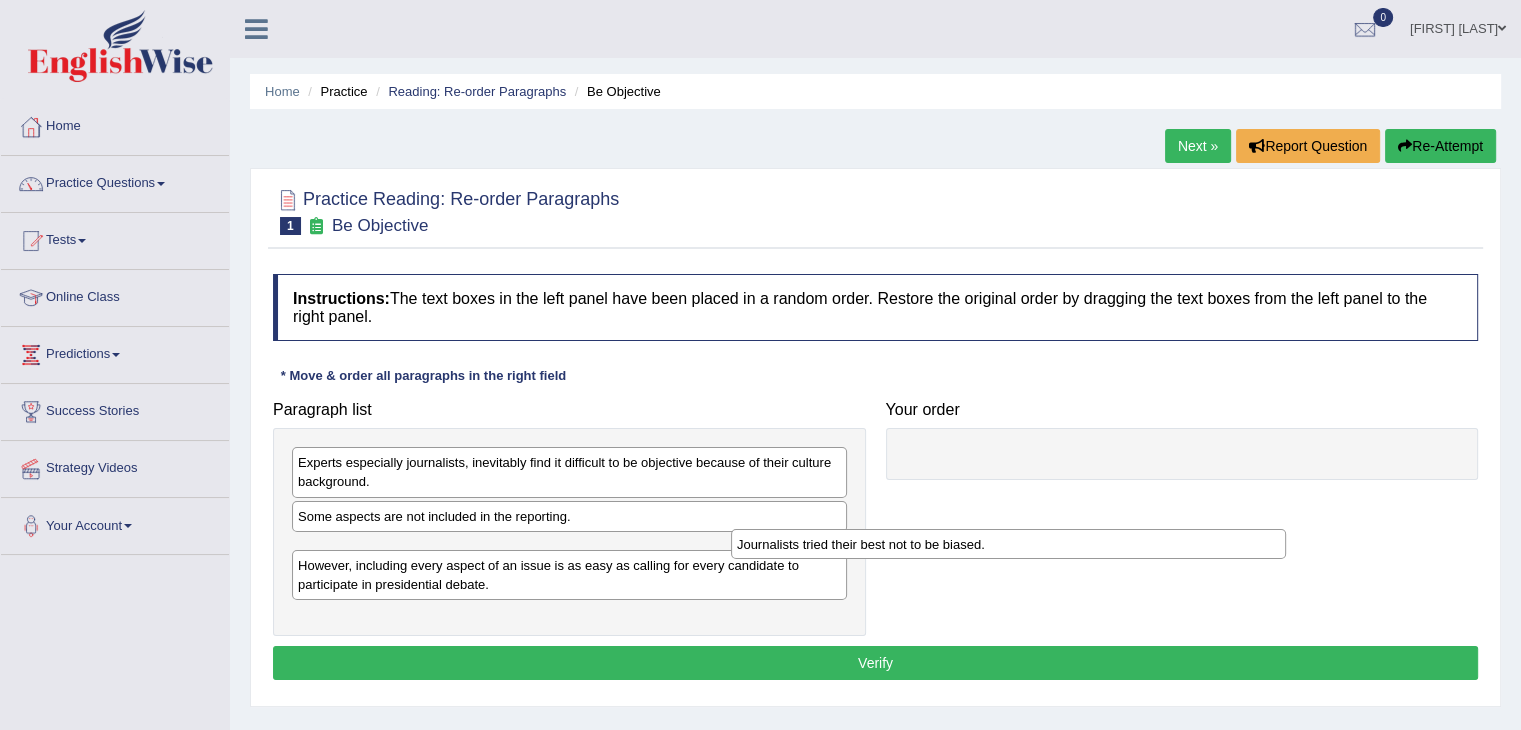 drag, startPoint x: 380, startPoint y: 610, endPoint x: 848, endPoint y: 528, distance: 475.12946 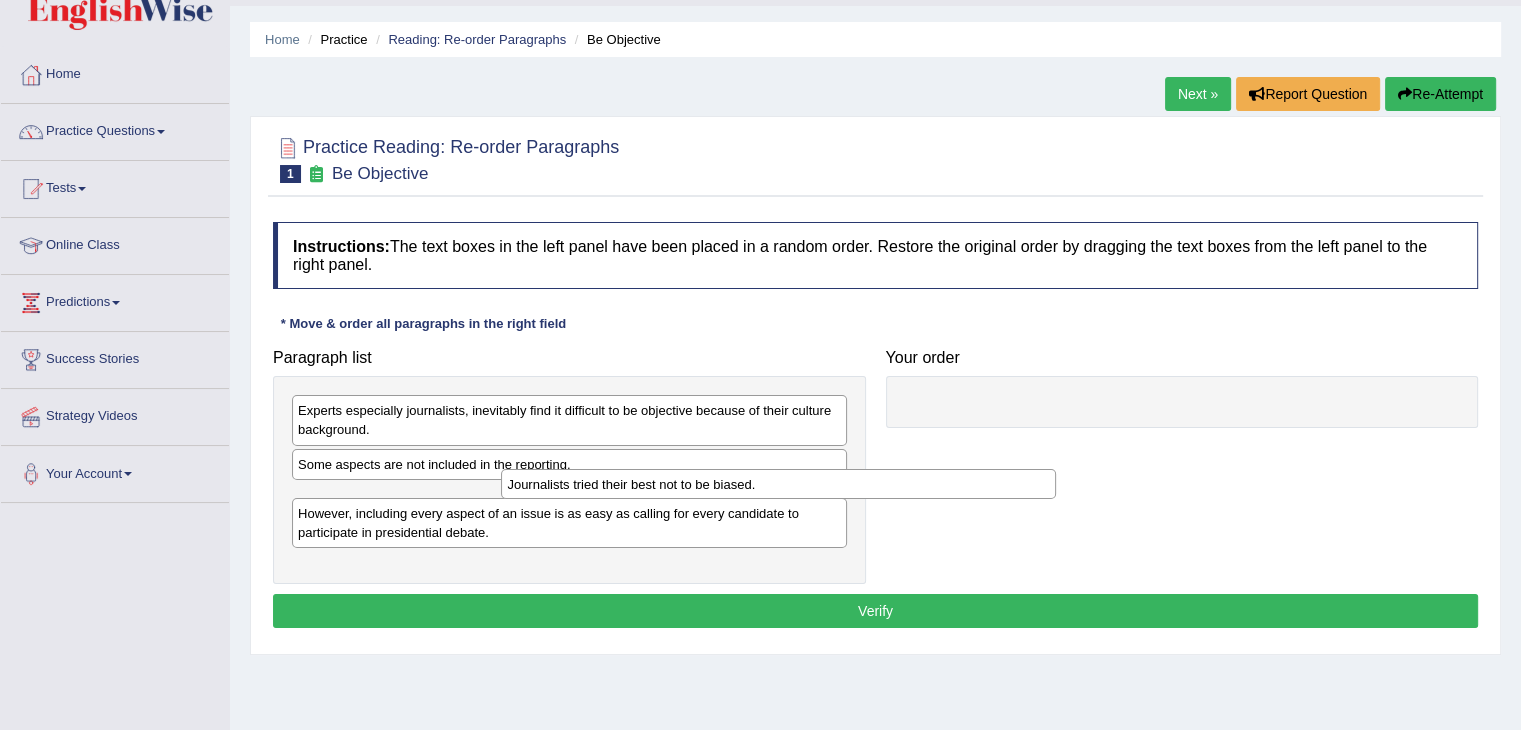scroll, scrollTop: 56, scrollLeft: 0, axis: vertical 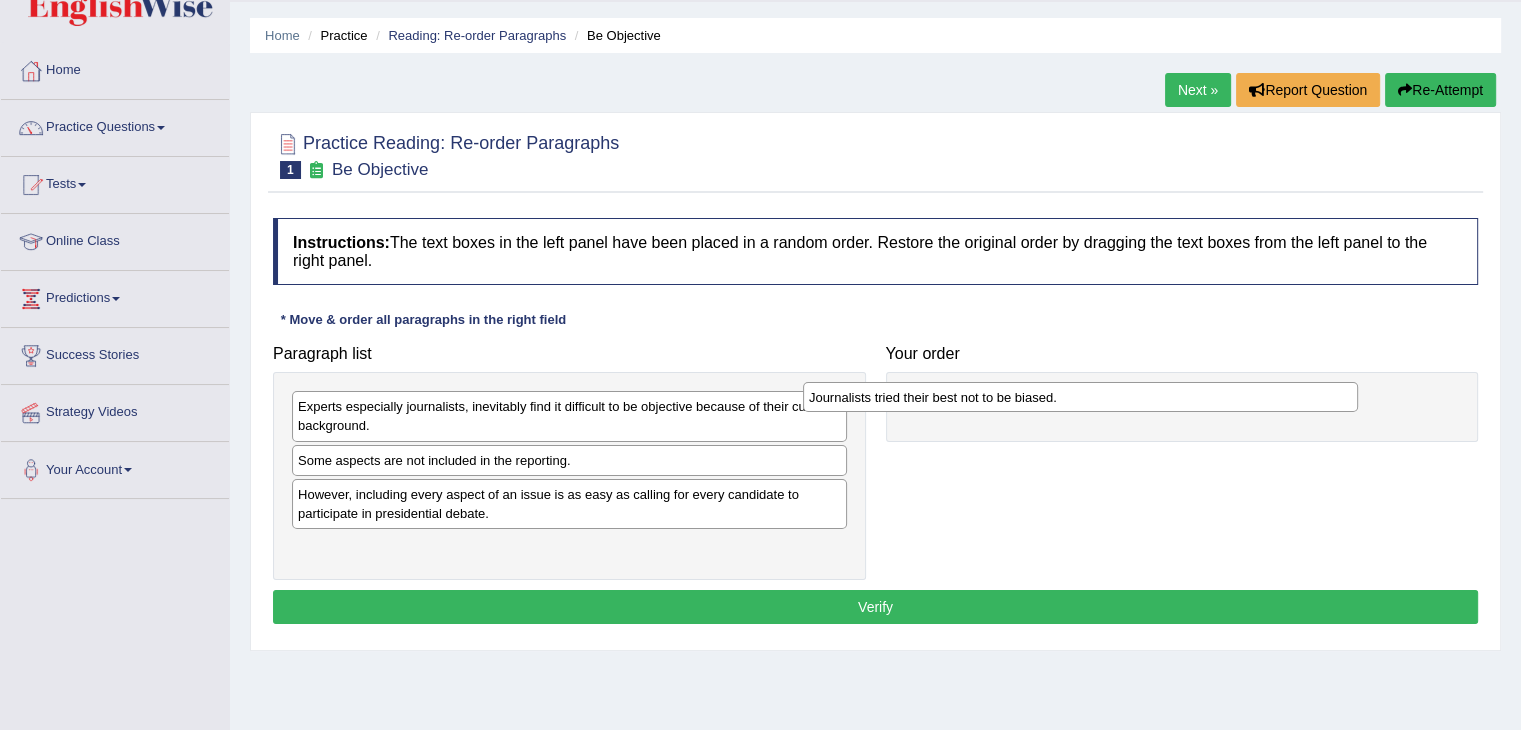 drag, startPoint x: 548, startPoint y: 499, endPoint x: 1064, endPoint y: 401, distance: 525.22375 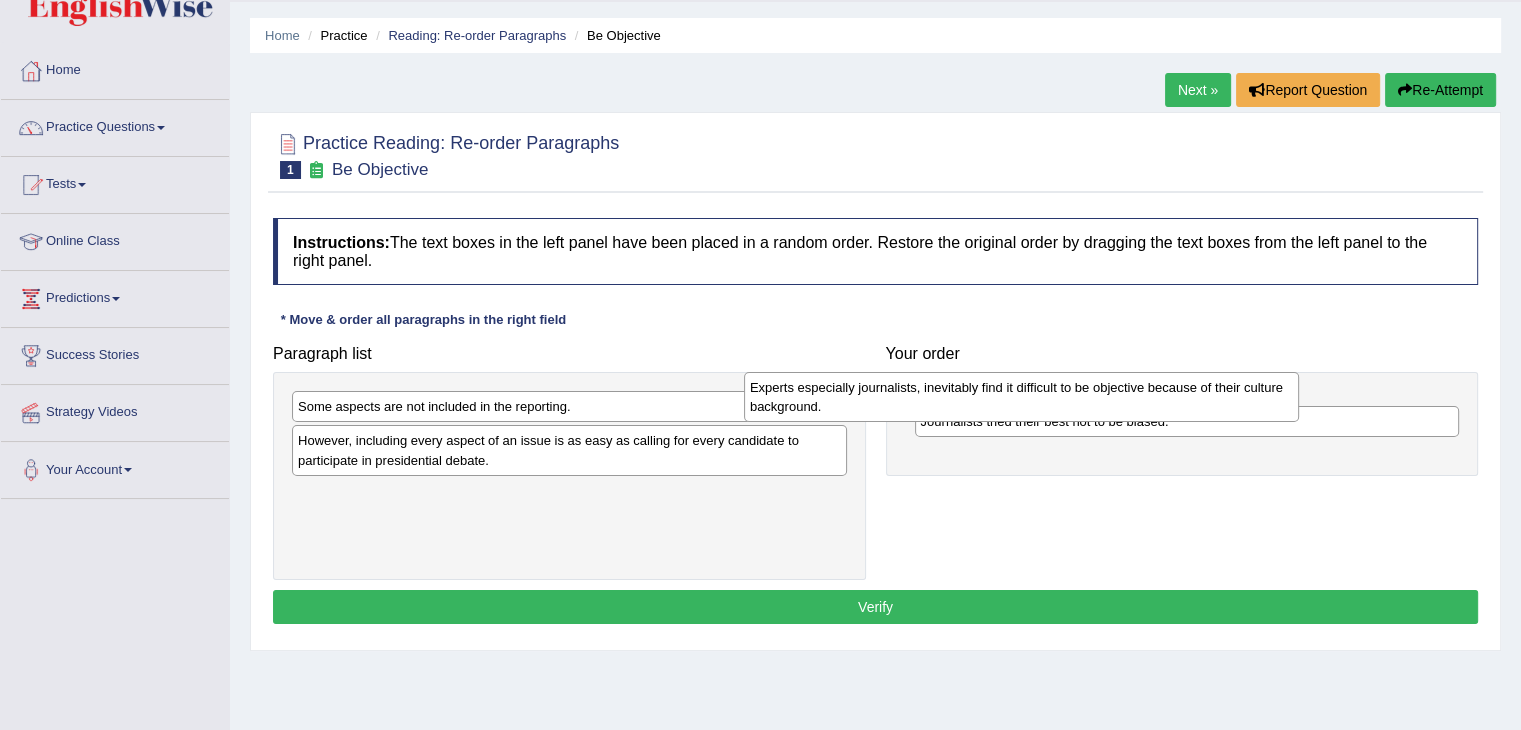 drag, startPoint x: 760, startPoint y: 412, endPoint x: 1218, endPoint y: 392, distance: 458.43646 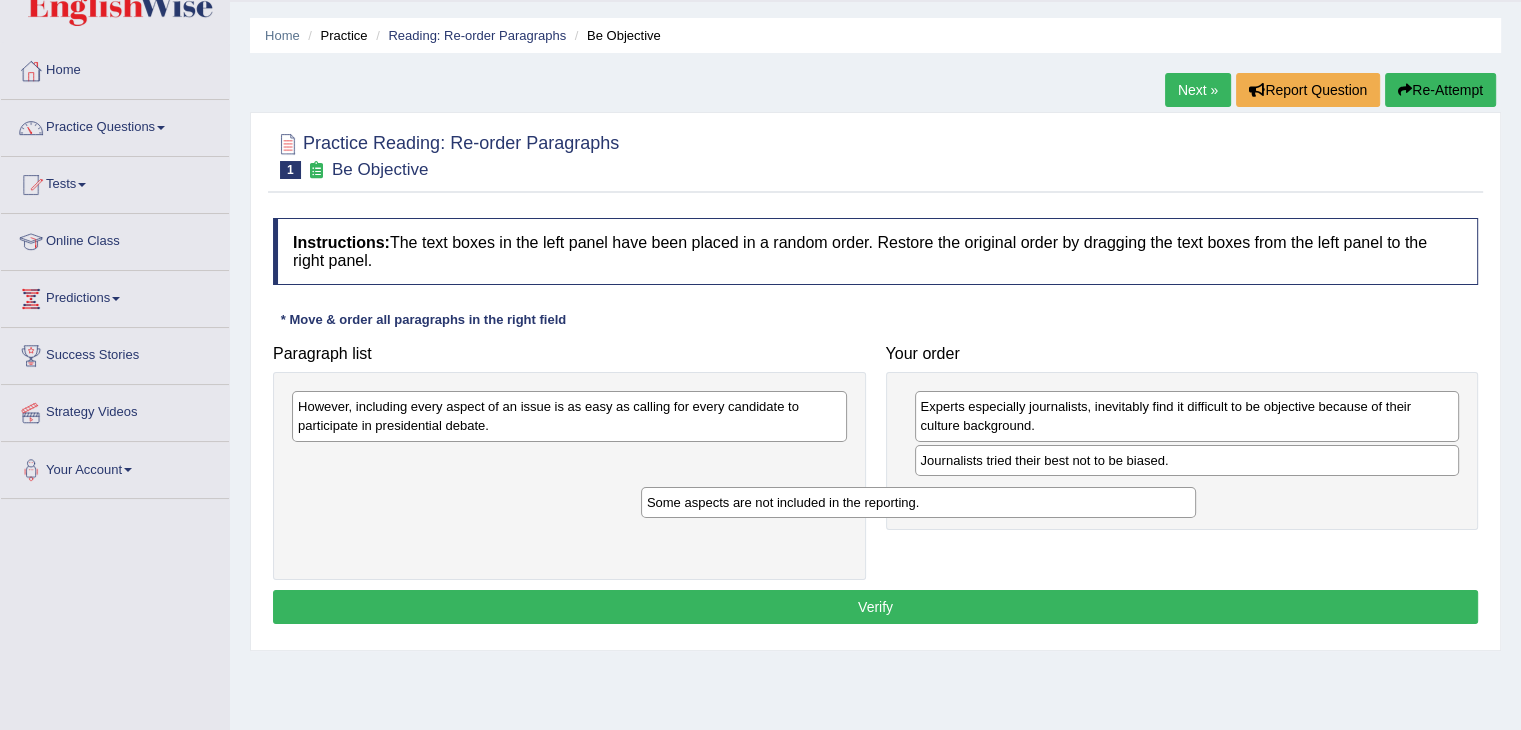 drag, startPoint x: 710, startPoint y: 411, endPoint x: 1185, endPoint y: 478, distance: 479.702 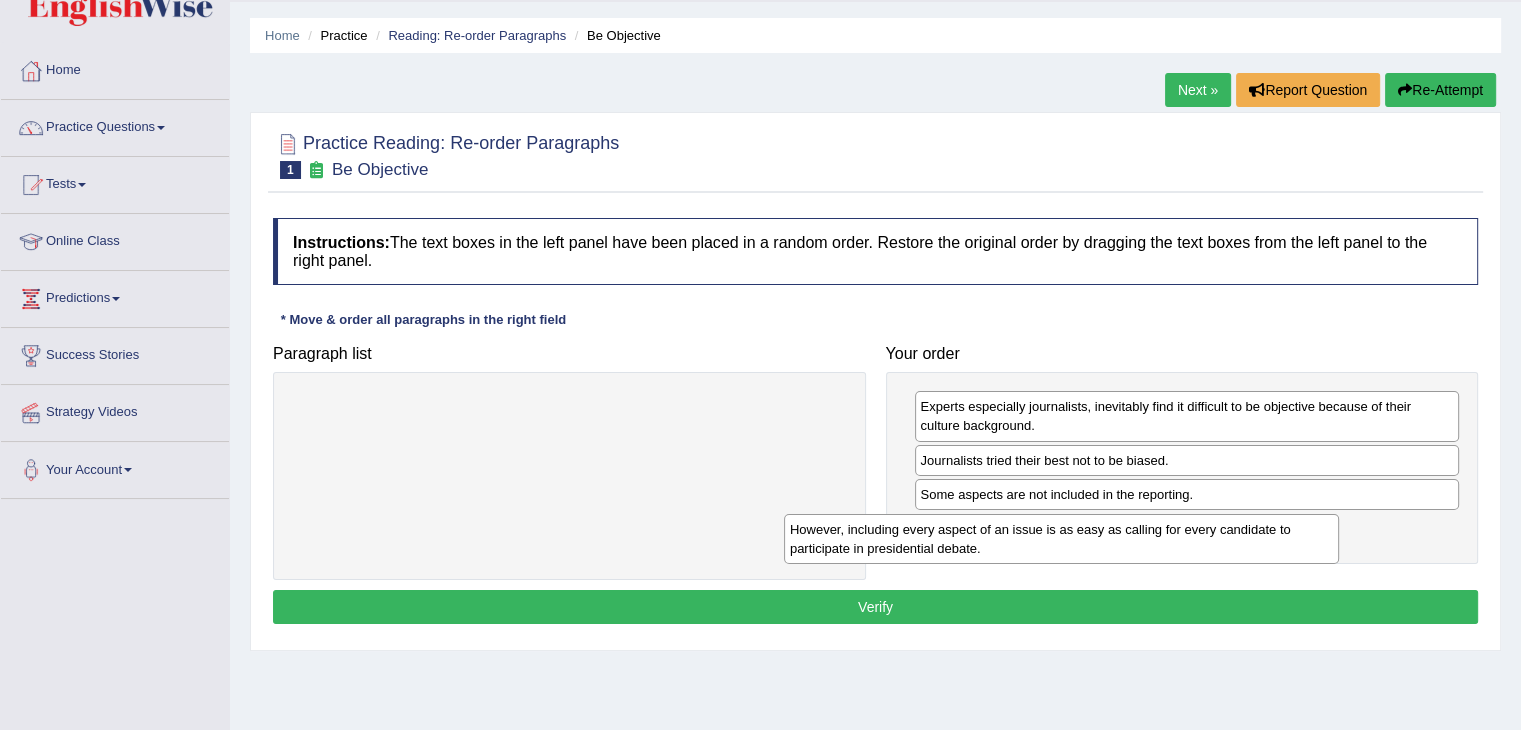 drag, startPoint x: 742, startPoint y: 397, endPoint x: 1244, endPoint y: 514, distance: 515.45416 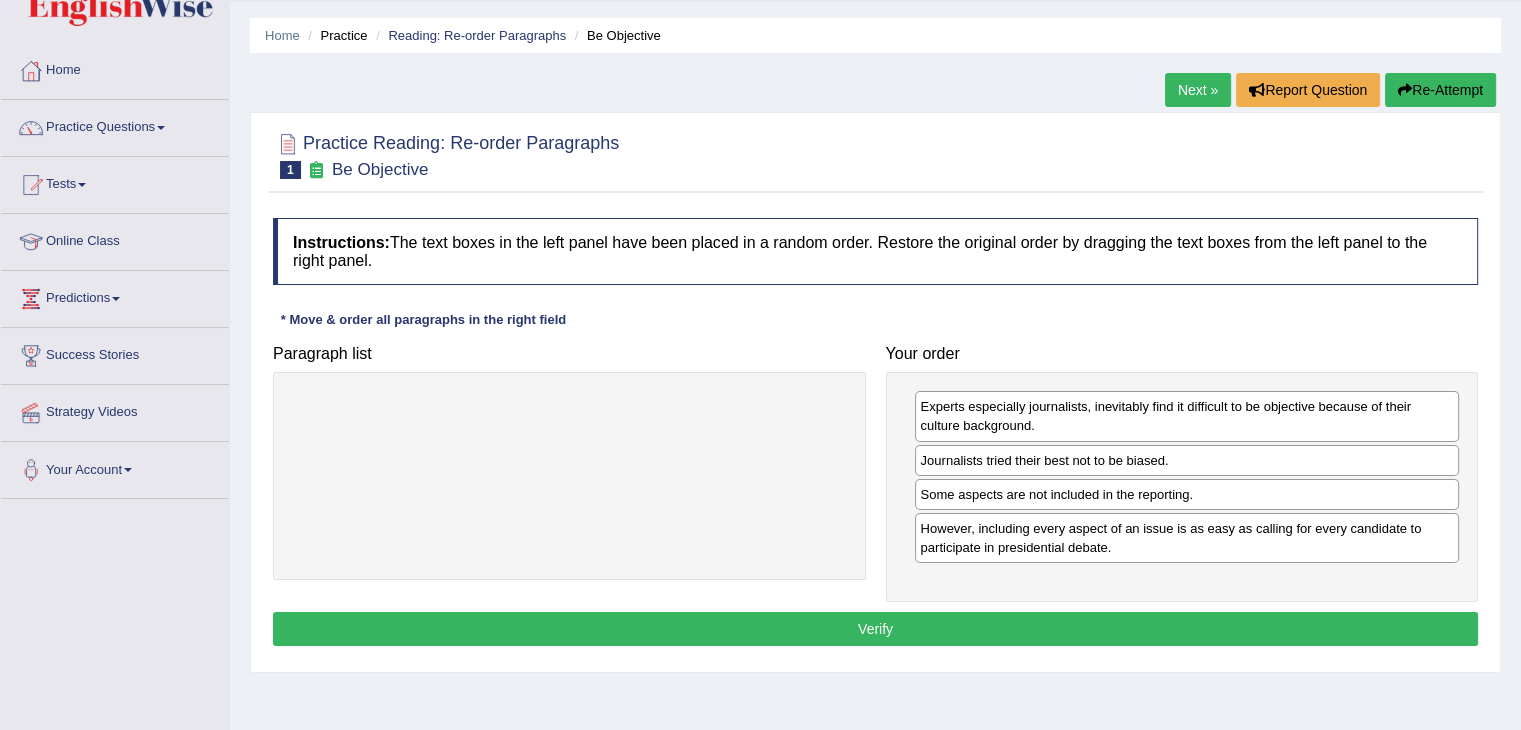 click on "Verify" at bounding box center [875, 629] 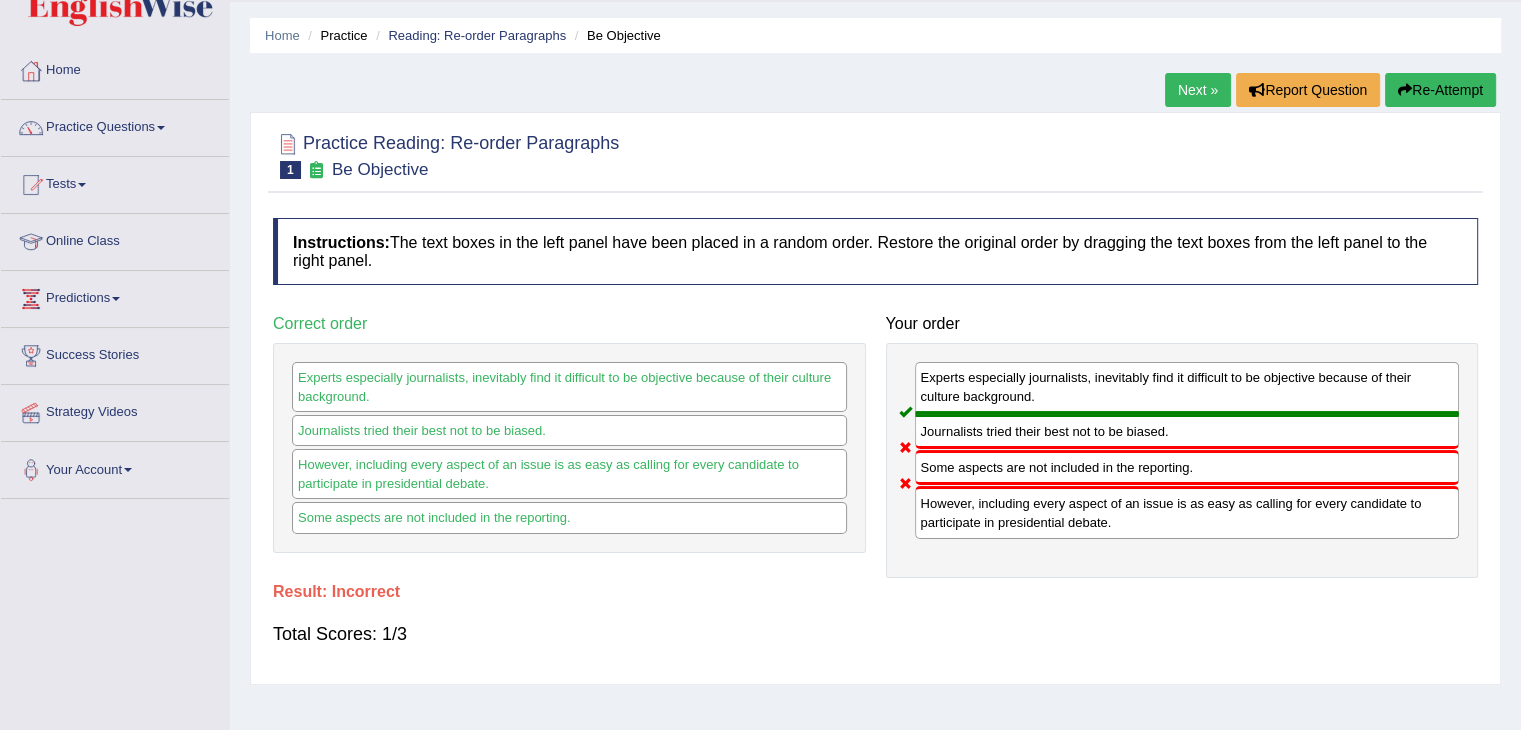 click on "Next »" at bounding box center [1198, 90] 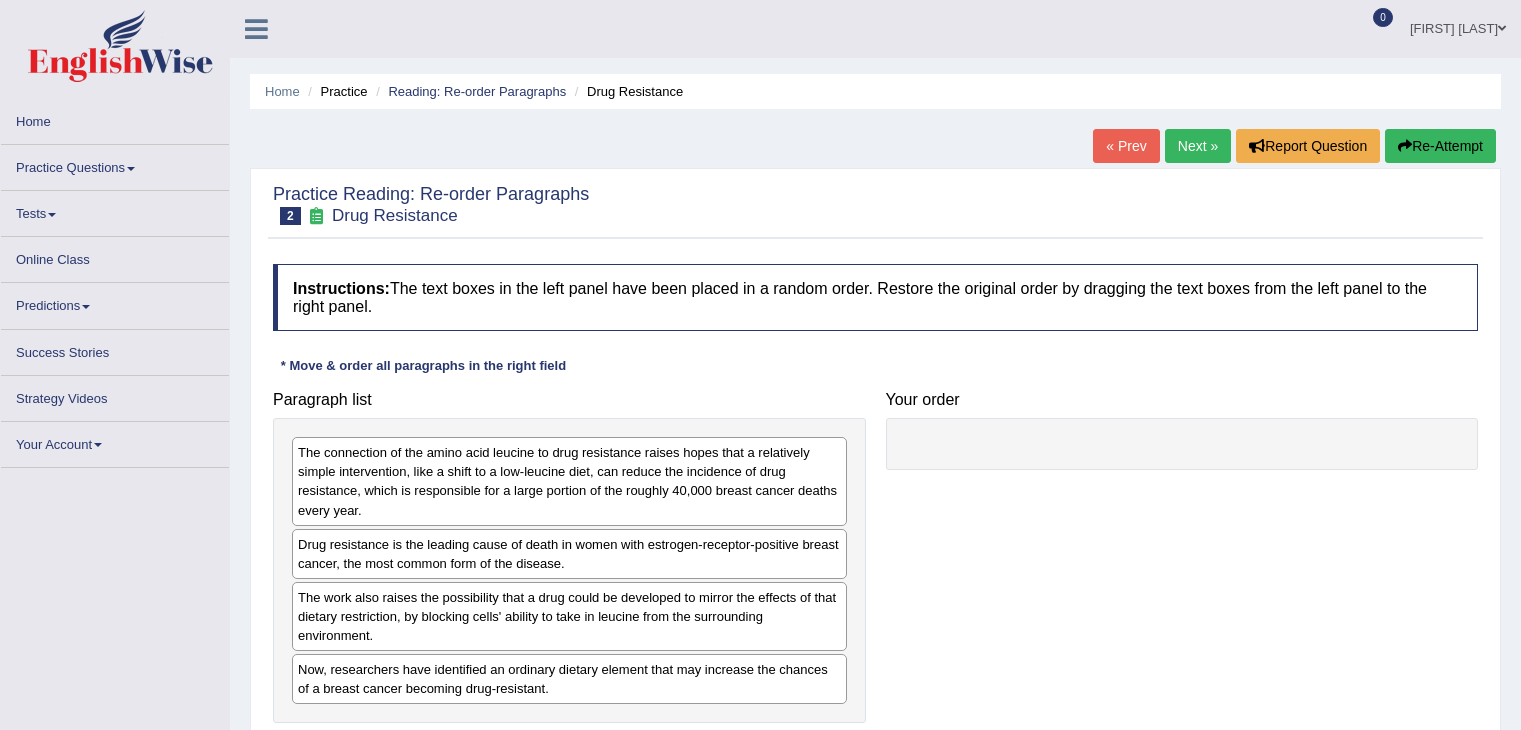 scroll, scrollTop: 0, scrollLeft: 0, axis: both 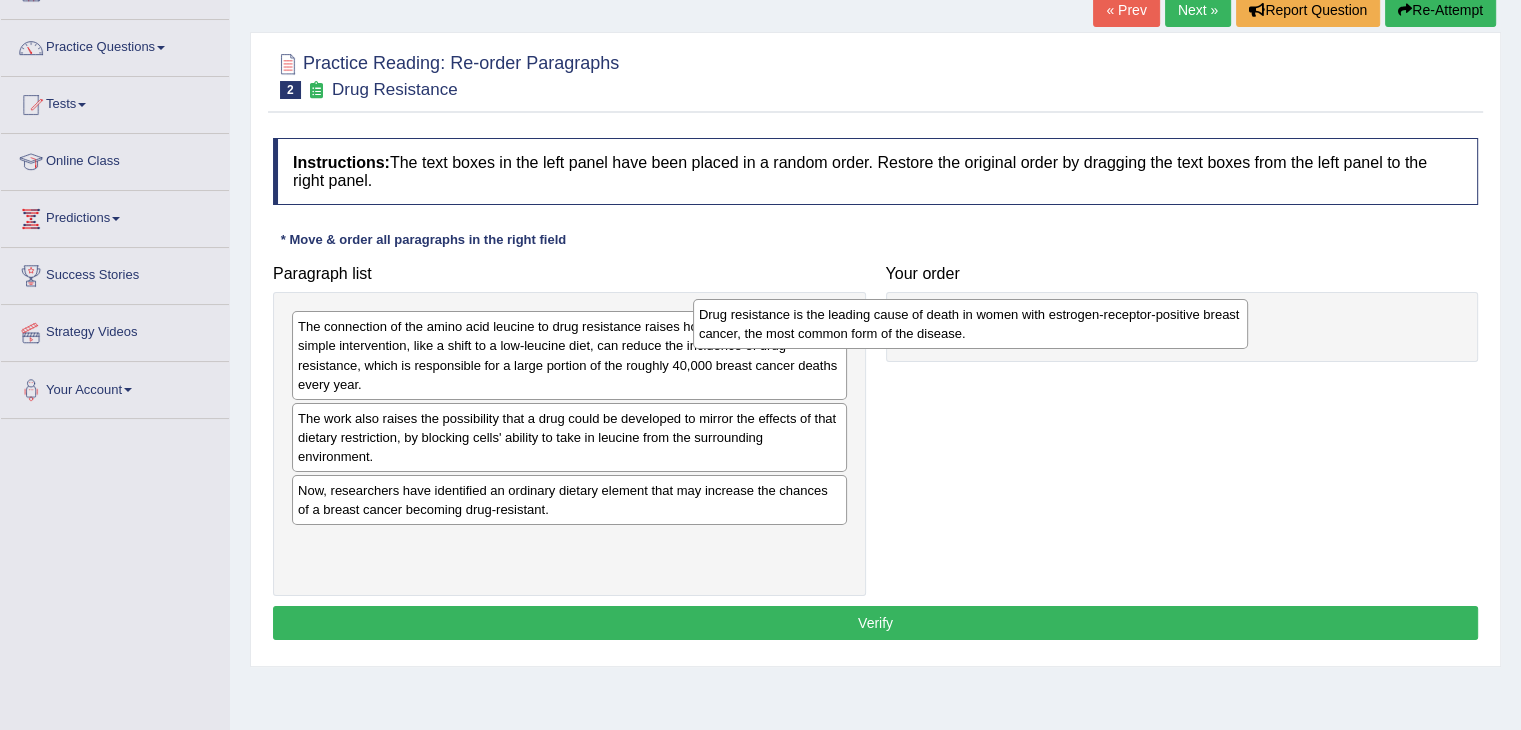 drag, startPoint x: 621, startPoint y: 421, endPoint x: 1023, endPoint y: 317, distance: 415.23486 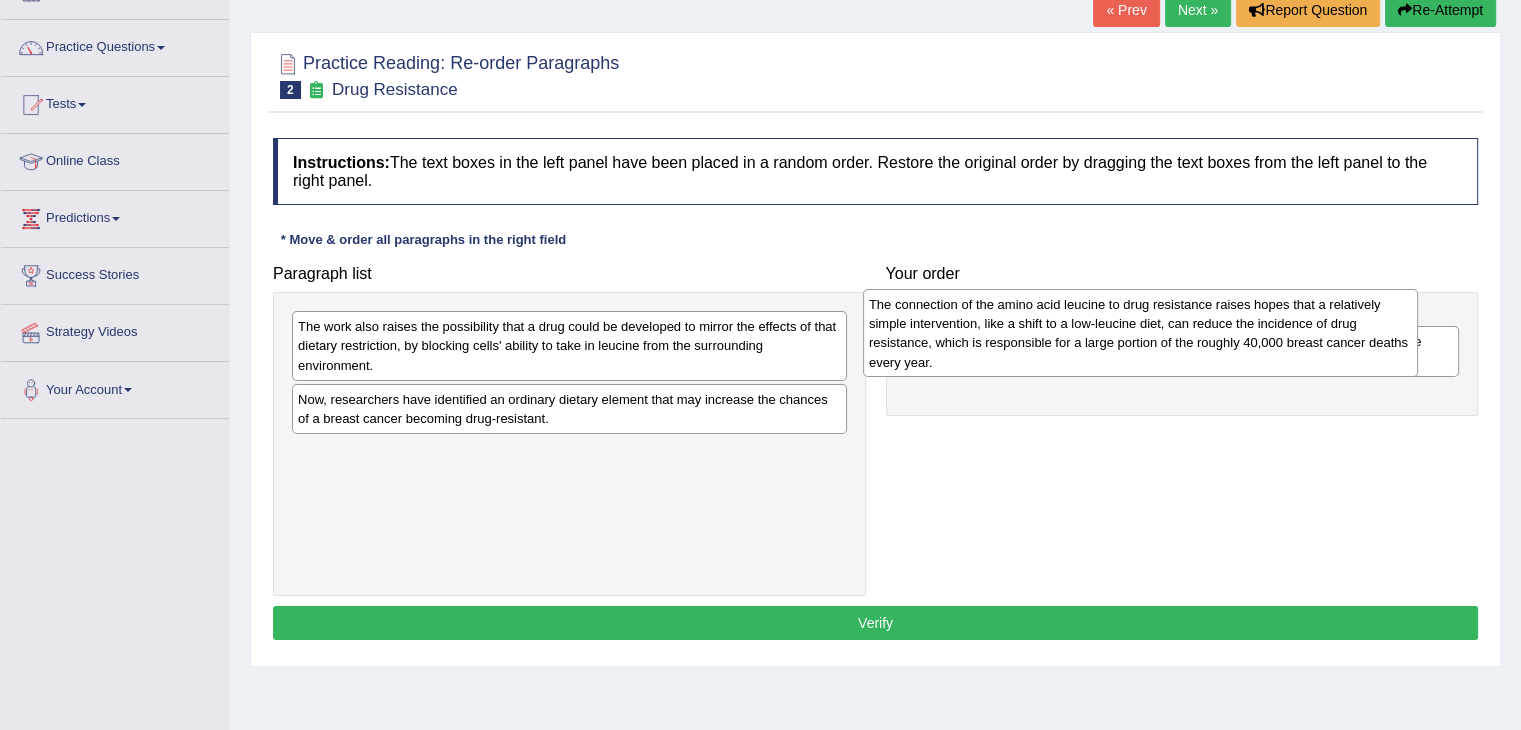 drag, startPoint x: 716, startPoint y: 358, endPoint x: 1291, endPoint y: 337, distance: 575.38336 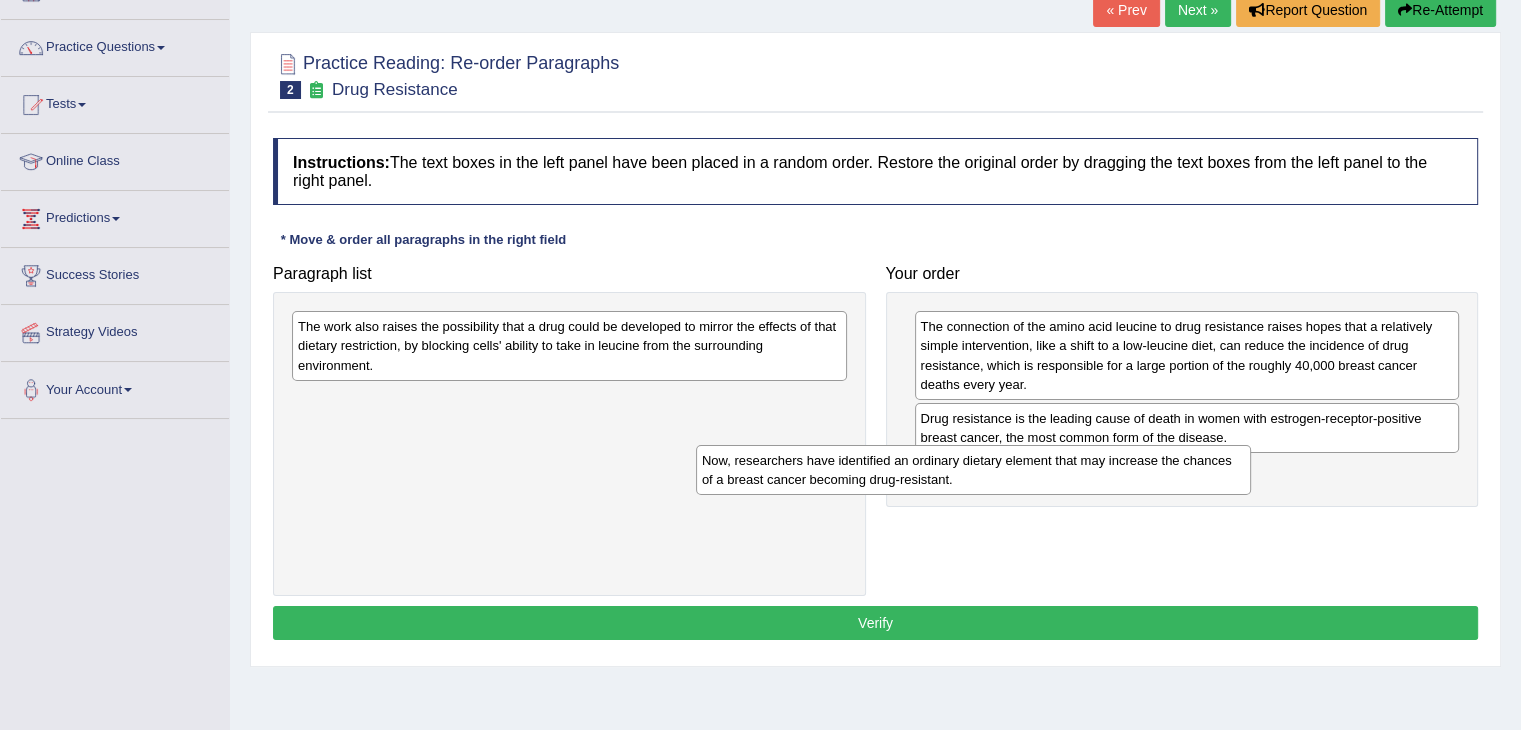 drag, startPoint x: 732, startPoint y: 405, endPoint x: 1137, endPoint y: 469, distance: 410.0256 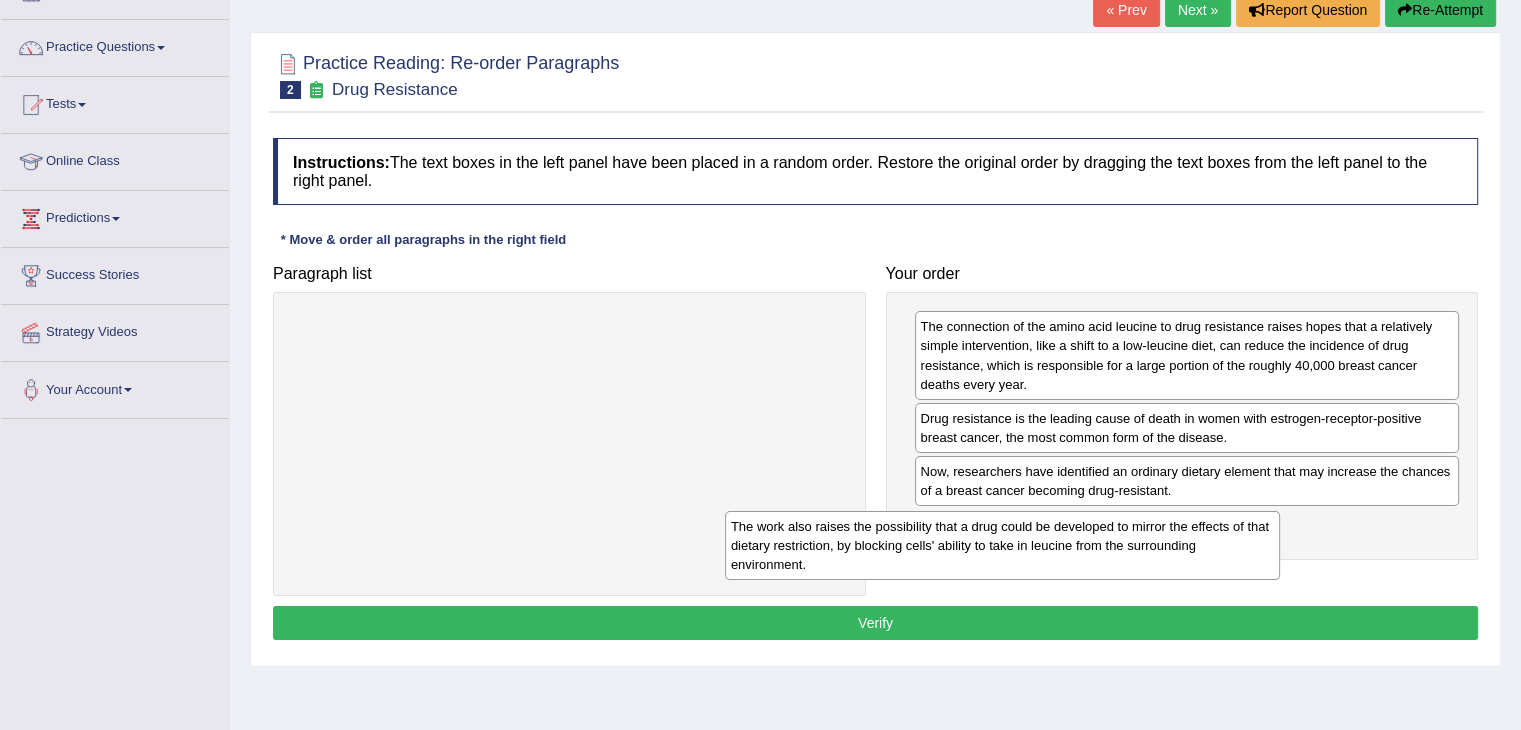 drag, startPoint x: 769, startPoint y: 342, endPoint x: 1203, endPoint y: 541, distance: 477.44843 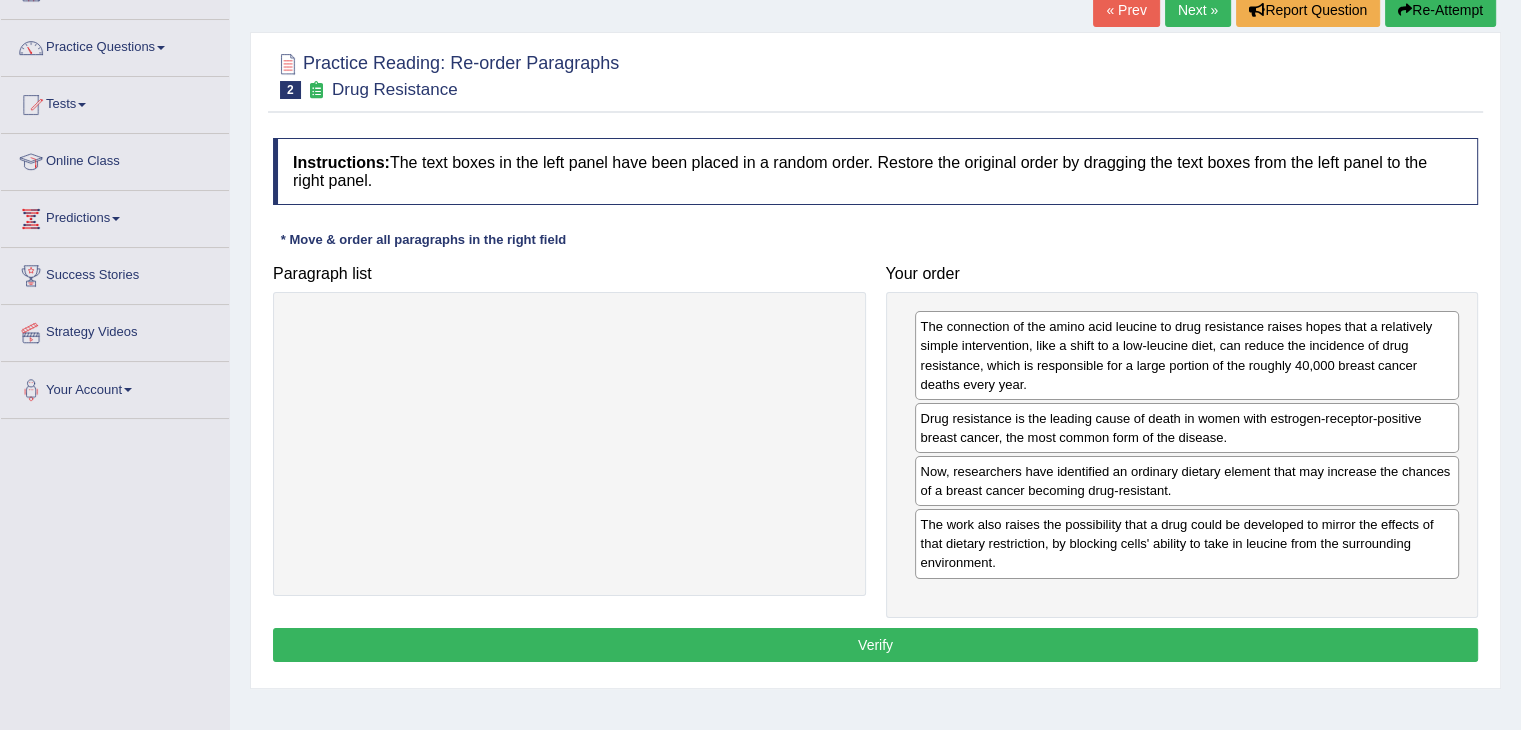 click on "Verify" at bounding box center (875, 645) 